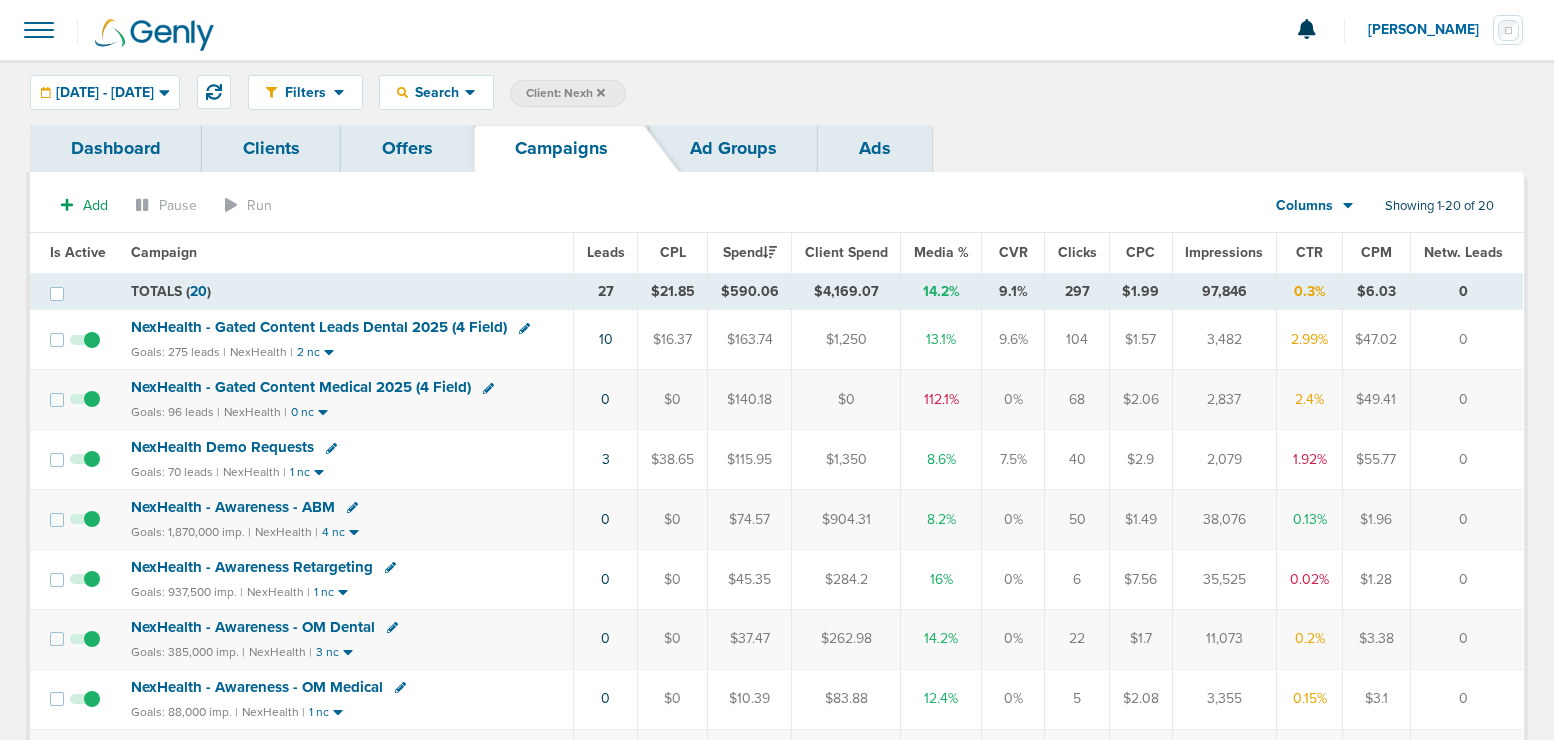 scroll, scrollTop: 0, scrollLeft: 0, axis: both 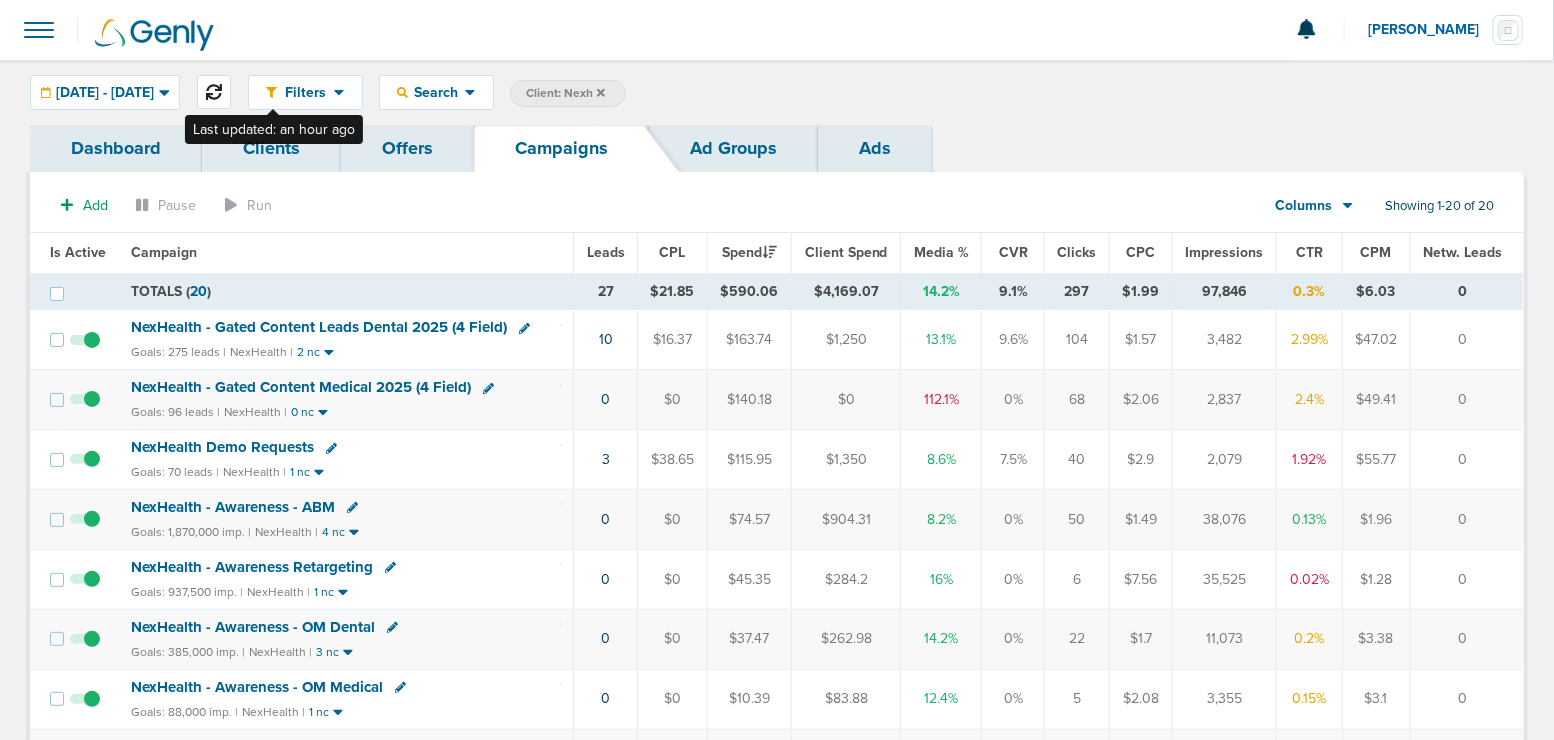 click 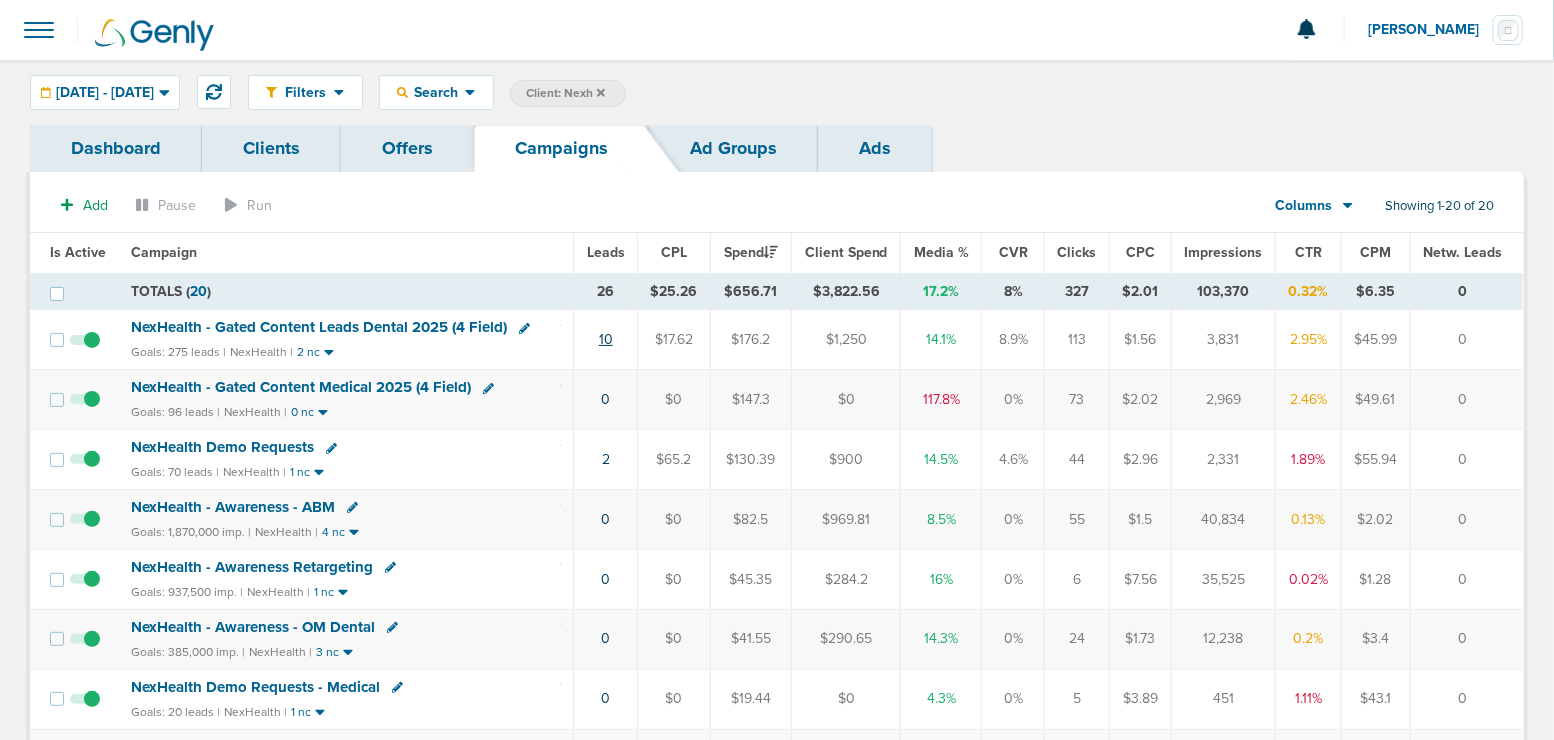 click on "10" at bounding box center [606, 339] 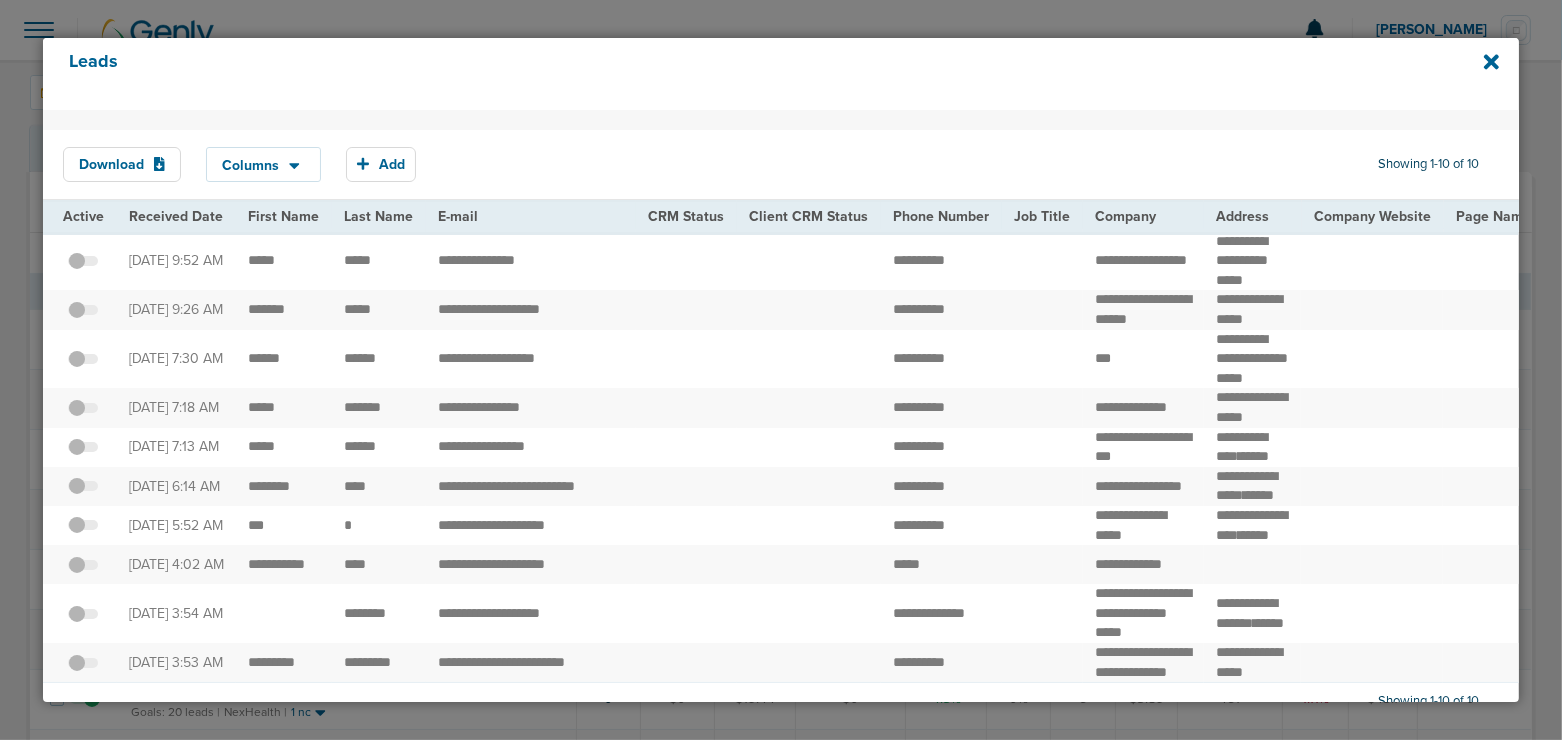click on "Leads" at bounding box center (781, 74) 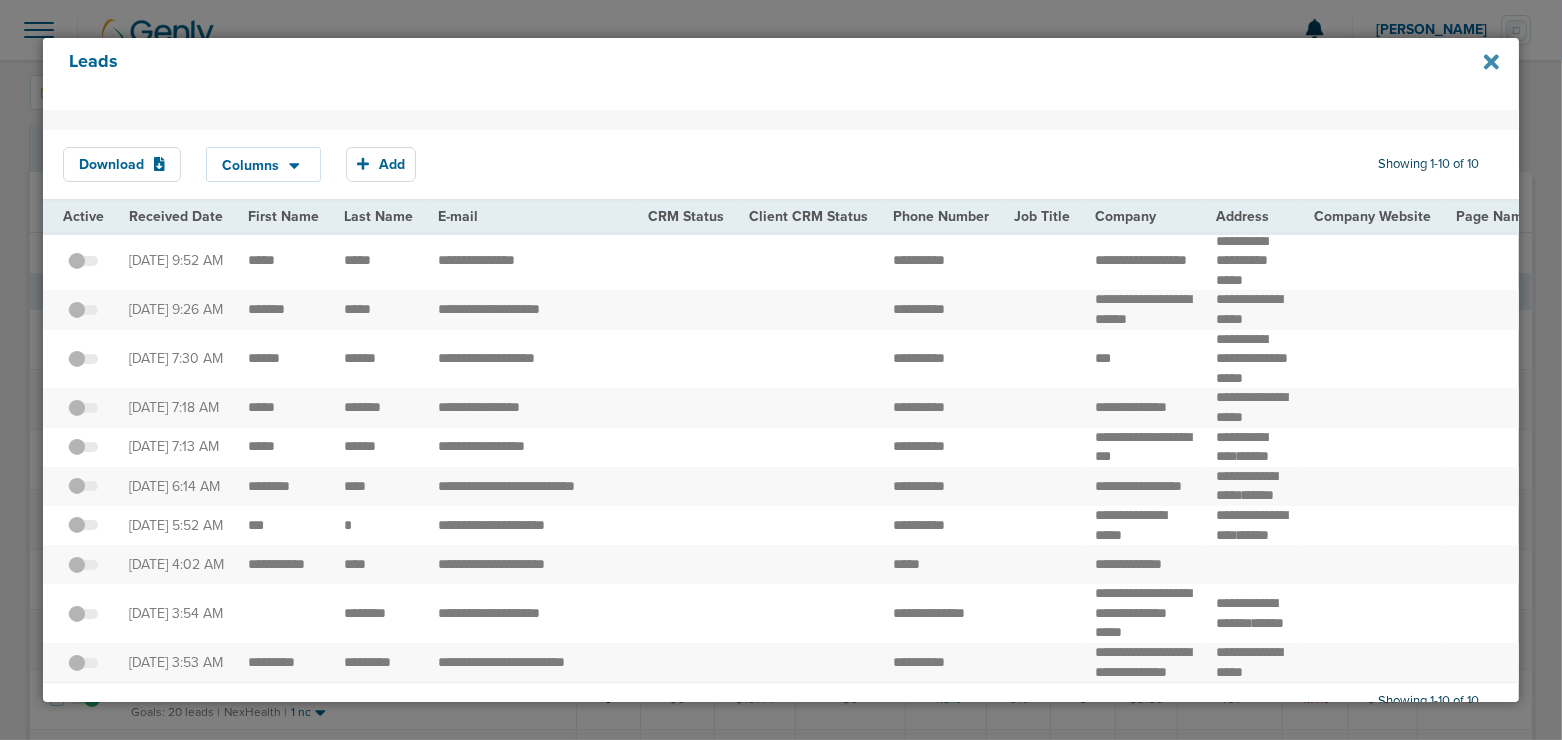 click 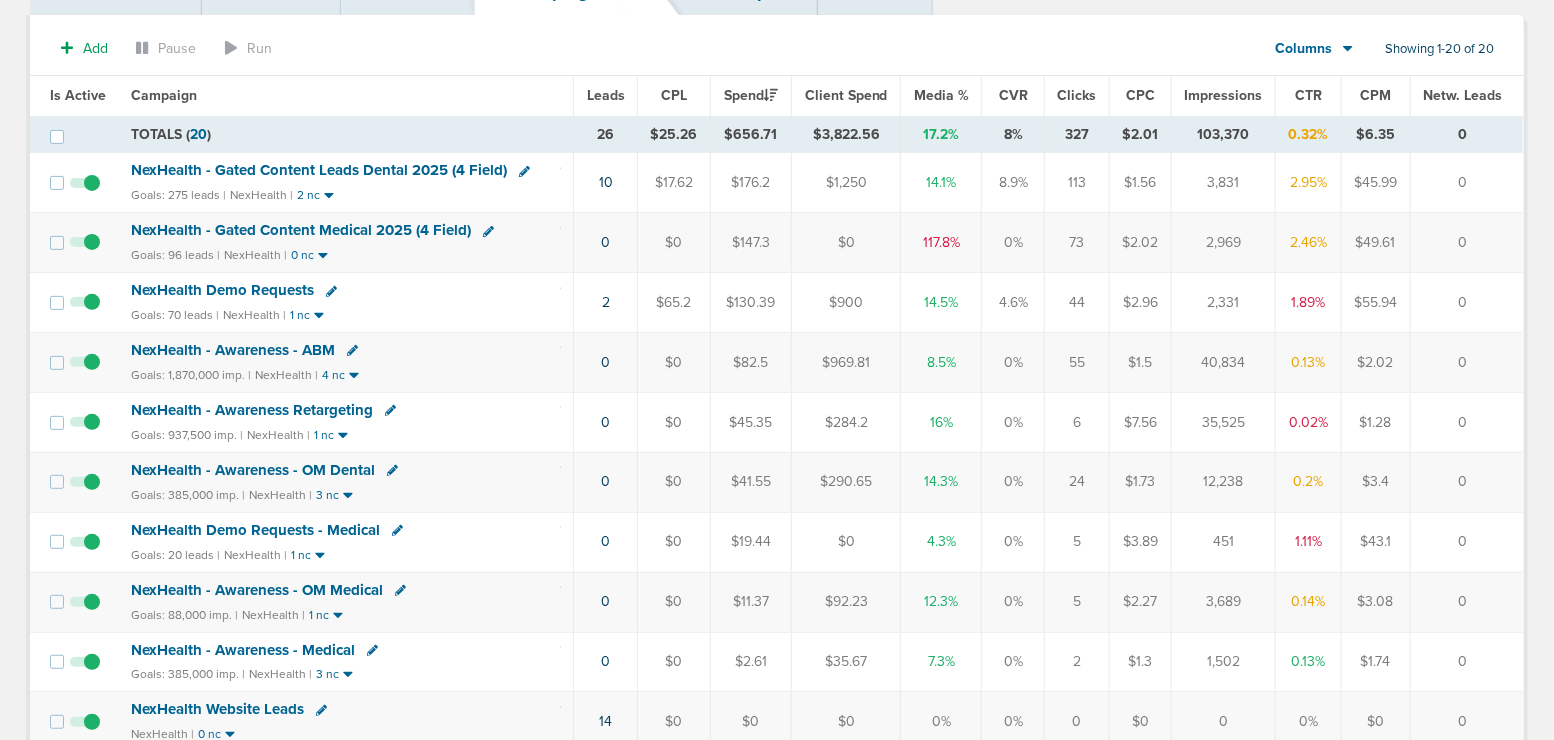 scroll, scrollTop: 0, scrollLeft: 0, axis: both 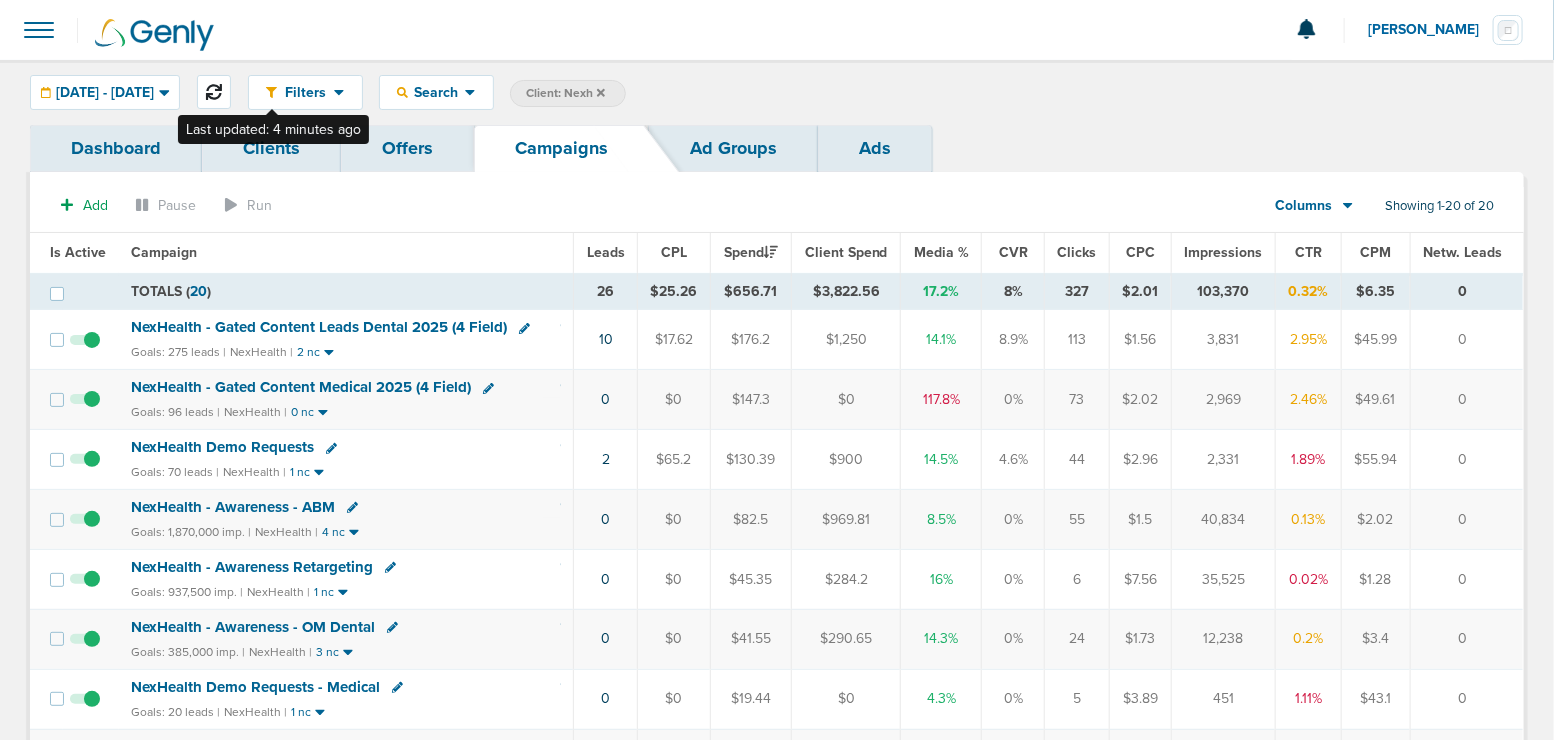 click 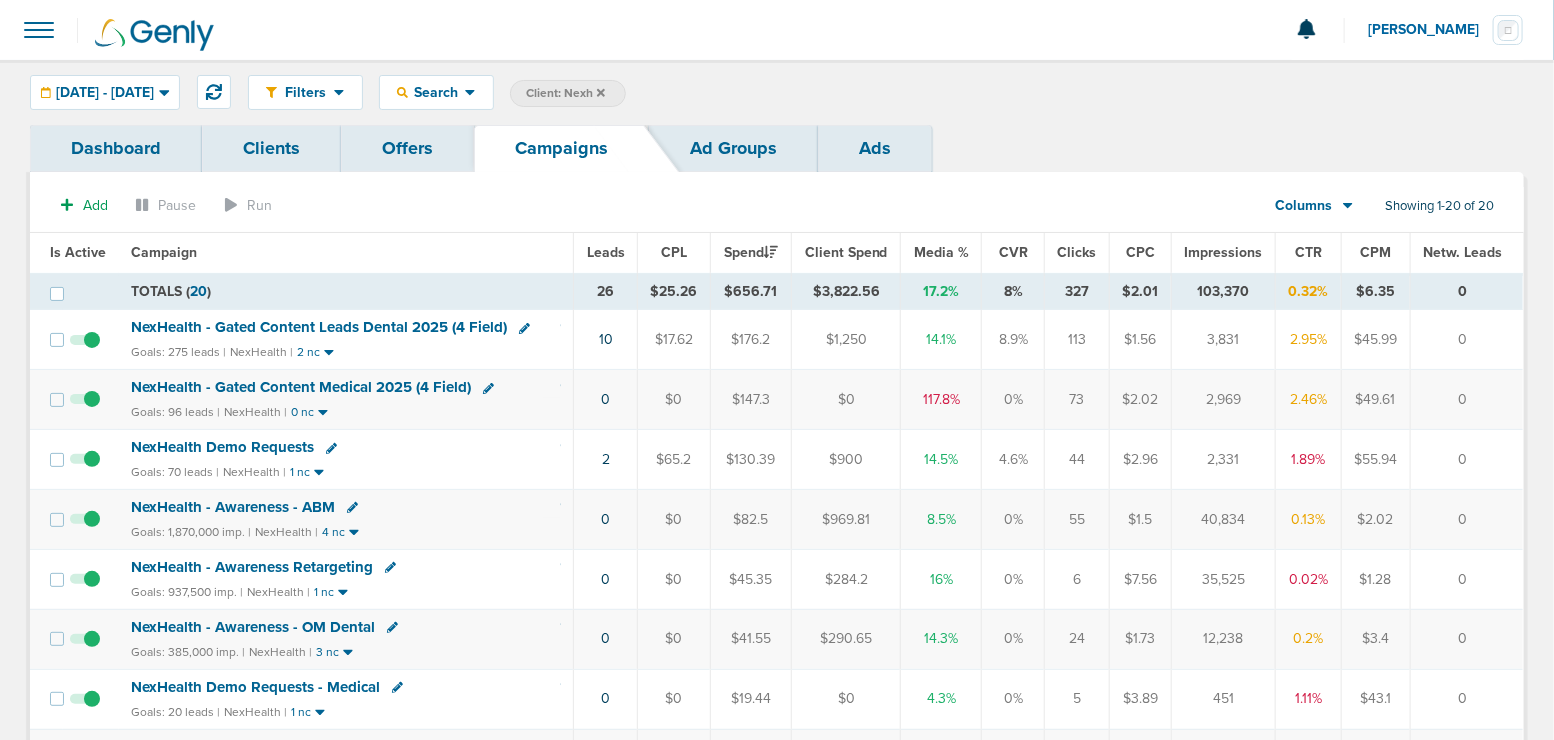 click on "NexHealth - Gated Content Medical 2025 (4 Field)" at bounding box center (301, 387) 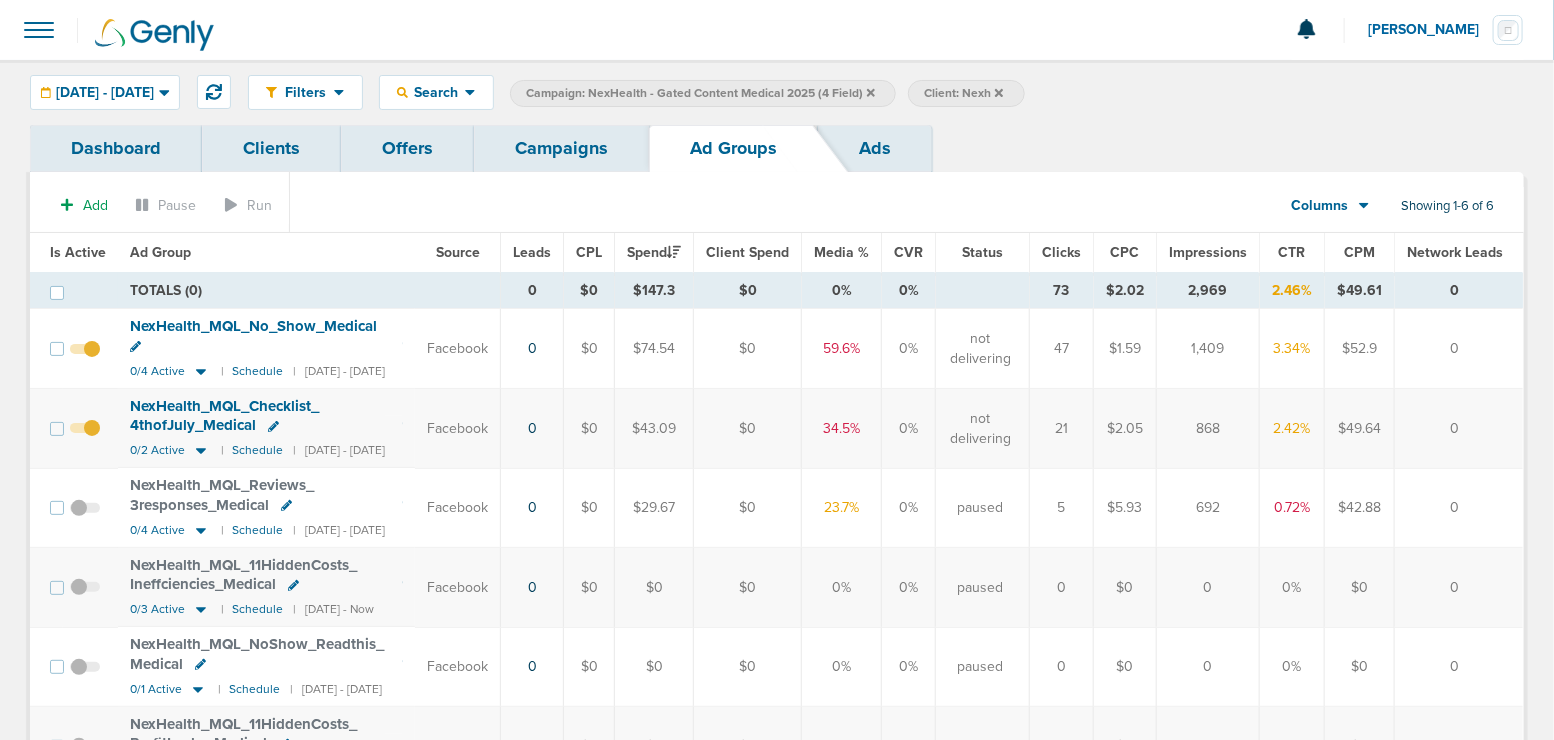 click at bounding box center (85, 359) 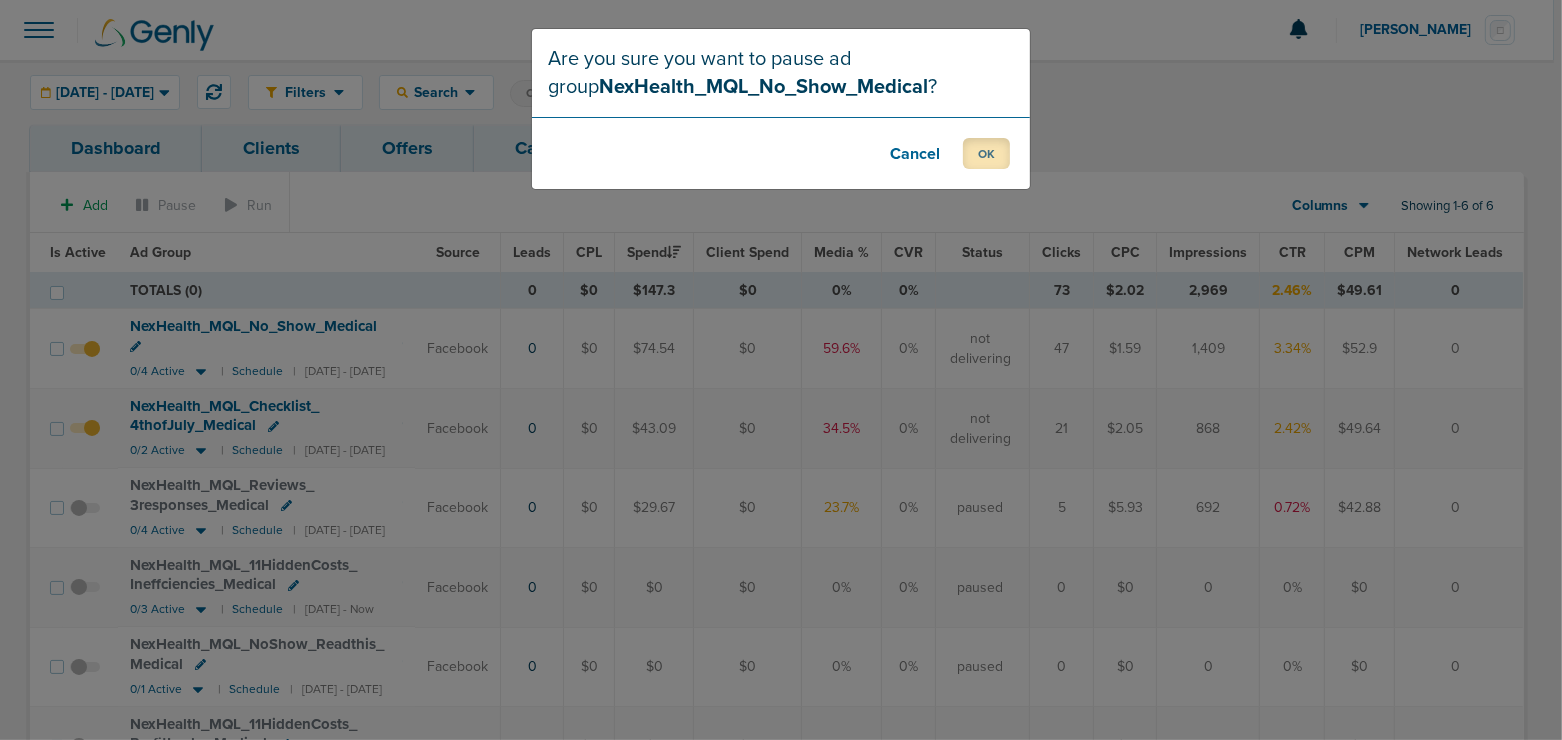 click on "OK" at bounding box center (986, 153) 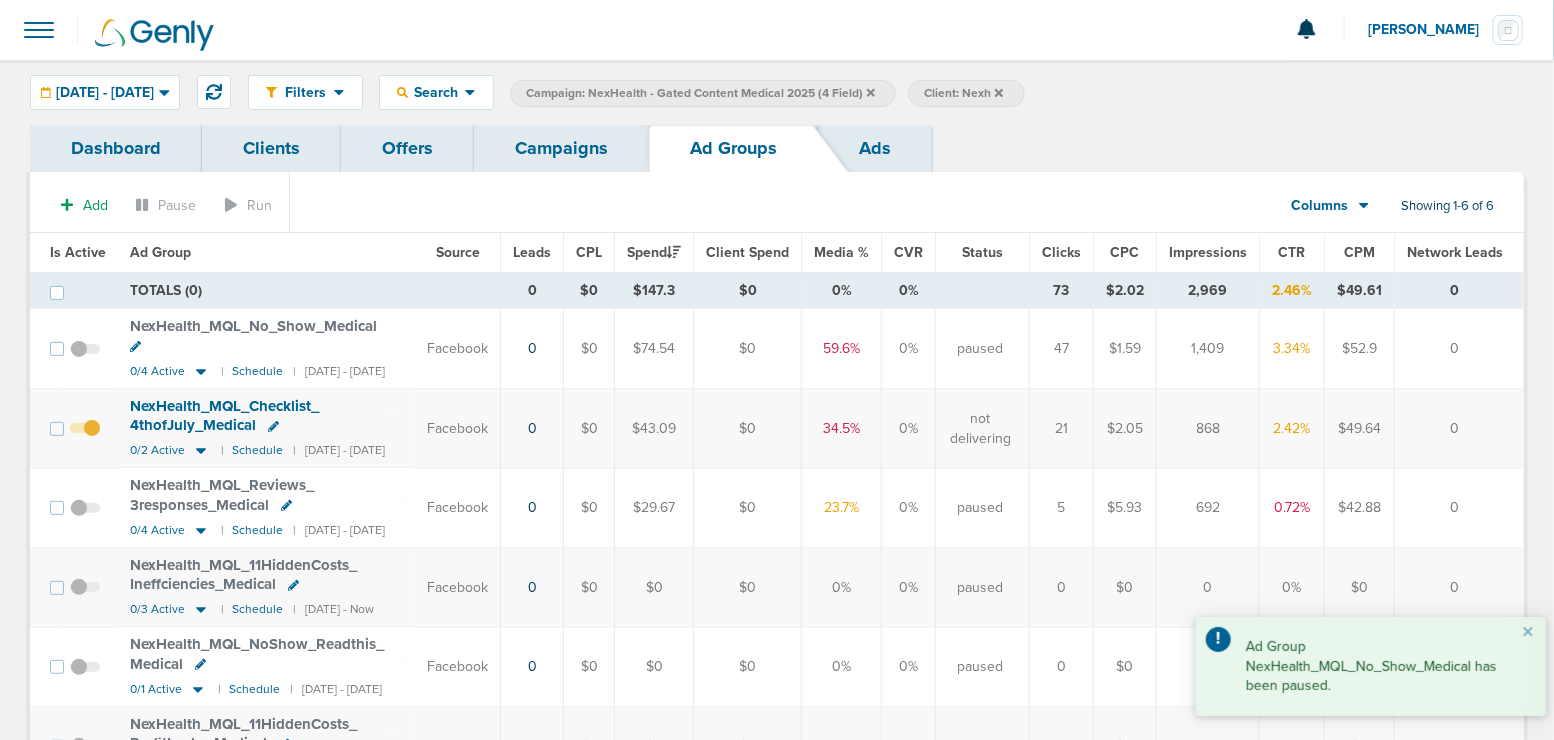click at bounding box center [85, 438] 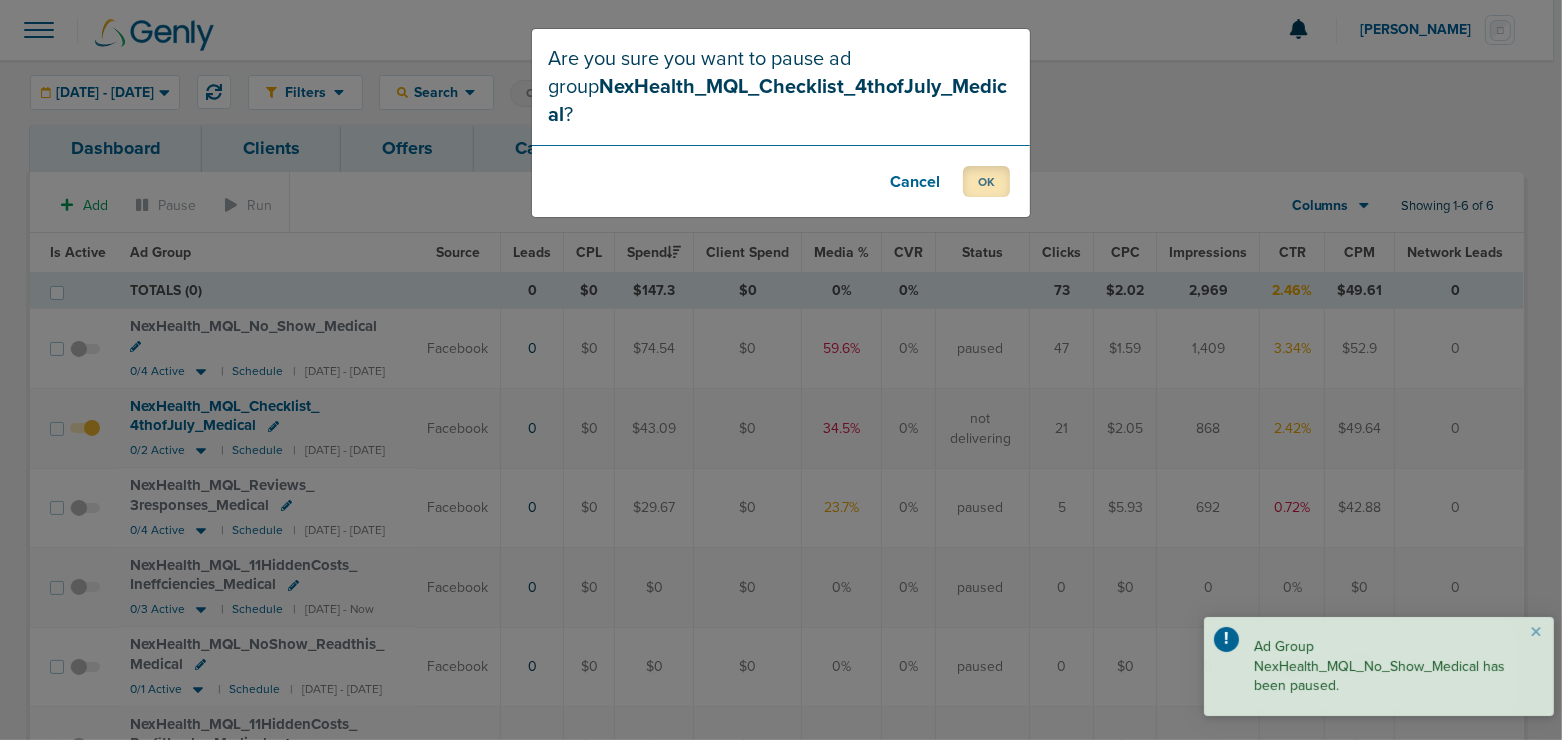 click on "OK" at bounding box center (986, 181) 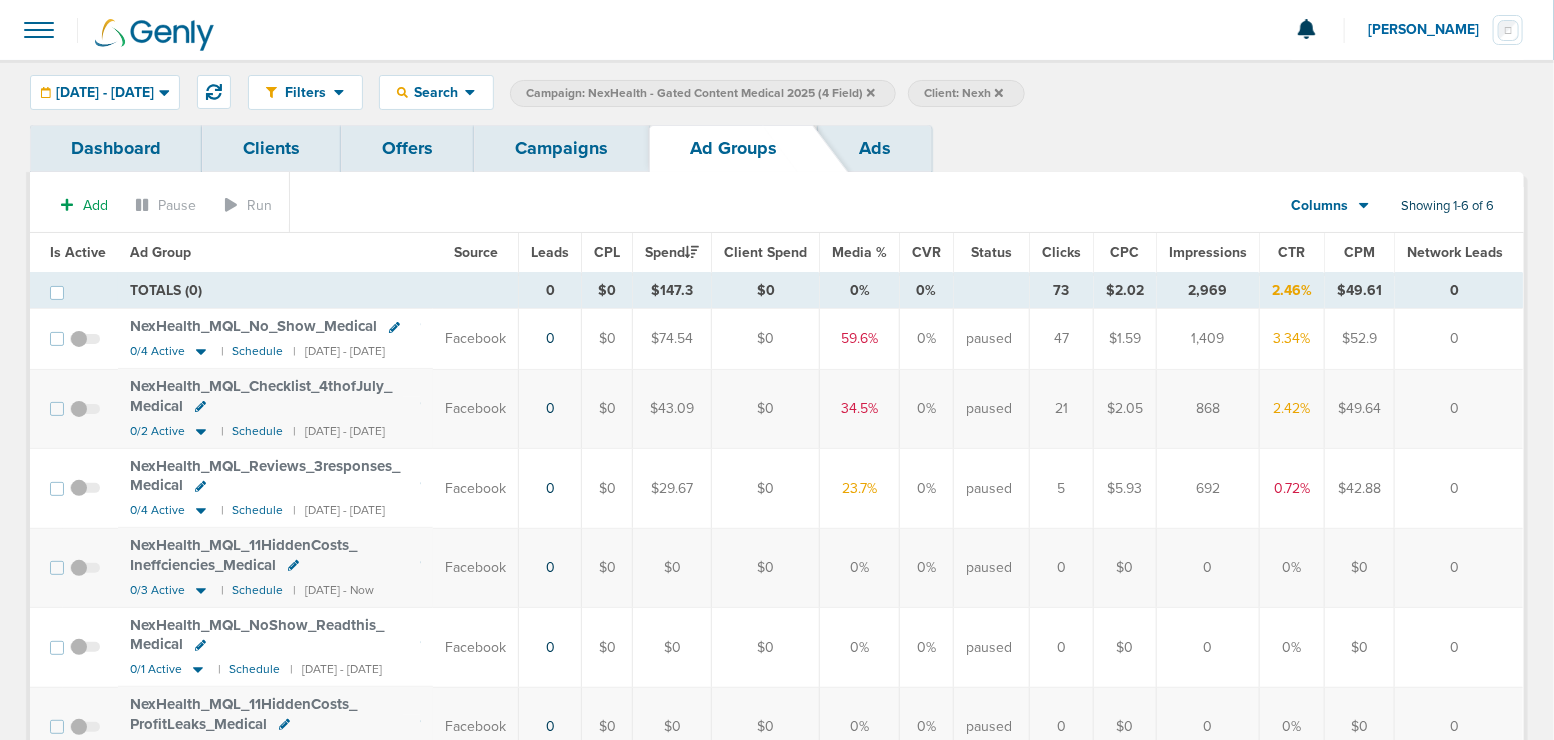 click on "Campaigns" at bounding box center [561, 148] 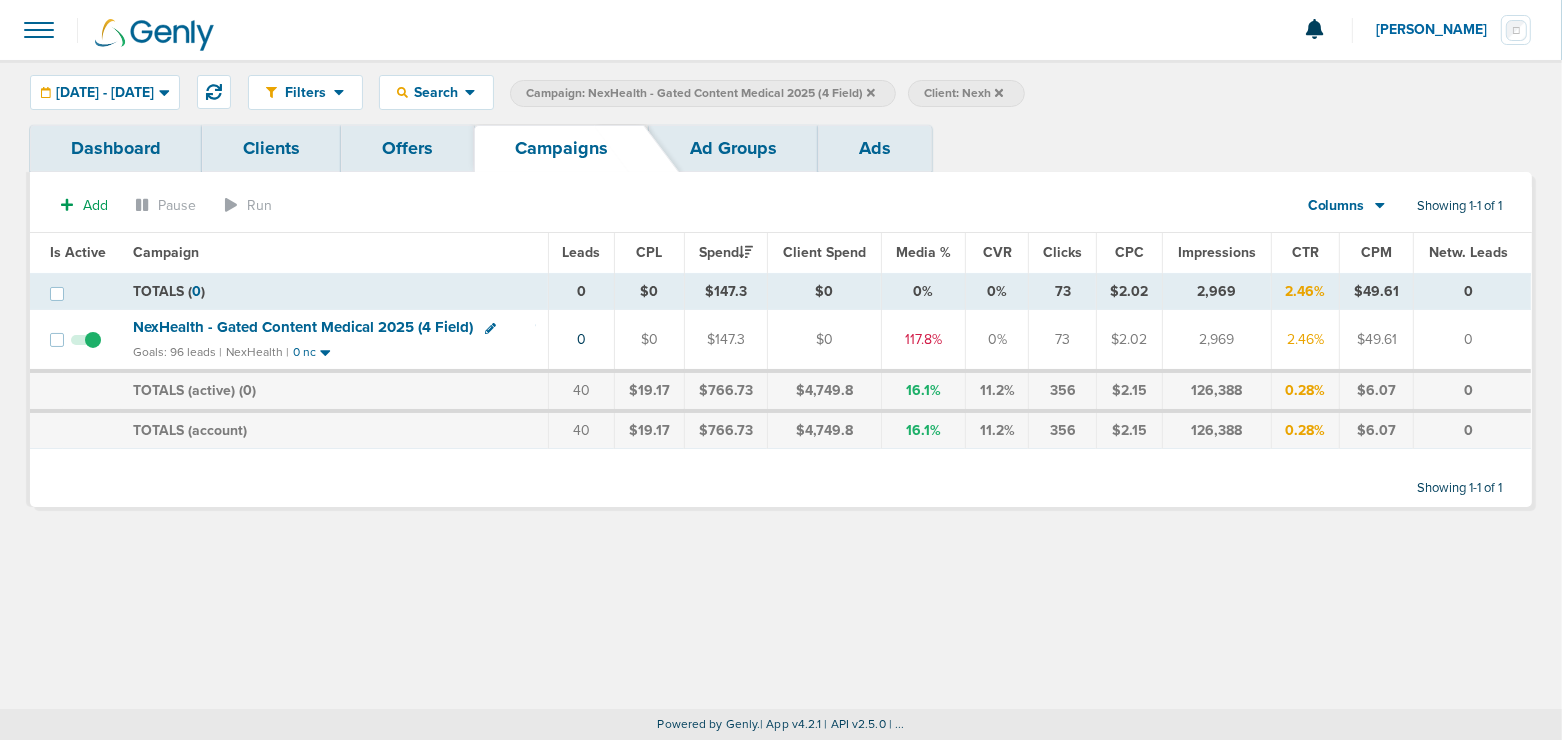 click 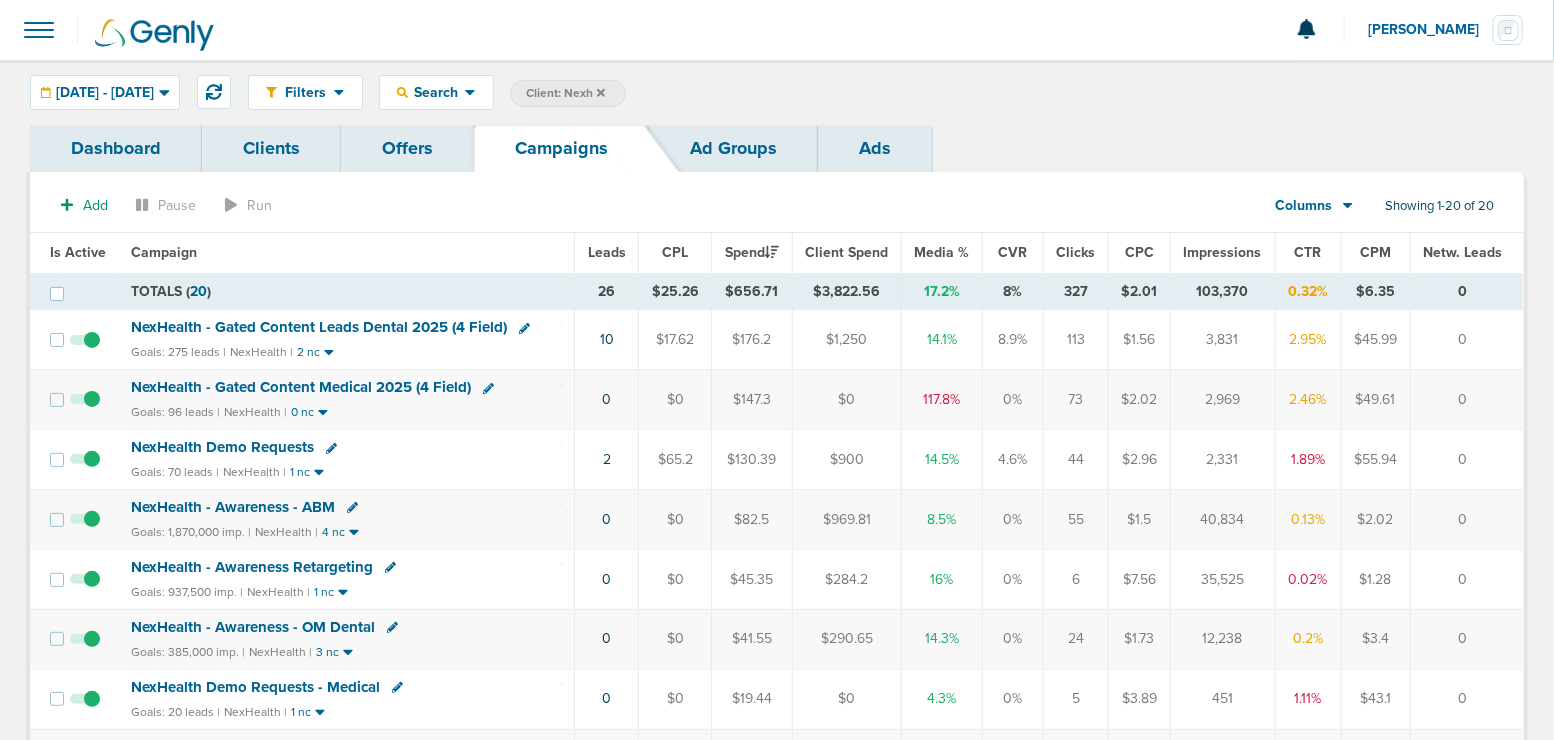 click on "NexHealth - Gated Content Medical 2025 (4 Field)" at bounding box center [301, 387] 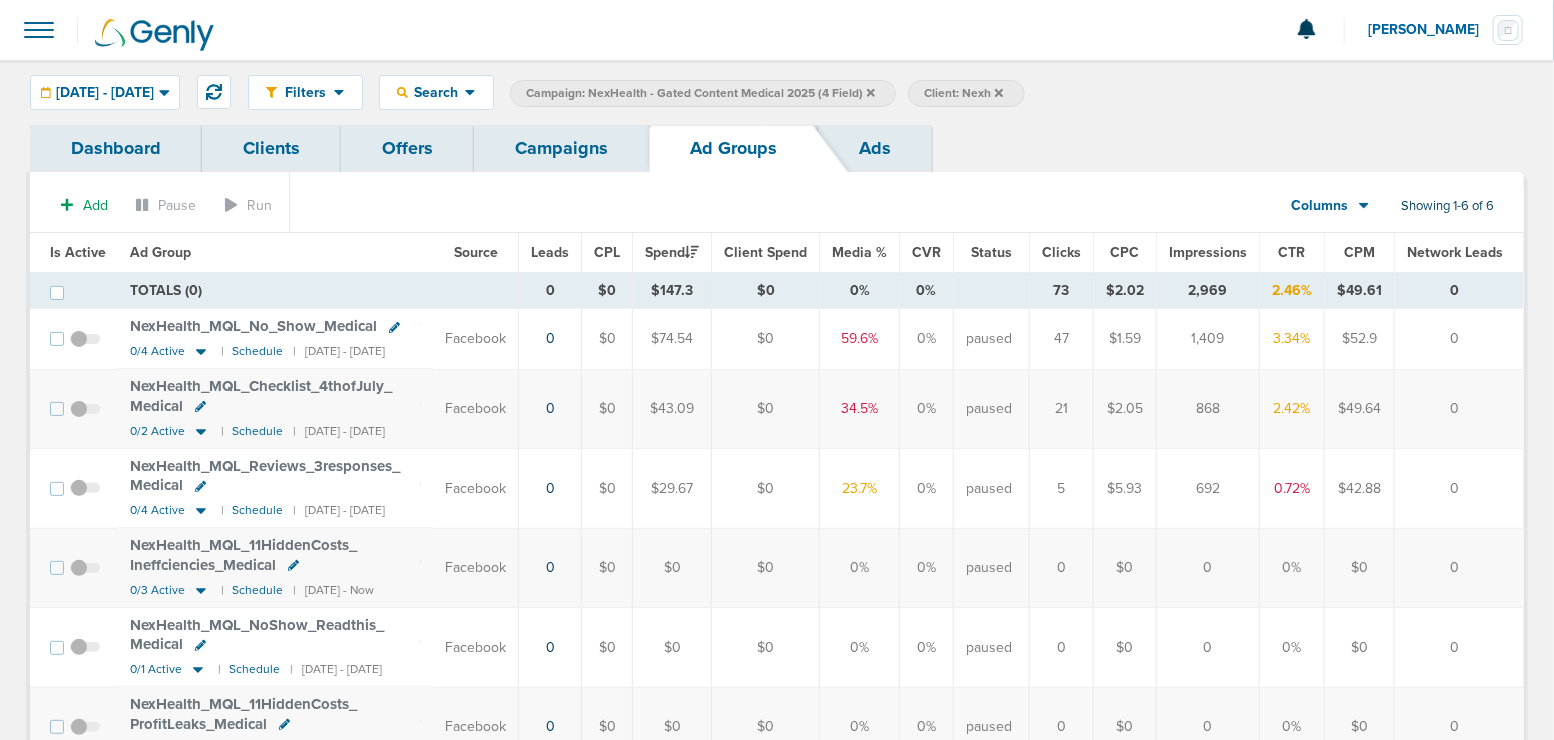 click on "Campaigns" at bounding box center (561, 148) 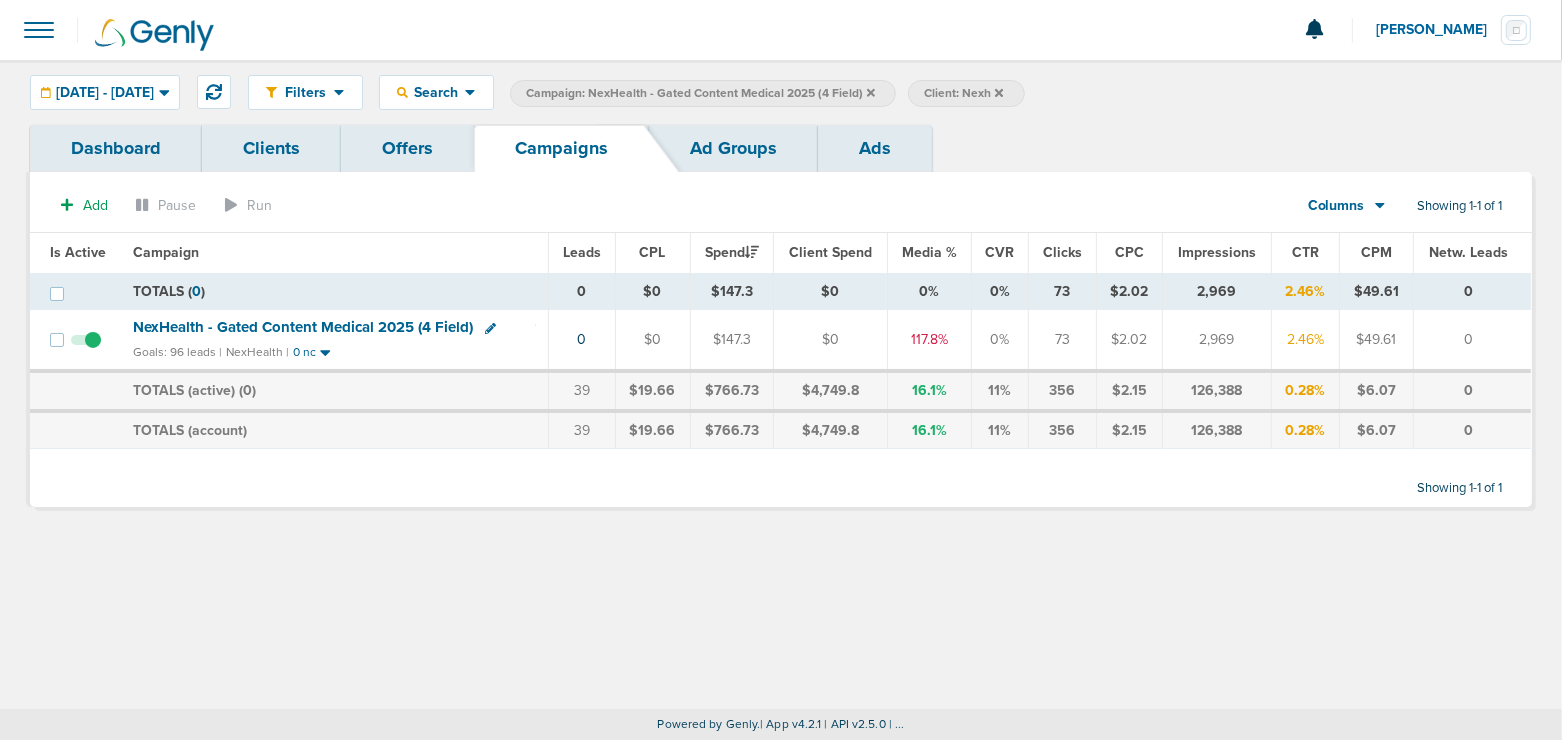 click 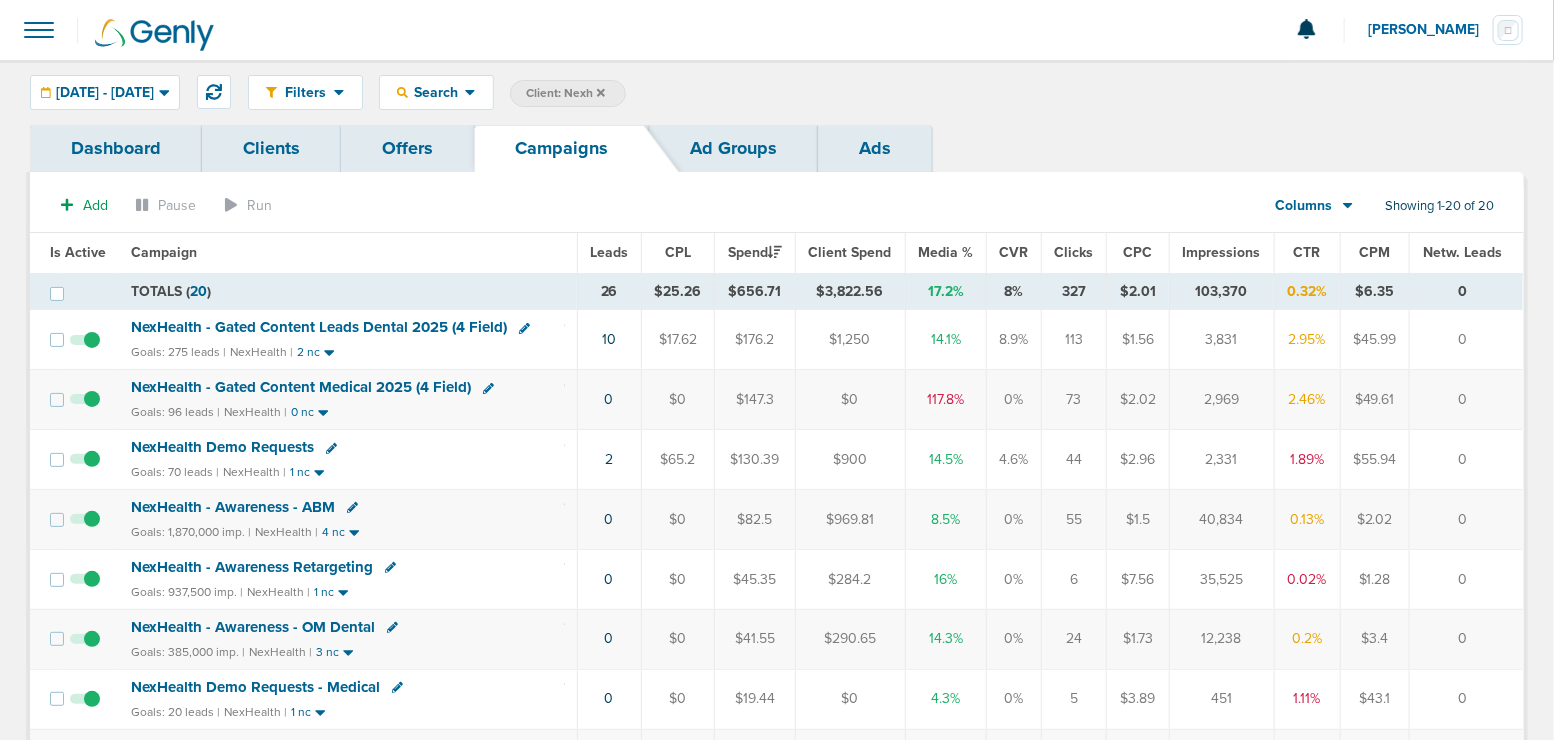 click on "NexHealth - Gated Content Leads Dental 2025 (4 Field)" at bounding box center (319, 327) 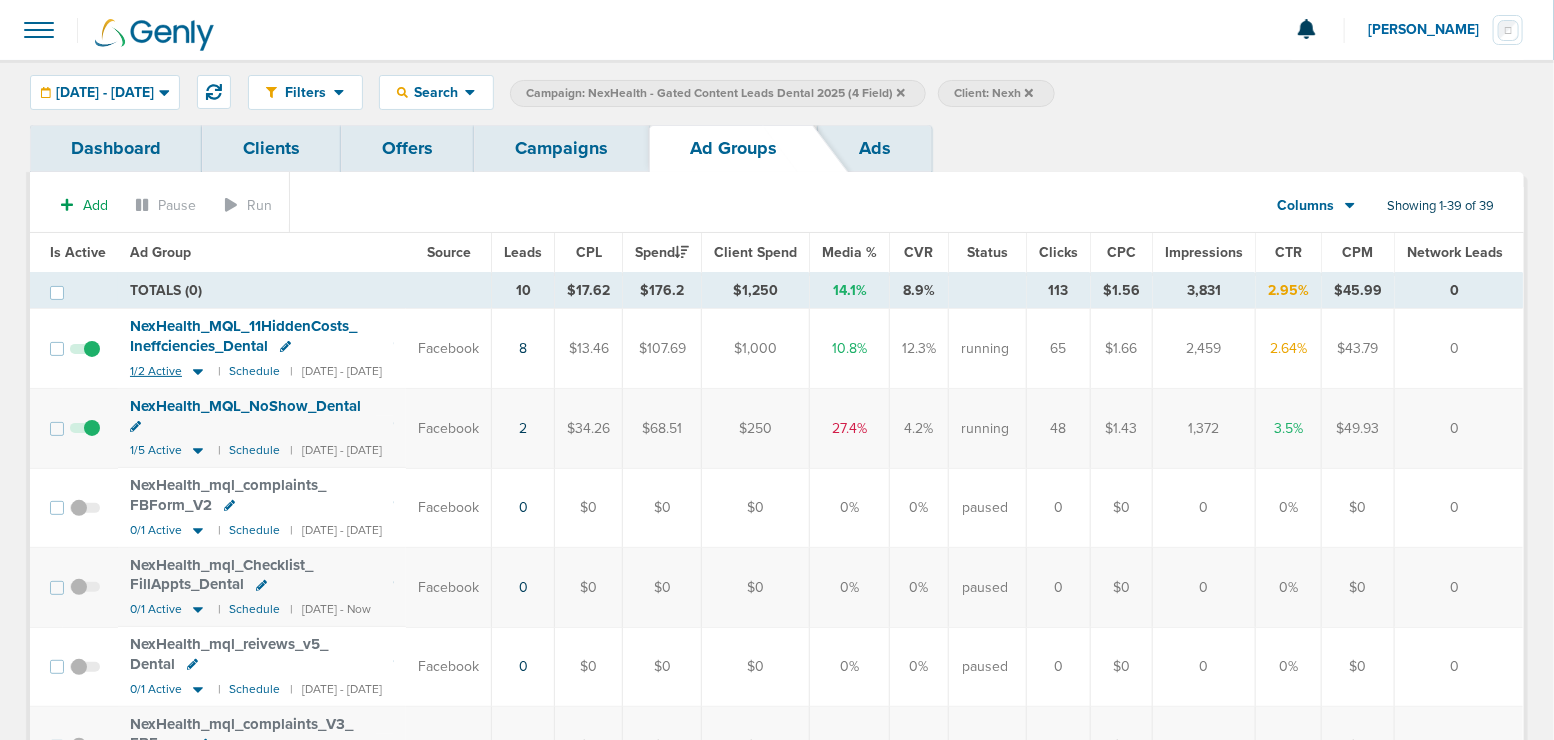 click 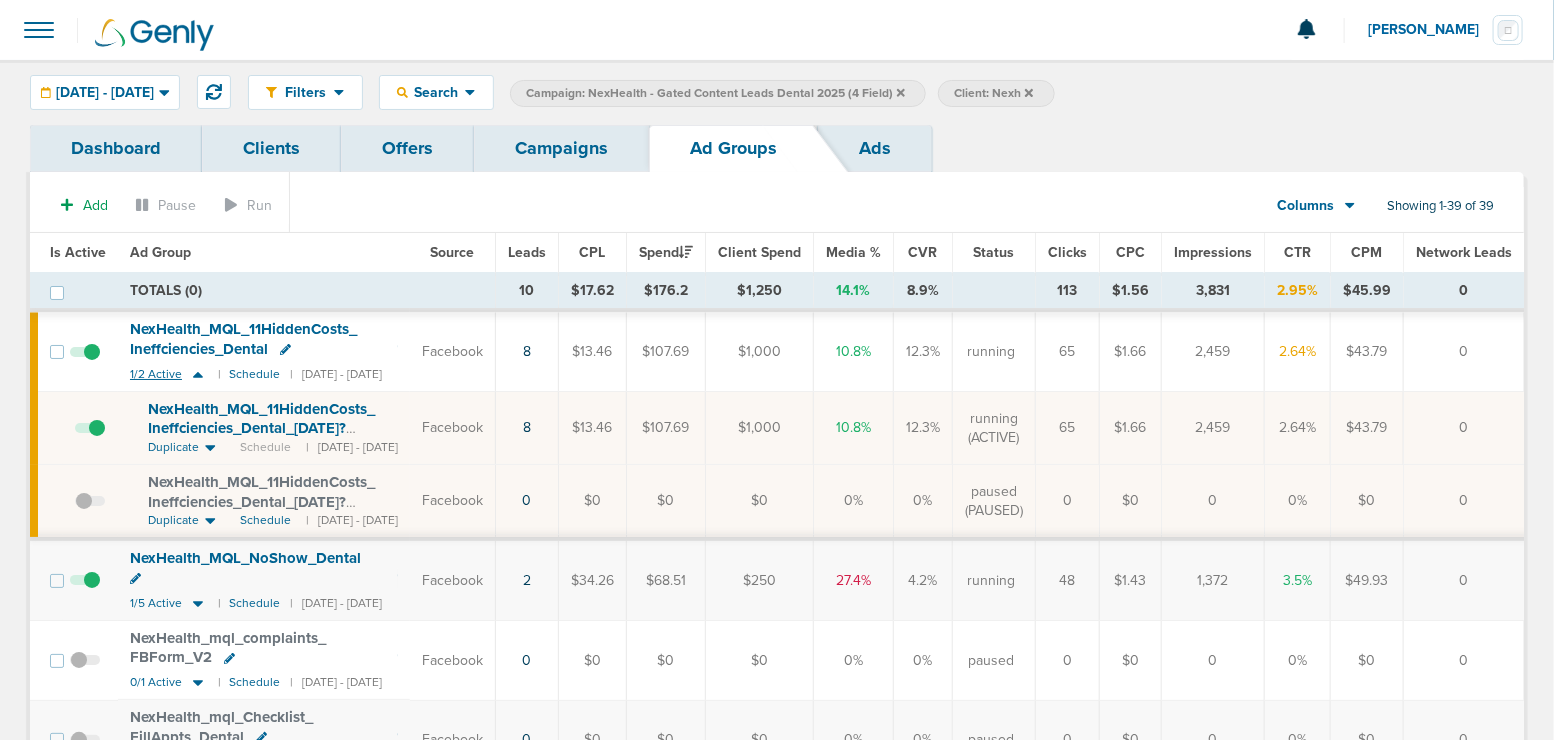 click 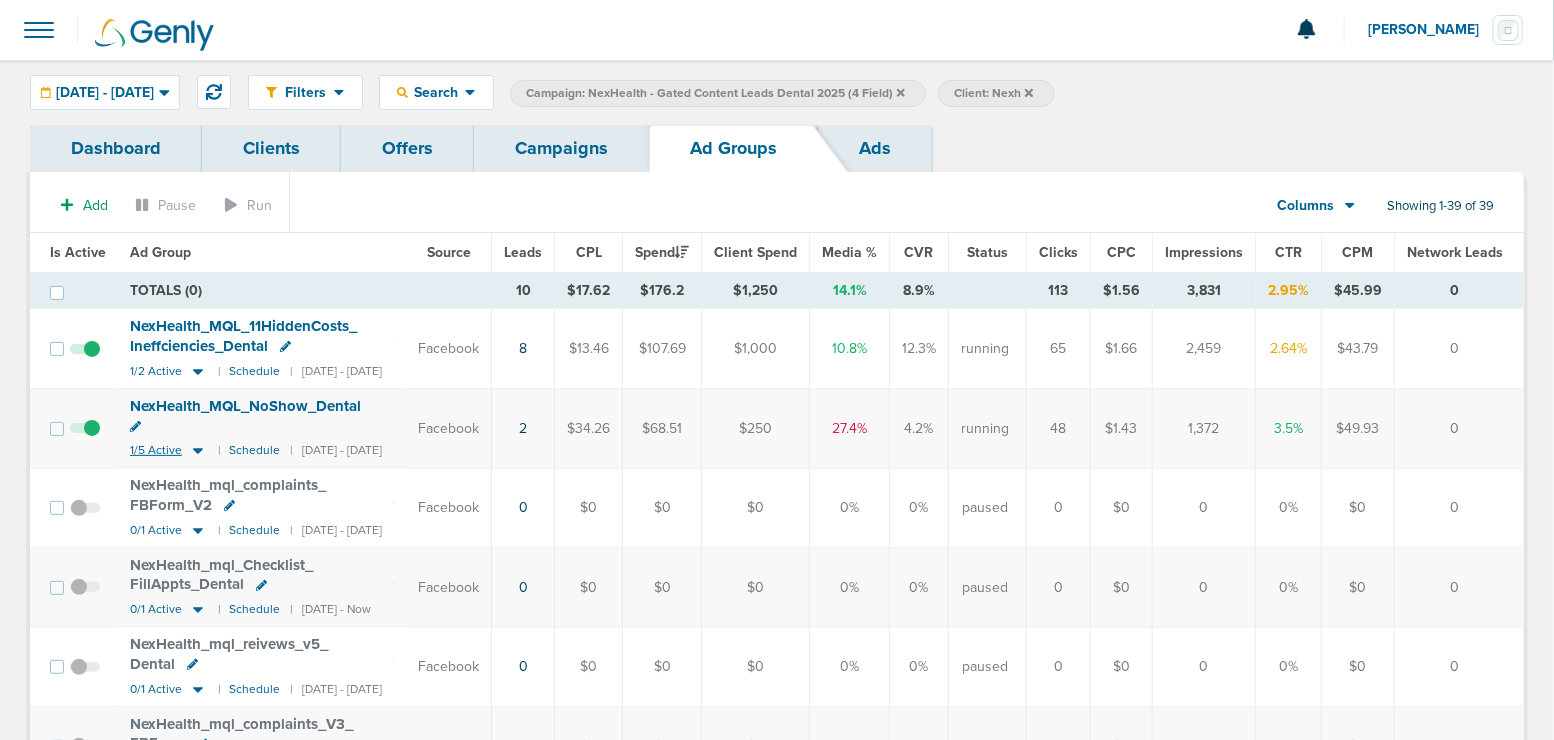 click 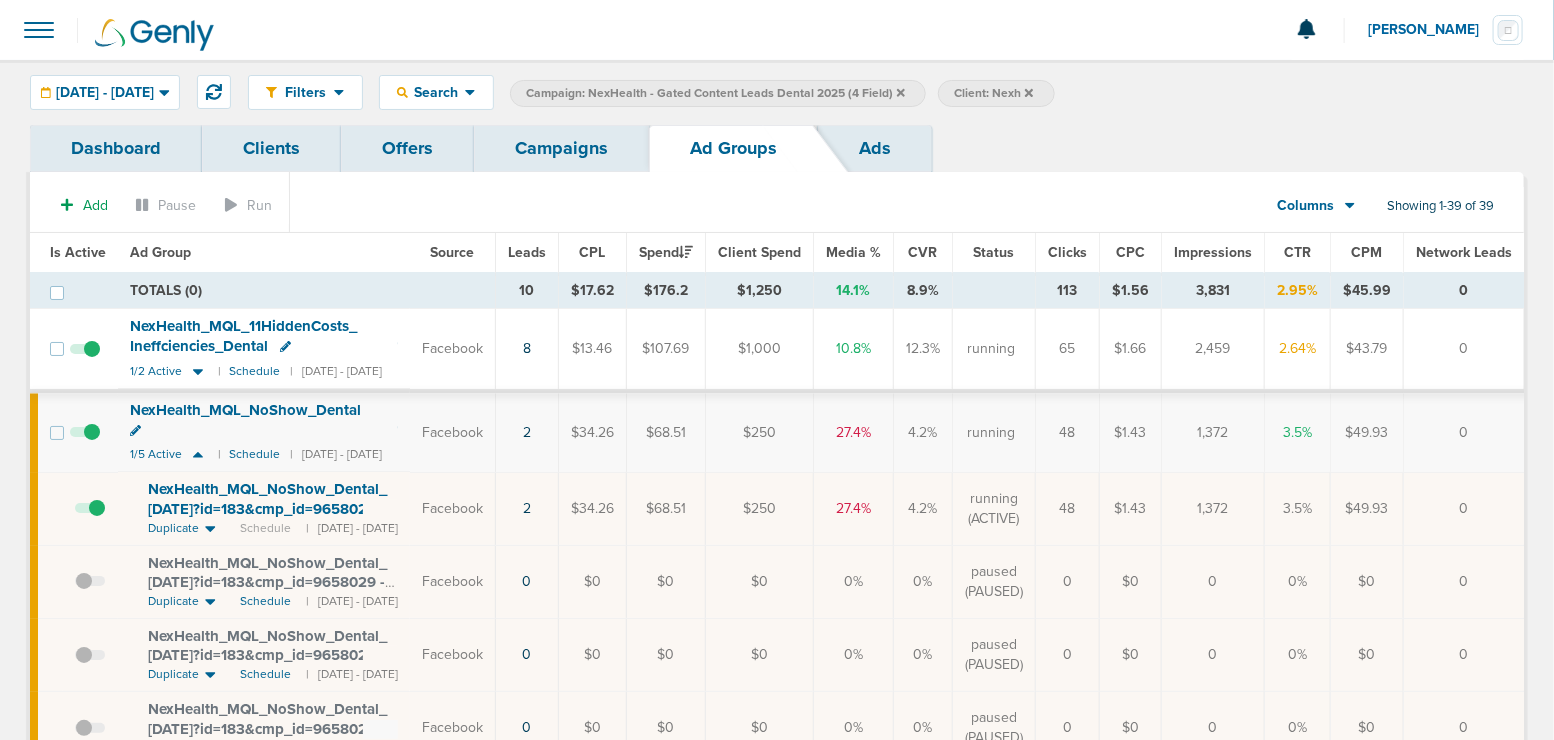 click at bounding box center [85, 442] 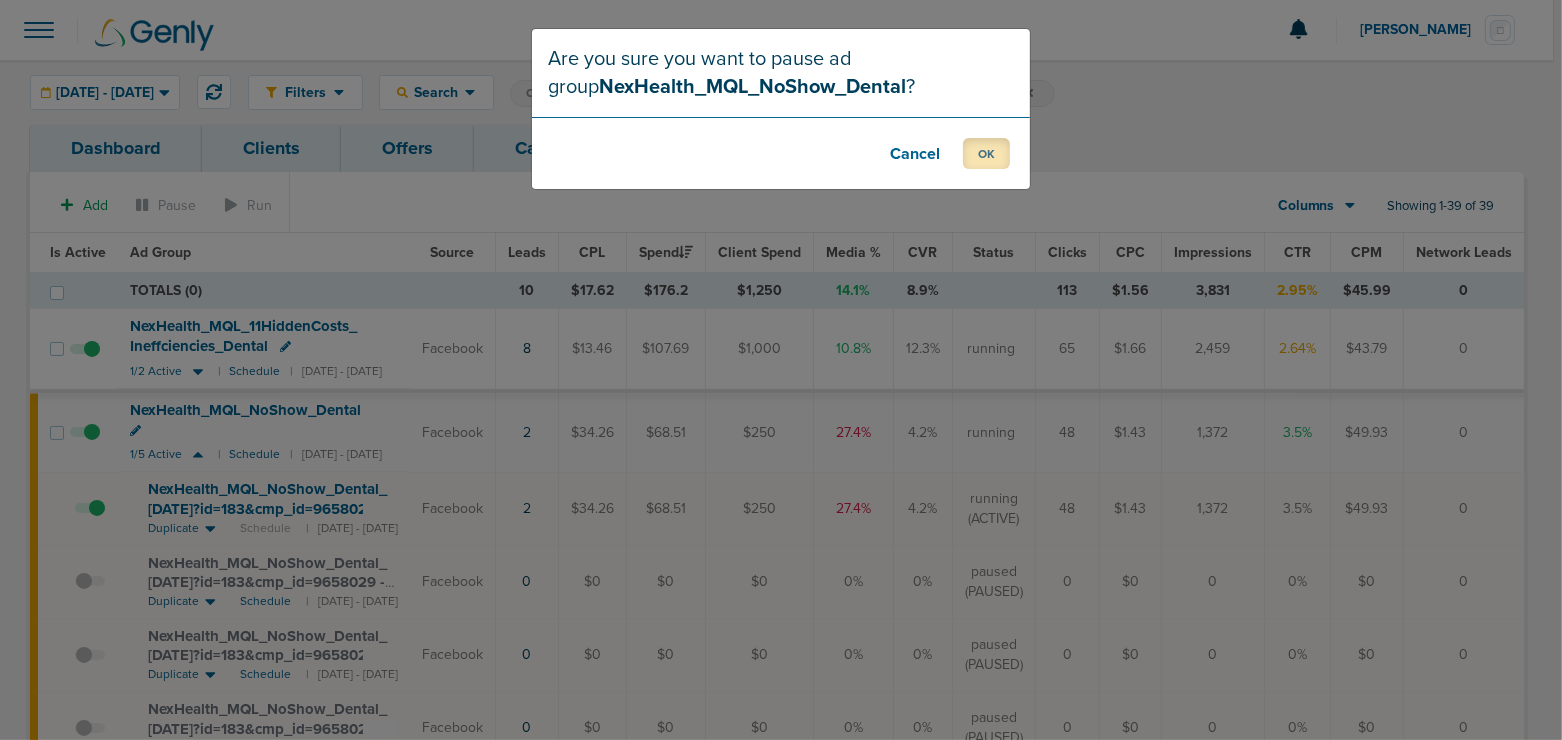click on "OK" at bounding box center (986, 153) 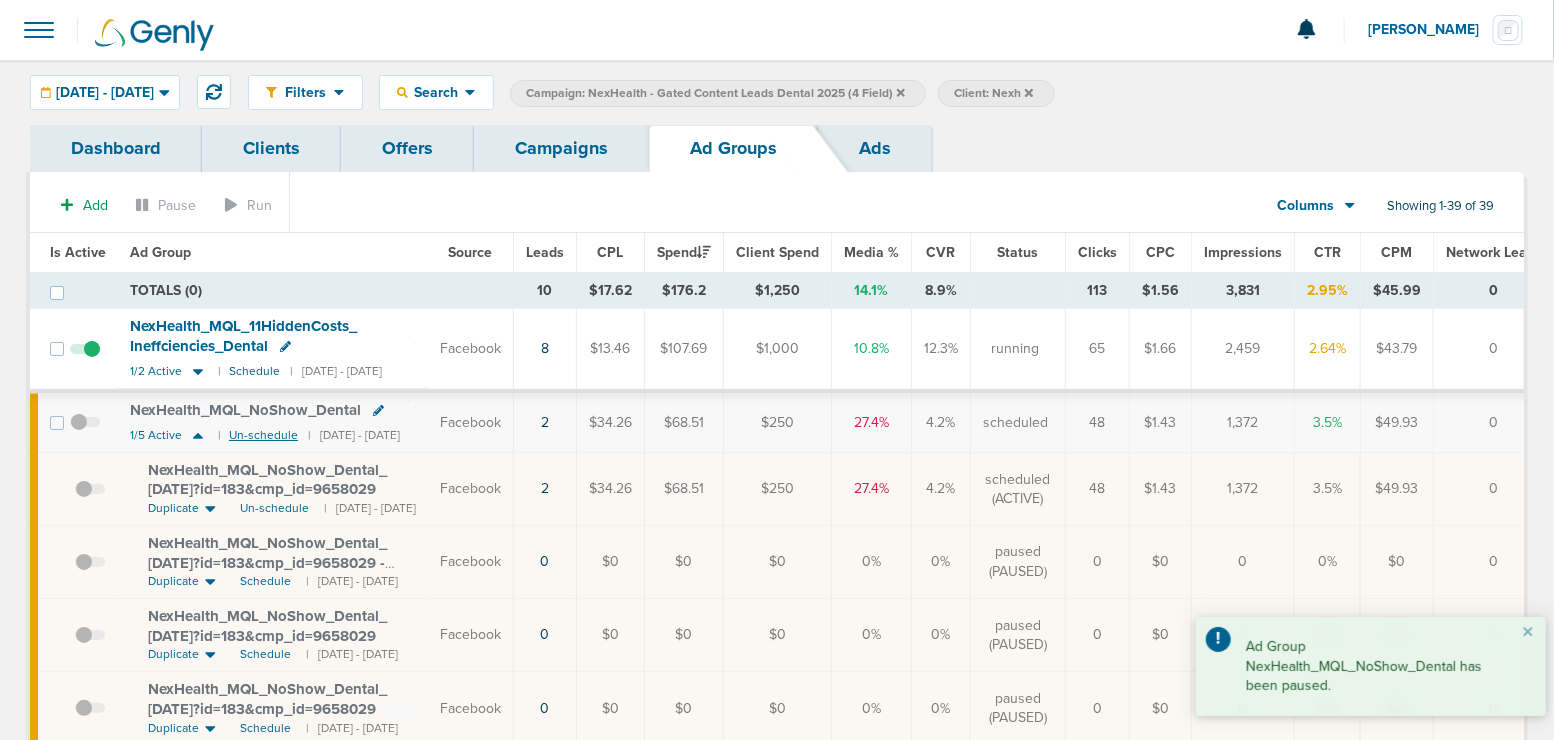 click on "Un-schedule" at bounding box center [263, 435] 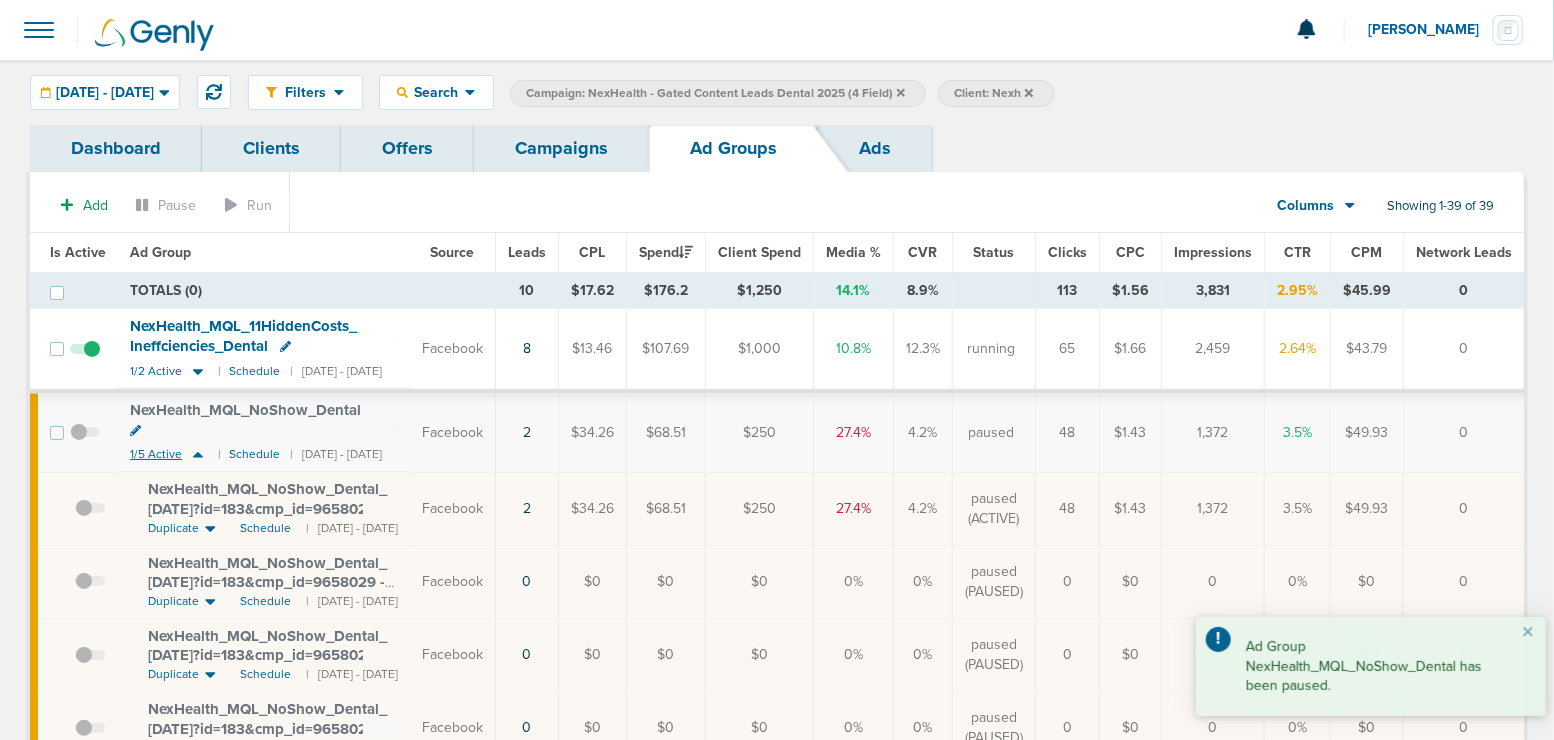 click 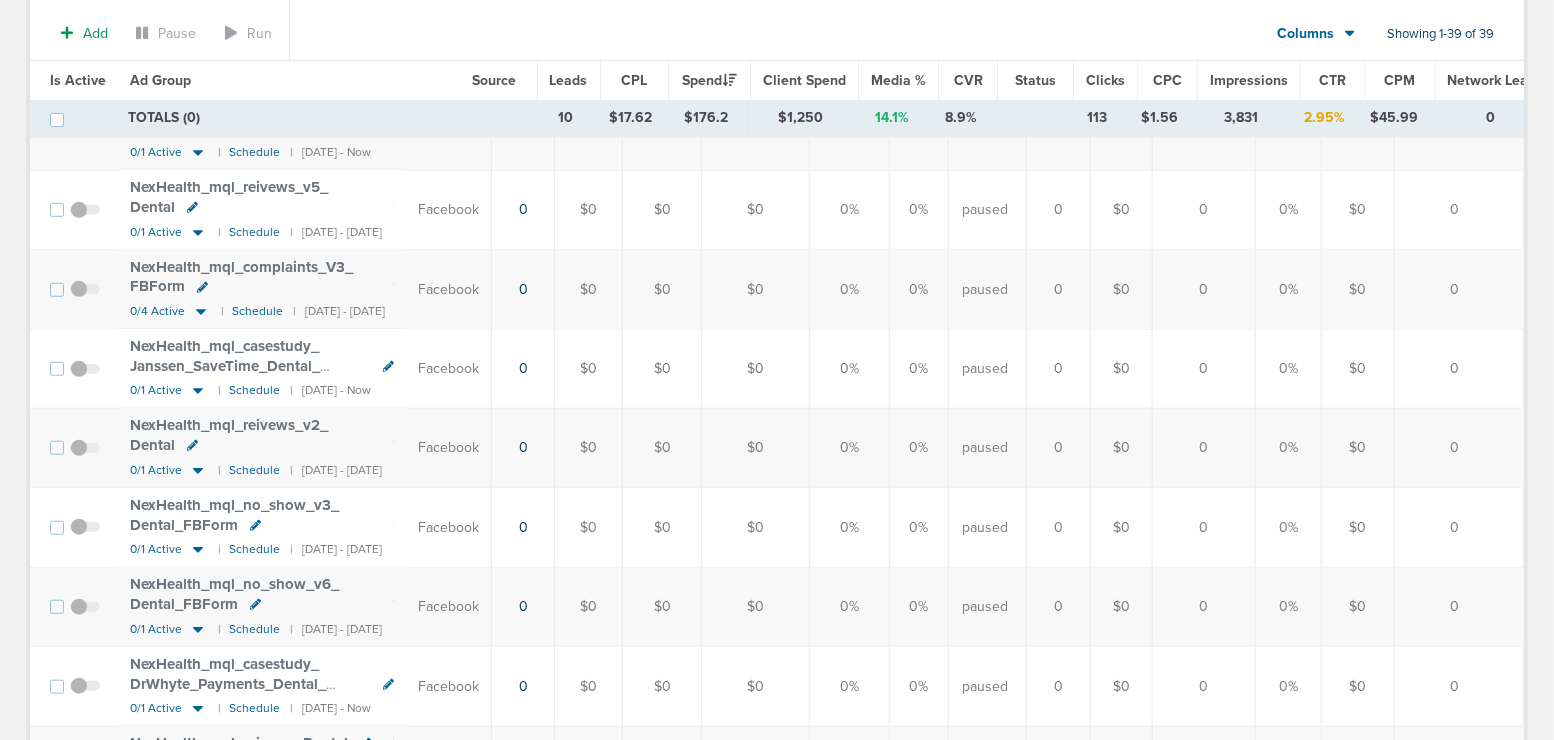 scroll, scrollTop: 0, scrollLeft: 0, axis: both 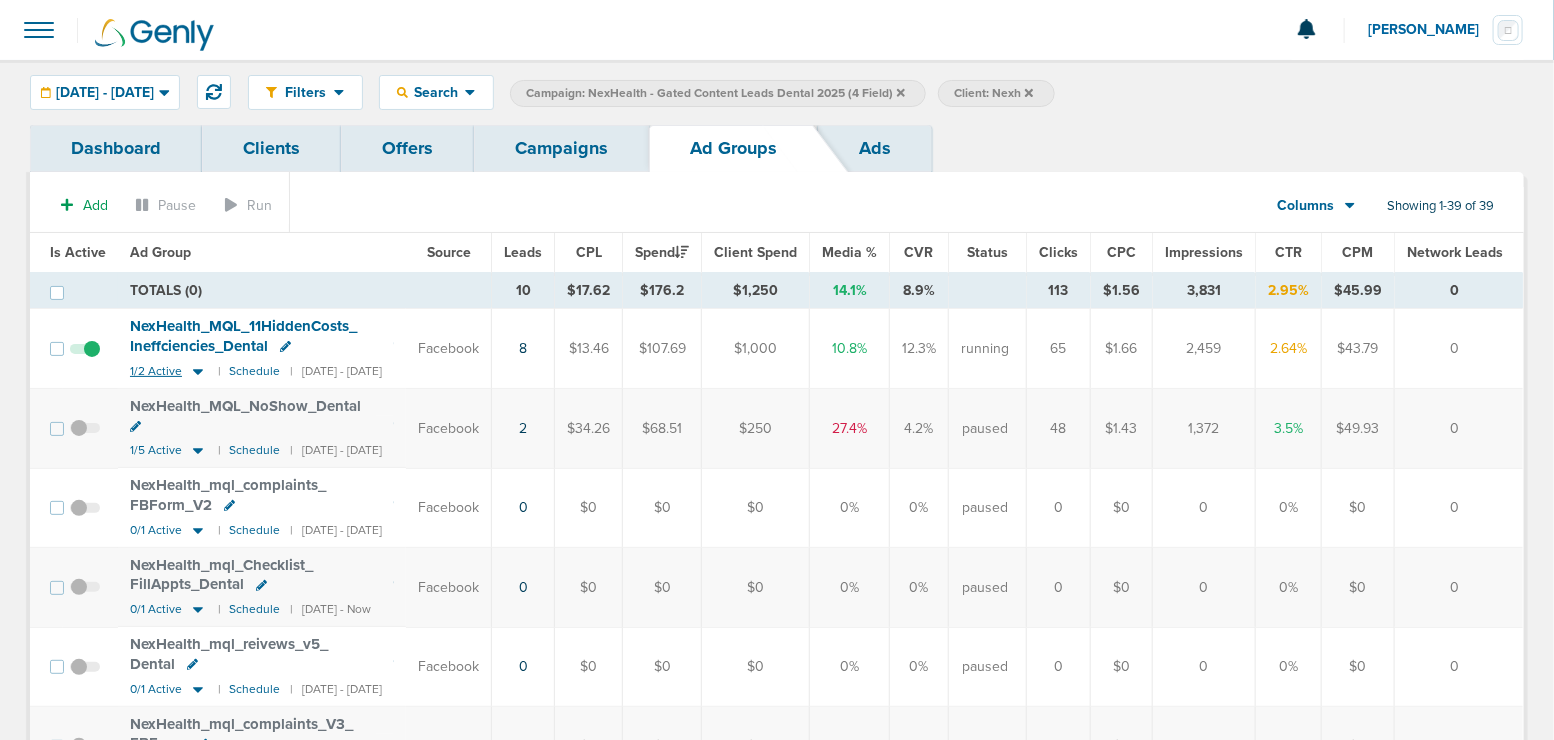 click 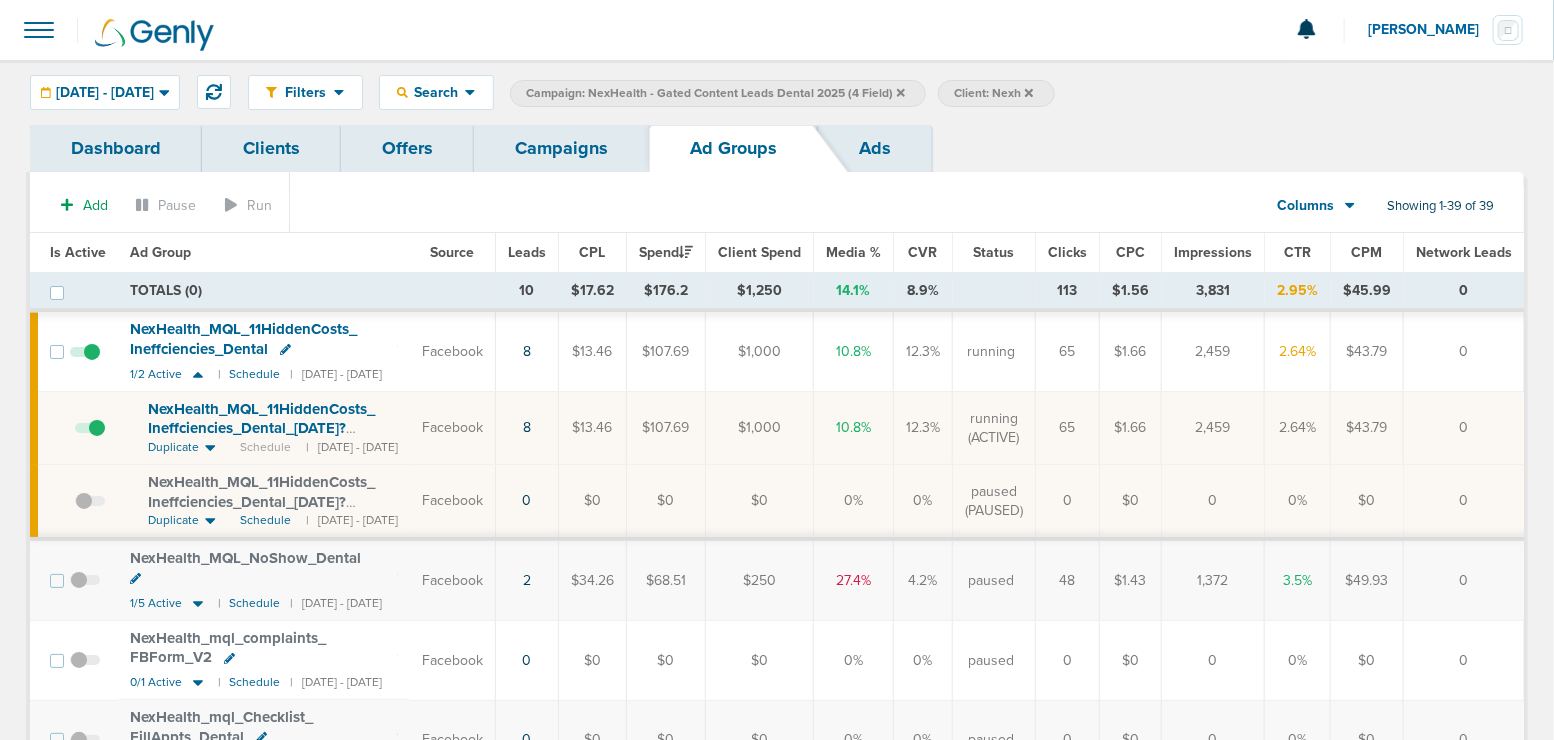 click on "Campaigns" at bounding box center [561, 148] 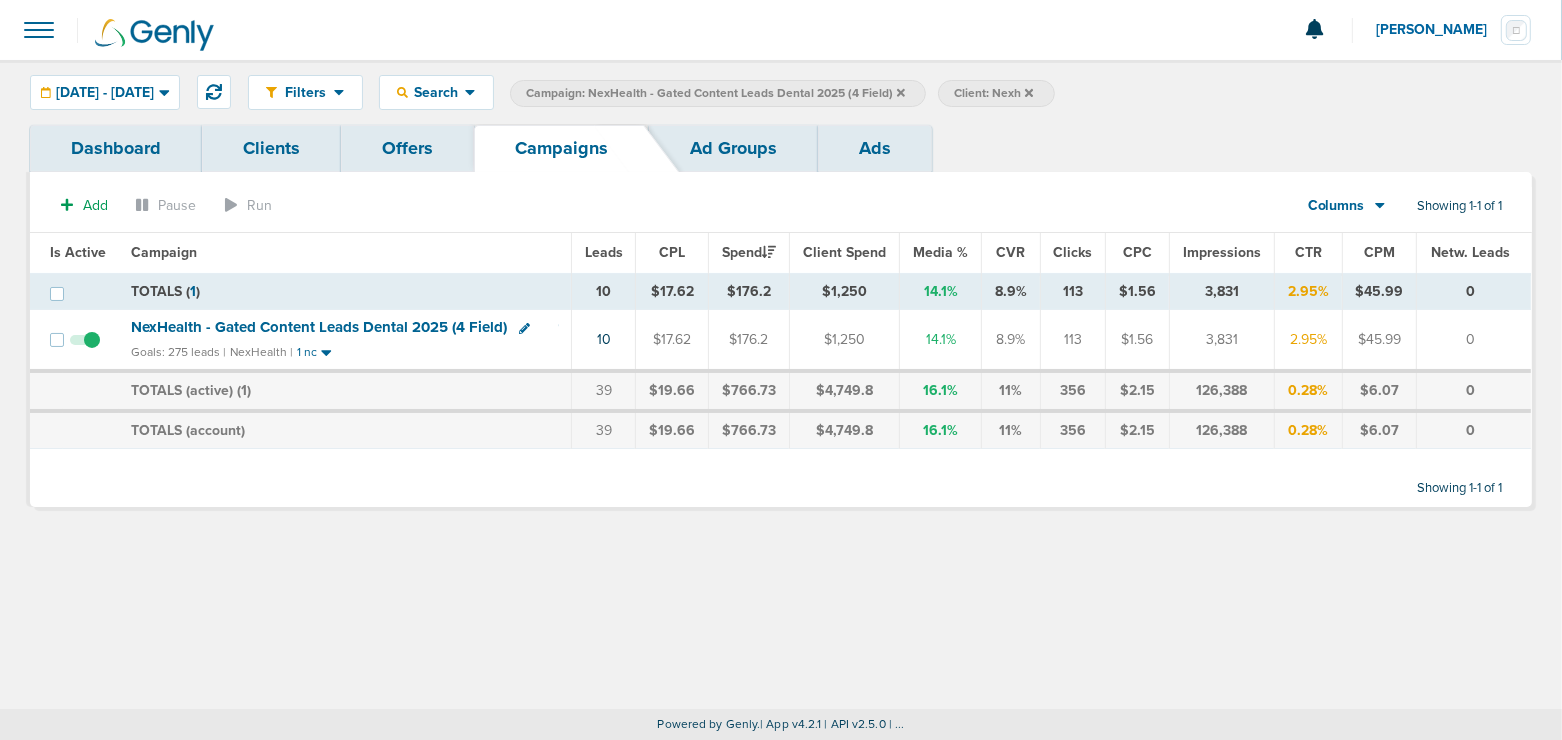 click on "Ad Groups" at bounding box center (733, 148) 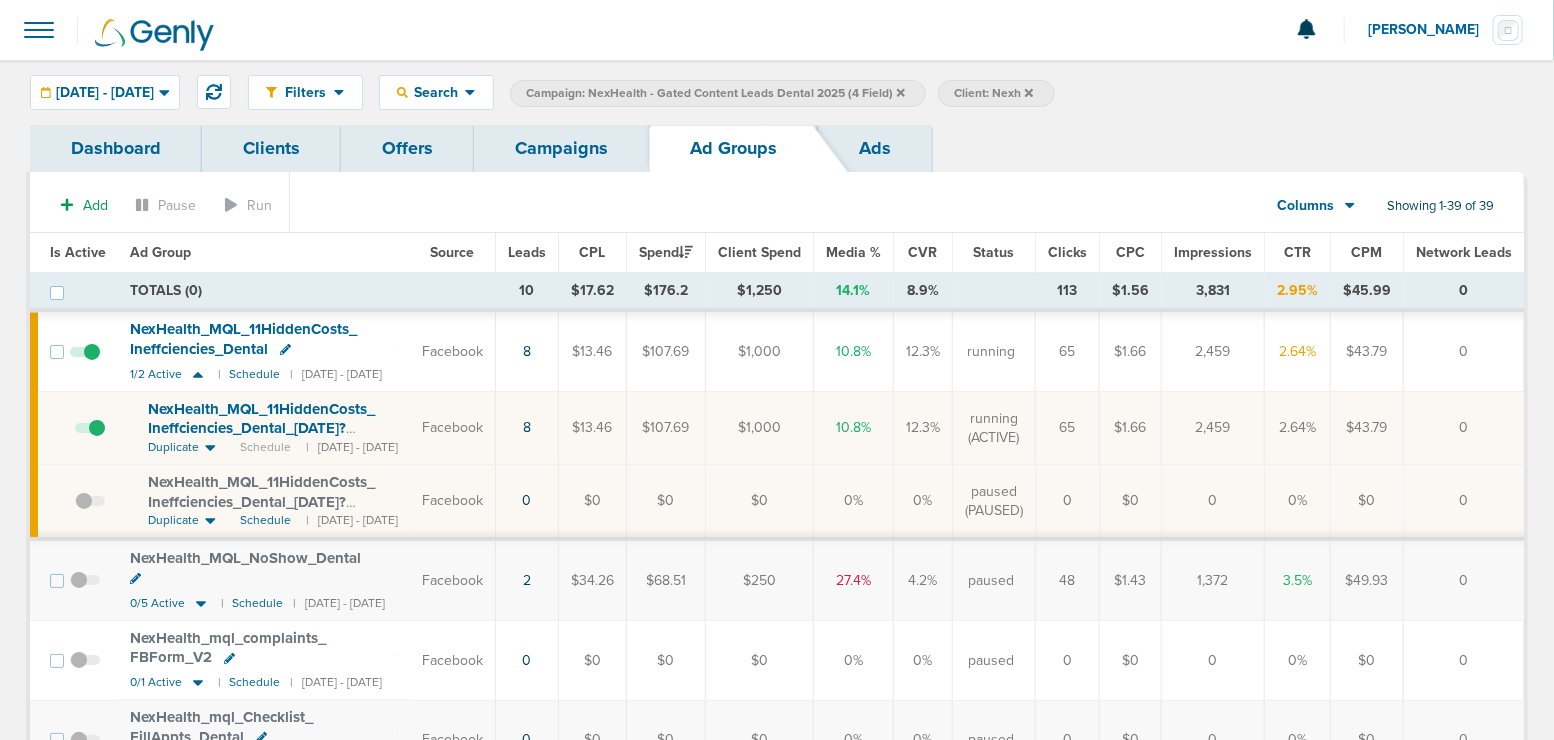 click on "NexHealth_ MQL_ 11HiddenCosts_ Ineffciencies_ Dental_ 06.09.25?id=183&cmp_ id=9658029" at bounding box center (261, 428) 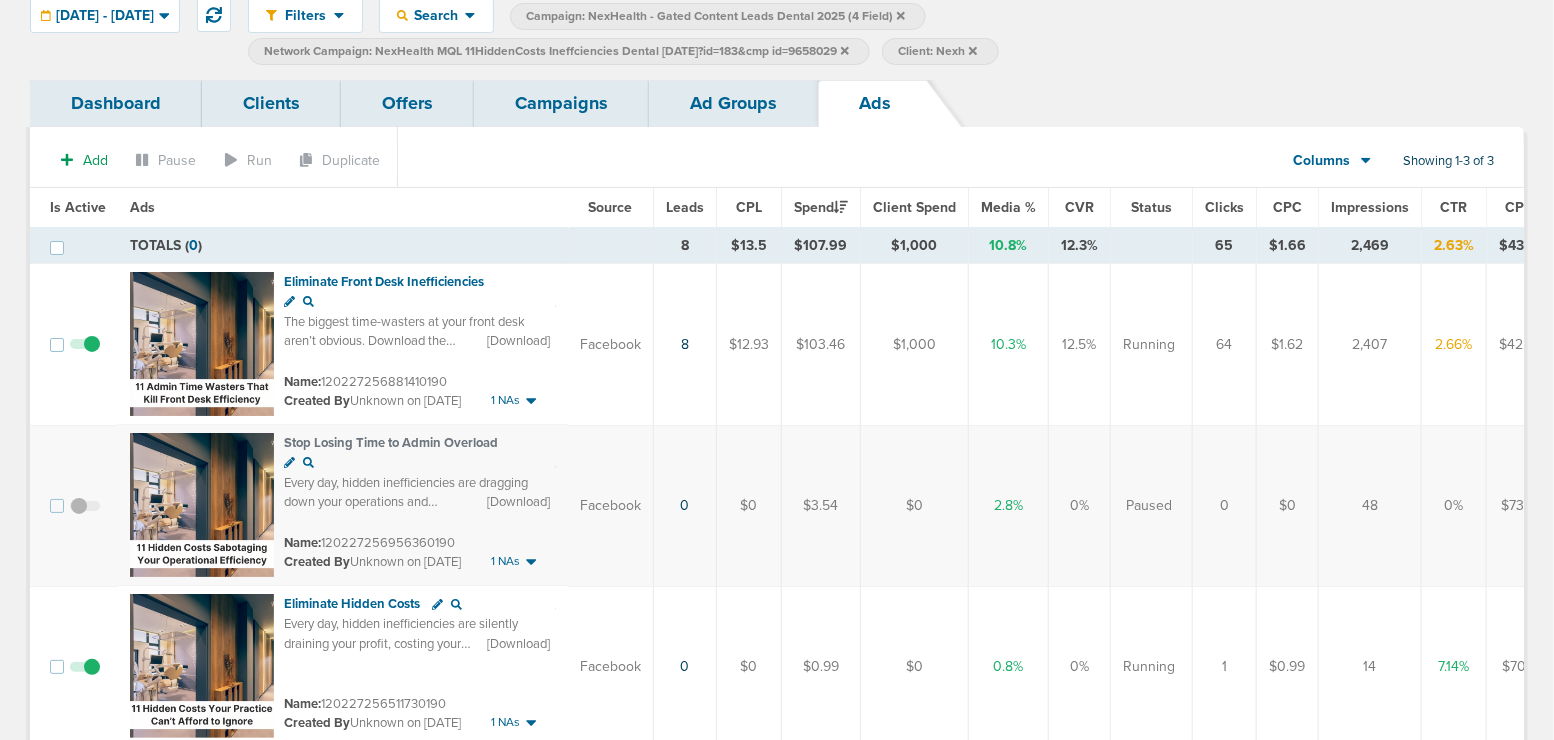 scroll, scrollTop: 46, scrollLeft: 0, axis: vertical 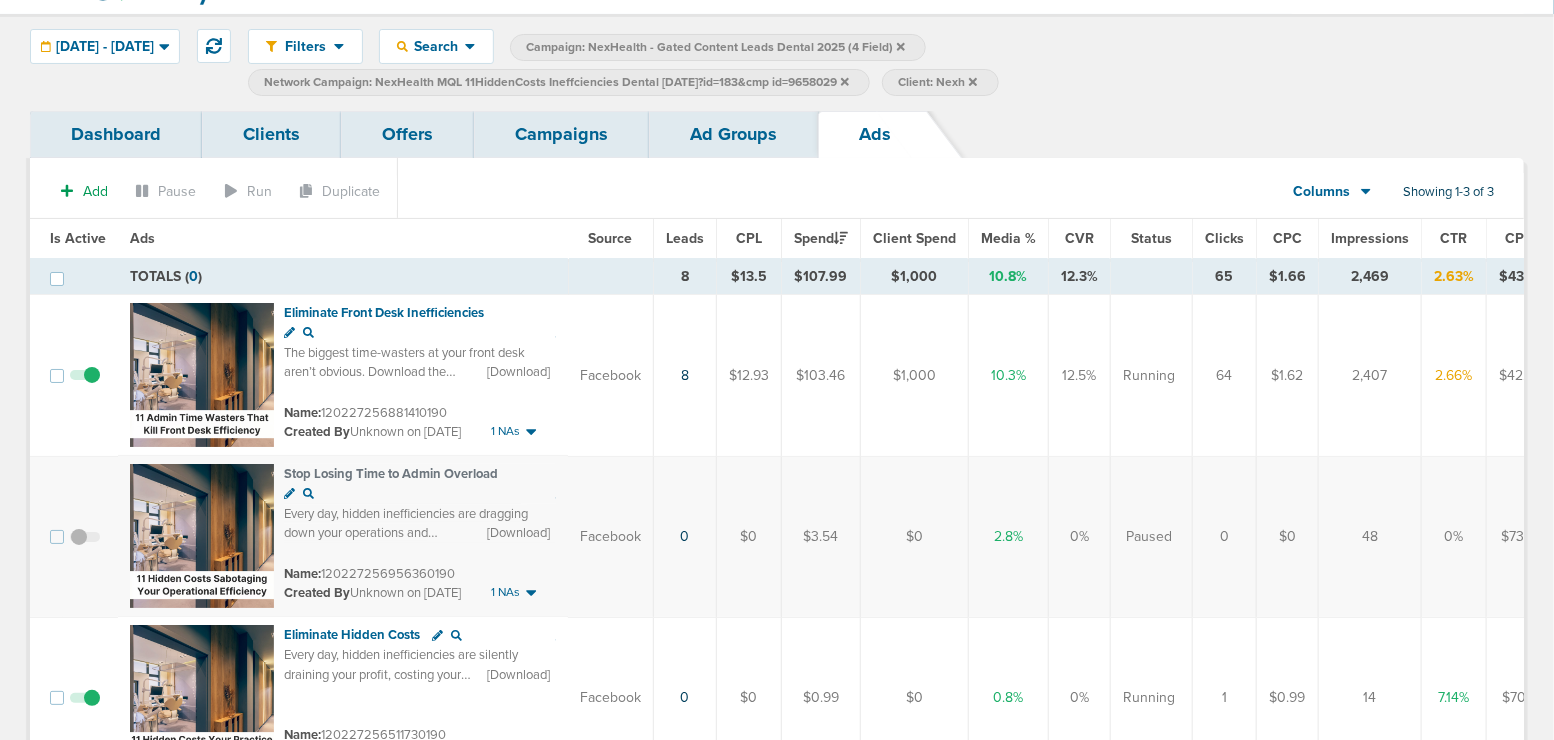 click on "Campaigns" at bounding box center (561, 134) 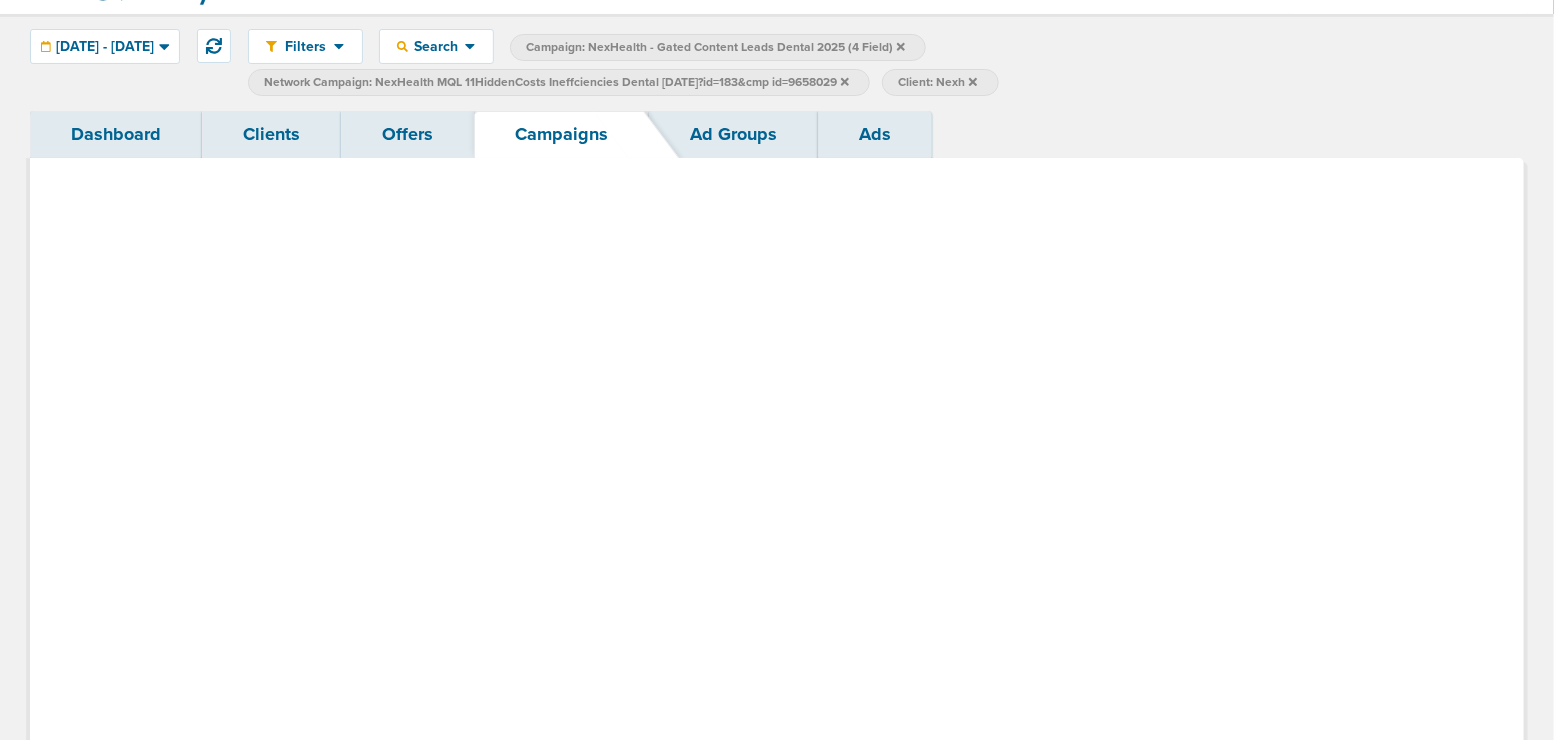 scroll, scrollTop: 0, scrollLeft: 0, axis: both 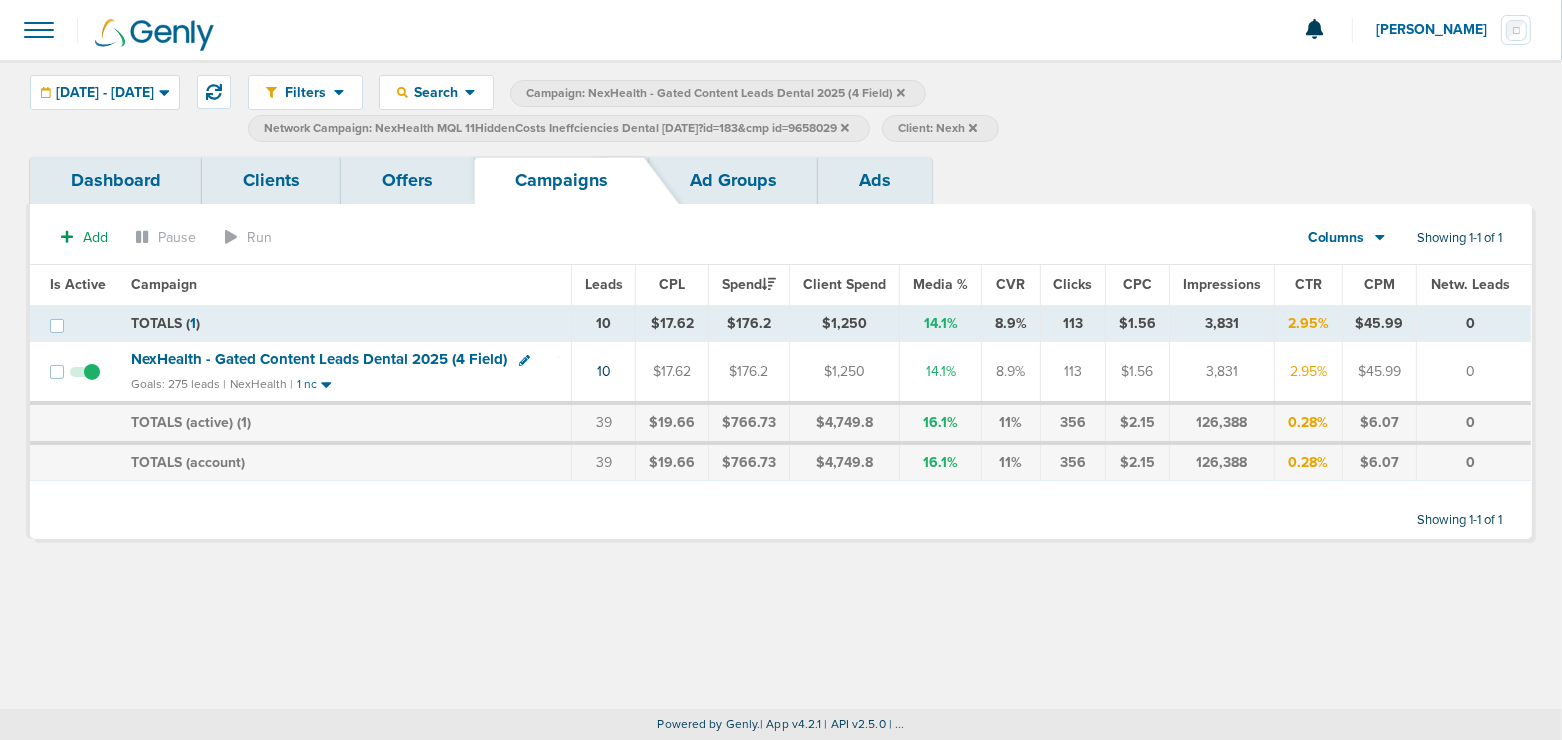 click 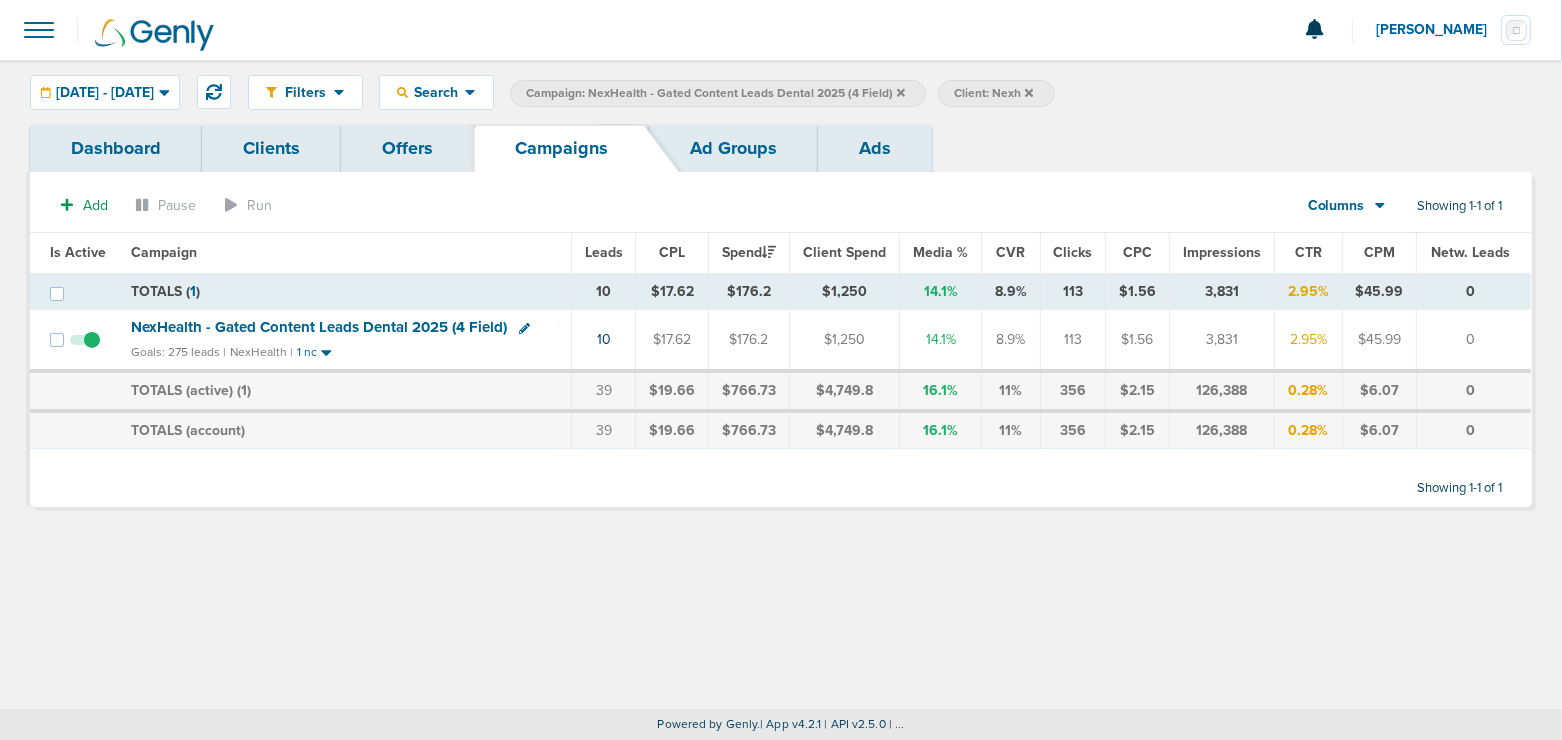 click 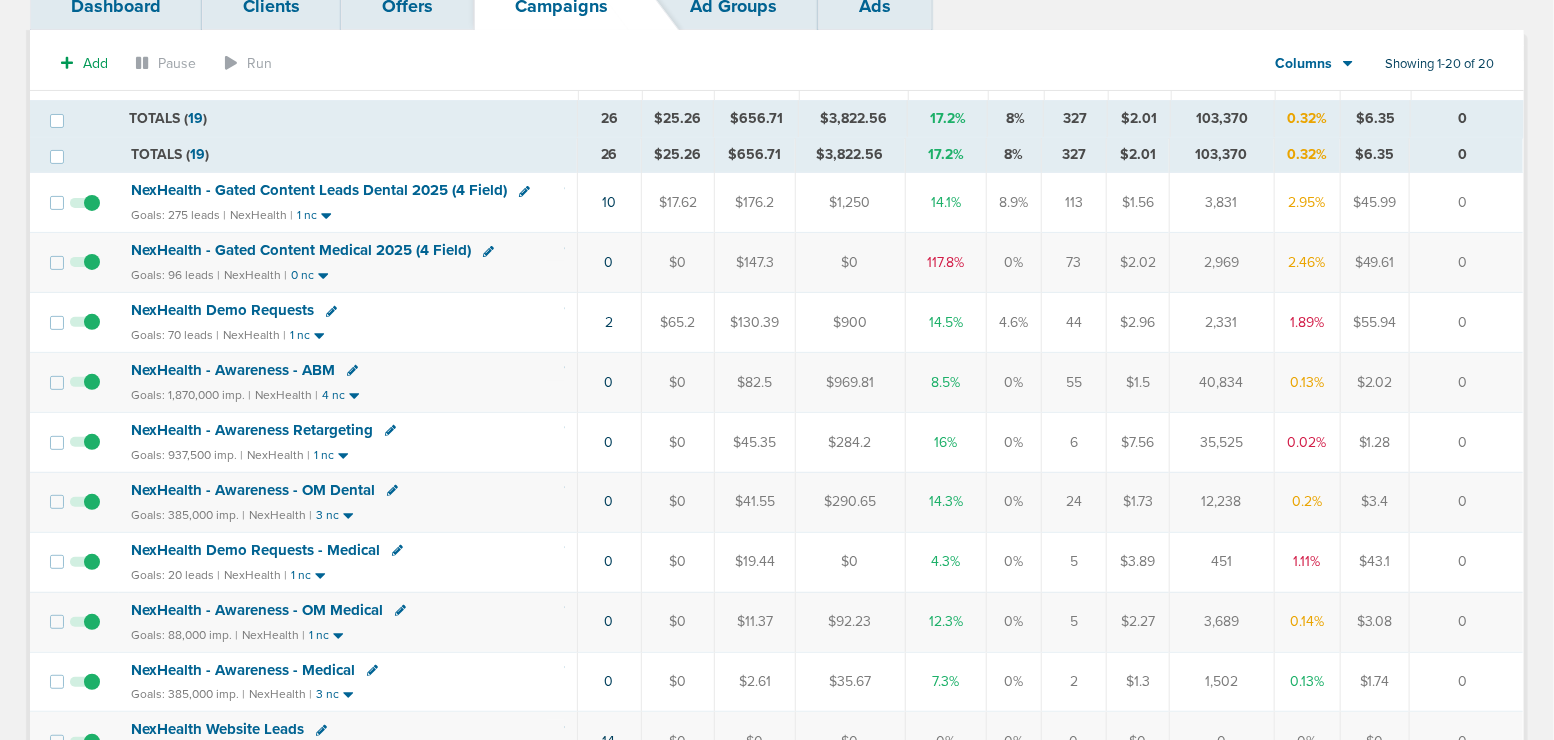 scroll, scrollTop: 30, scrollLeft: 0, axis: vertical 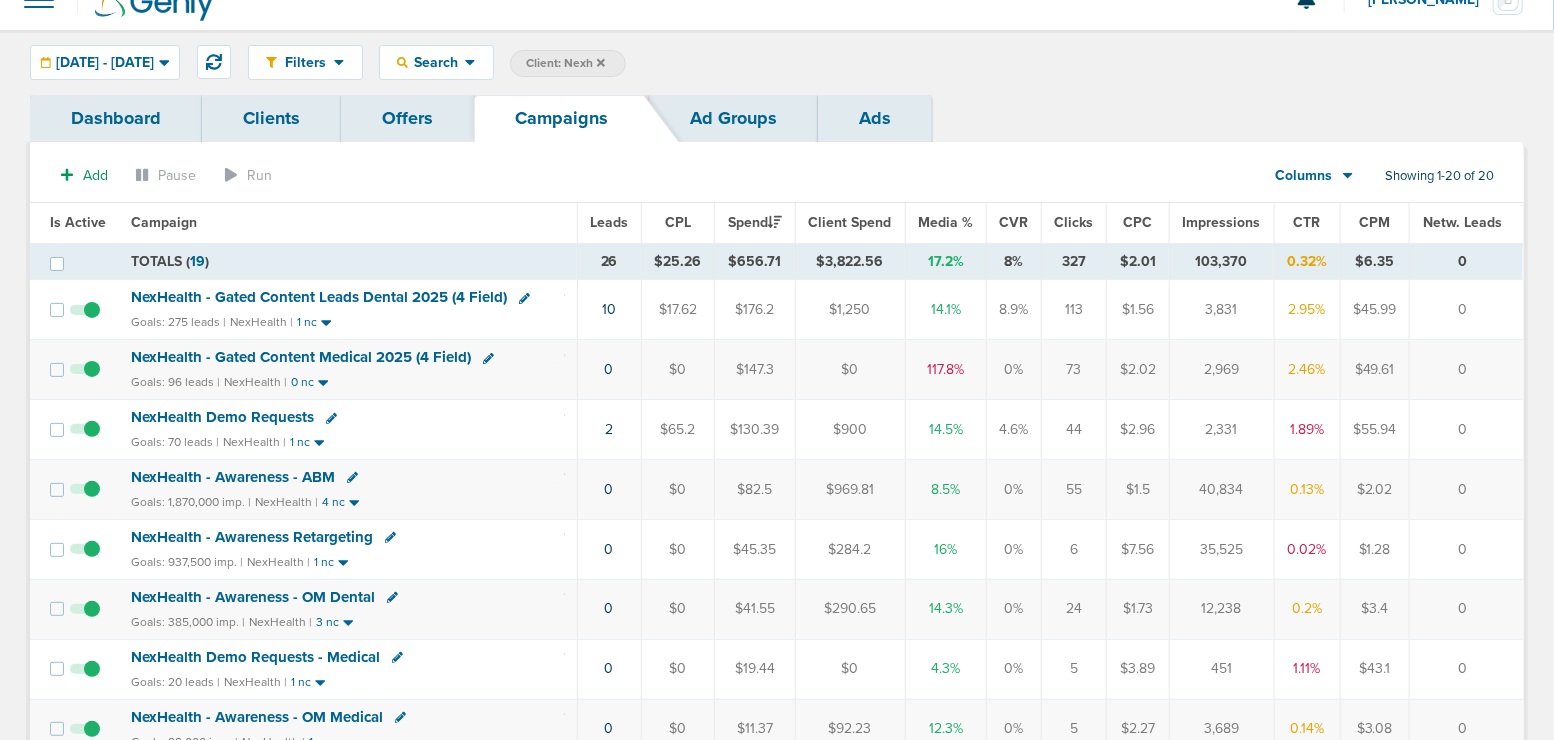 click on "NexHealth - Gated Content Medical 2025 (4 Field)" at bounding box center (301, 357) 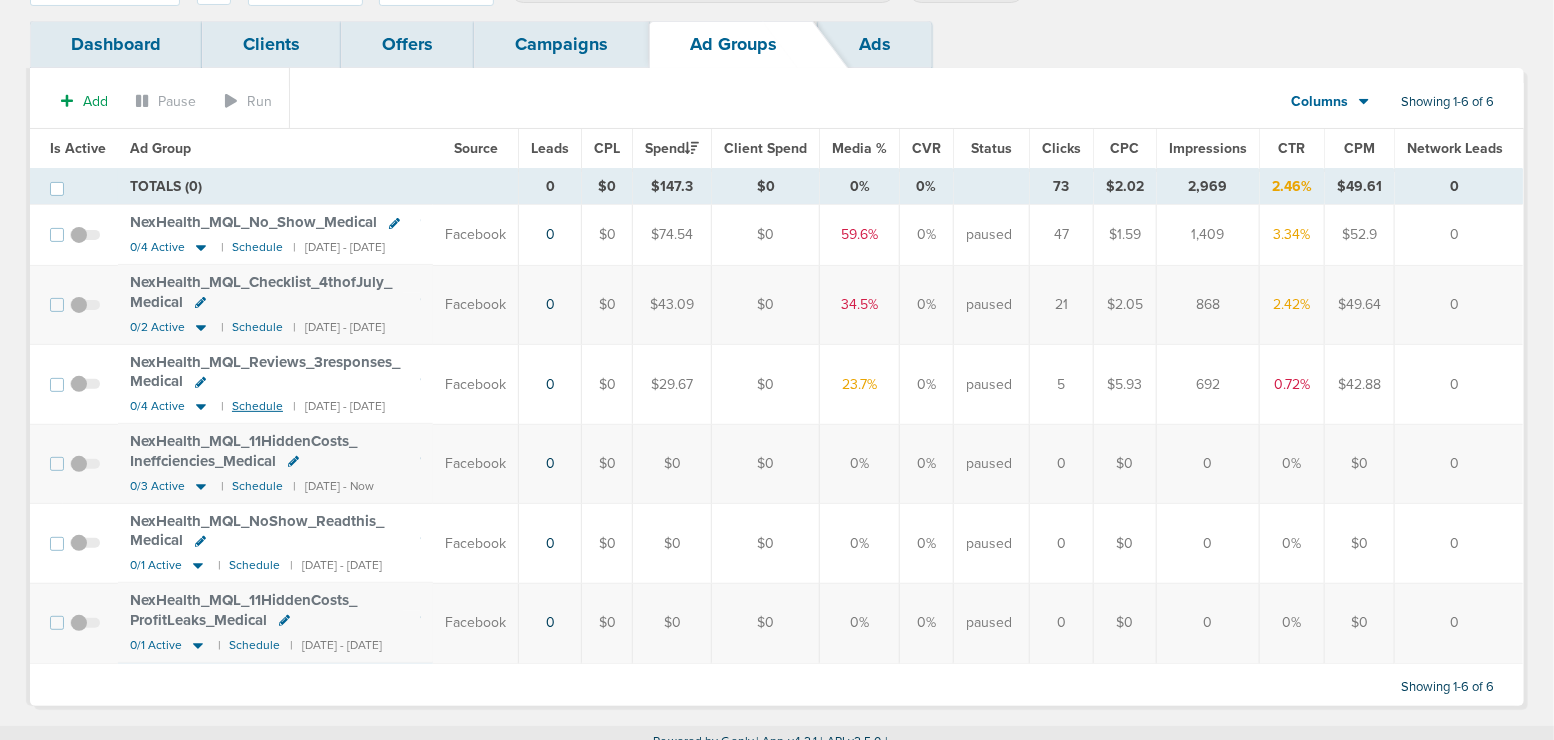 scroll, scrollTop: 126, scrollLeft: 0, axis: vertical 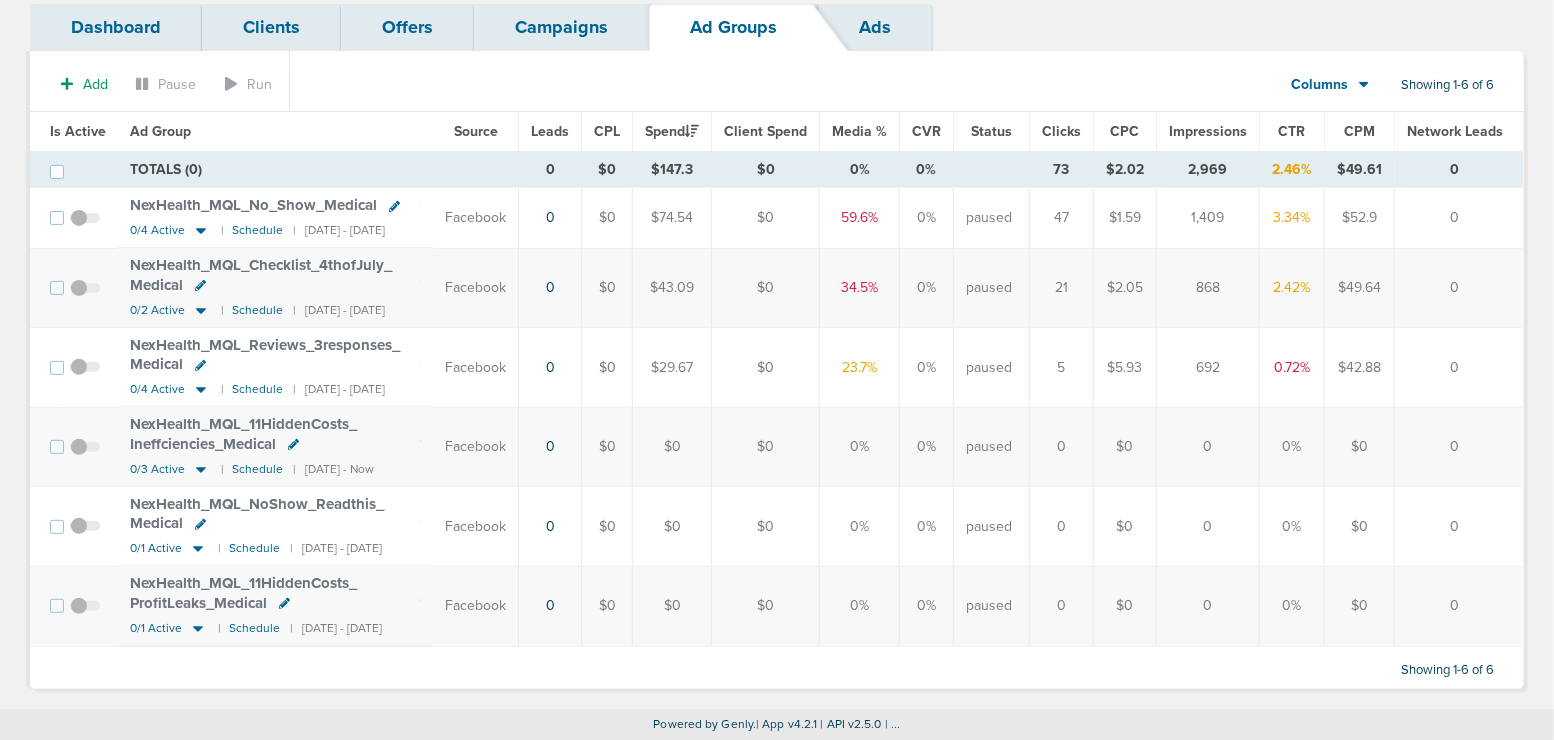 click on "NexHealth_ MQL_ 11HiddenCosts_ ProfitLeaks_ Medical" at bounding box center [243, 593] 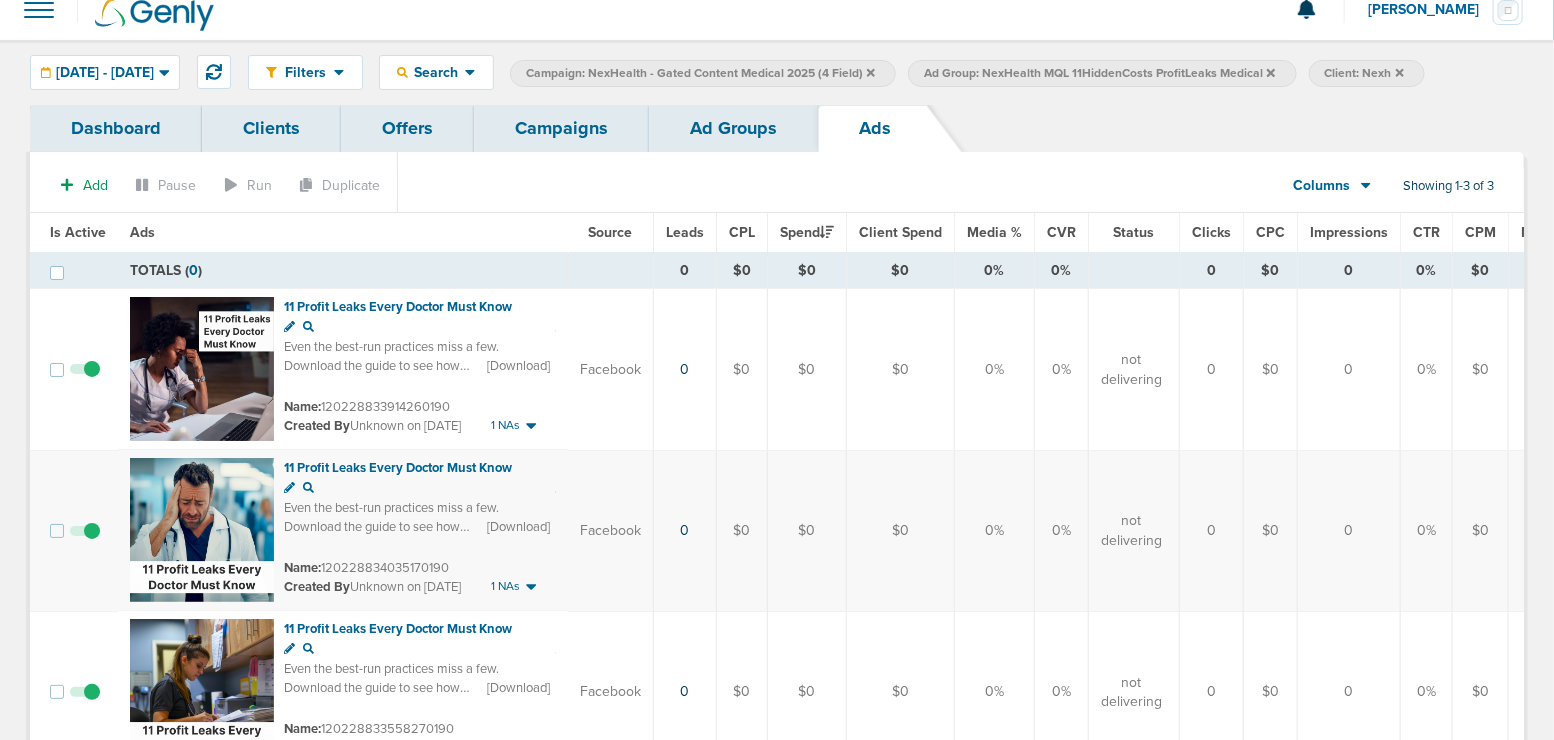 scroll, scrollTop: 0, scrollLeft: 0, axis: both 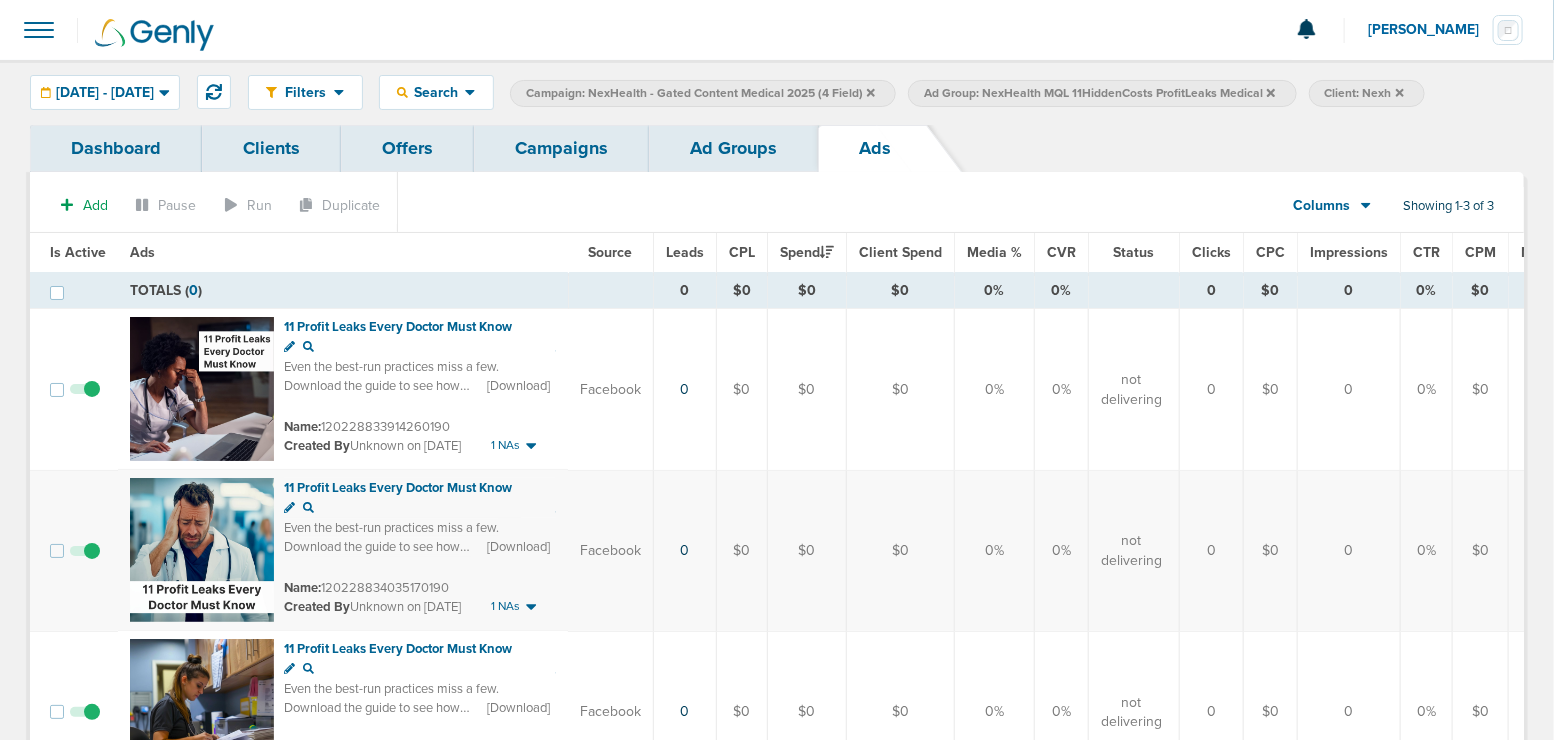 click on "Ad Groups" at bounding box center [733, 148] 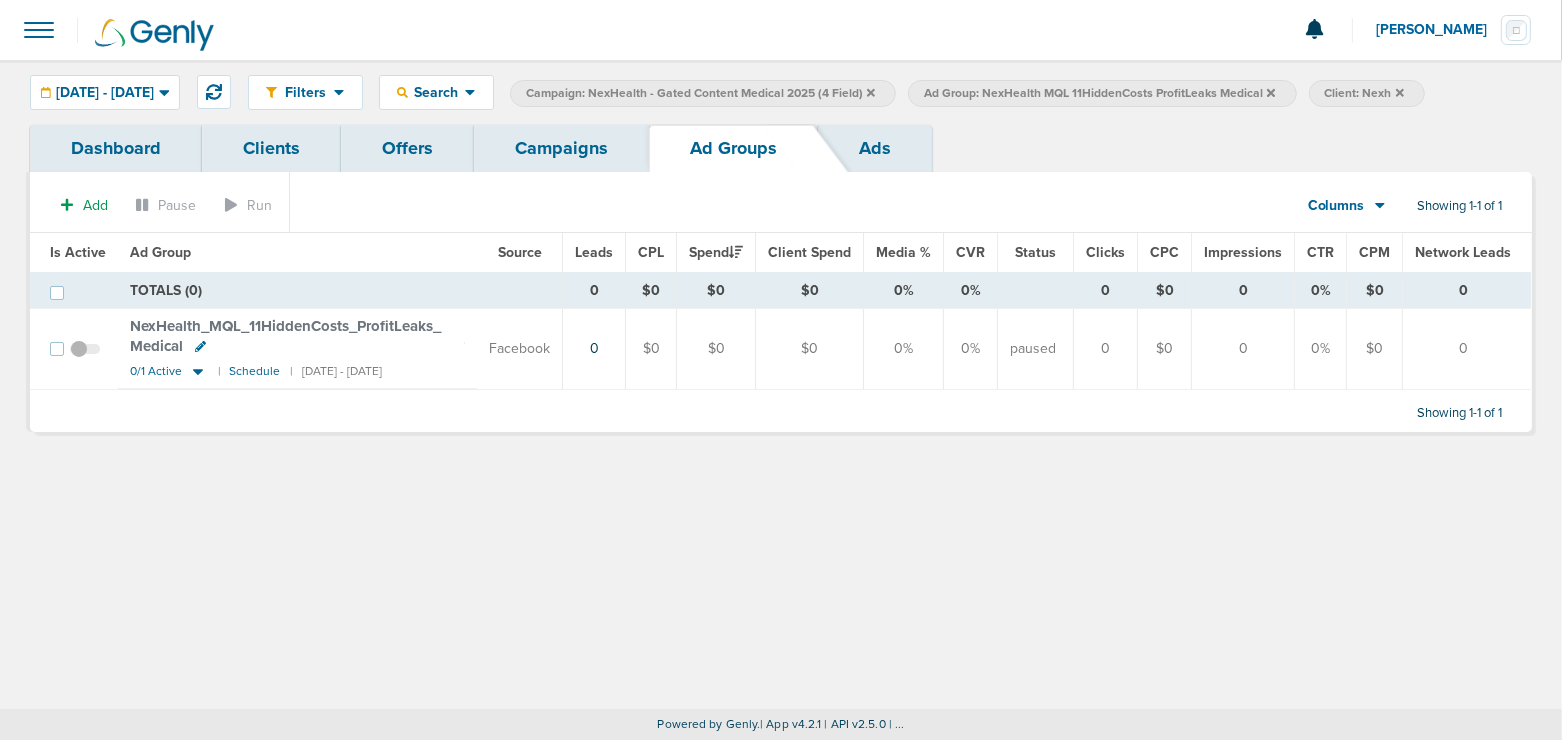 click on "Campaigns" at bounding box center [561, 148] 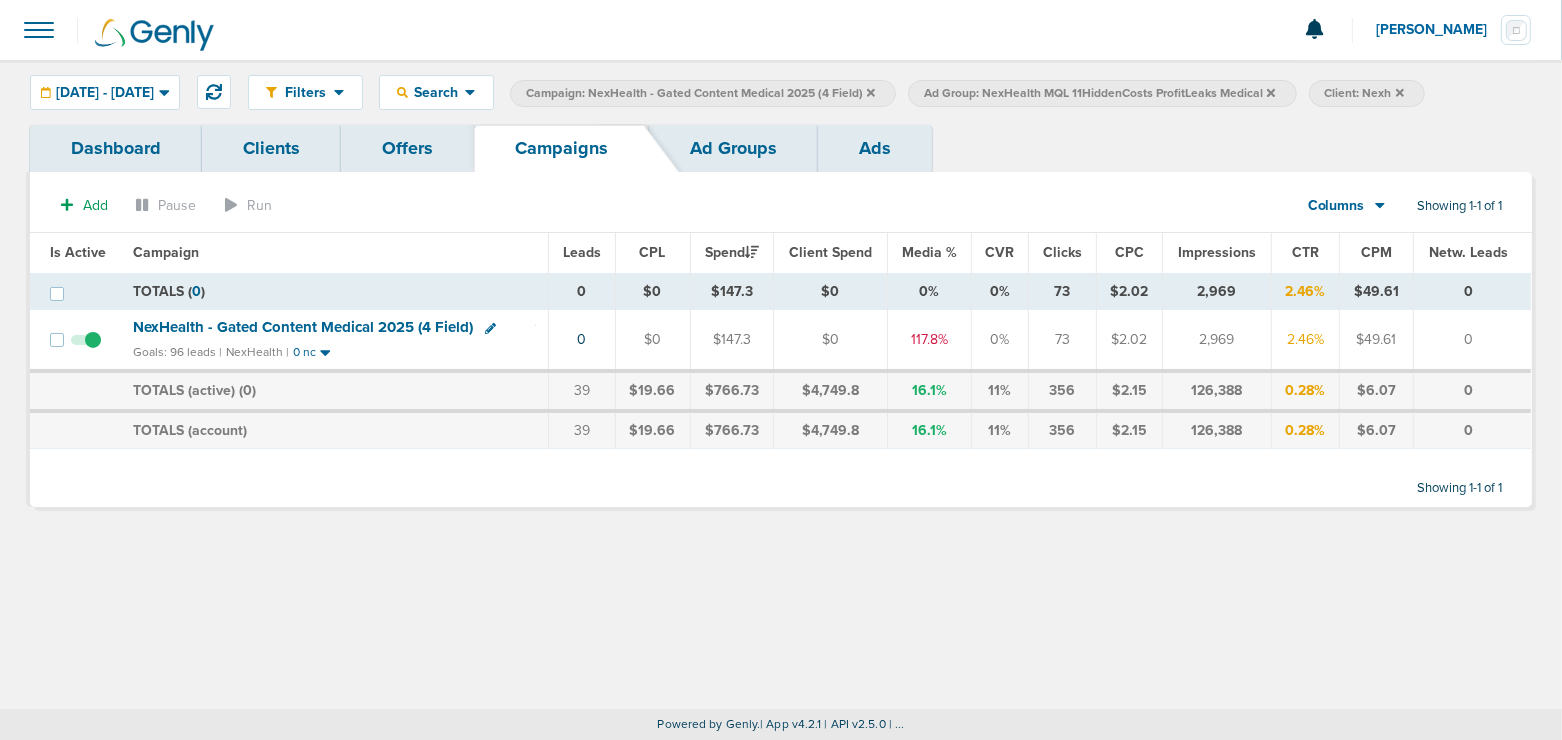 click 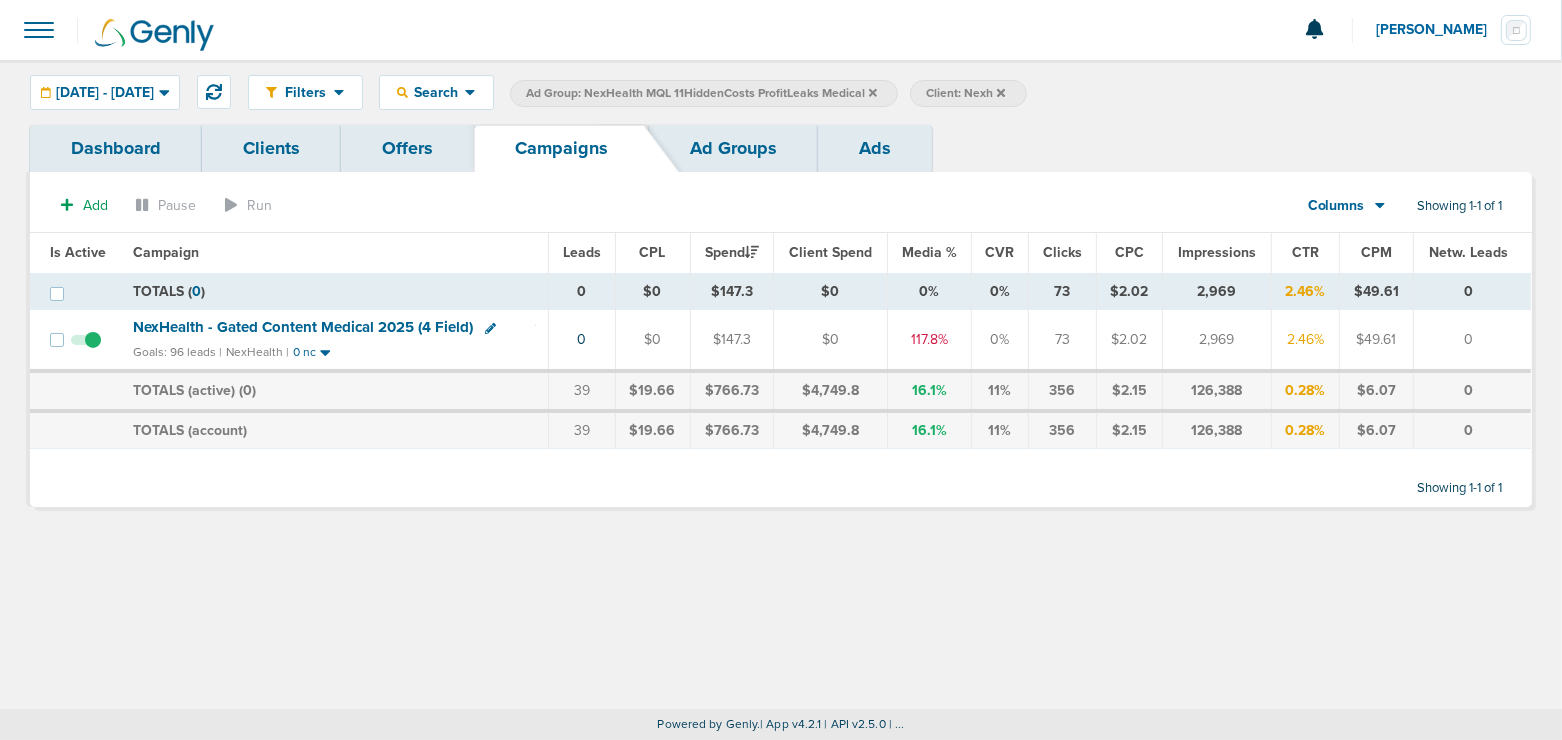 click 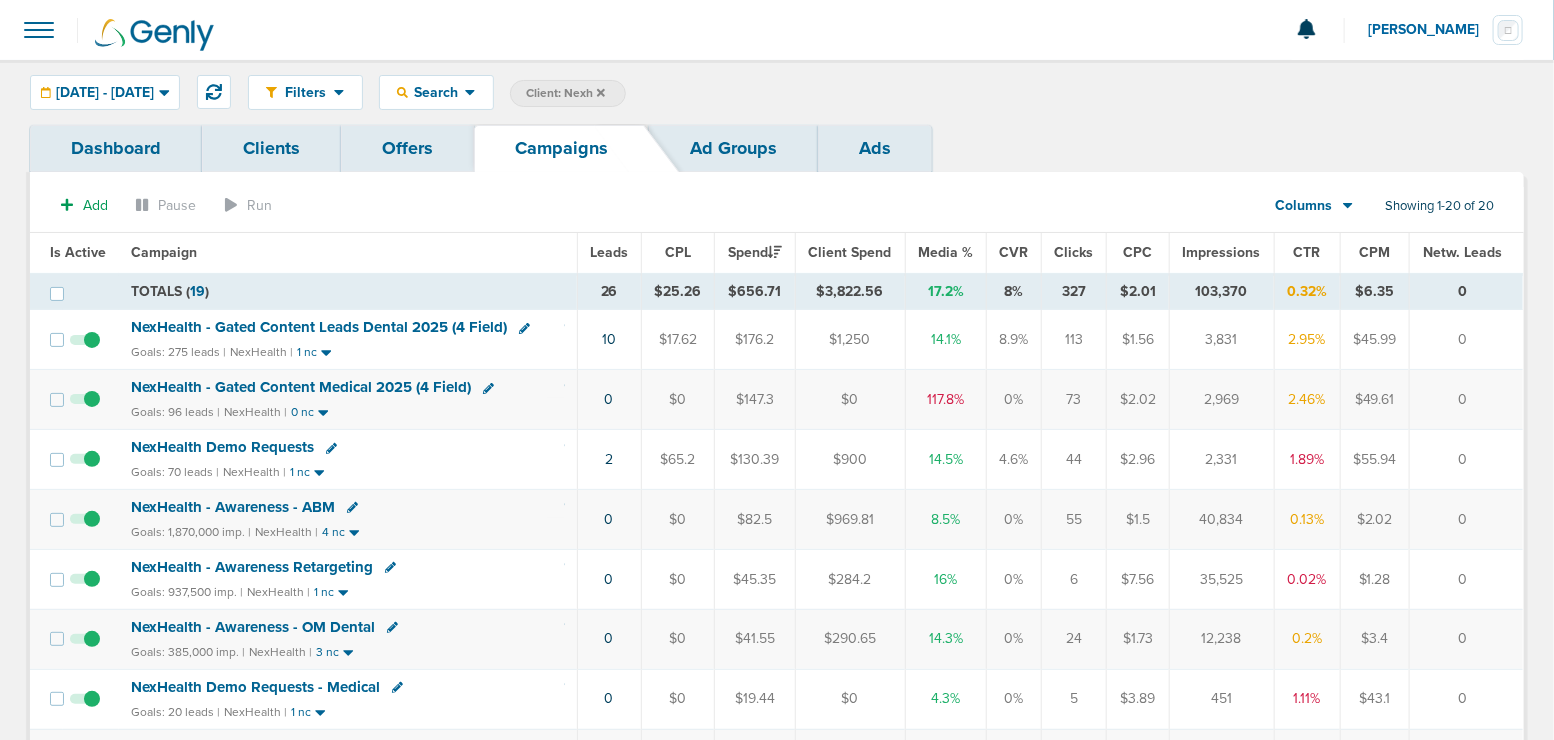 click on "NexHealth - Gated Content Medical 2025 (4 Field)" at bounding box center [301, 387] 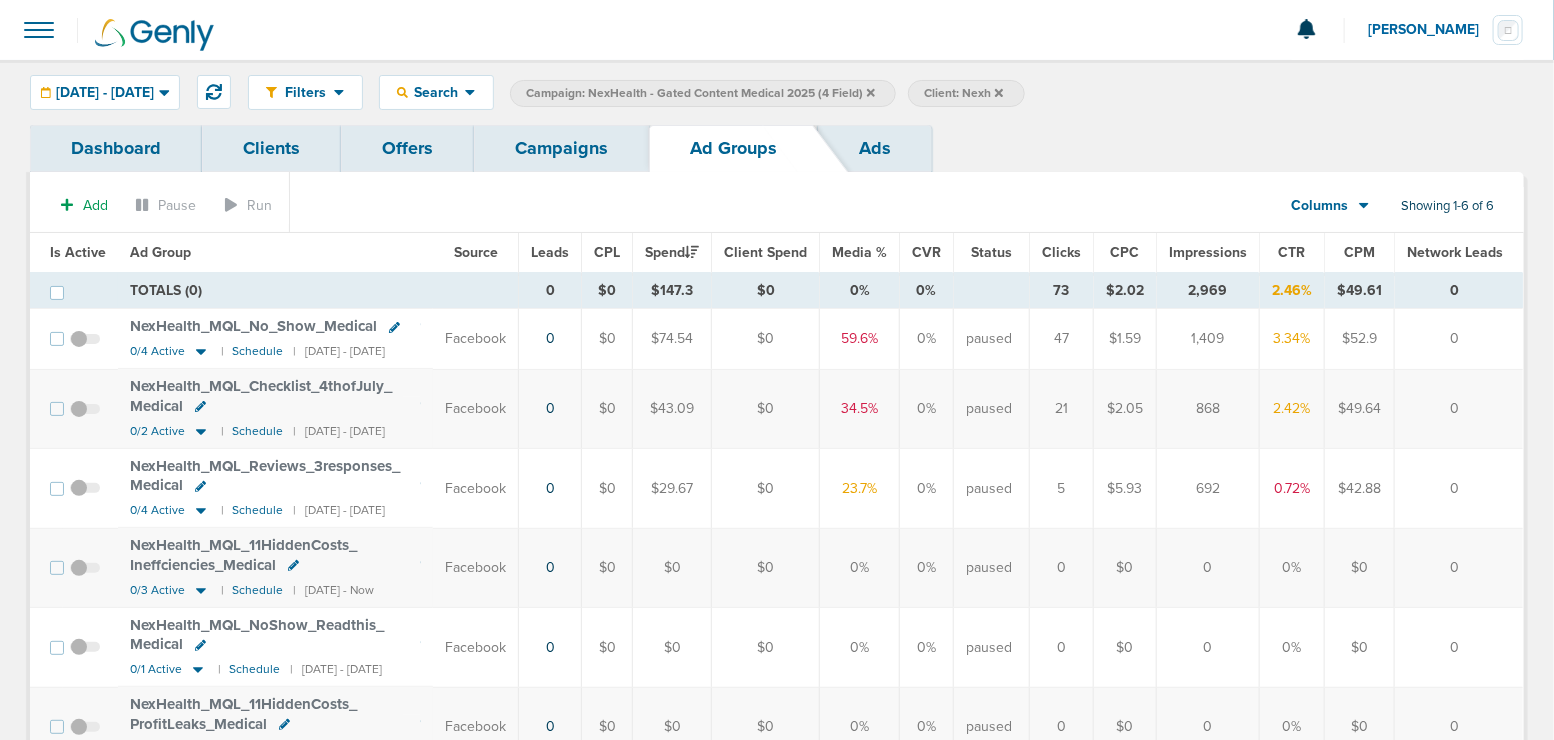 click on "Campaigns" at bounding box center [561, 148] 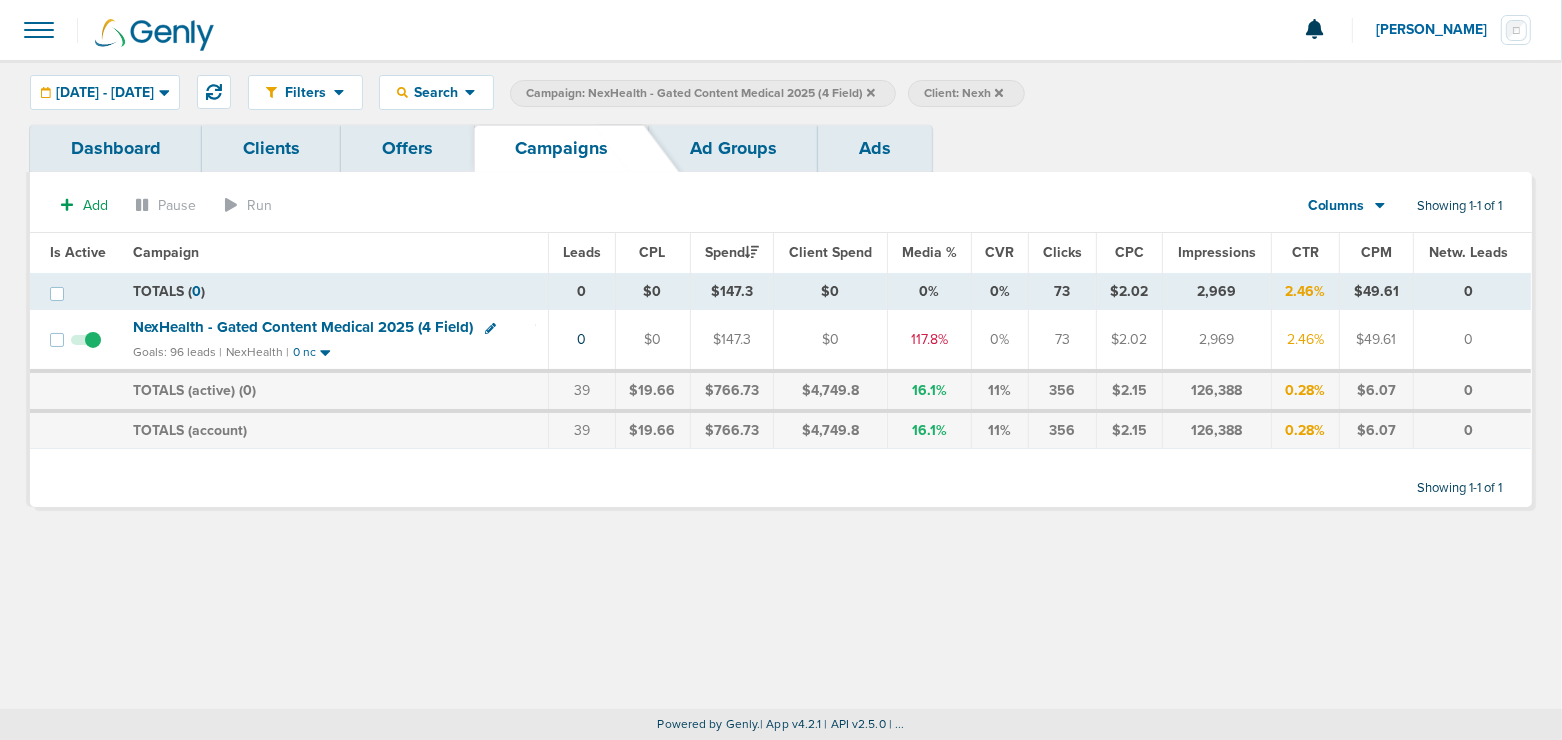 click 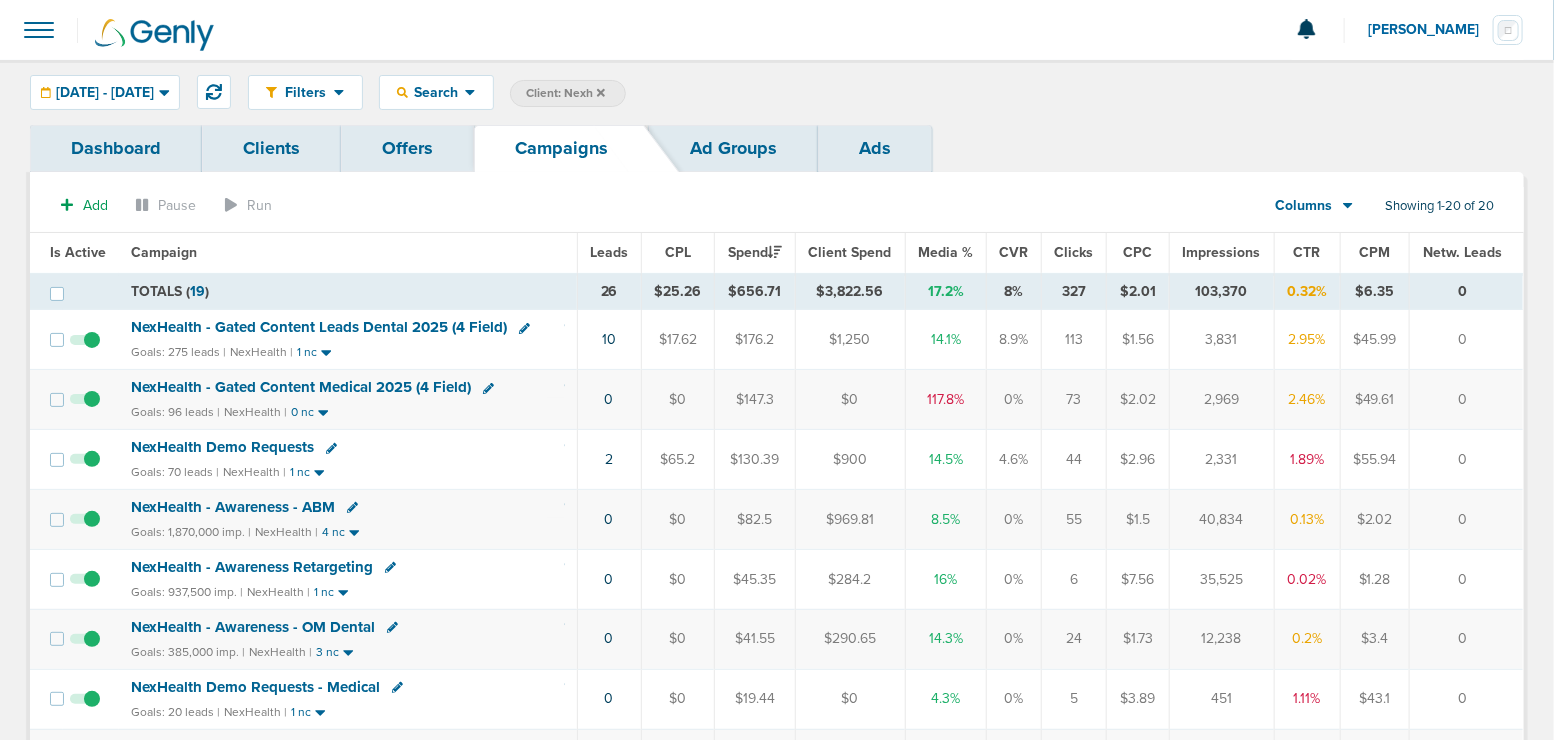 click on "NexHealth - Gated Content Leads Dental 2025 (4 Field)" at bounding box center (319, 327) 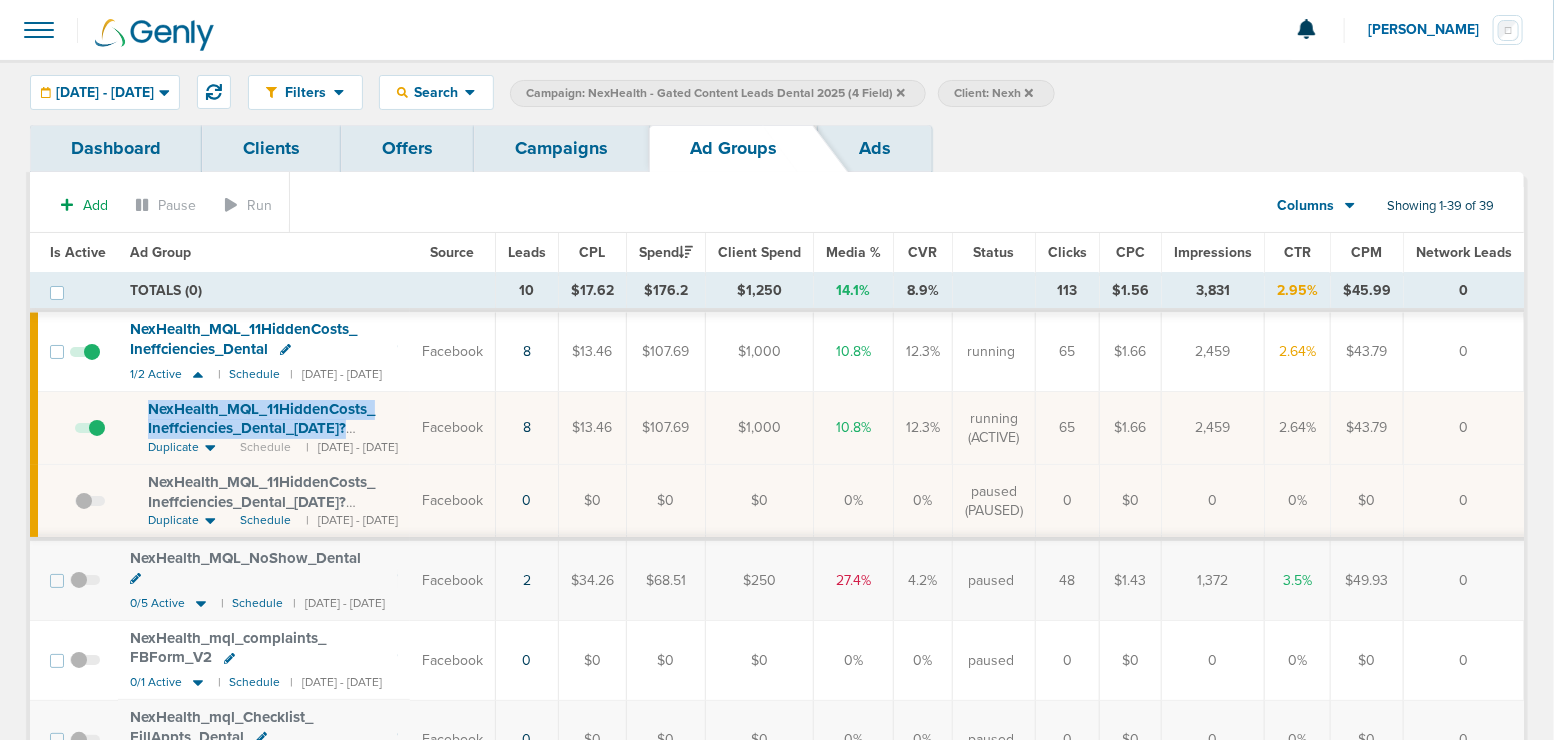 drag, startPoint x: 132, startPoint y: 402, endPoint x: 381, endPoint y: 429, distance: 250.45958 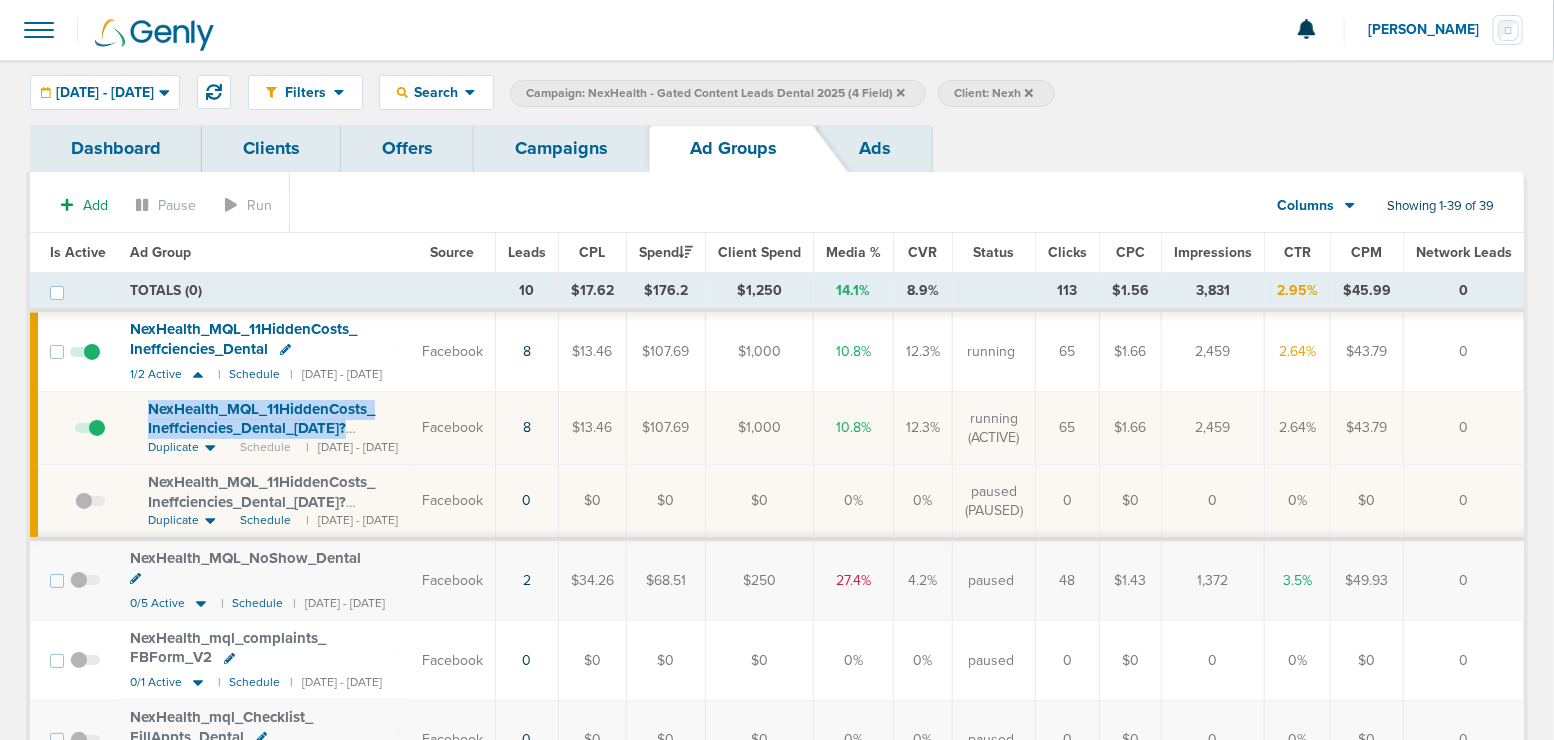 copy on "NexHealth_ MQL_ 11HiddenCosts_ Ineffciencies_ Dental_ 06.09.25?" 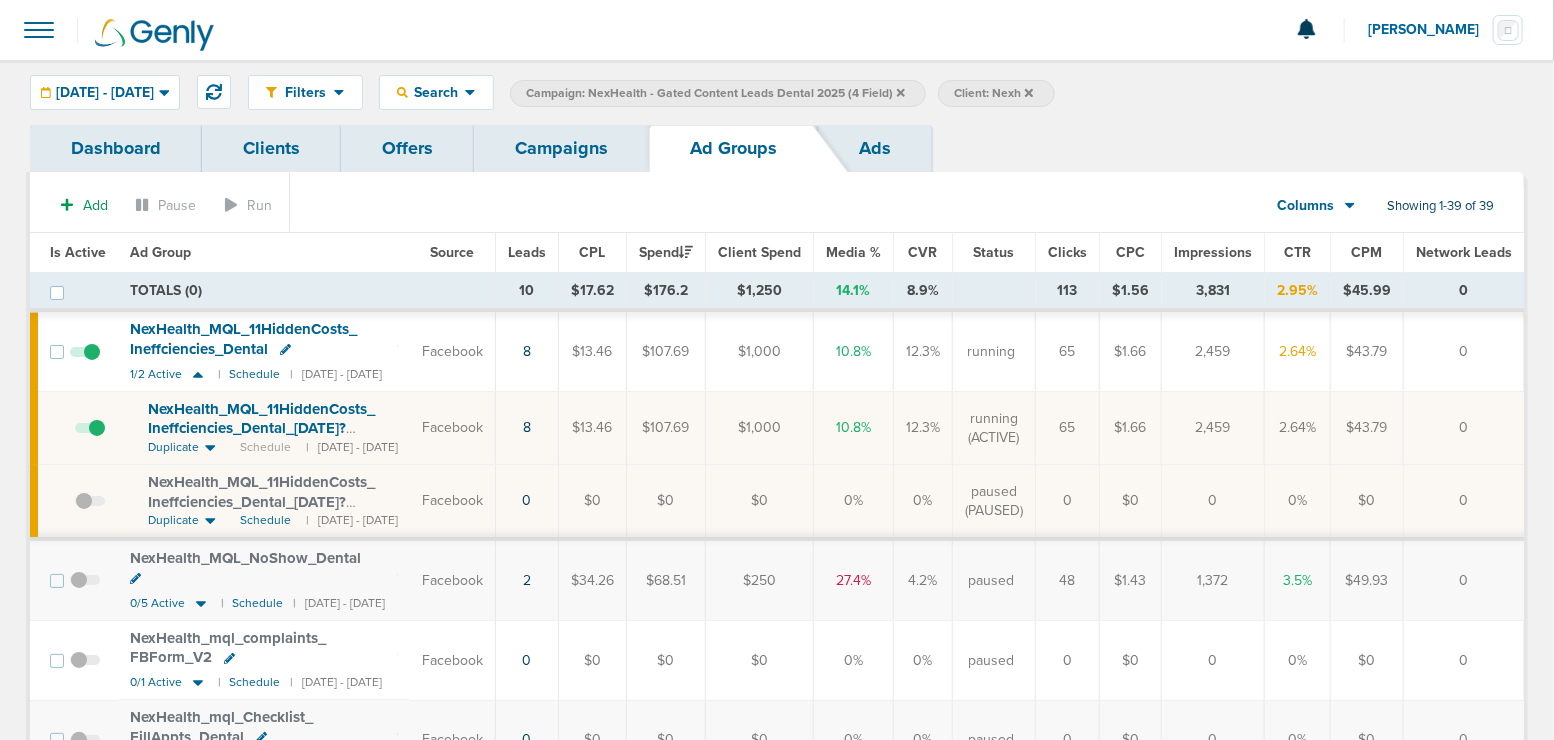 click on "NexHealth_ MQL_ 11HiddenCosts_ Ineffciencies_ Dental_ 06.09.25?id=183&cmp_ id=9658029" at bounding box center [261, 428] 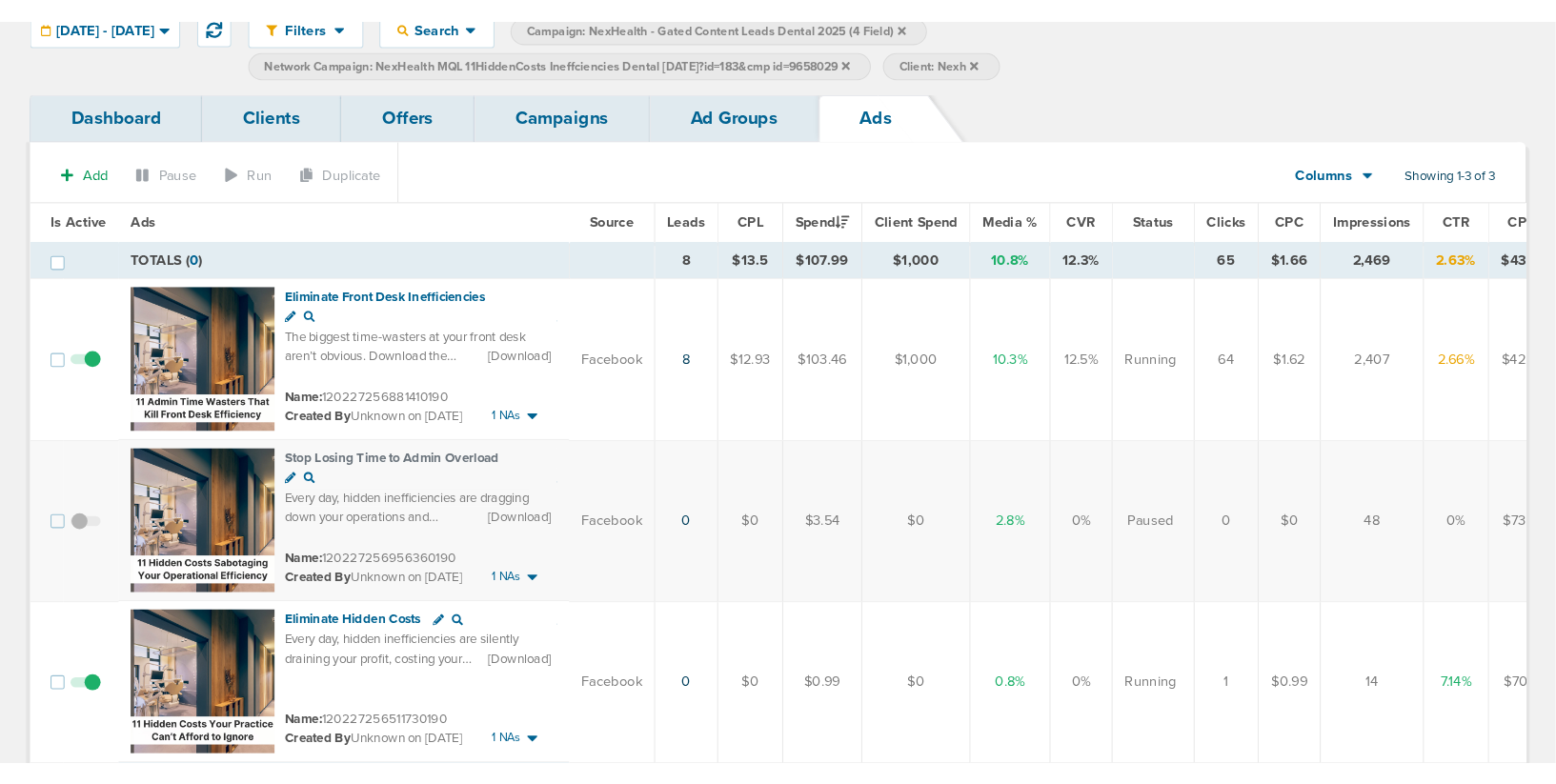 scroll, scrollTop: 0, scrollLeft: 0, axis: both 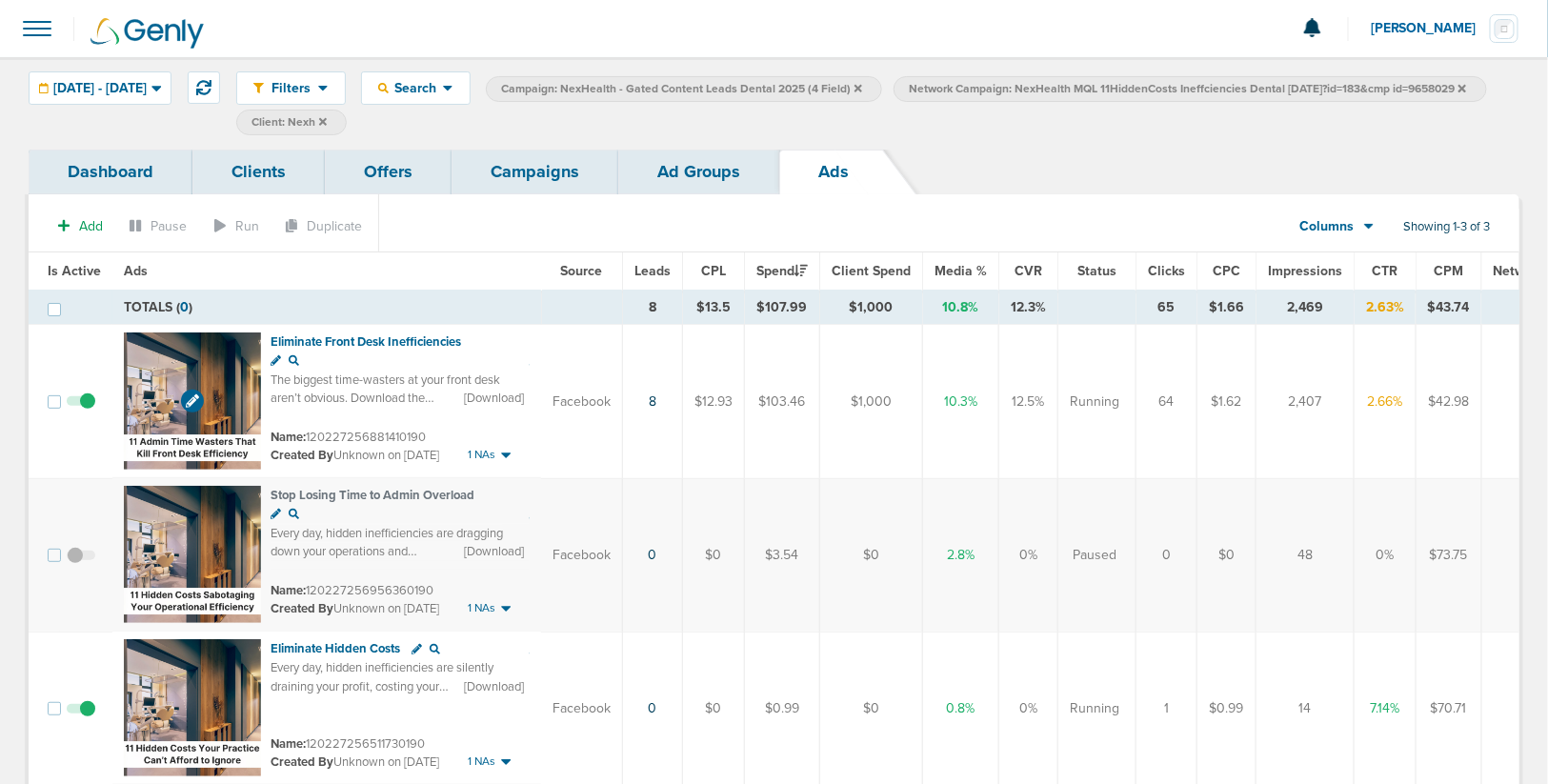 click at bounding box center [192, 401] 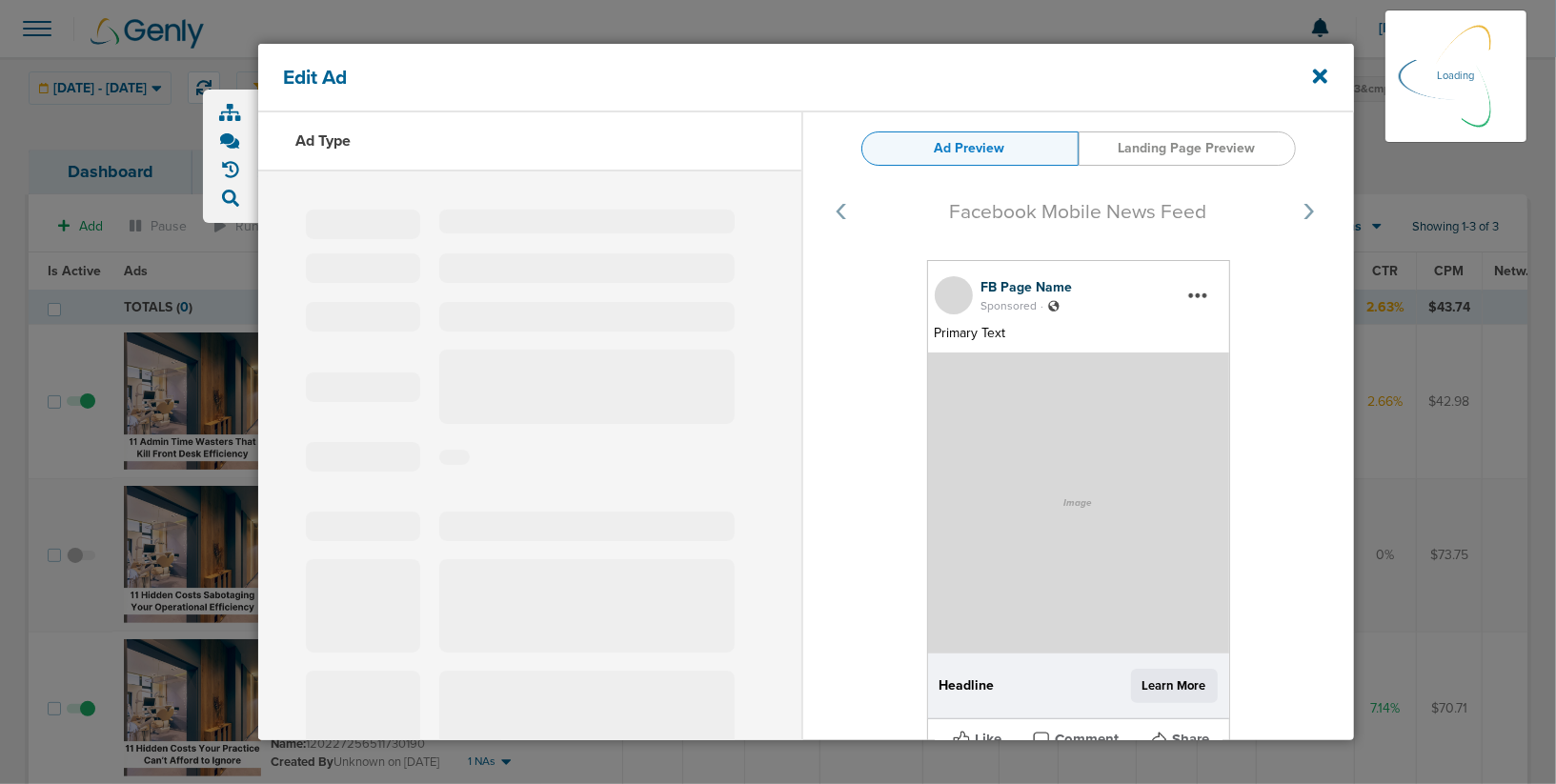 type 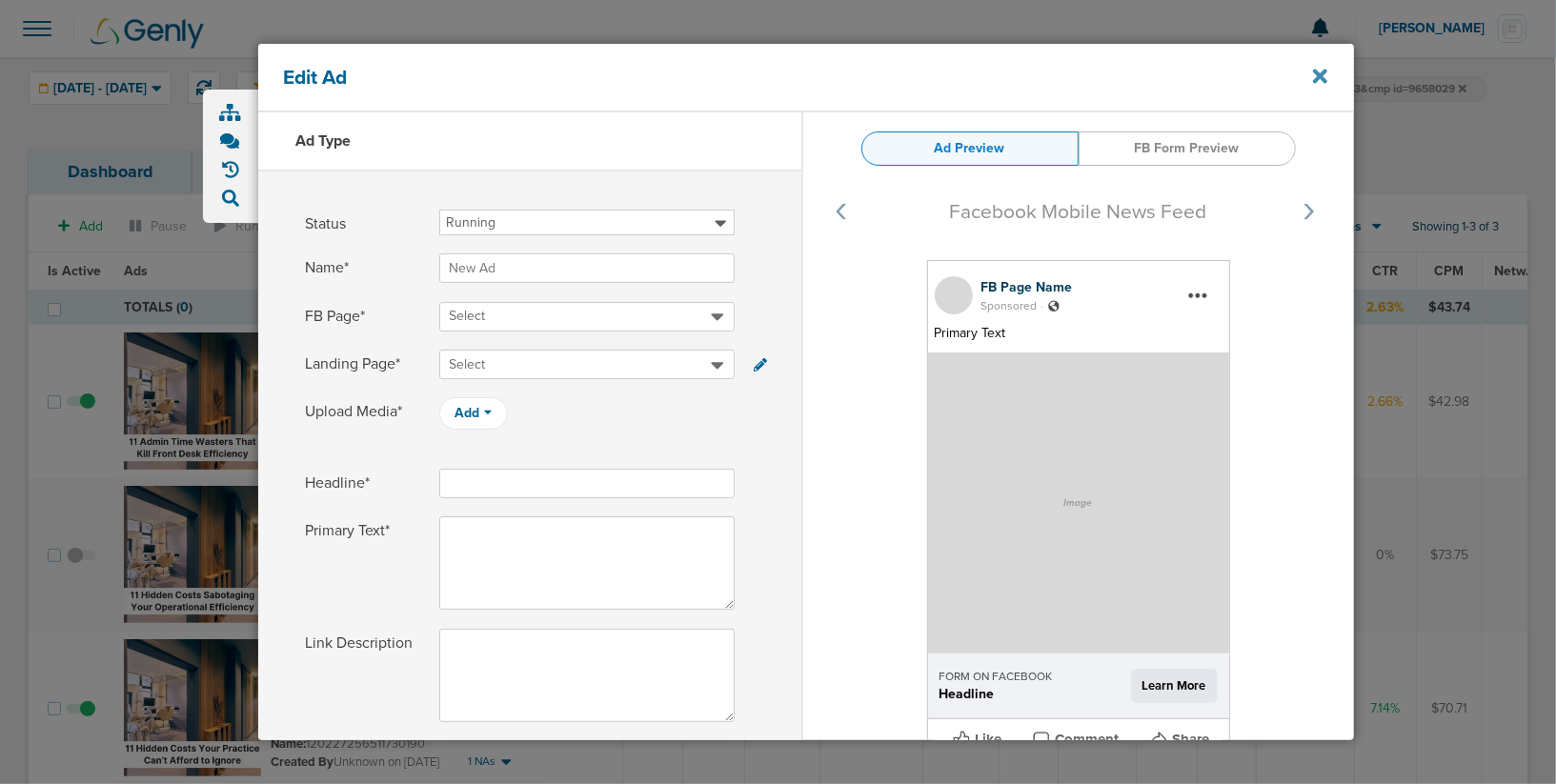 click 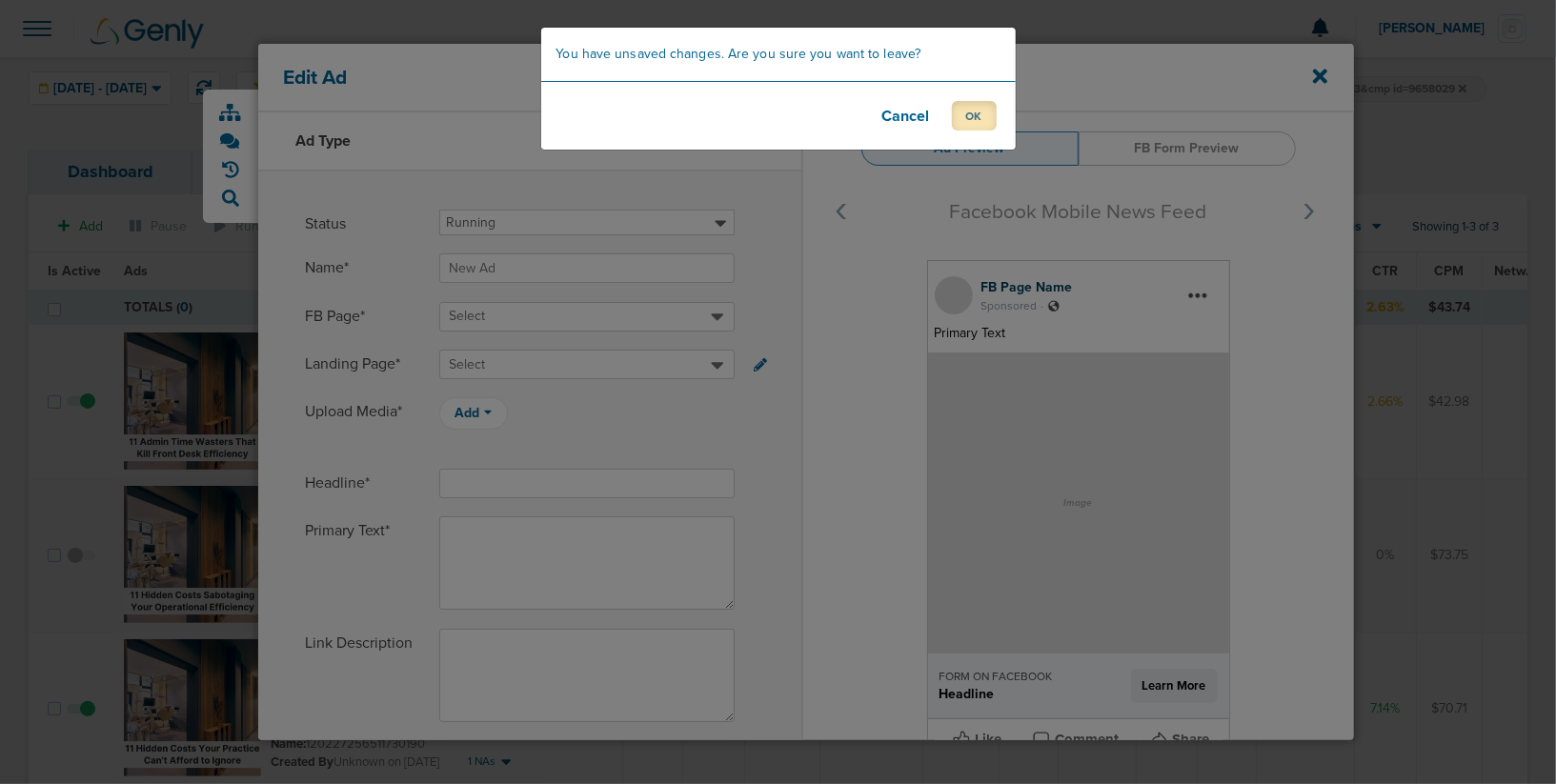 click on "OK" at bounding box center (974, 115) 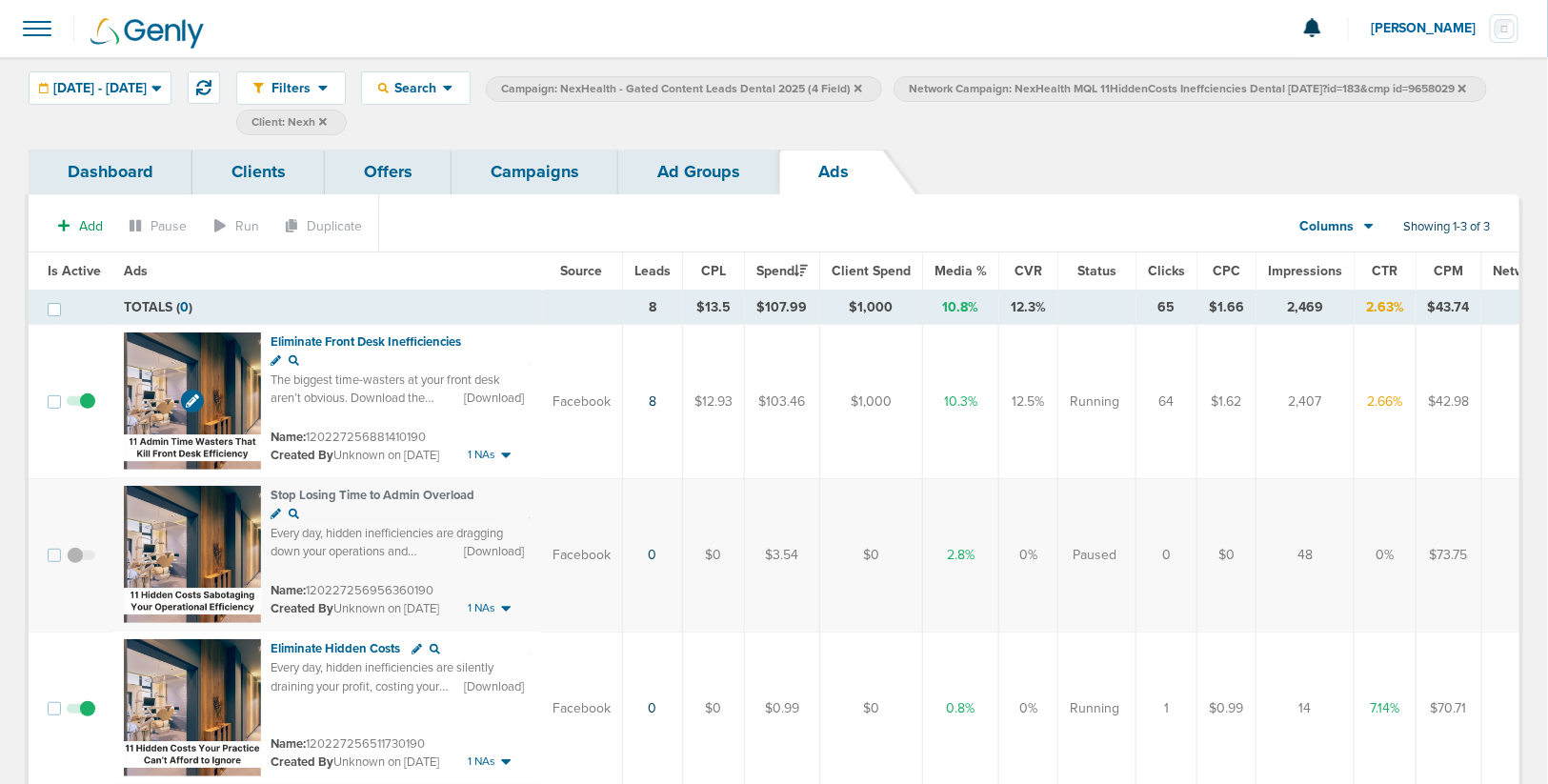 click at bounding box center [192, 401] 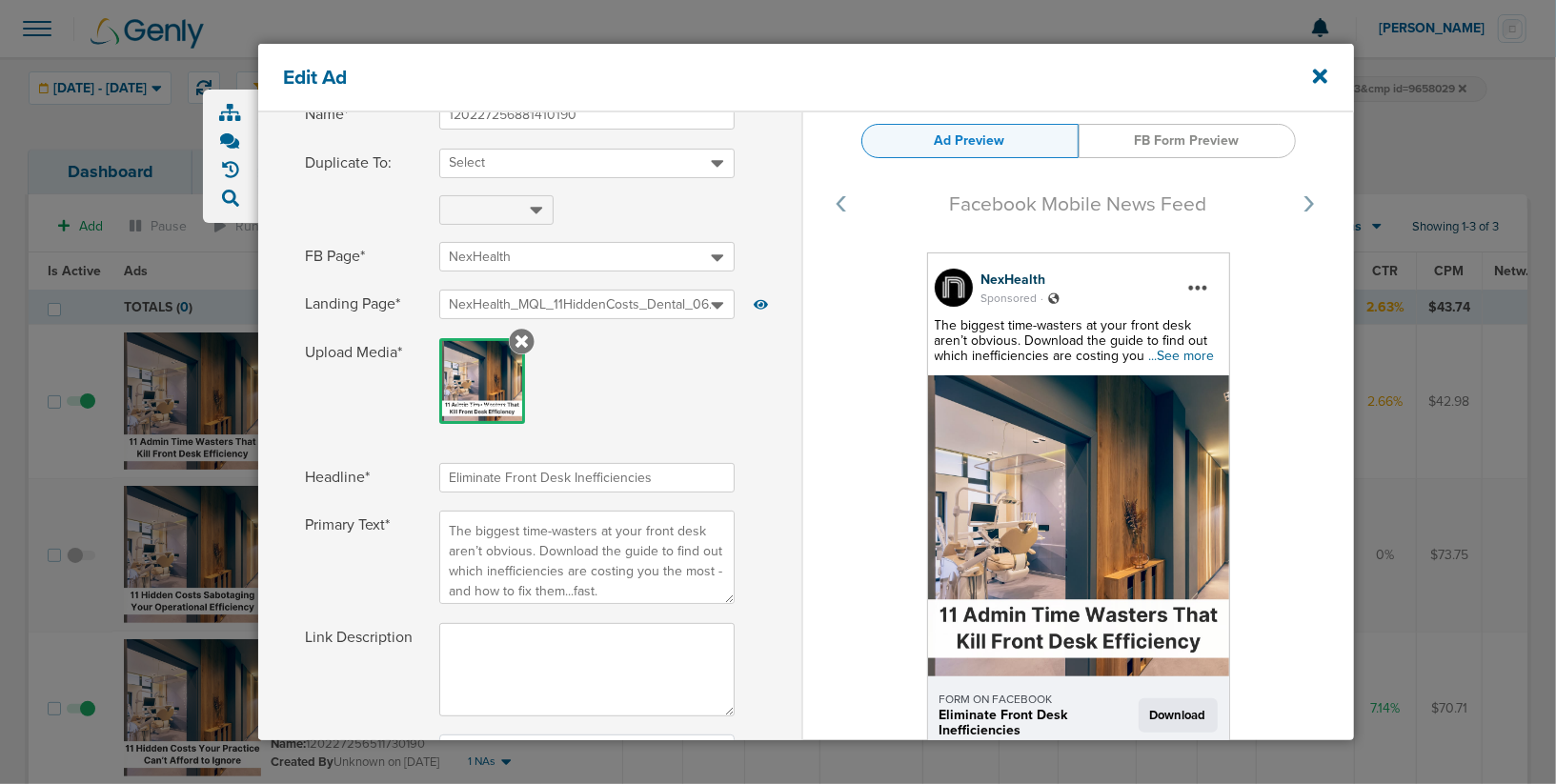 scroll, scrollTop: 172, scrollLeft: 0, axis: vertical 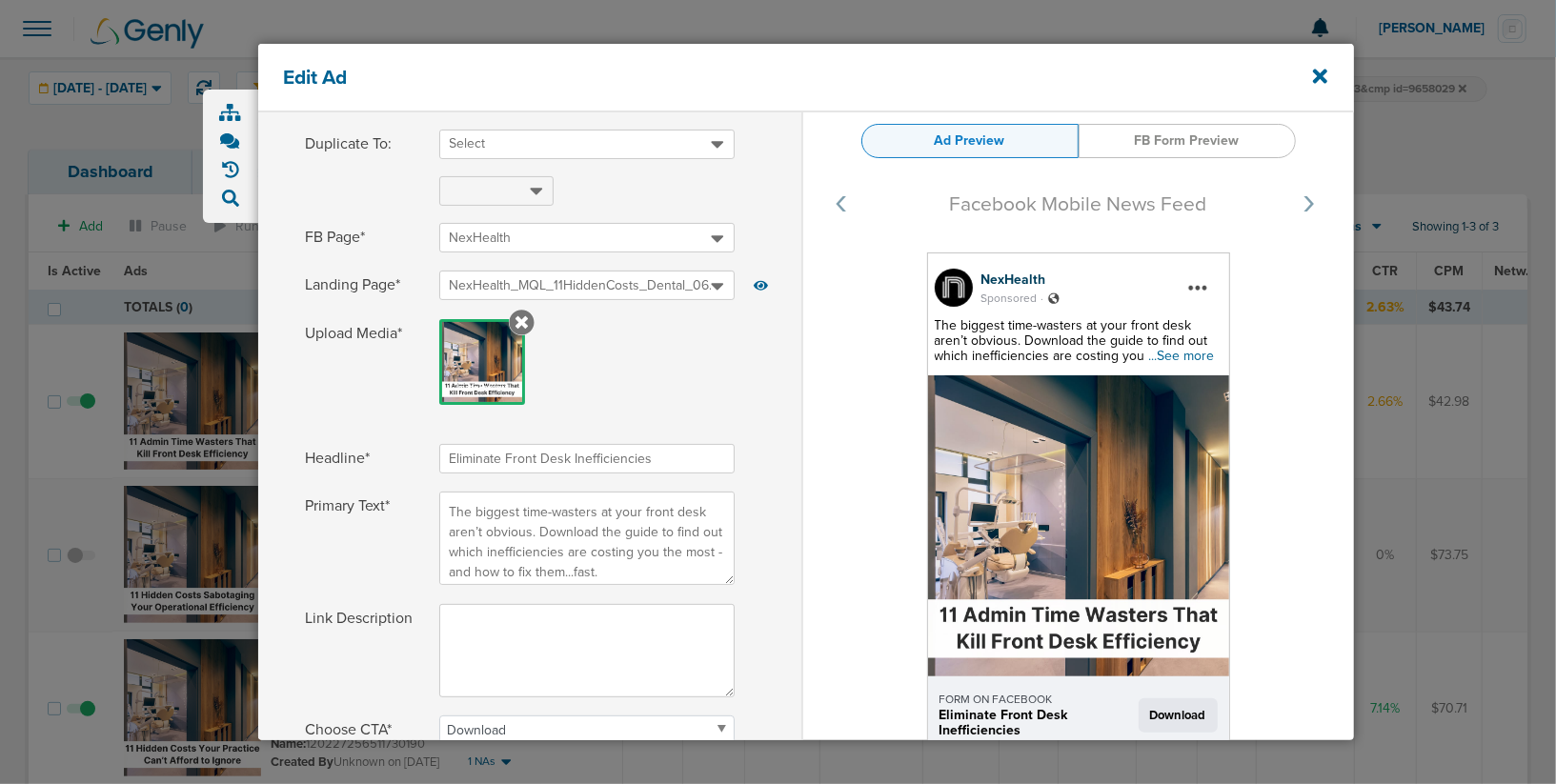 drag, startPoint x: 658, startPoint y: 454, endPoint x: 425, endPoint y: 447, distance: 233.10513 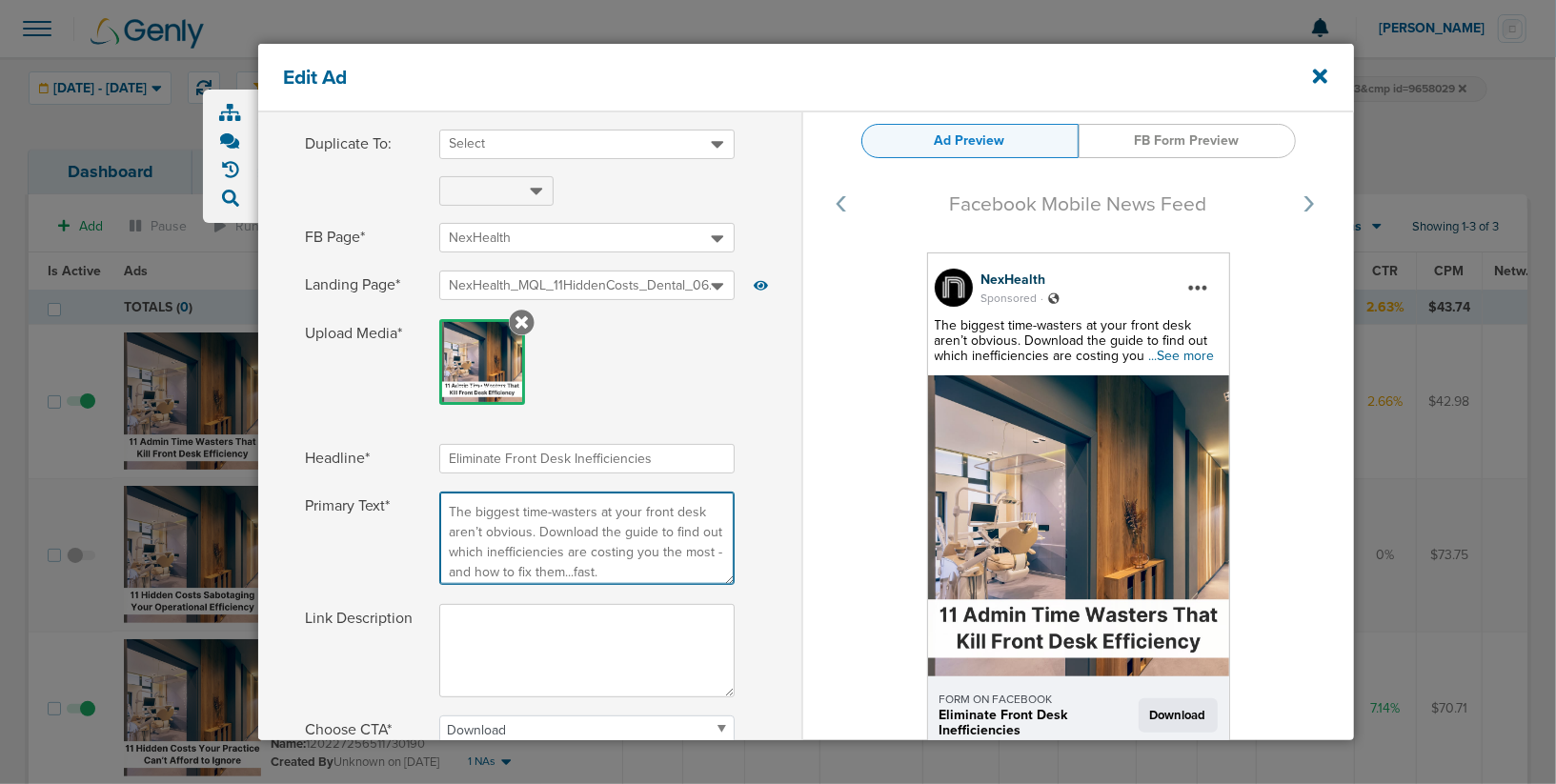 scroll, scrollTop: 7, scrollLeft: 0, axis: vertical 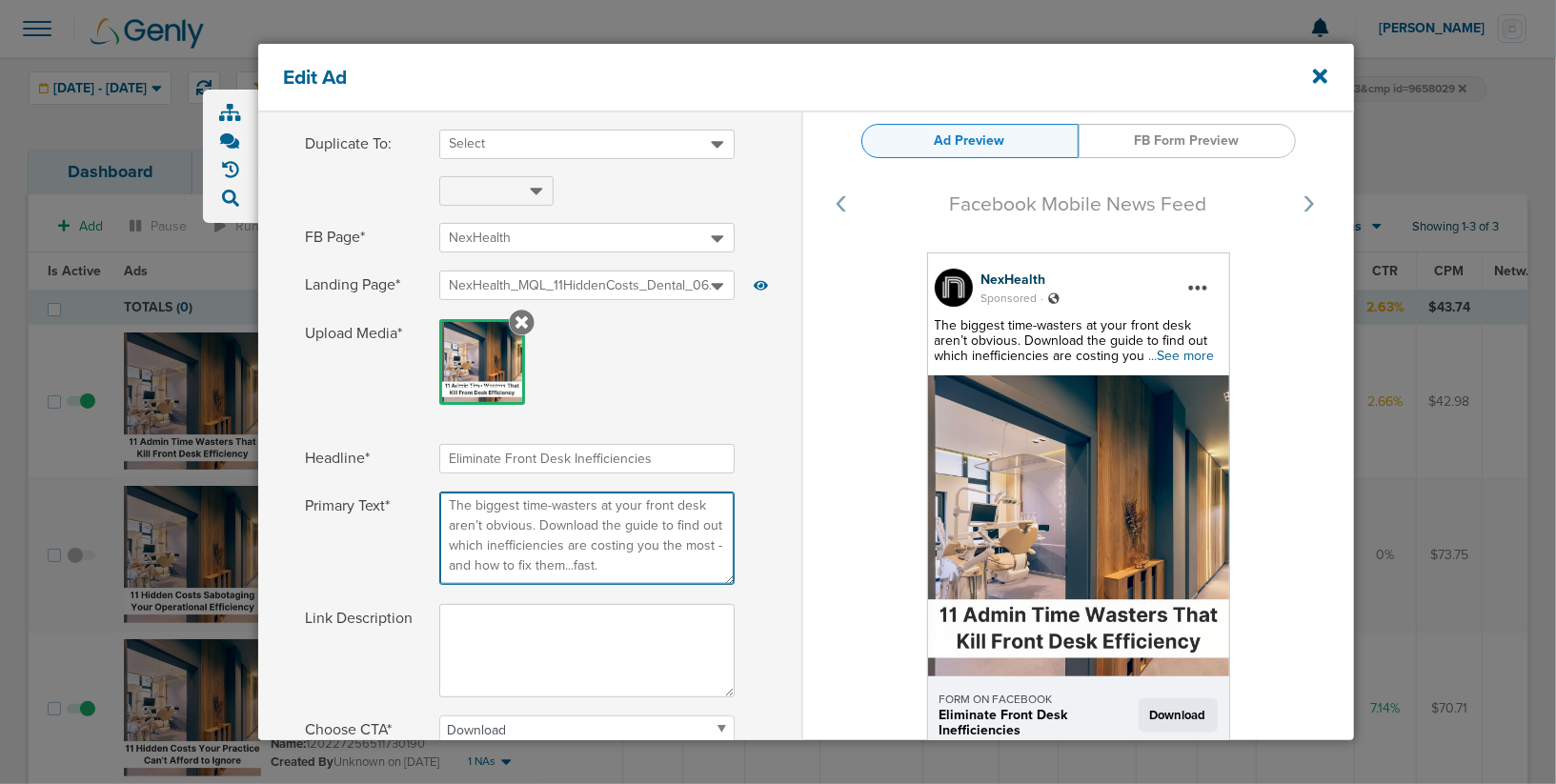 drag, startPoint x: 448, startPoint y: 512, endPoint x: 767, endPoint y: 666, distance: 354.22733 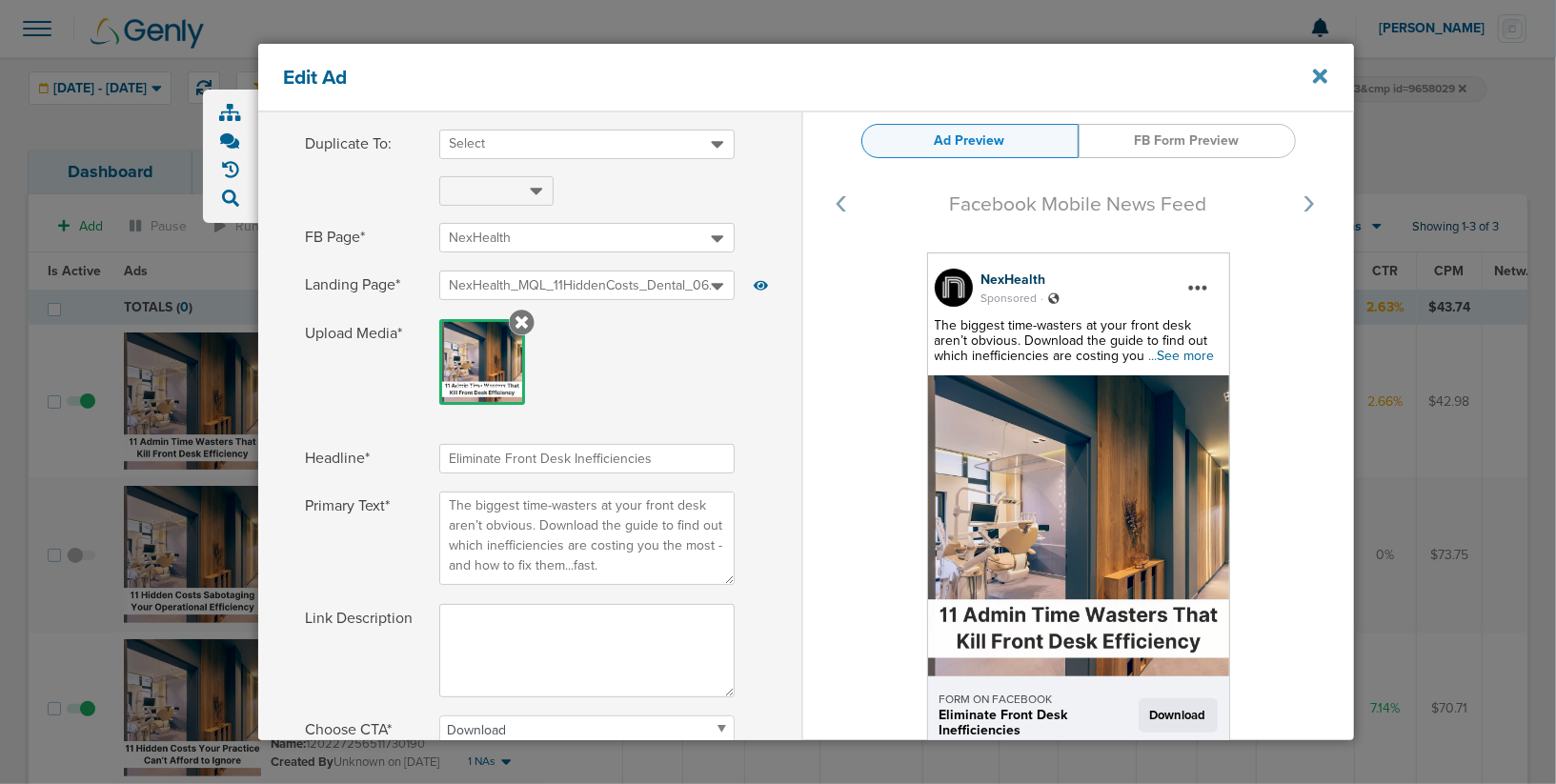 click 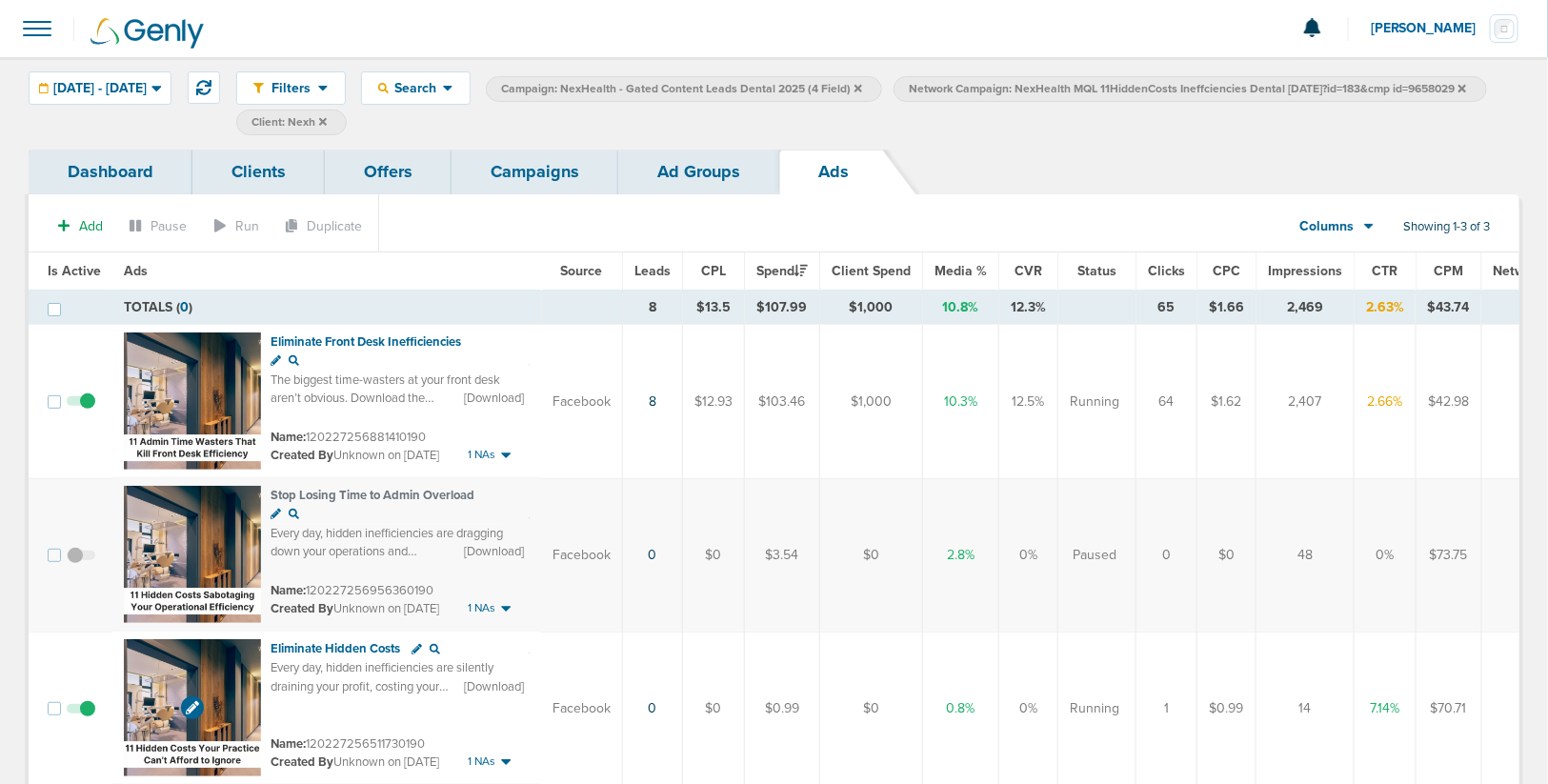 click at bounding box center [192, 708] 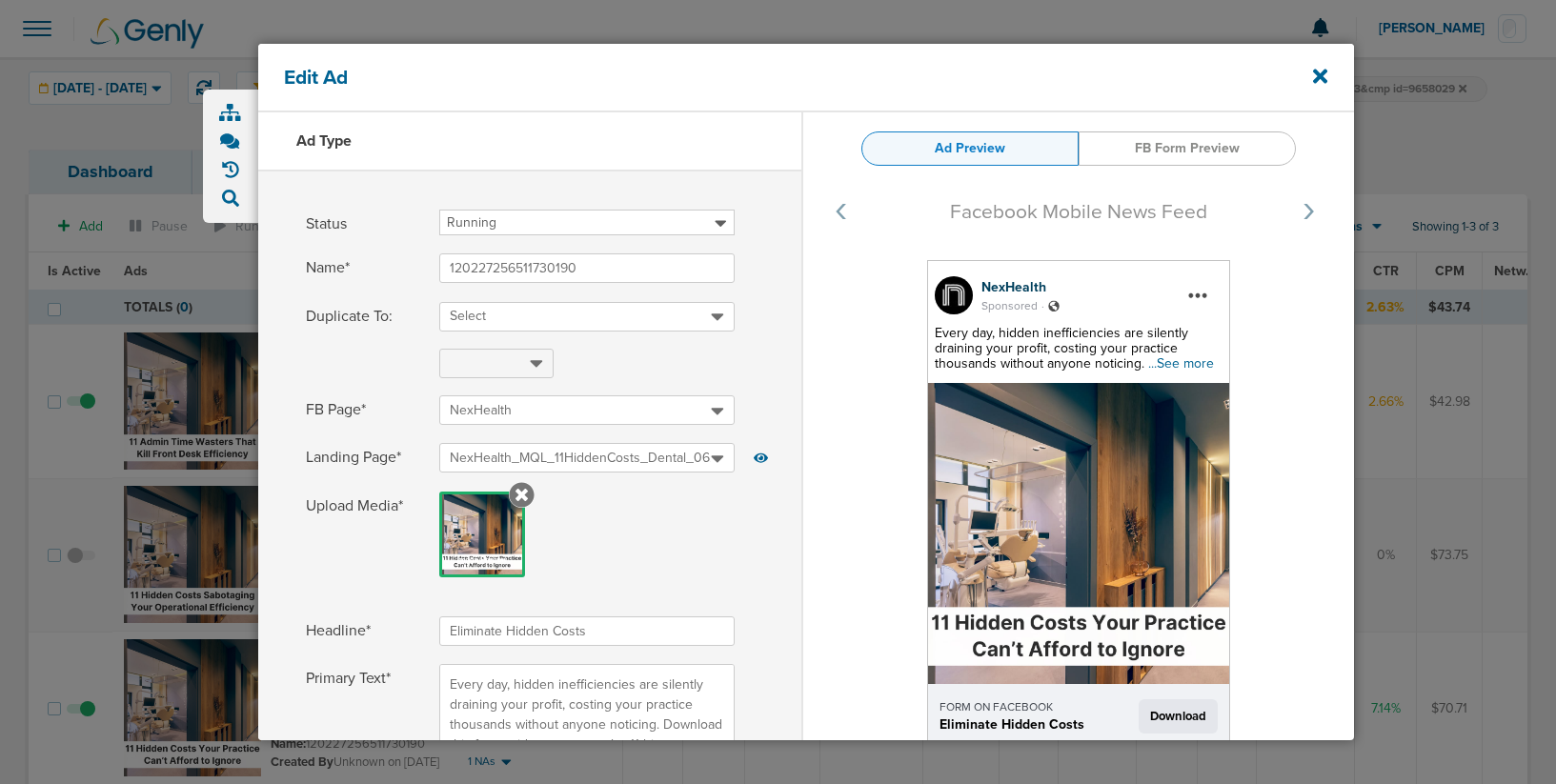 select on "download" 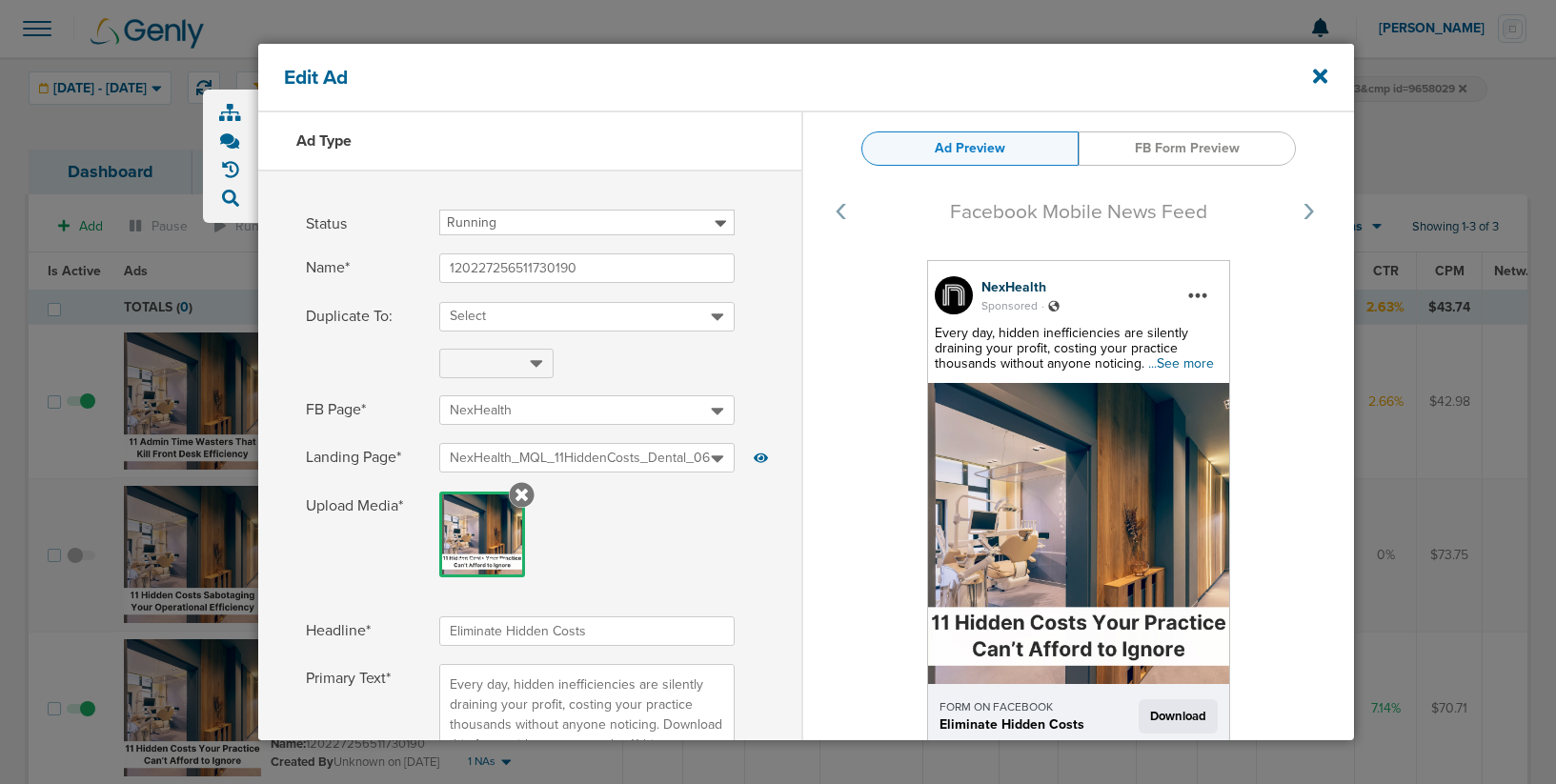 scroll, scrollTop: 0, scrollLeft: 0, axis: both 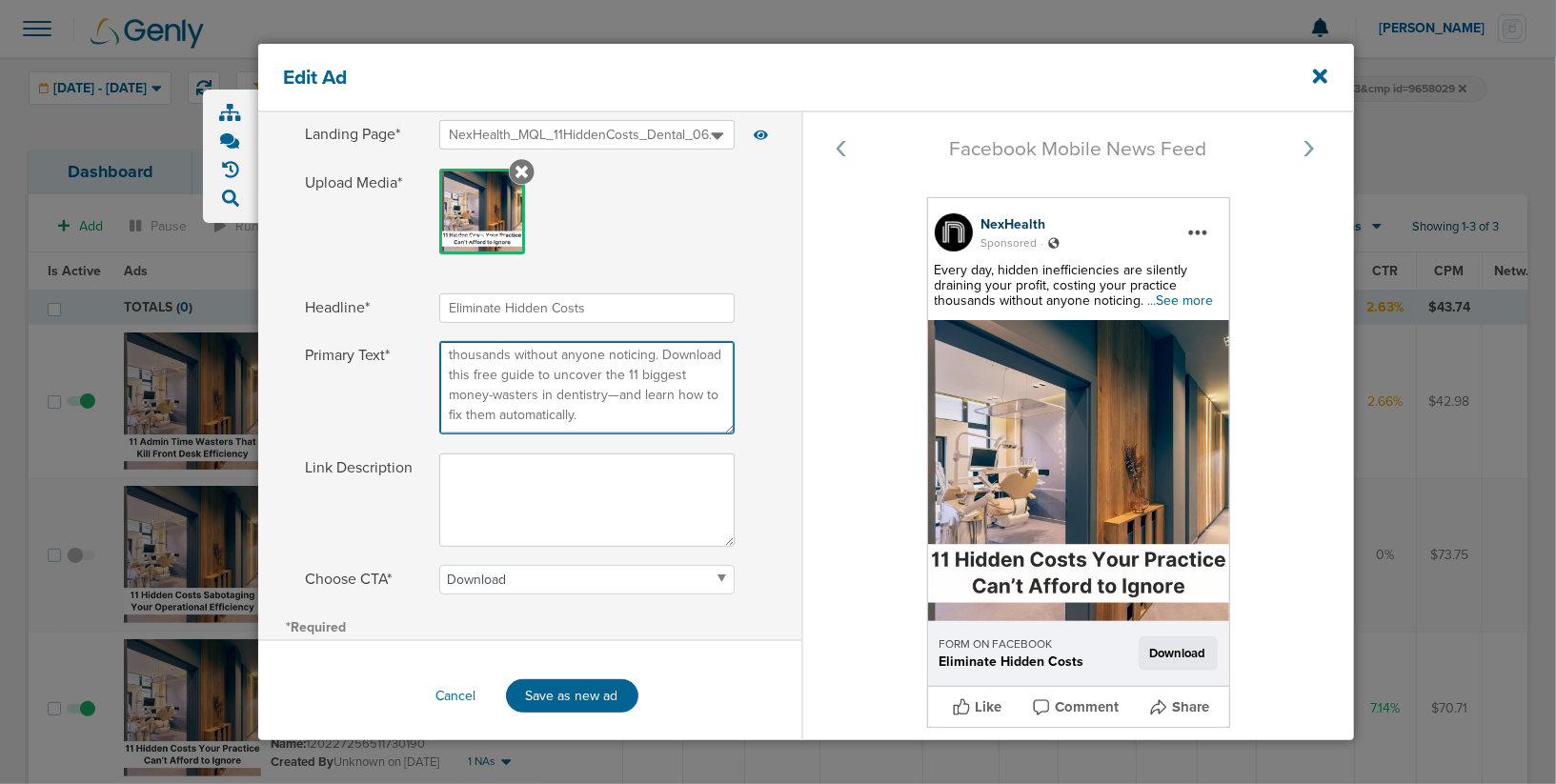 drag, startPoint x: 445, startPoint y: 616, endPoint x: 835, endPoint y: 742, distance: 409.8488 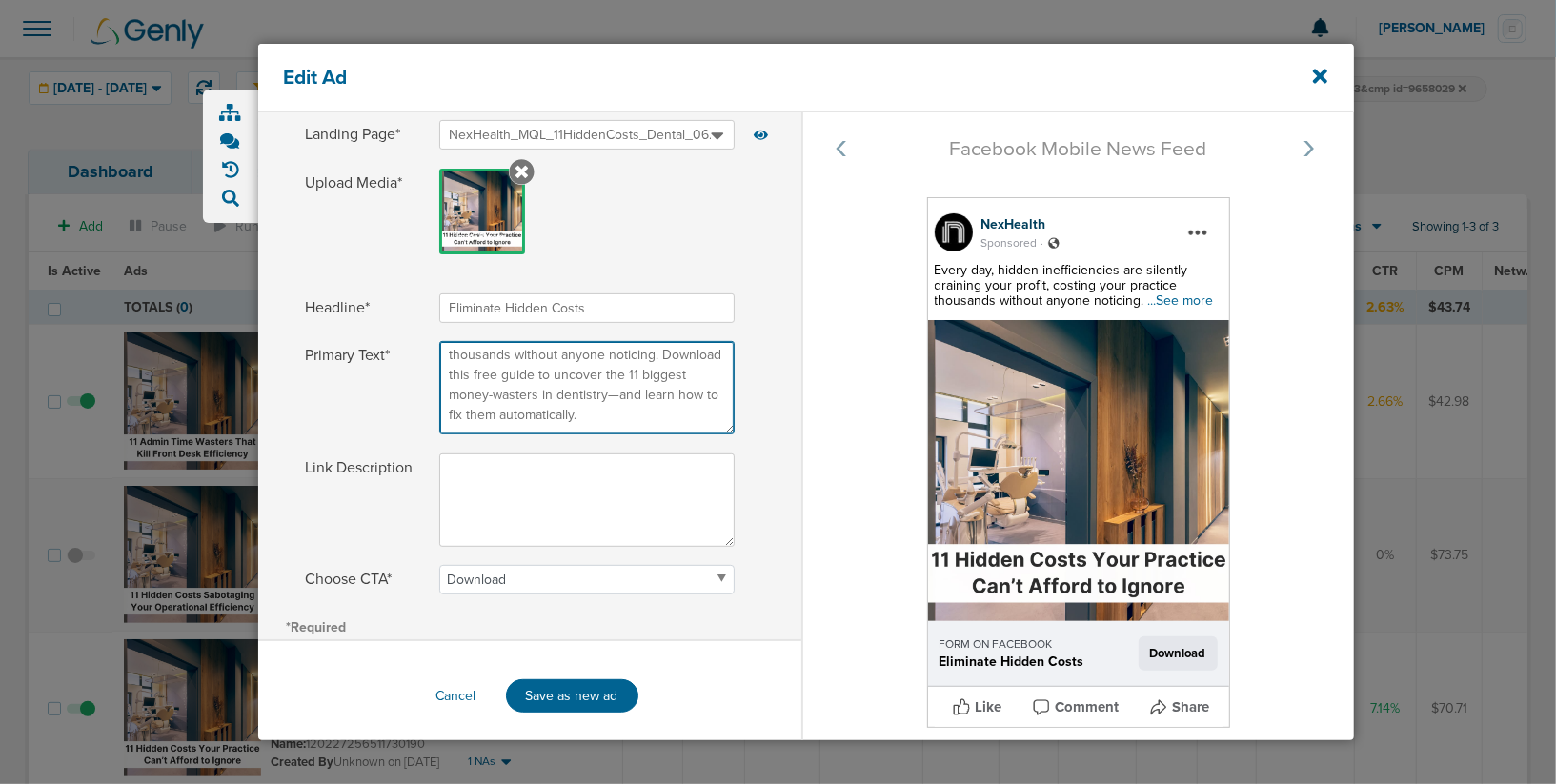 click on "Edit Ad             Ad Type     Status   Running
Paused
Retired
Name*   120227256511730190           Duplicate To:   Select                       FB Page*   NexHealth                   Landing Page*     NexHealth_MQL_11HiddenCosts_Dental_06.03.25_4Q_FlexOff?9658029&oid=3181                         Upload Media*         Image Preview                              Headline*   Eliminate Hidden Costs         Primary Text*   Every day, hidden inefficiencies are silently draining your profit, costing your practice thousands without anyone noticing. Download this free guide to uncover the 11 biggest money-wasters in dentistry—and learn how to fix them automatically.         Link Description       Choose CTA*   Apply Now Book Now Call Contact Download Get Offer Learn More See More Sign Up Subscribe Watch More Watch Video       *Required
Cancel
Save as new ad
Ad Preview FB Form Preview Facebook Mobile News Feed Instagram Mobile Feed" at bounding box center (778, 392) 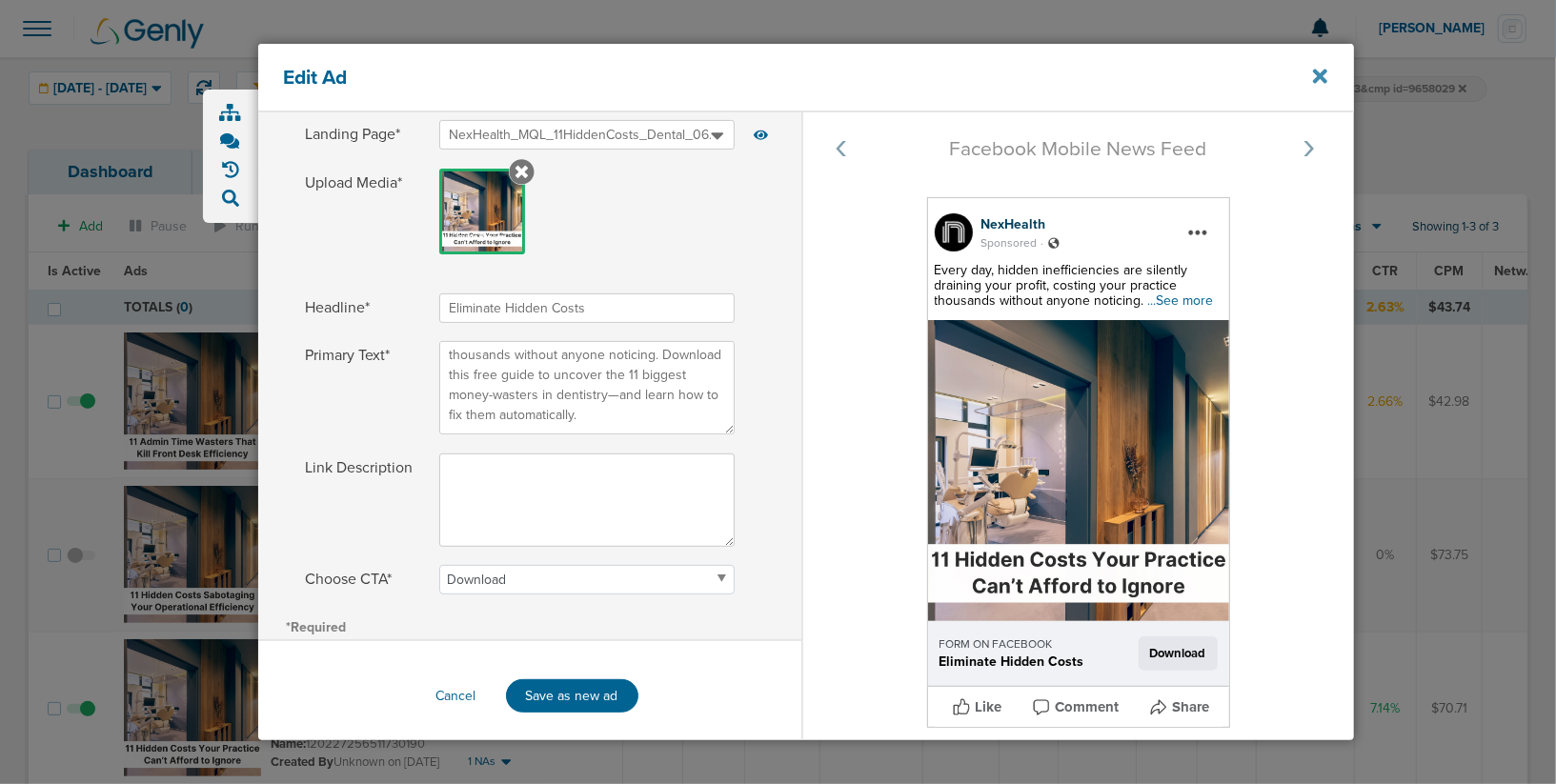 click 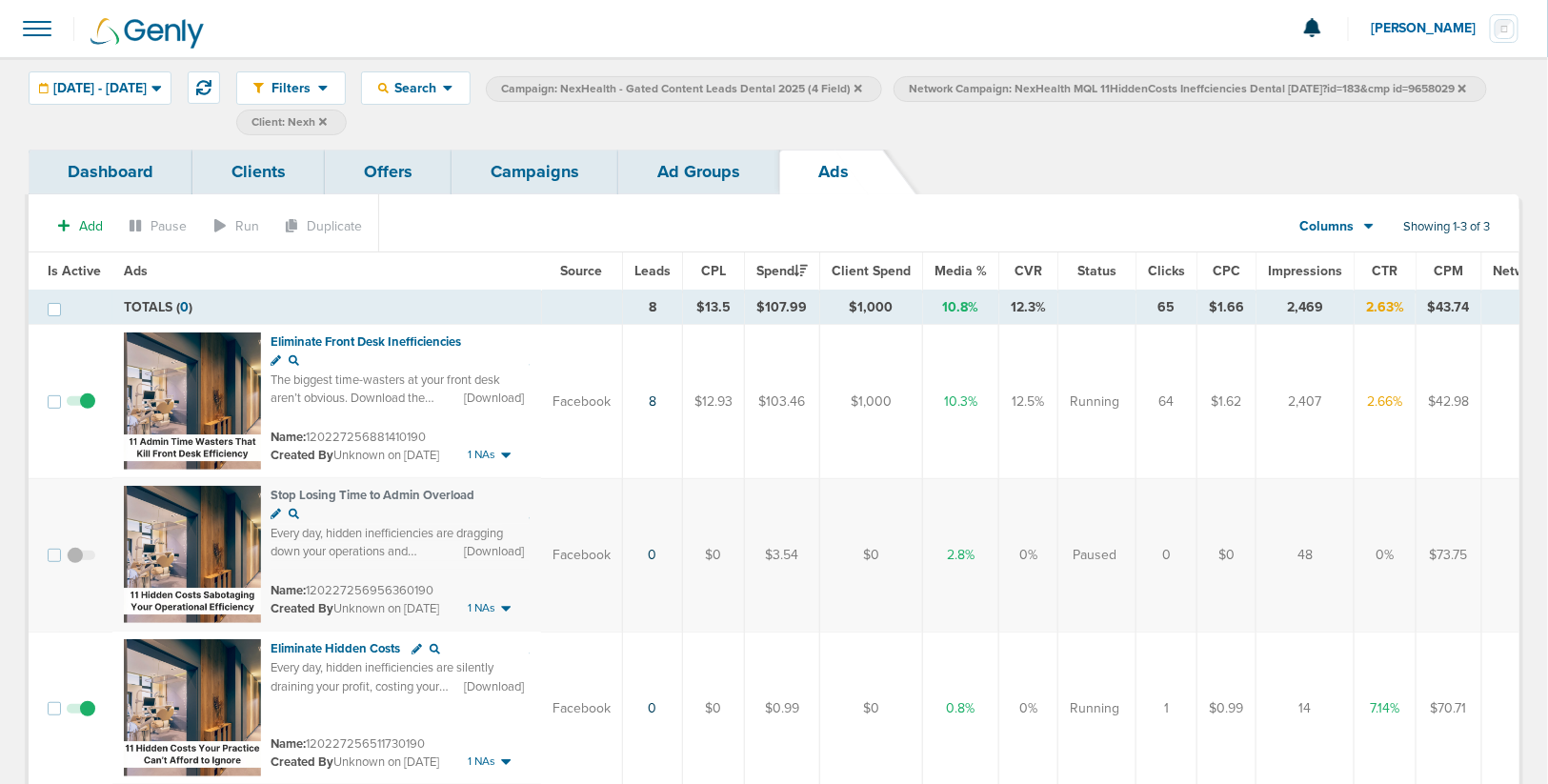 click on "Campaigns" at bounding box center [534, 171] 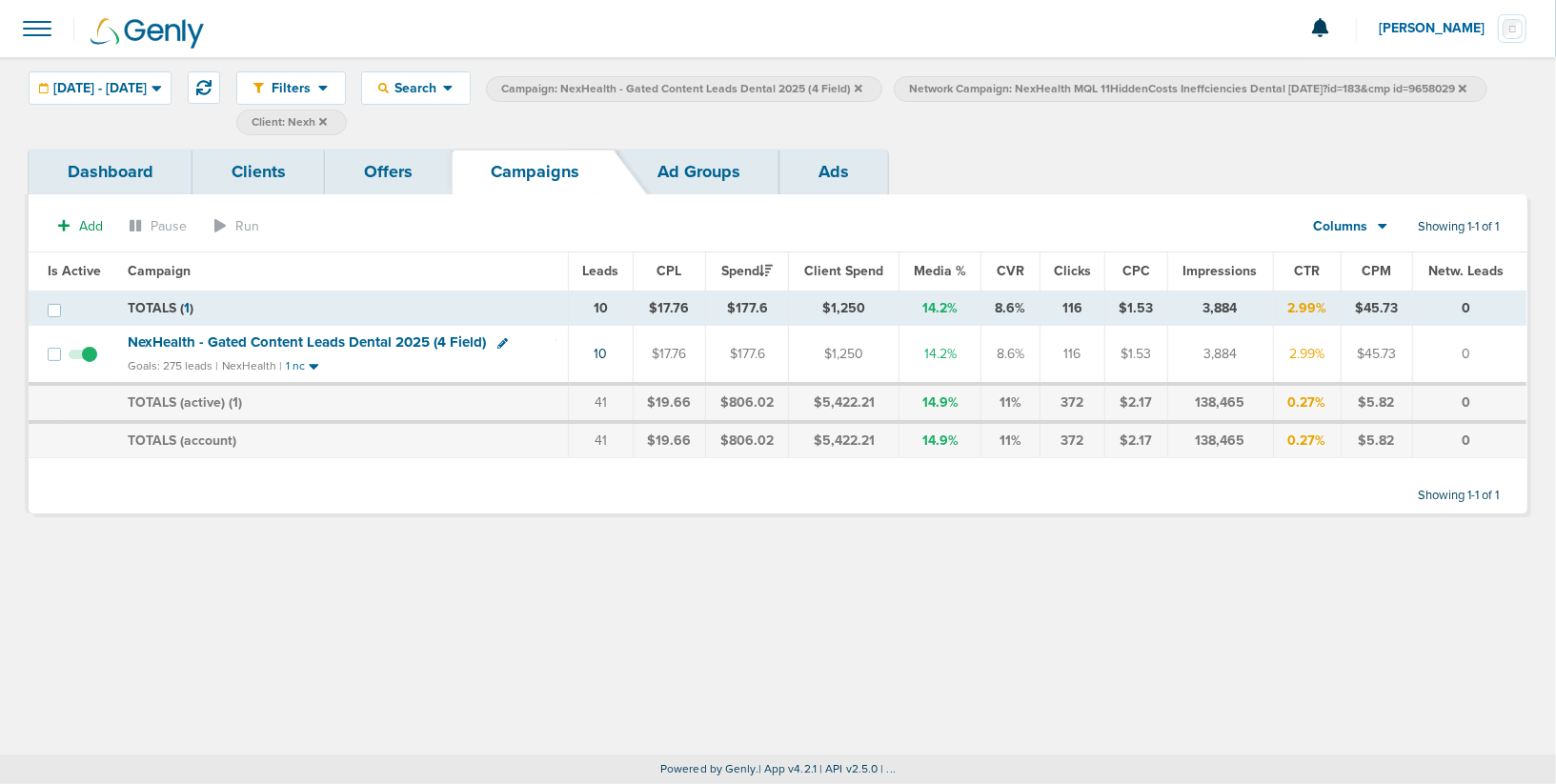 click on "Network Campaign: NexHealth MQL 11HiddenCosts Ineffciencies Dental [DATE]?id=183&cmp id=9658029" at bounding box center [1190, 89] 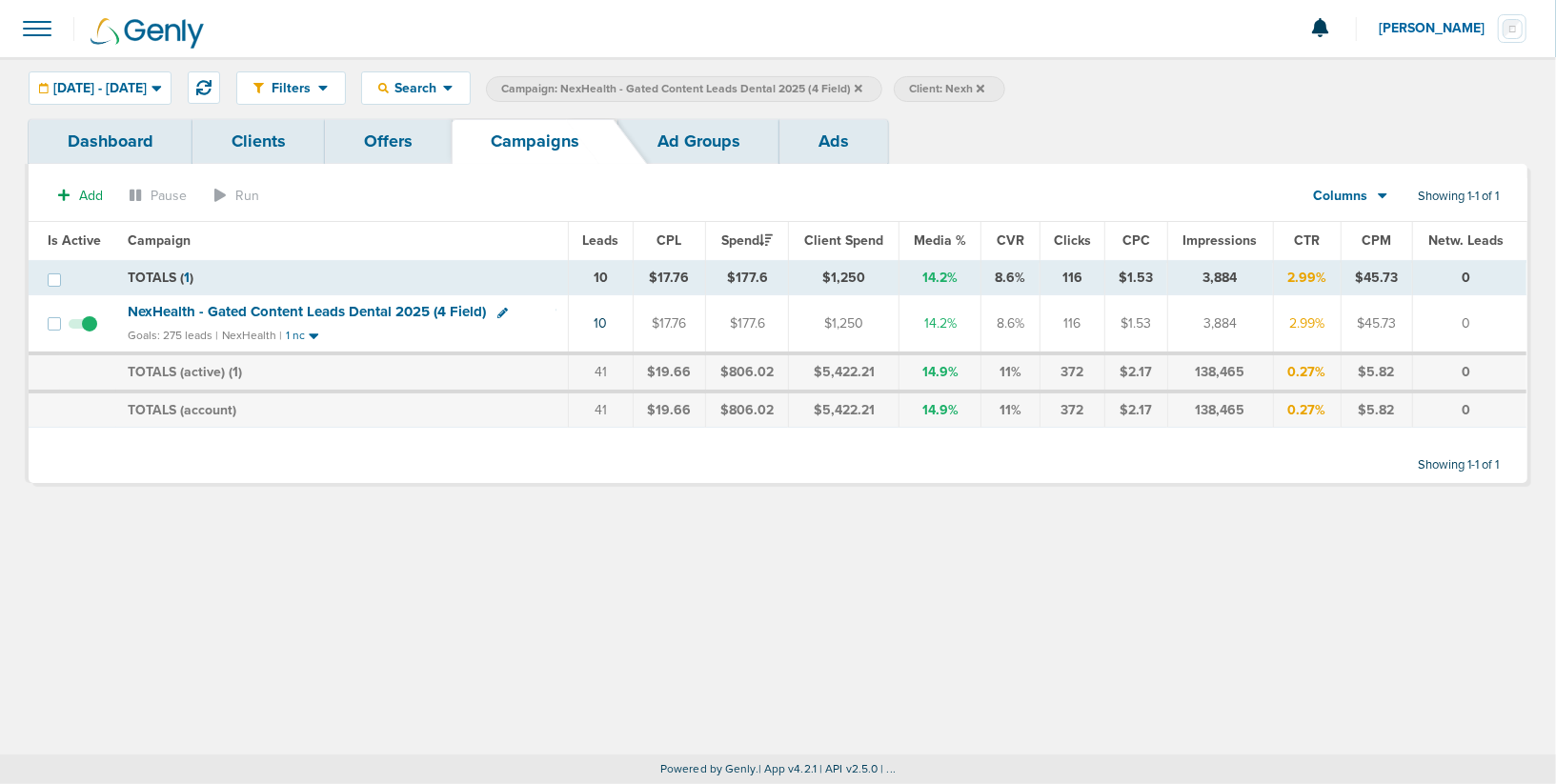 click on "Campaign: NexHealth - Gated Content Leads Dental 2025 (4 Field)" at bounding box center (681, 89) 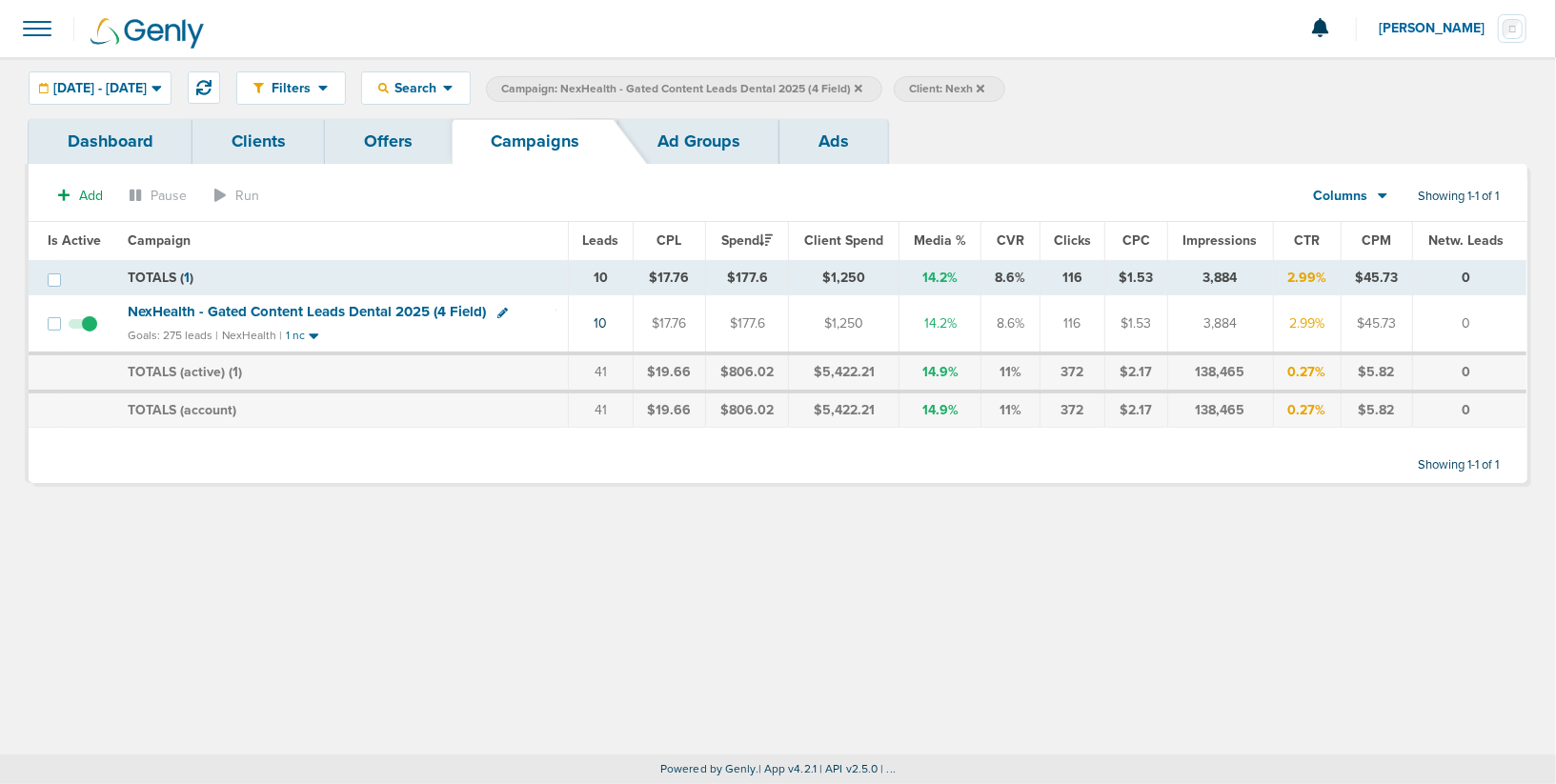 click 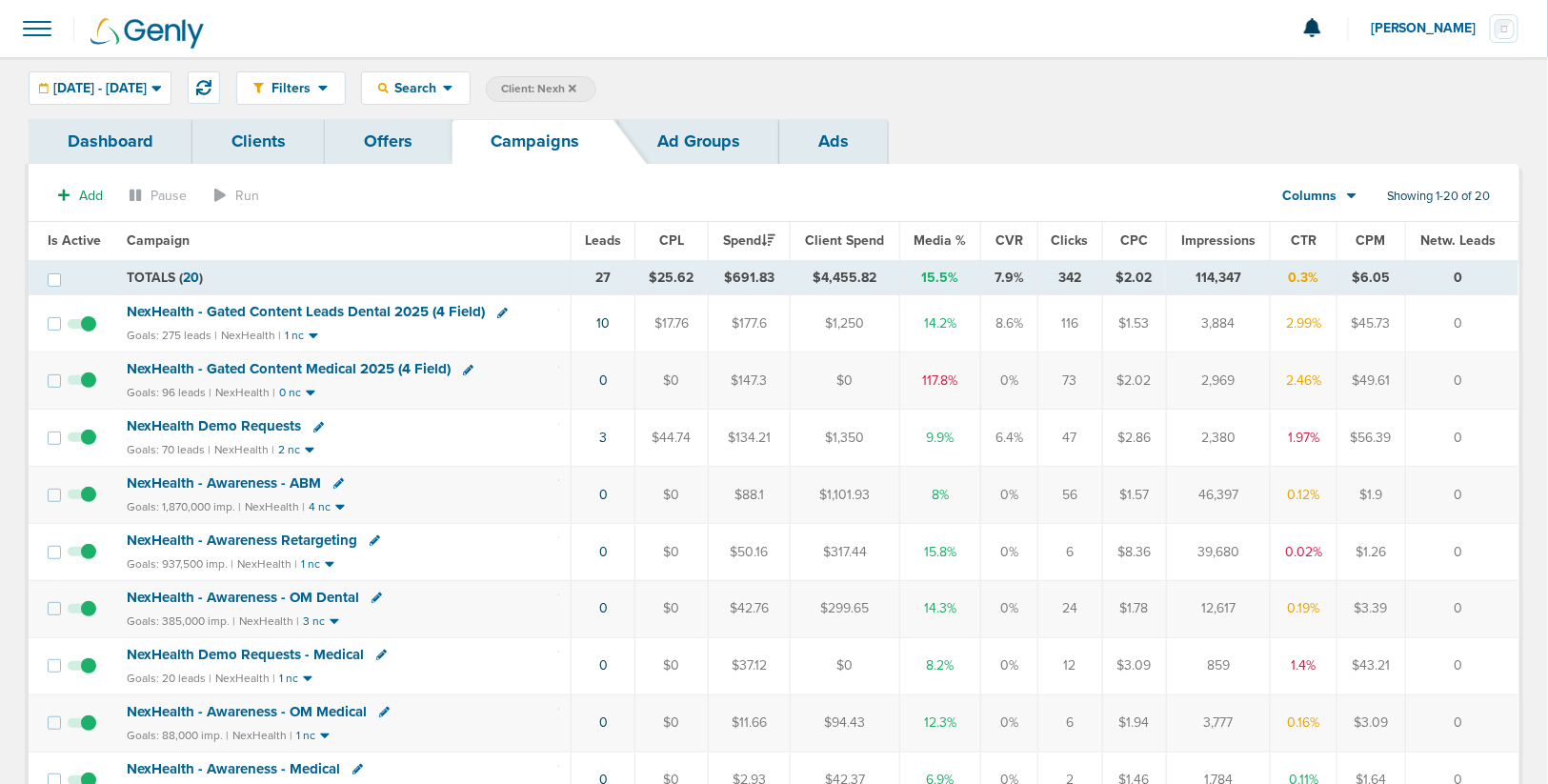 click on "NexHealth - Gated Content Medical 2025 (4 Field)" at bounding box center (290, 369) 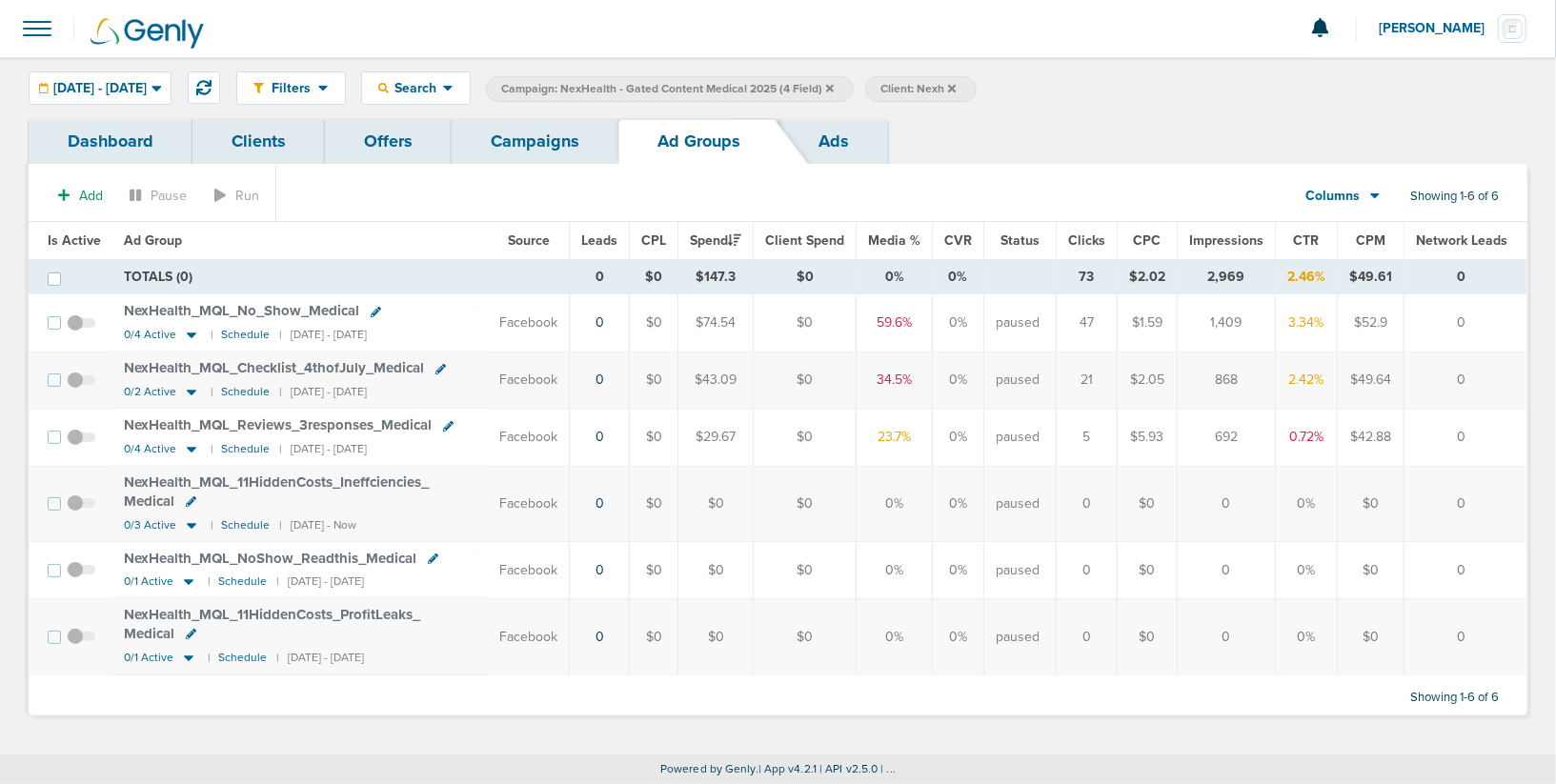 click on "NexHealth_ MQL_ 11HiddenCosts_ Ineffciencies_ Medical" at bounding box center (276, 492) 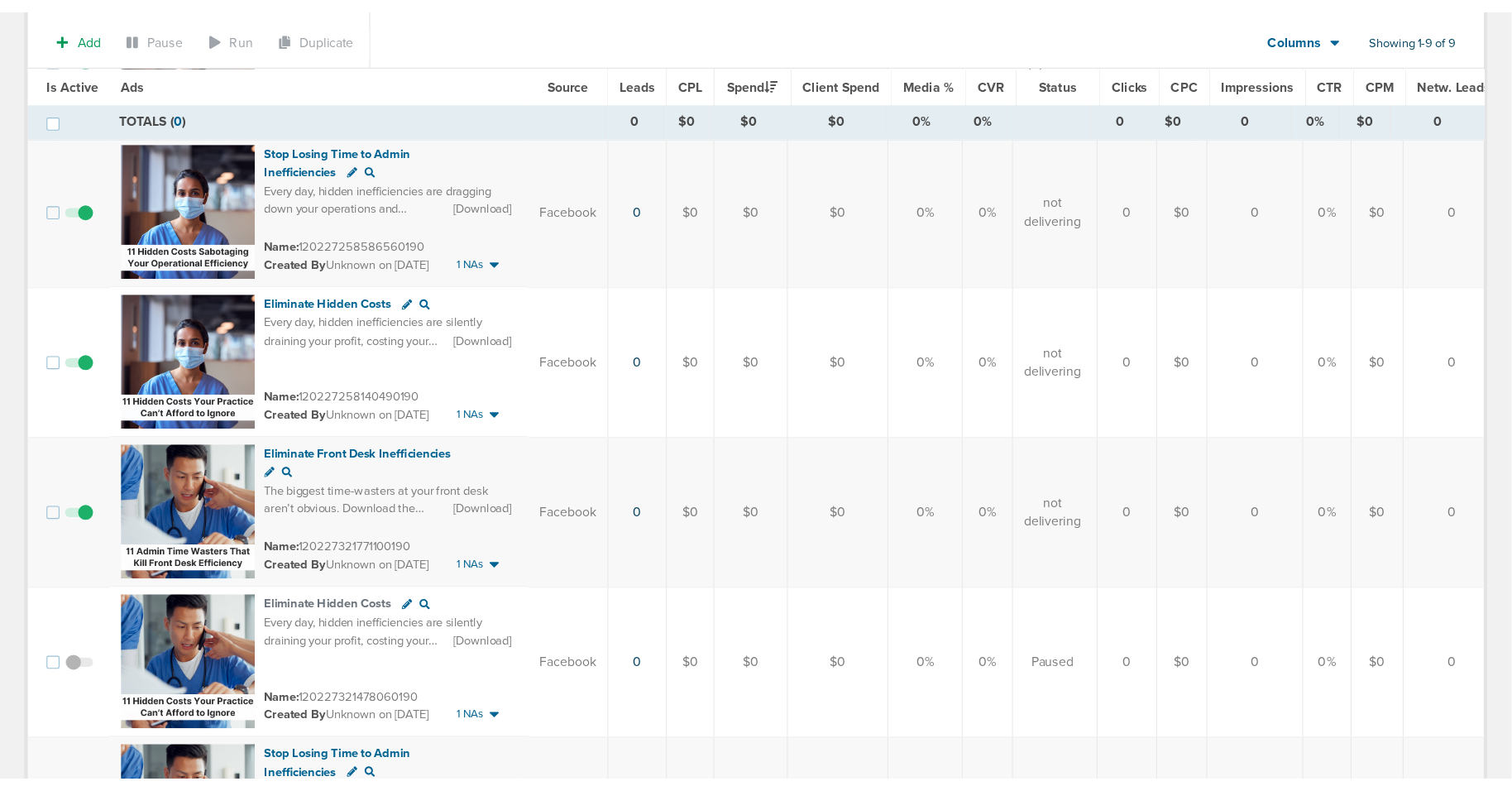 scroll, scrollTop: 0, scrollLeft: 0, axis: both 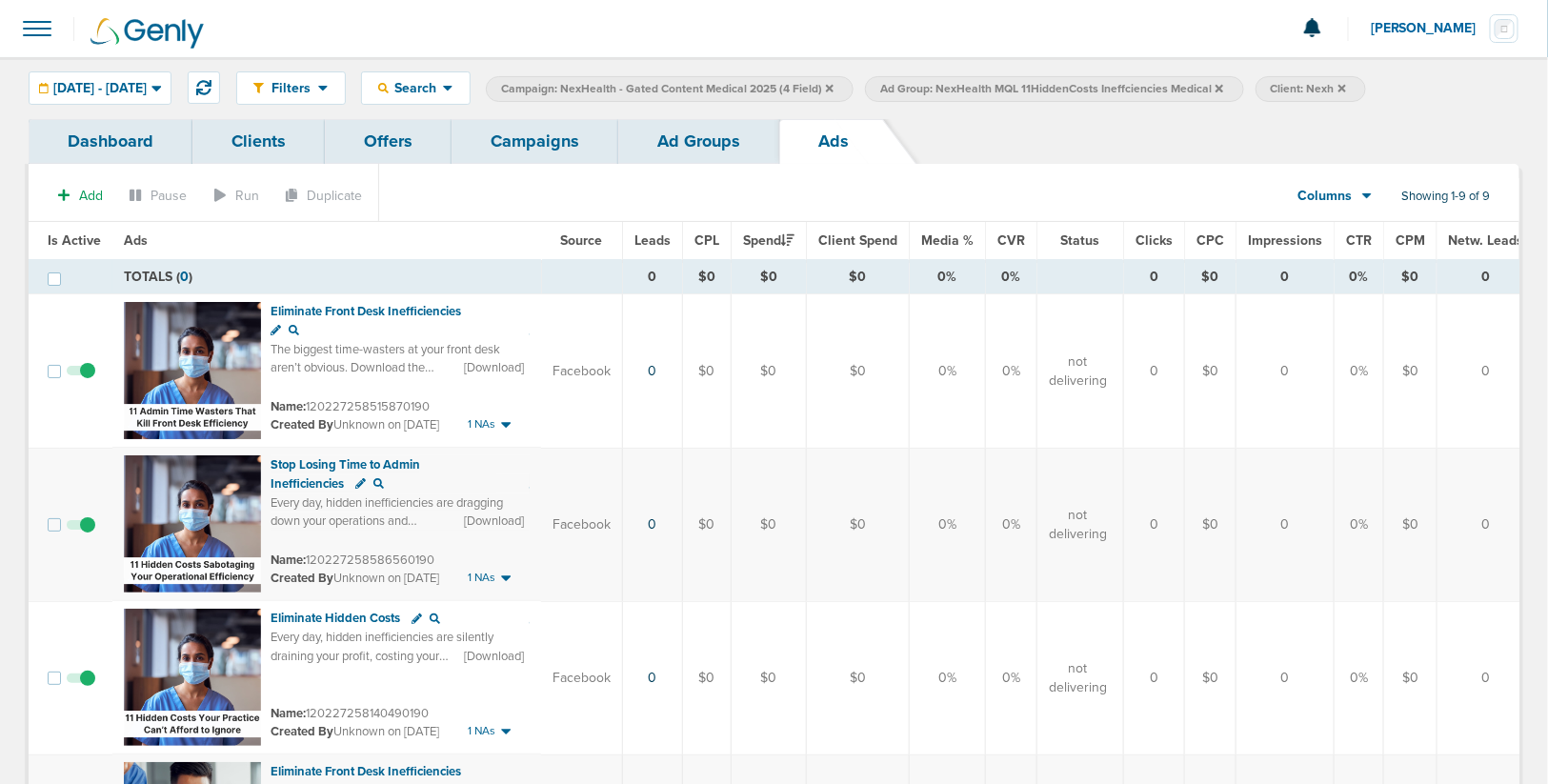click on "Ad Groups" at bounding box center (698, 141) 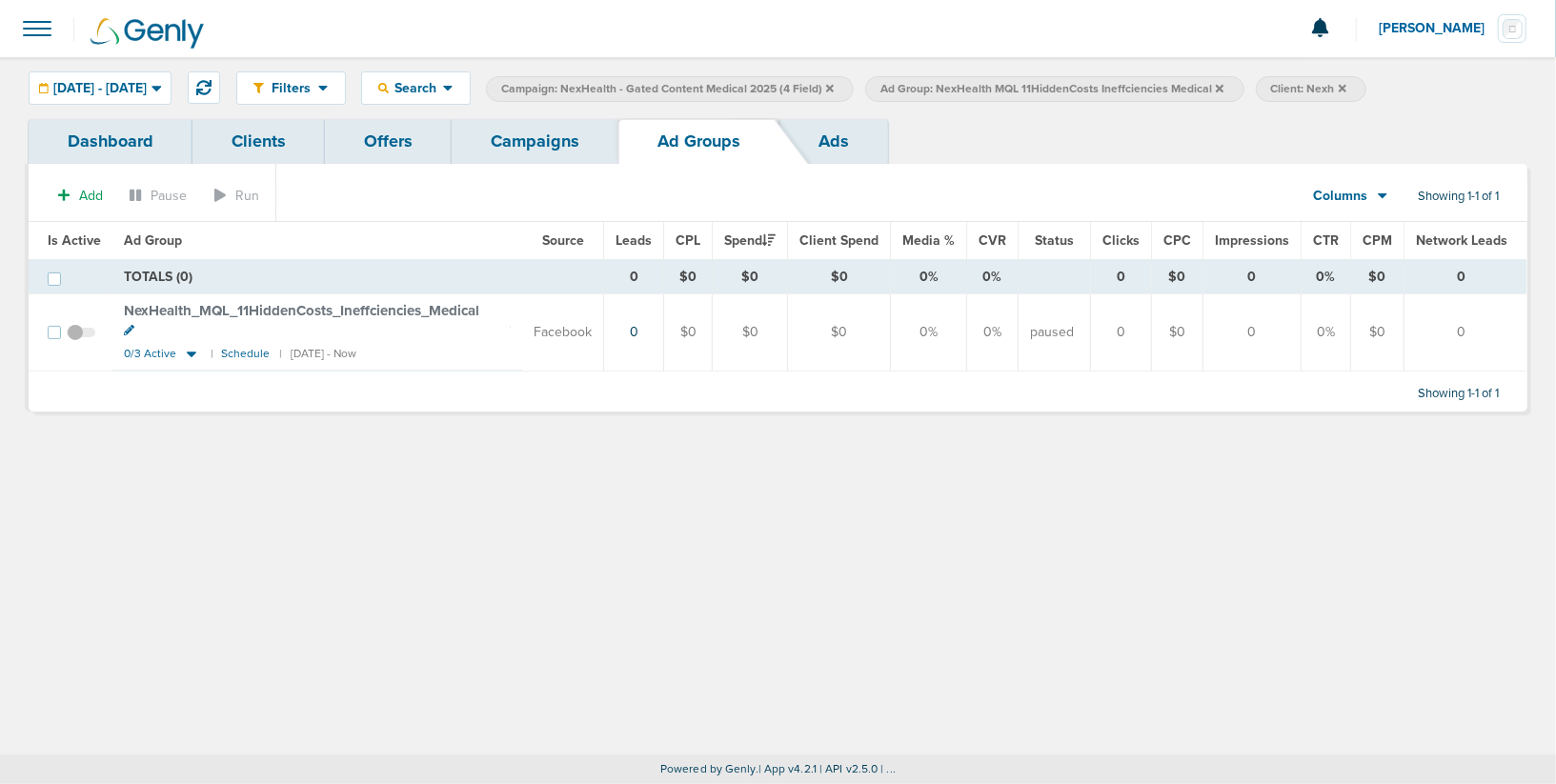 click on "Offers" at bounding box center (388, 141) 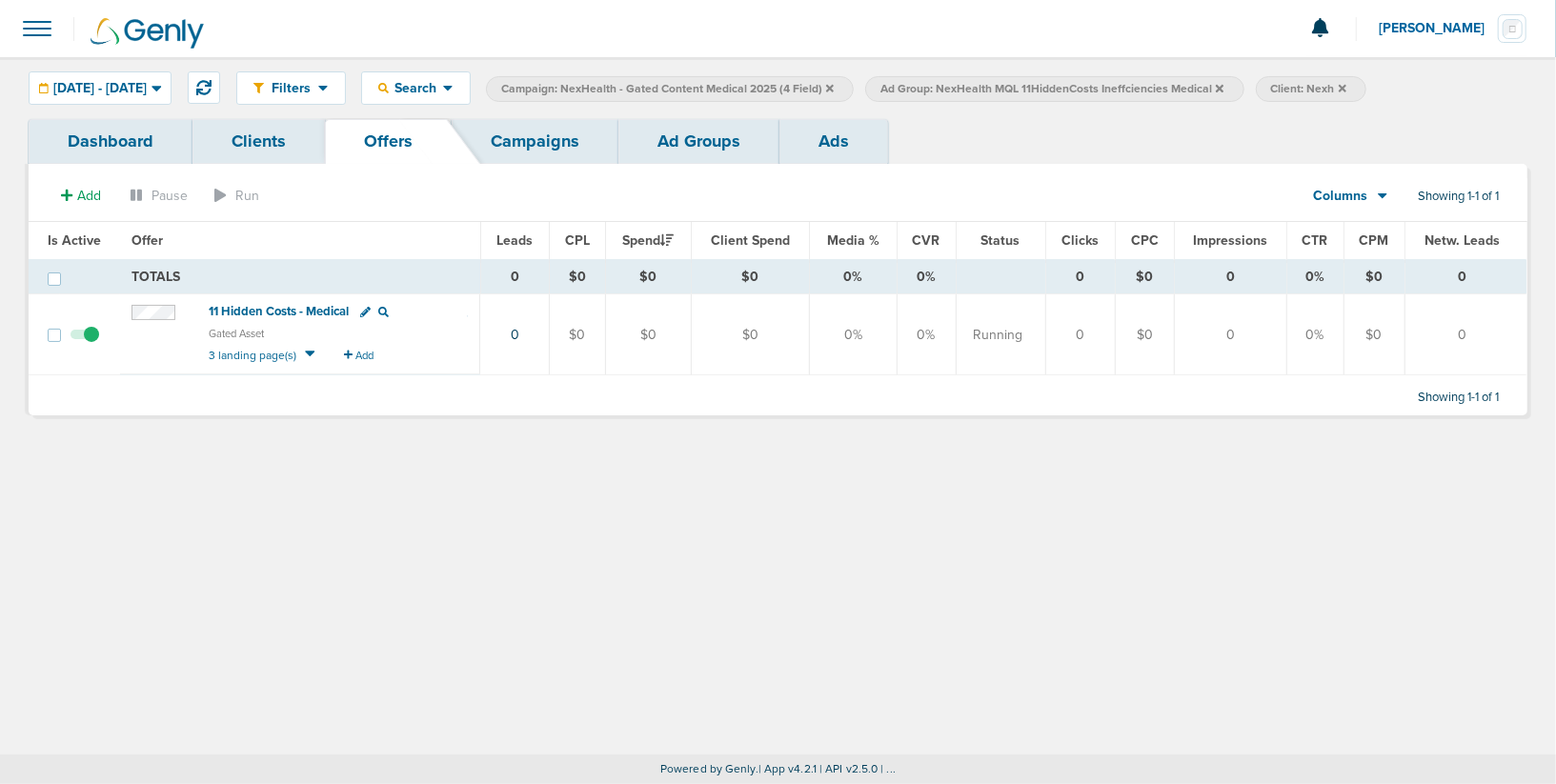 drag, startPoint x: 332, startPoint y: 595, endPoint x: 322, endPoint y: 560, distance: 36.400549 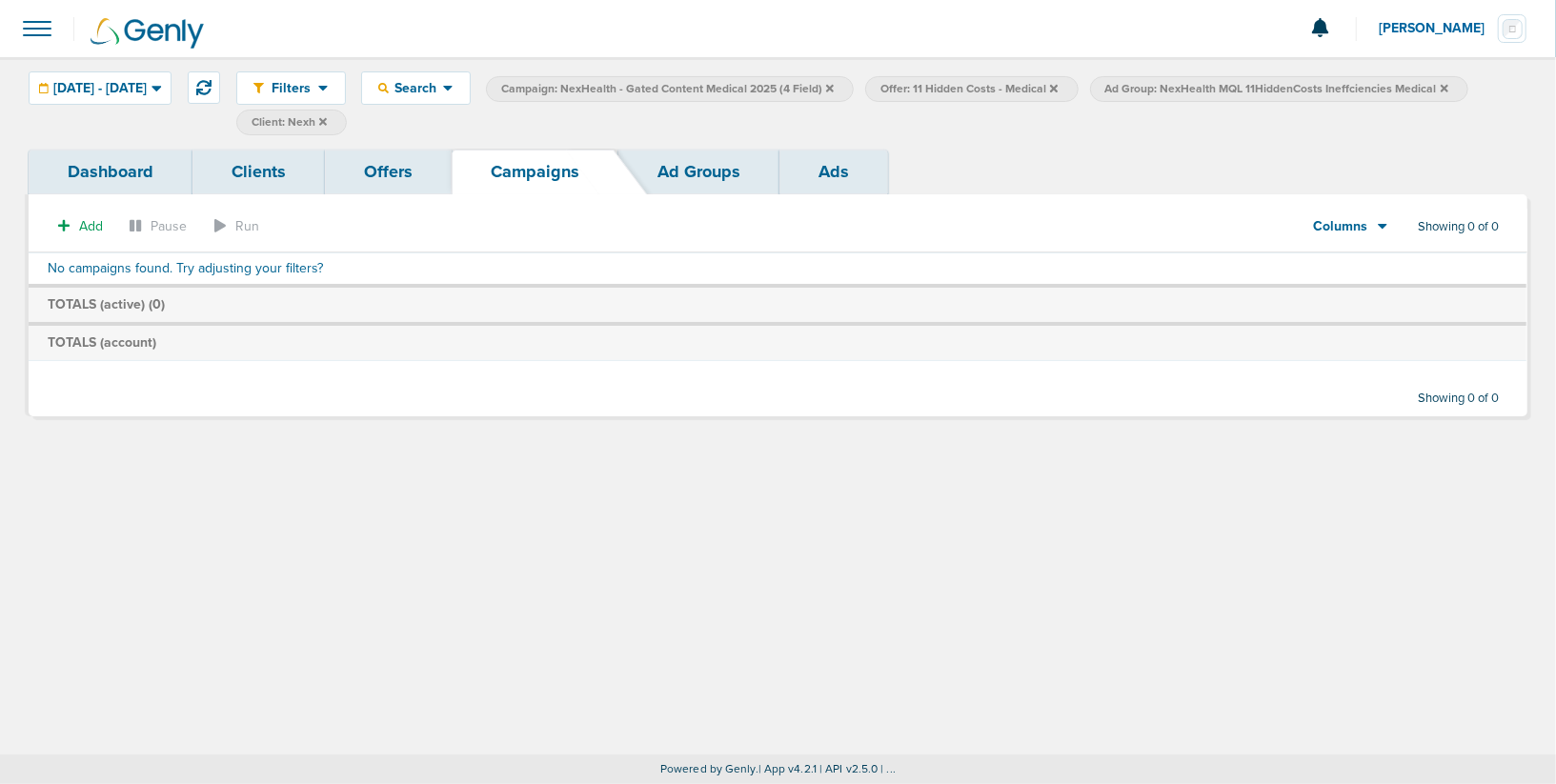 click 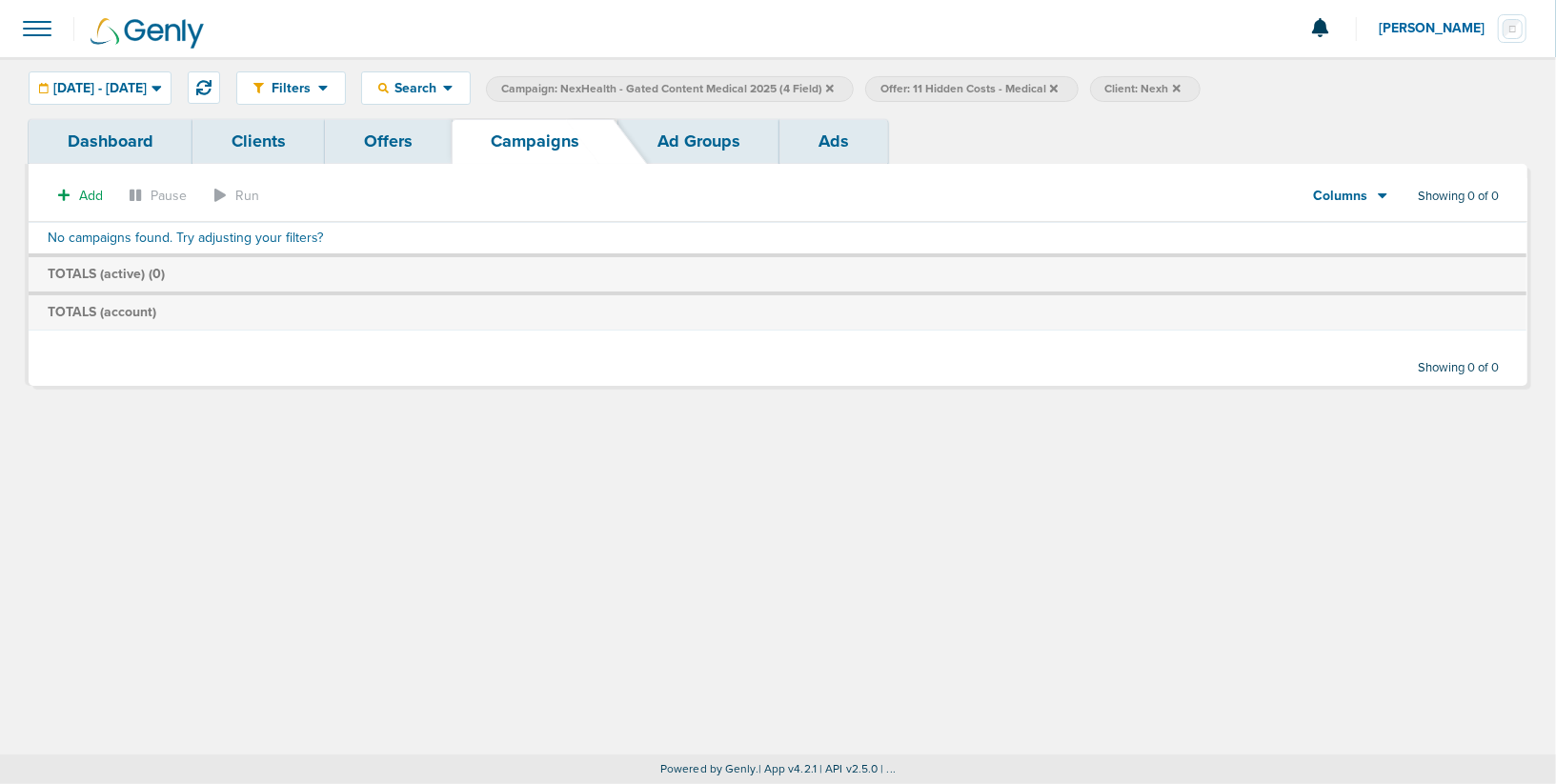 click 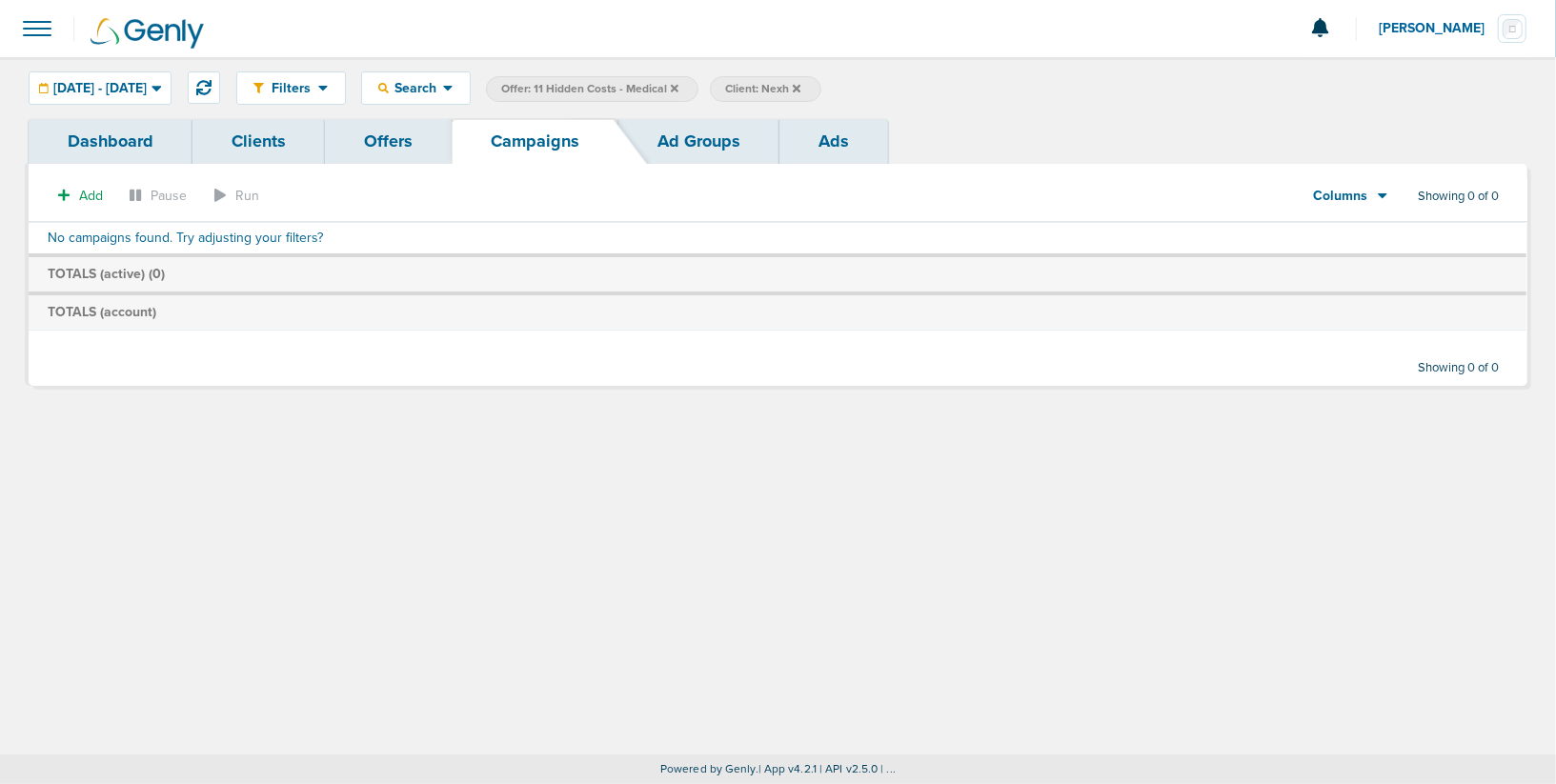 click 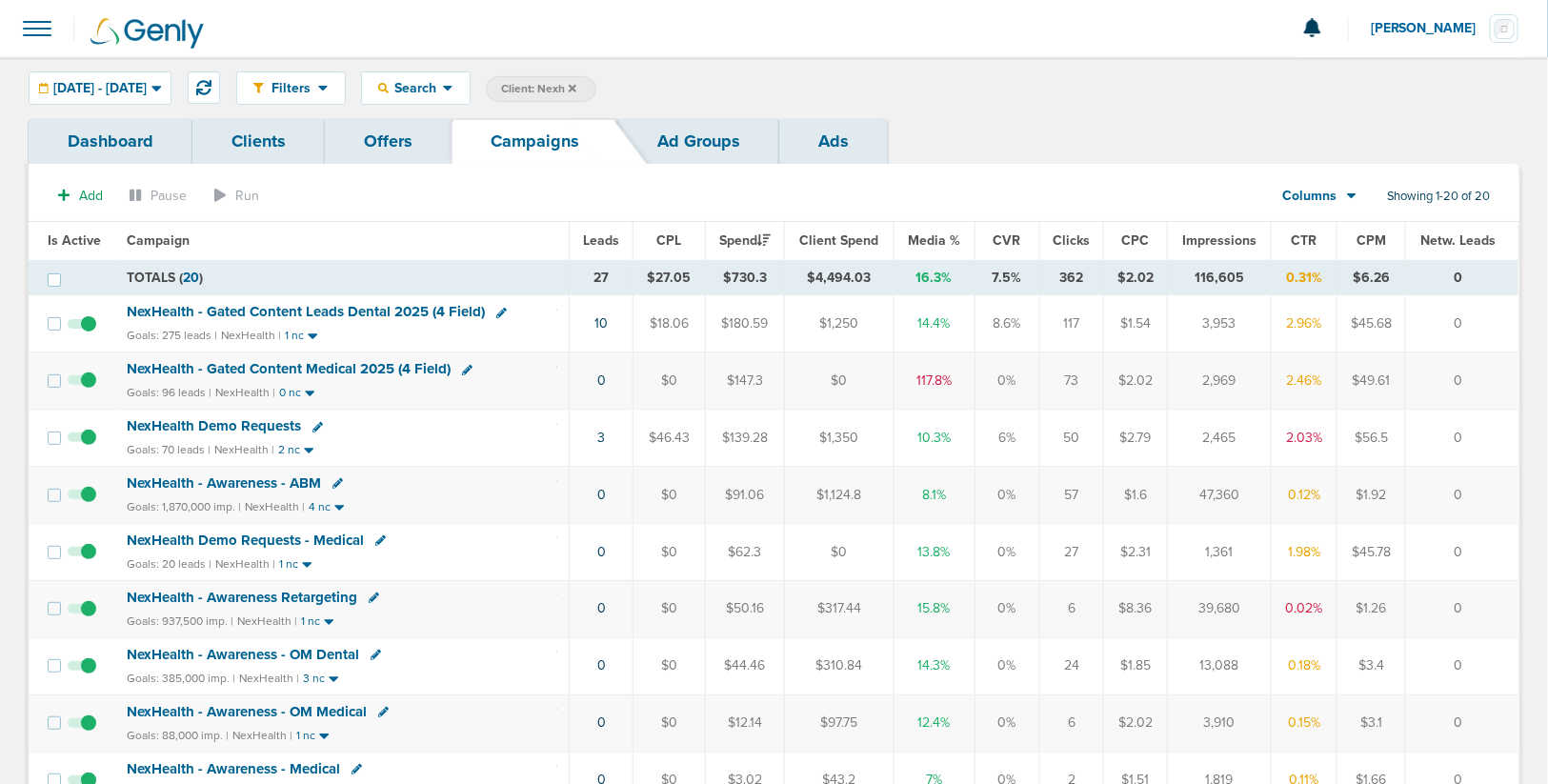 click 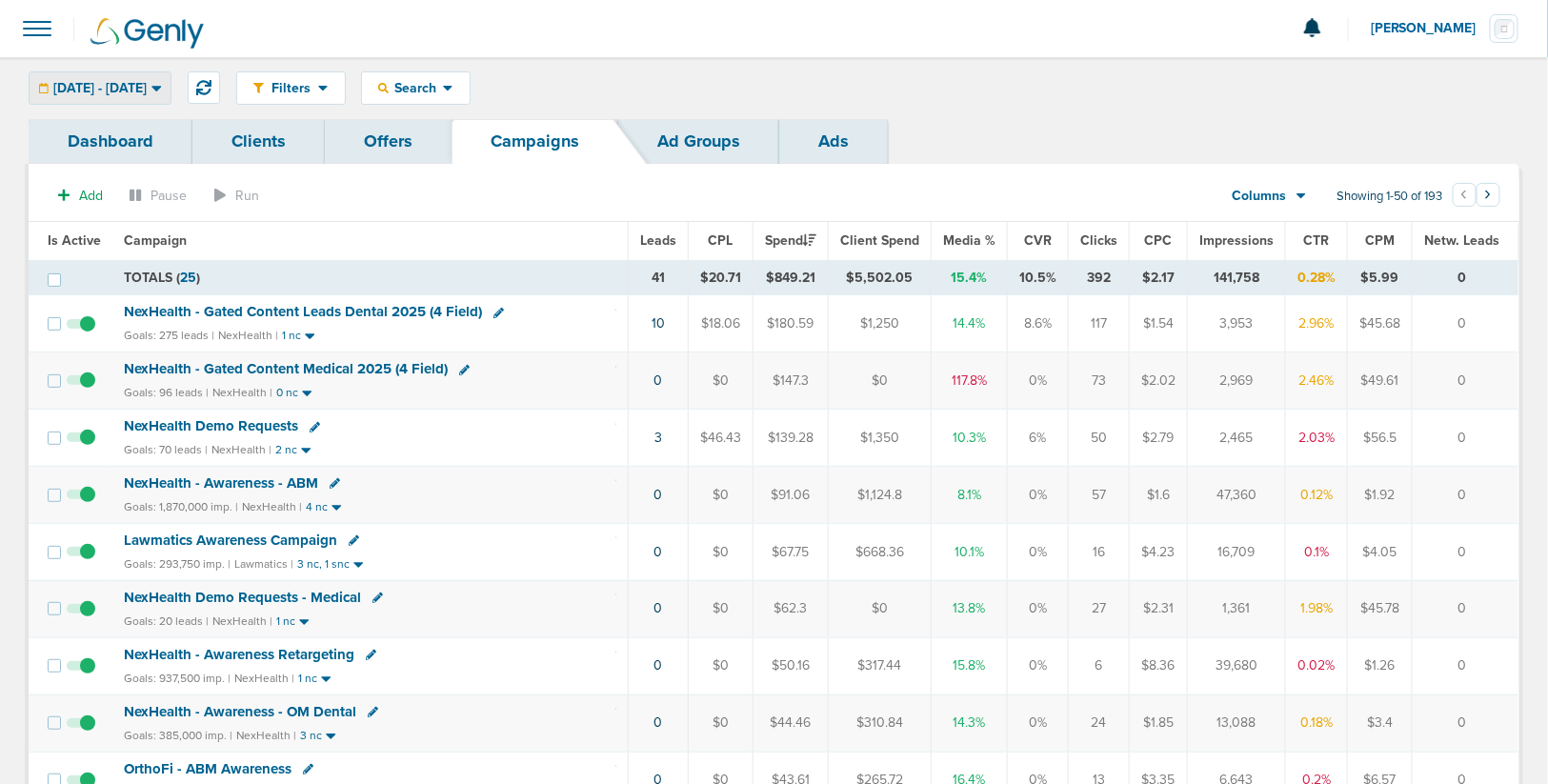 click on "[DATE] - [DATE]" at bounding box center [100, 89] 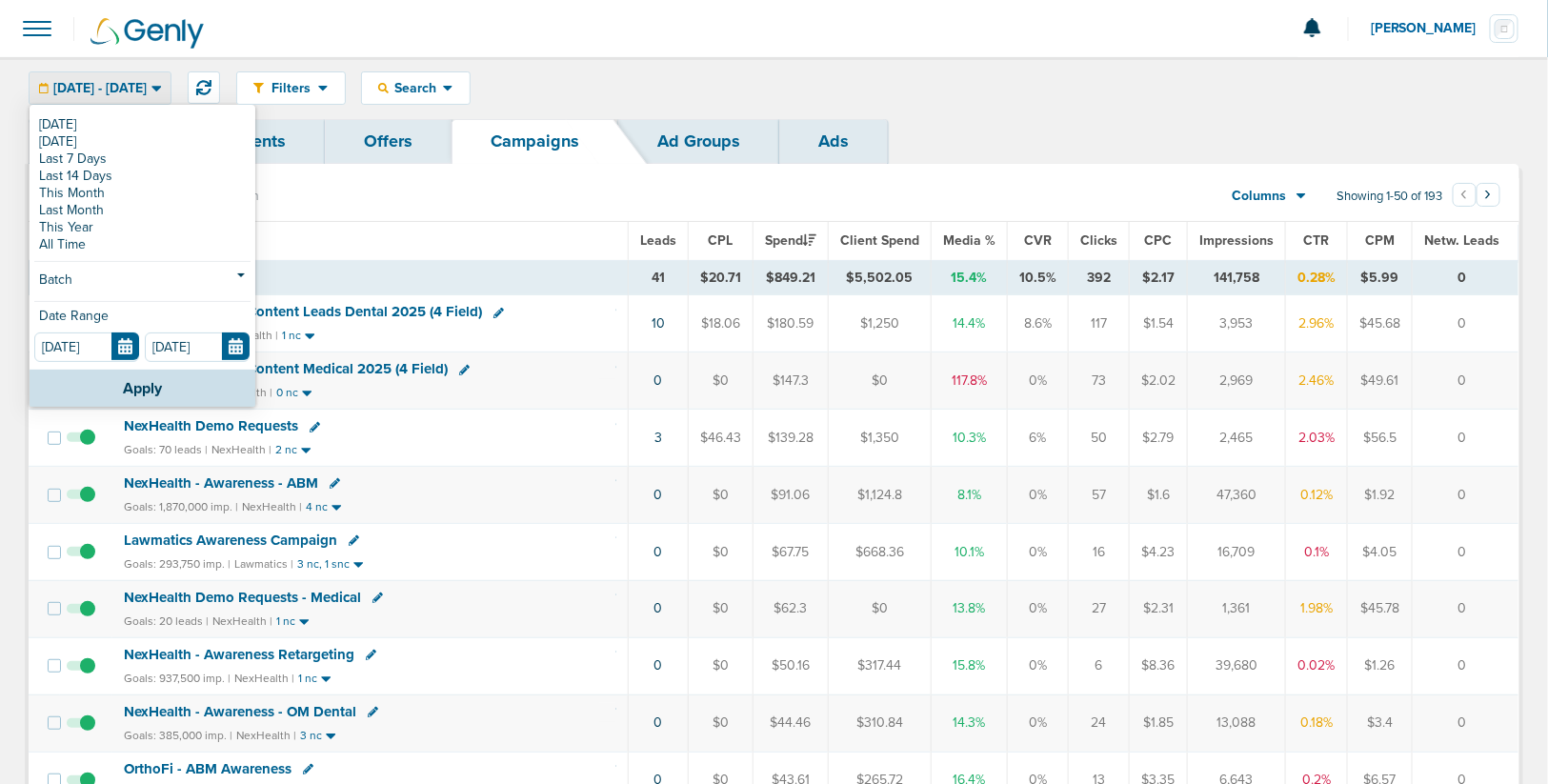 click on "[DATE] - [DATE]" at bounding box center (100, 89) 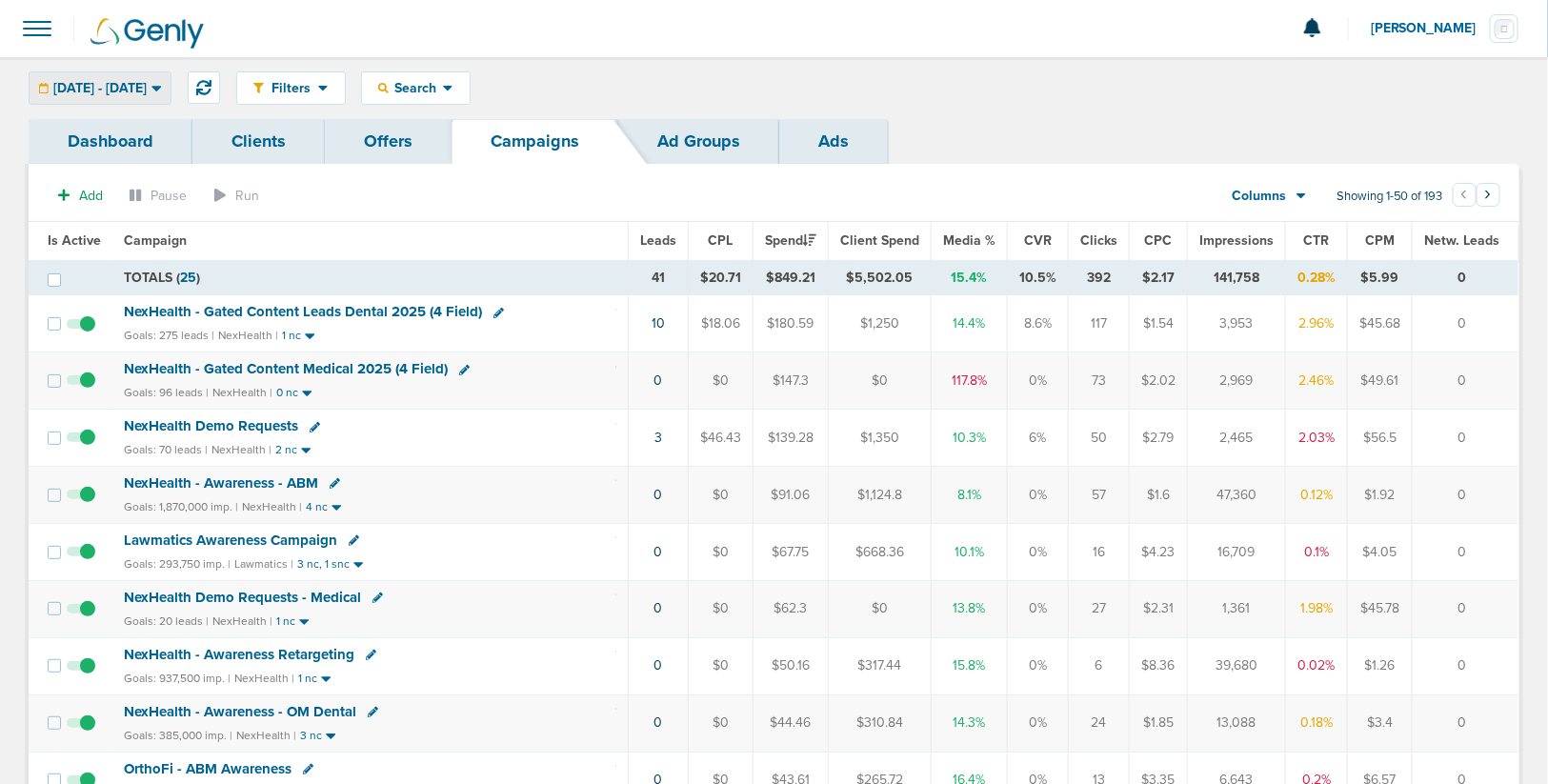 click on "[DATE] - [DATE]" at bounding box center (100, 89) 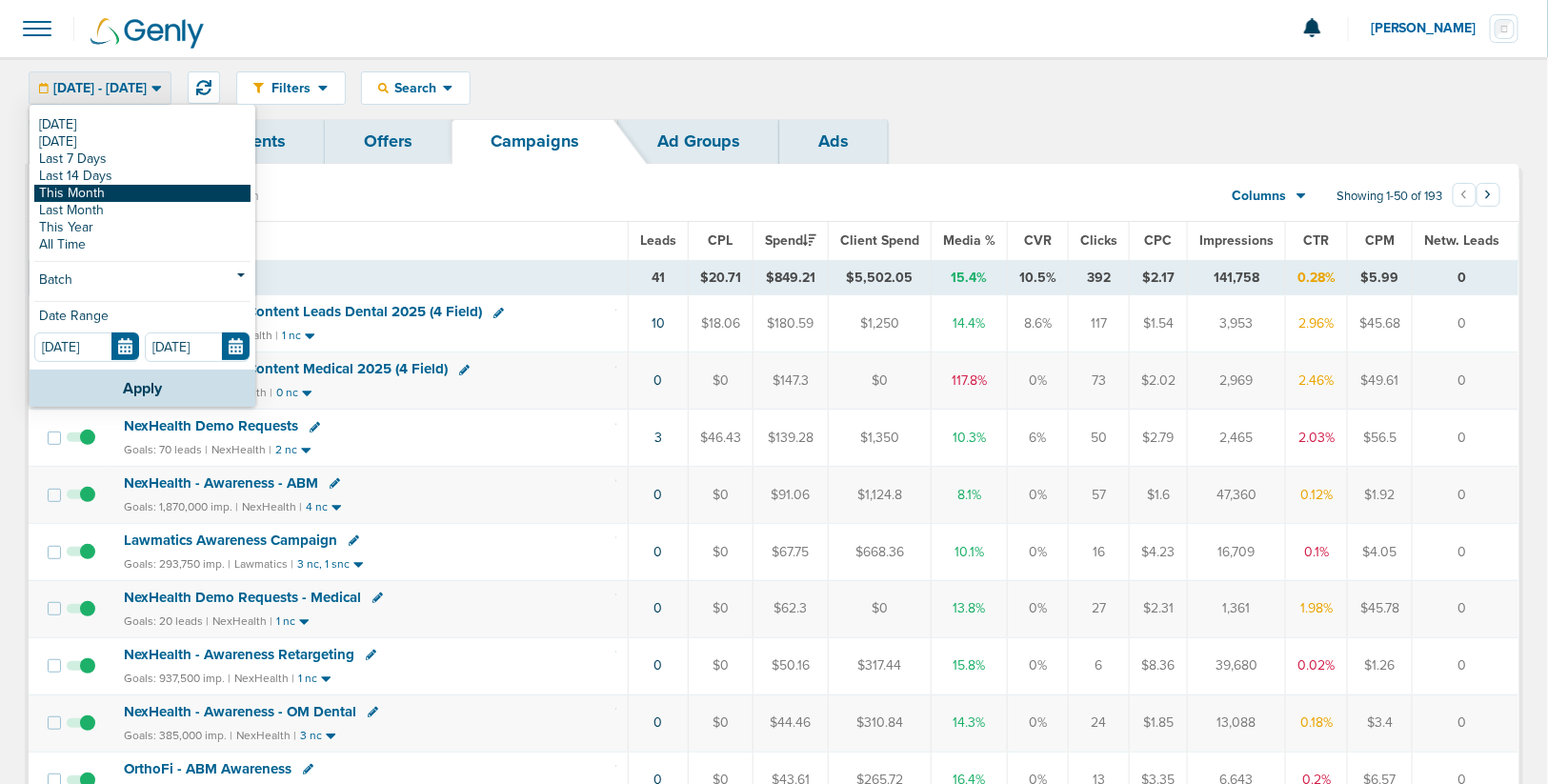 click on "This Month" at bounding box center [142, 193] 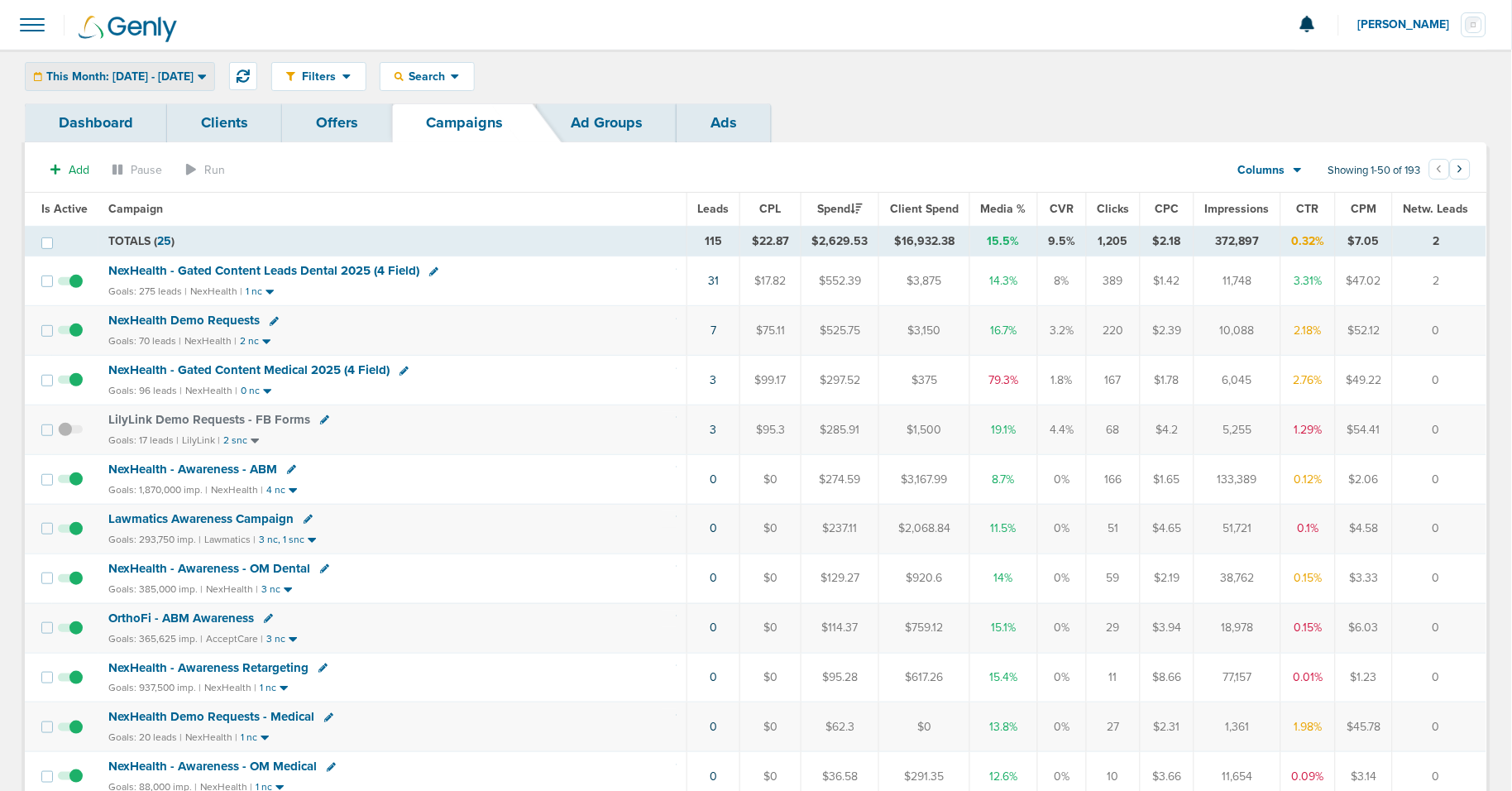 click on "Filters     Active Only   Settings   Status   Active   Inactive   Objectives   MQL SQL Traffic Awareness   Placements   Facebook Google Ads Yahoo Gemini Outbrain   Verticals   Dental Dental-B2B B2B Medical Vets Real Estate Charity B2B_Dental B2BVet Legal Veterinary Home Services IT Services Construction Engineering   Delivery Metrics   Spend Leads CPL Media % CVR % Clicks CPC Impressions CTR CPM     Search
Search By
Client Campaign Offers Landing Page Ad Group Network Campaign Ad Ad Status Network Campaign Status
By Lead Info
Fields   First Name Last Name E-mail Phone Number Client ID Source Source Campaign ID Source Ad ID Page Url Page Variant Page Name Page ID Job Title Address Company Best Time Audience ID Asset Title Company Info Company Size Contact Info Job Description Page Search Terms Preferred Contact Source Channel Source Medium Company Website Handraise IP Address State Zip Code" at bounding box center (756, 76) 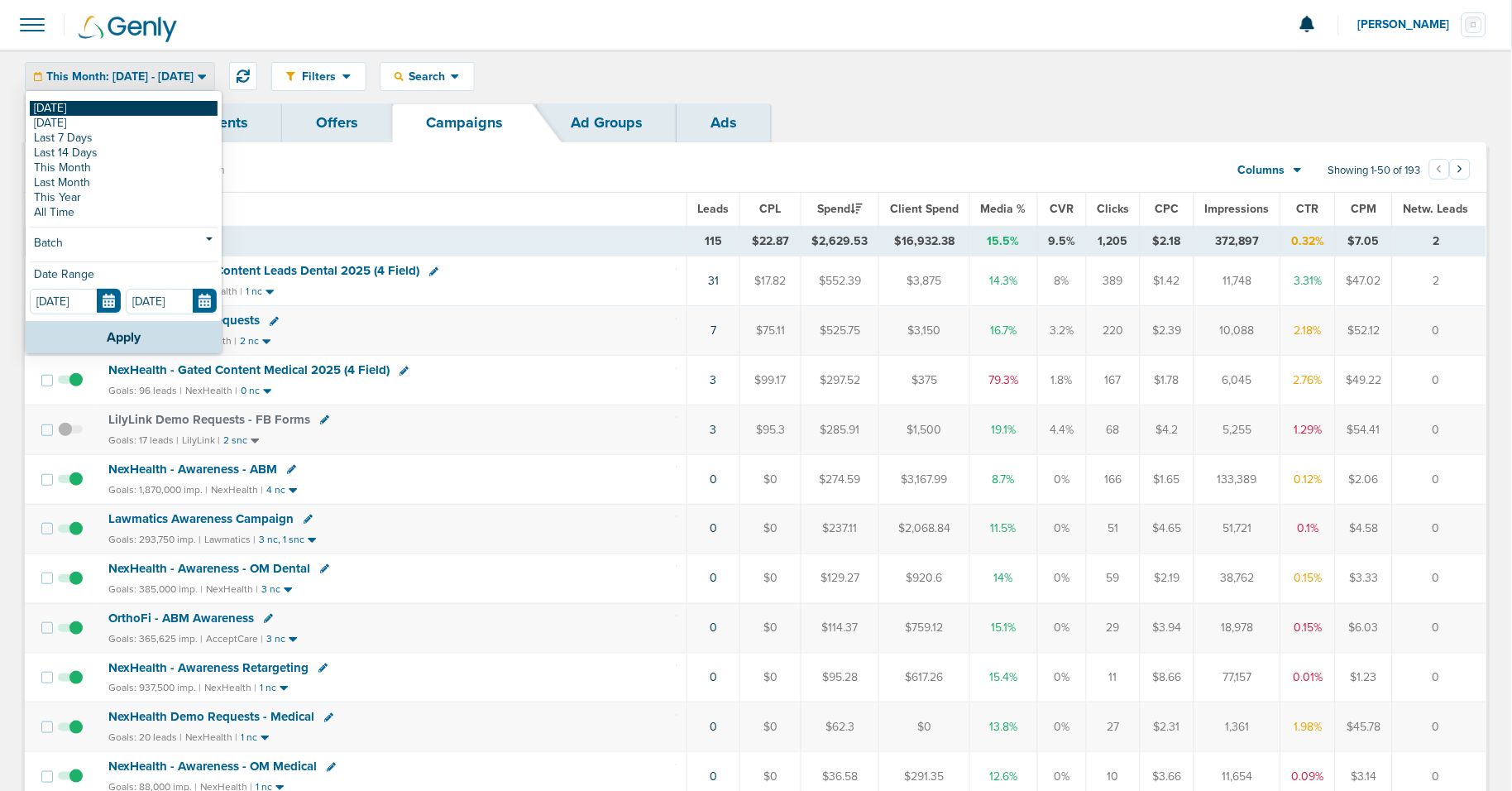 click on "[DATE]" at bounding box center (123, 108) 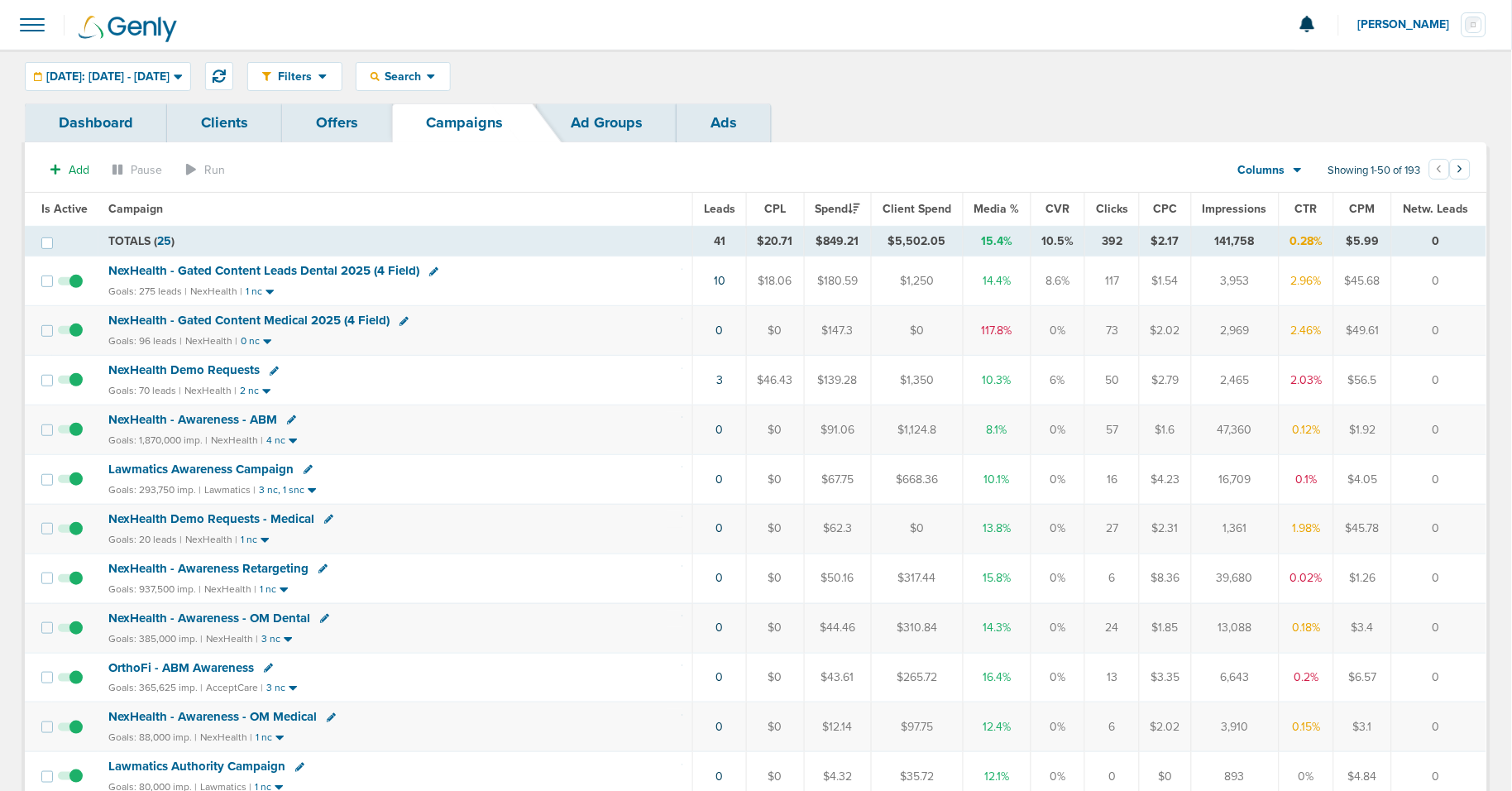 click on "NexHealth - Gated Content Leads Dental 2025 (4 Field)" at bounding box center [264, 271] 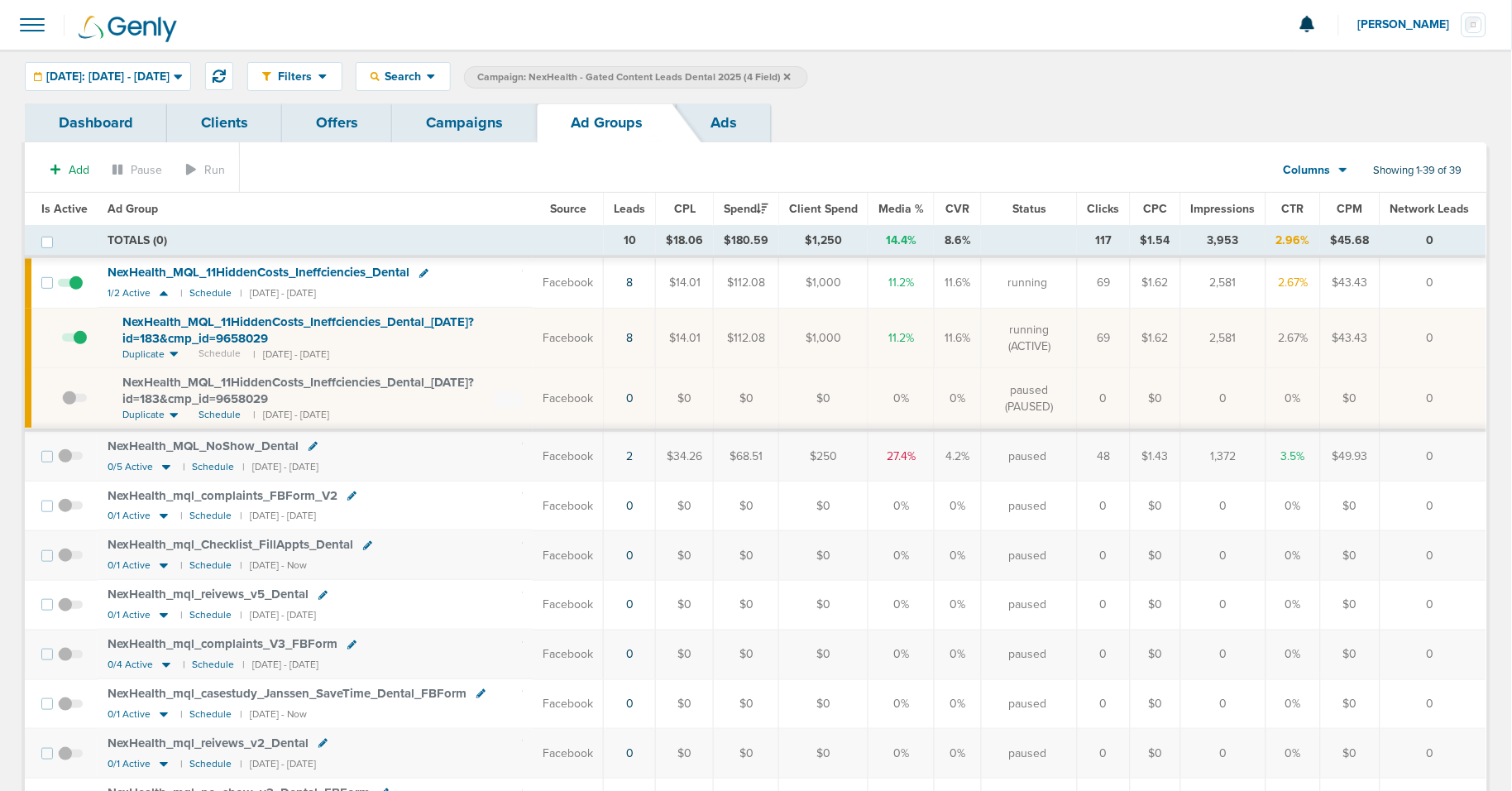 click on "Campaigns" at bounding box center [464, 122] 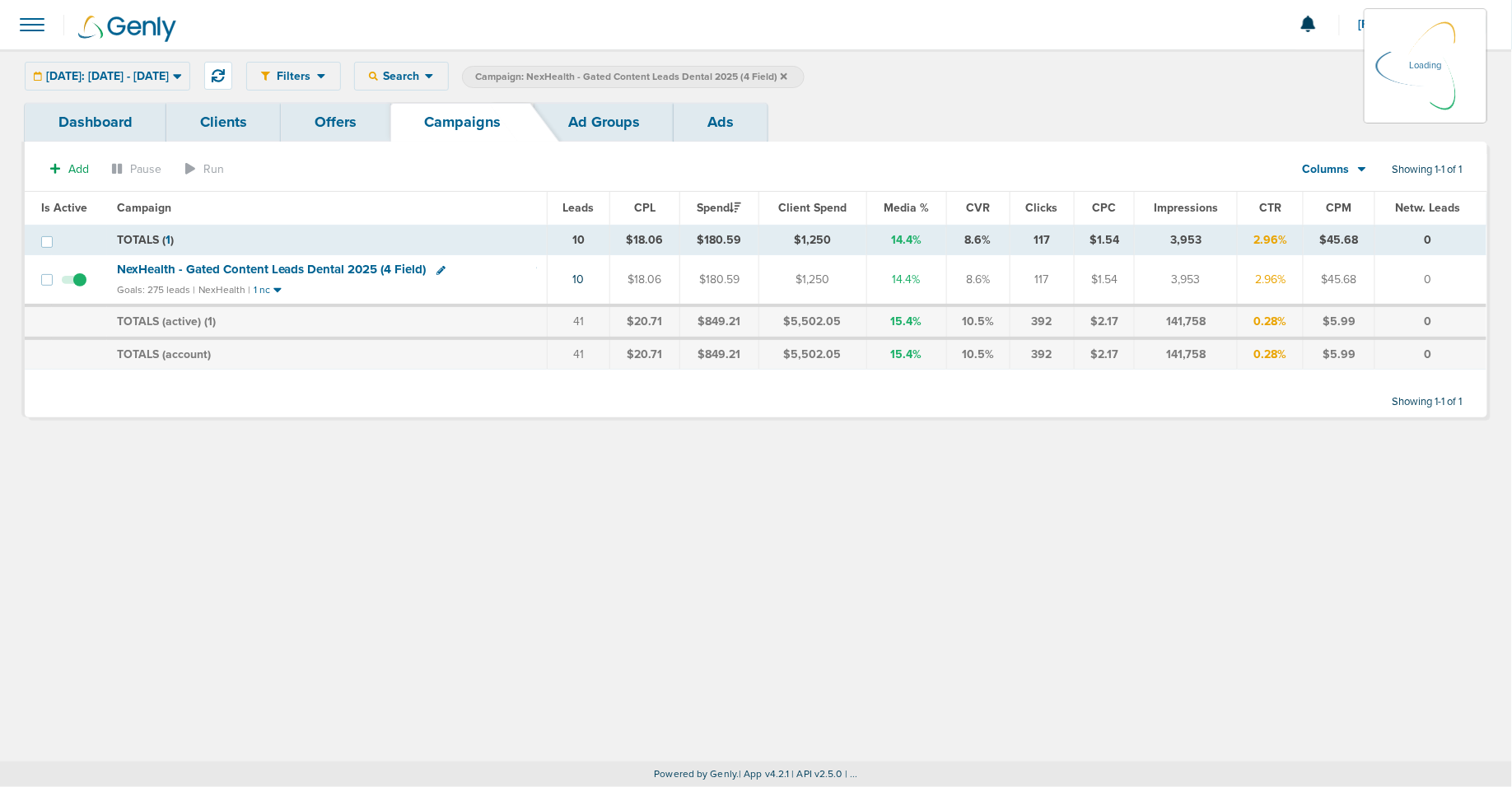 click 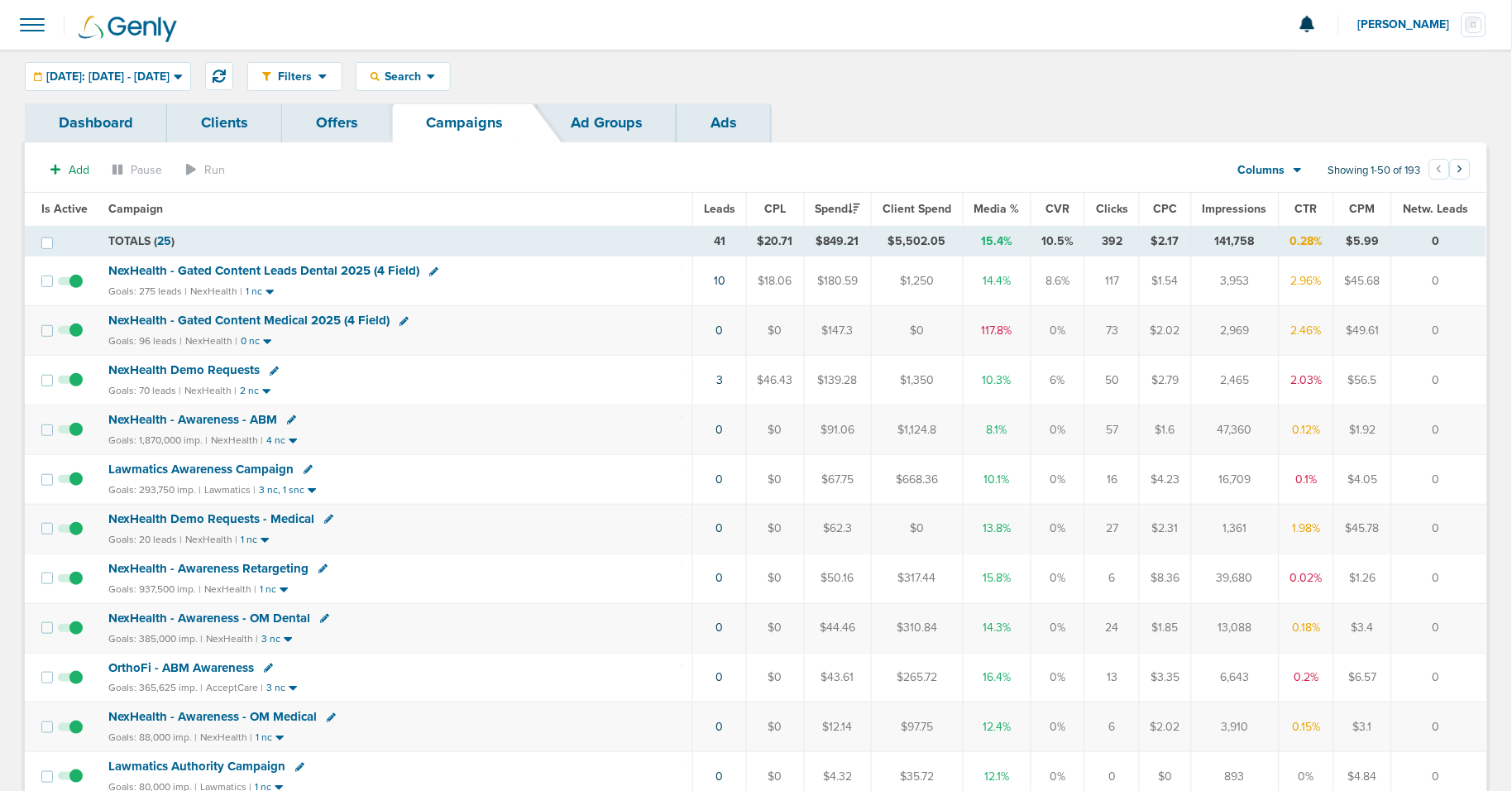 click on "NexHealth - Gated Content Medical 2025 (4 Field)" at bounding box center (249, 320) 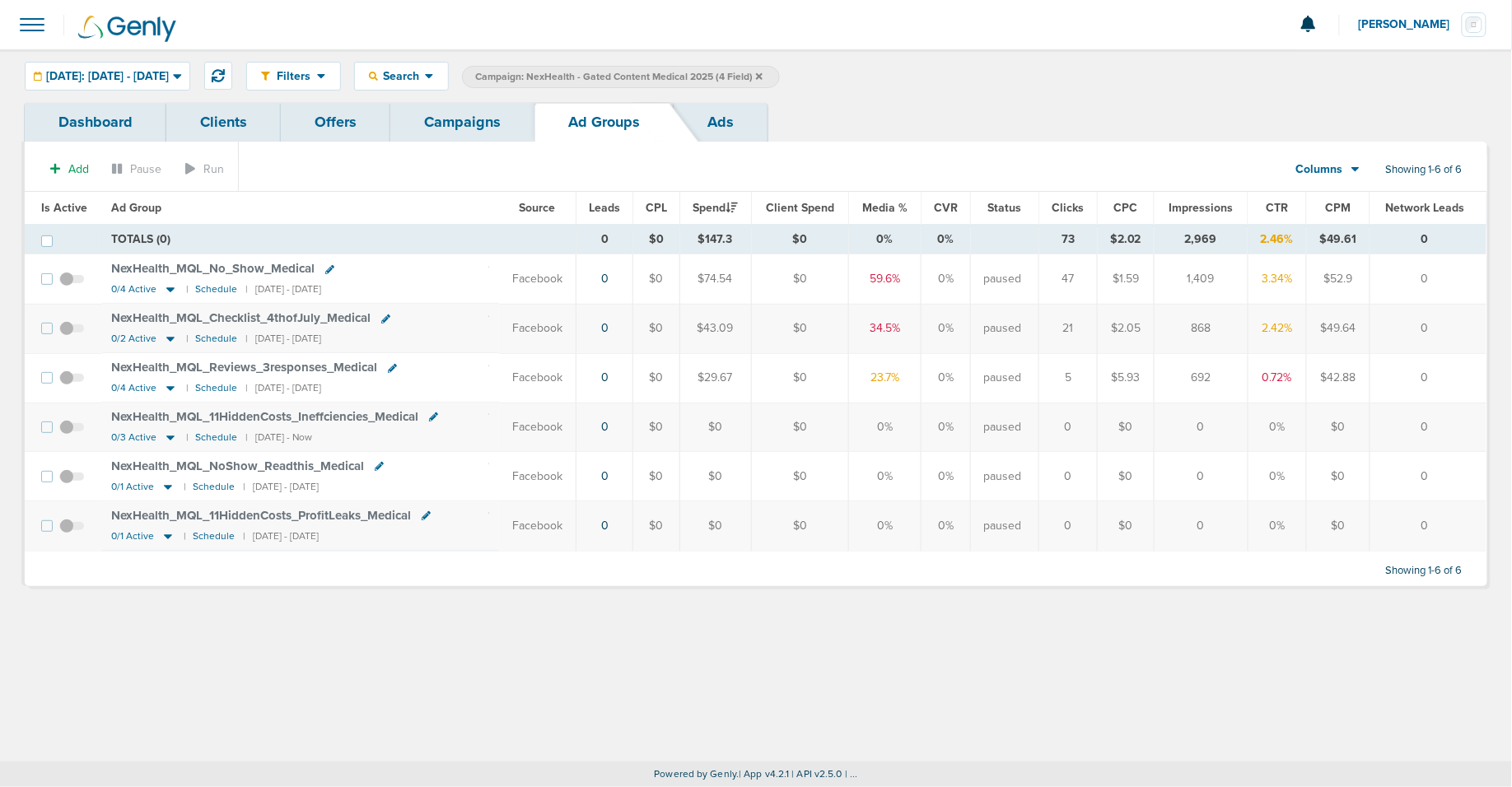 click on "Campaigns" at bounding box center [462, 122] 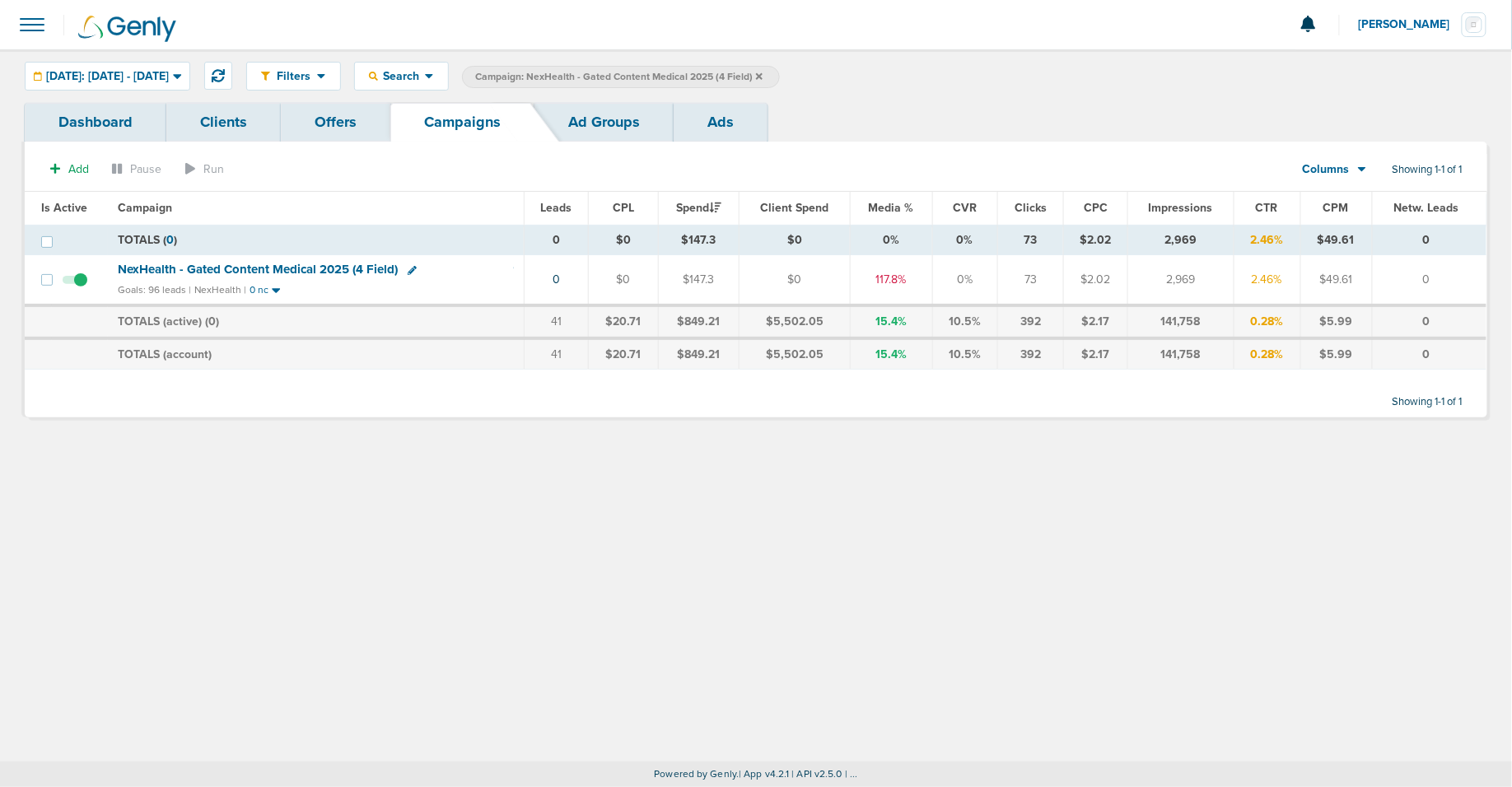 click 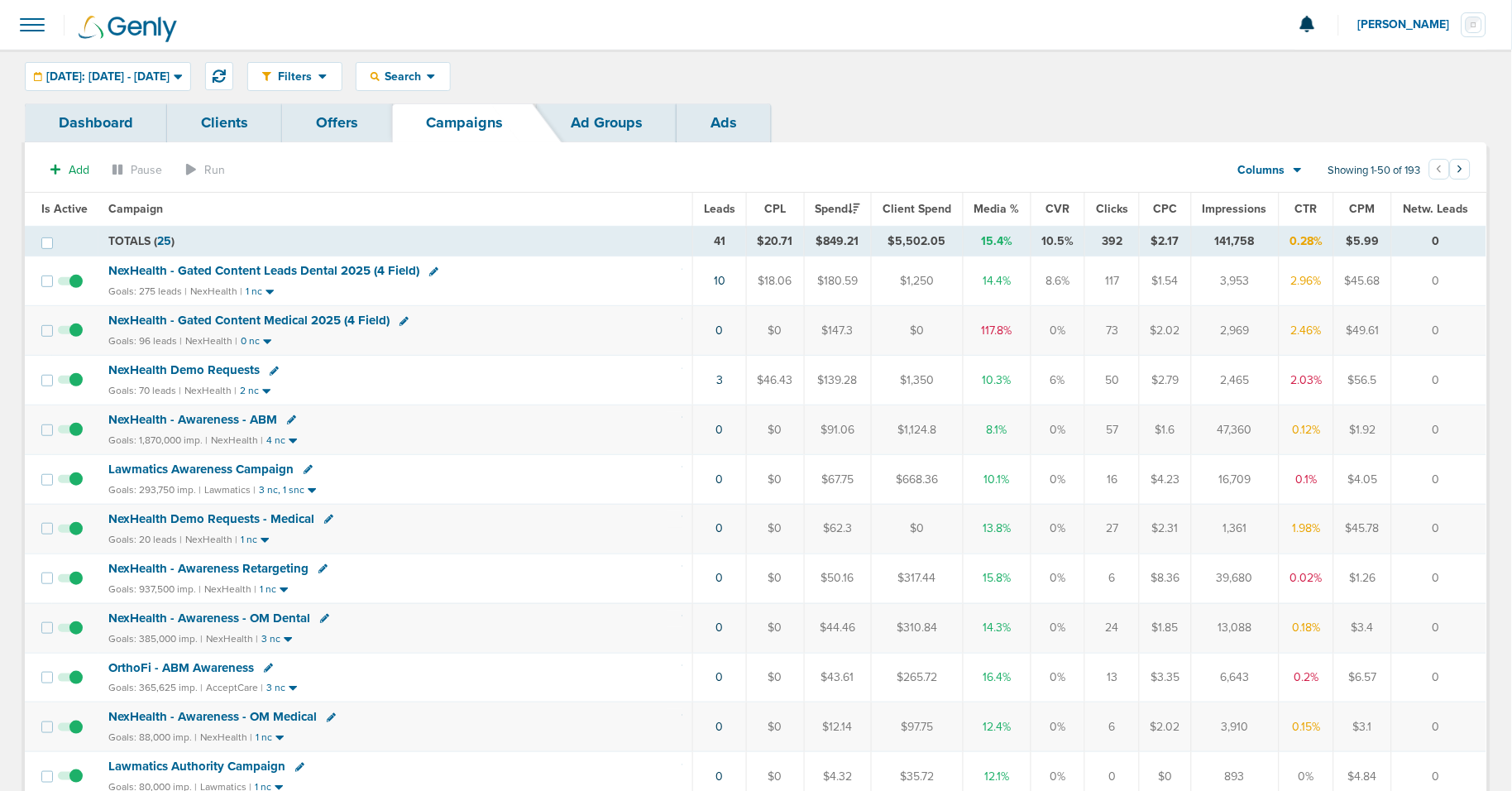 click on "NexHealth - Gated Content Leads Dental 2025 (4 Field)" at bounding box center [264, 271] 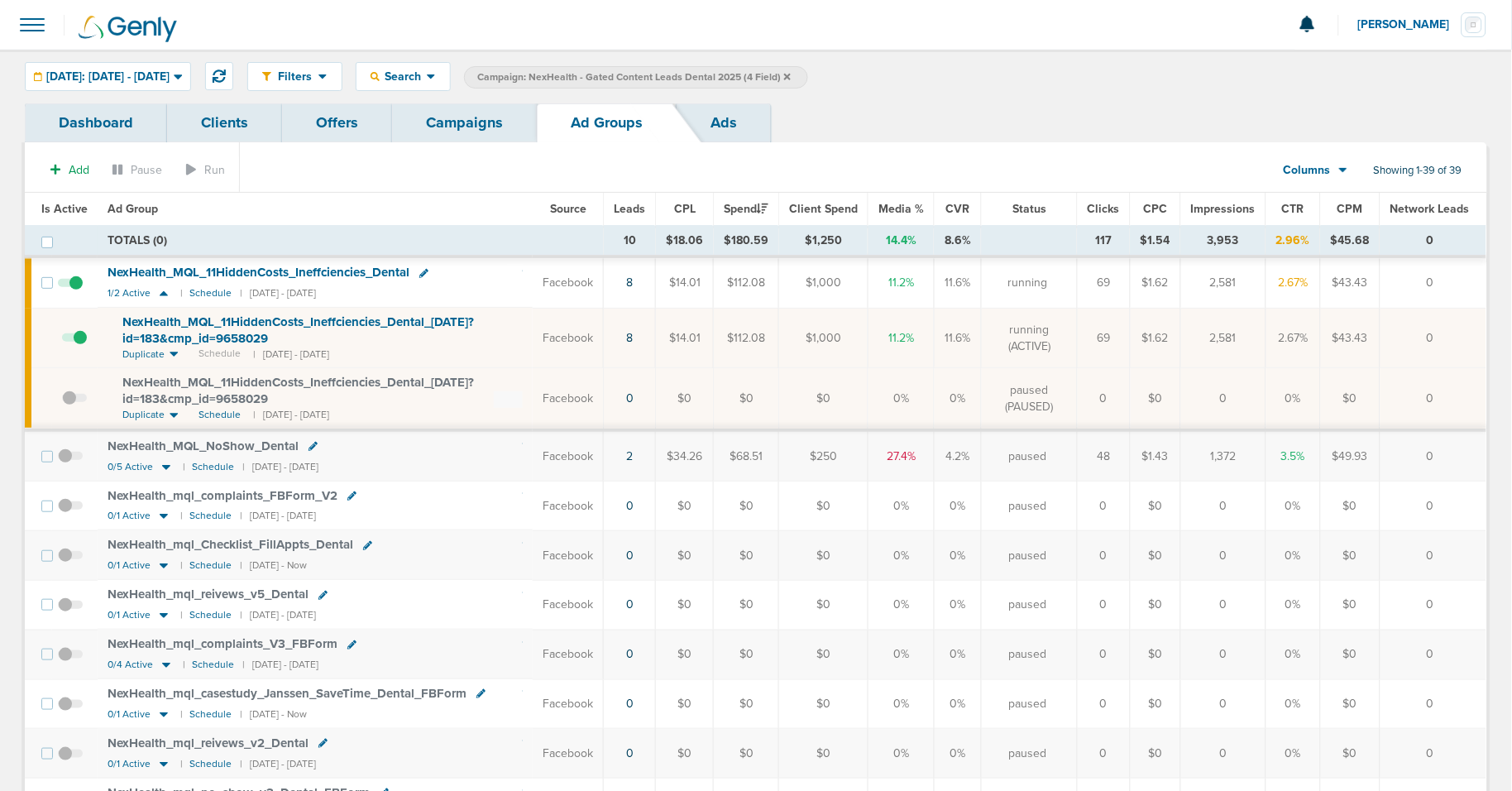 click on "Campaigns" at bounding box center (464, 122) 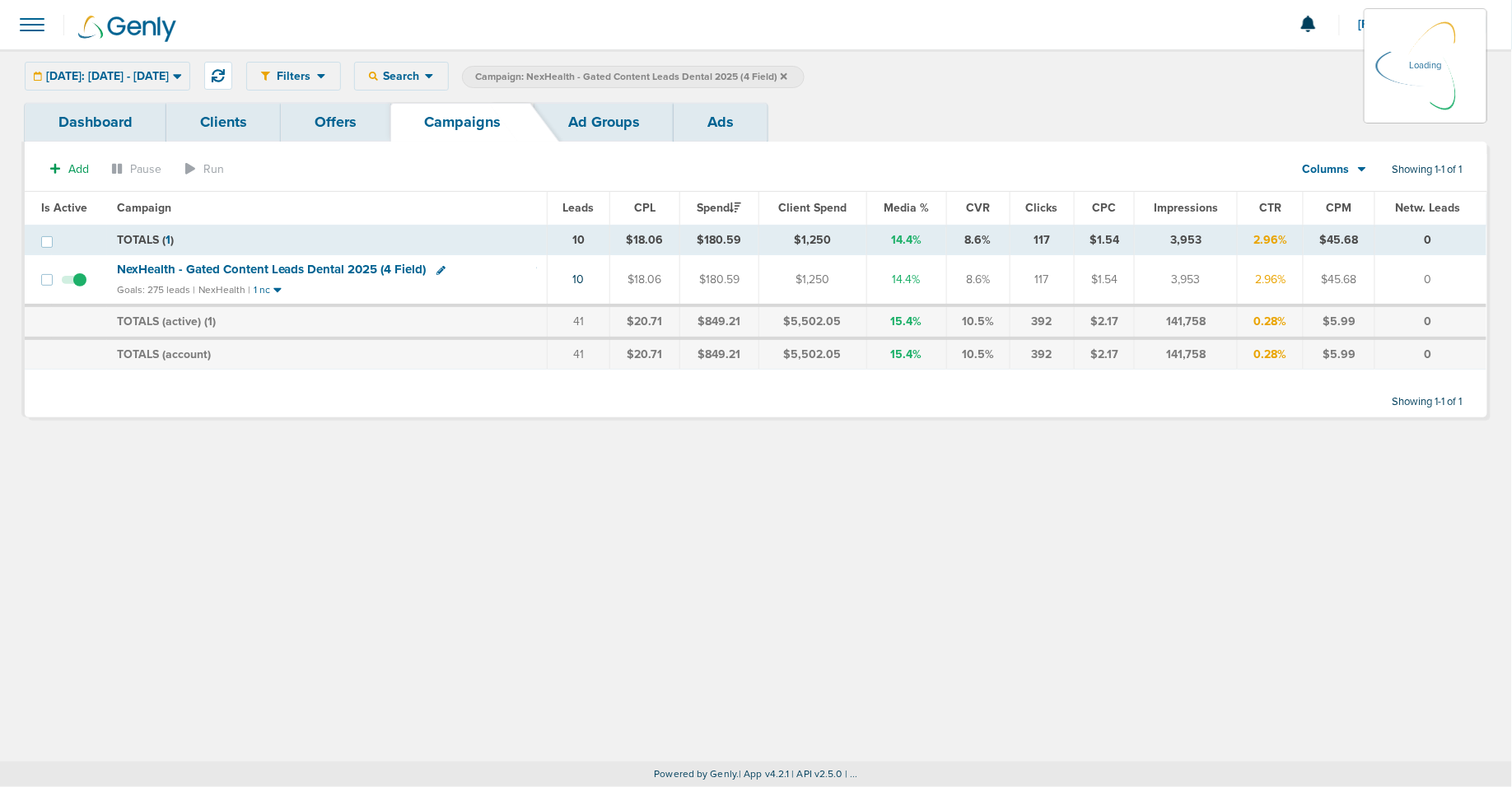 click 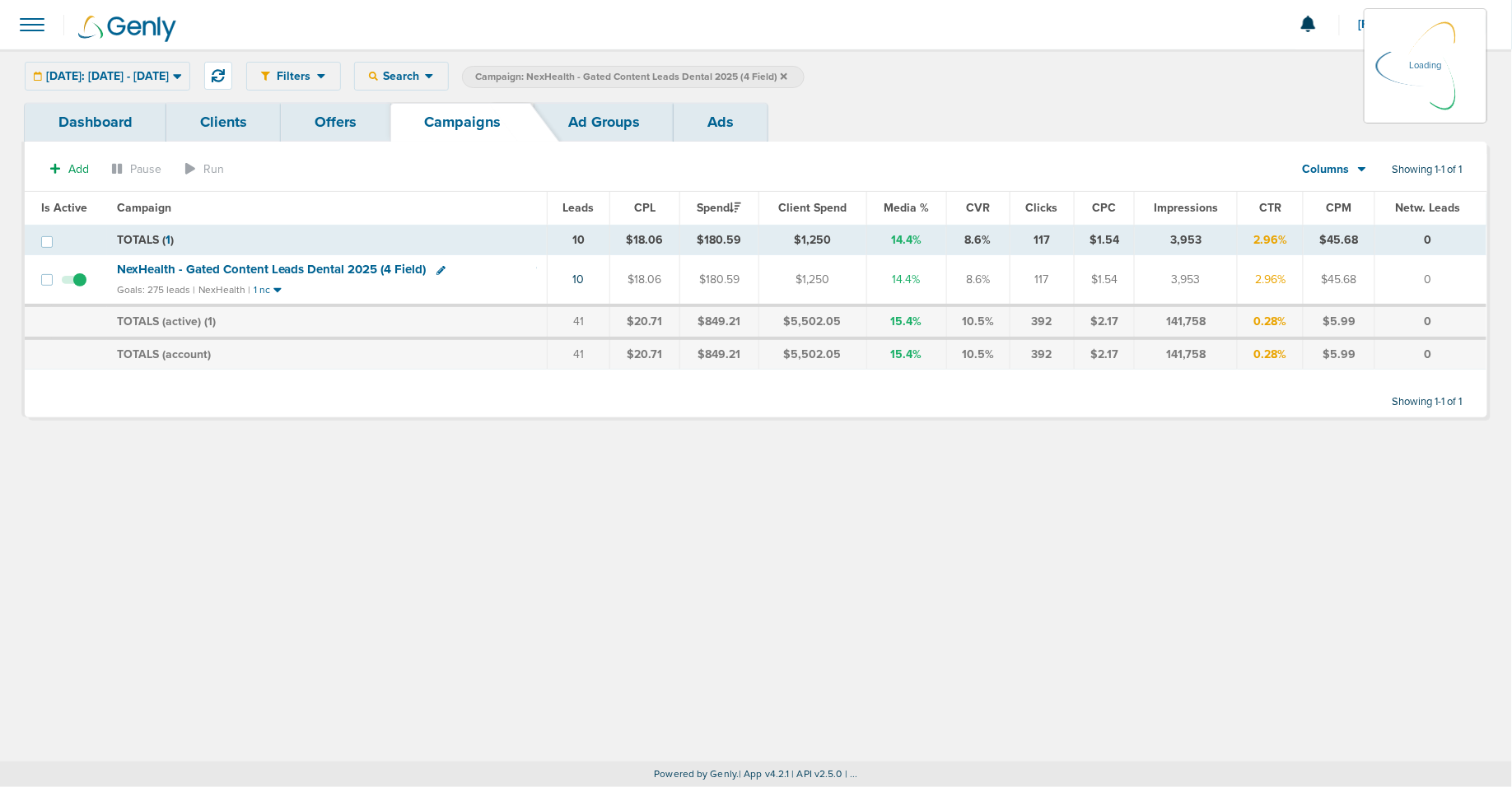 click 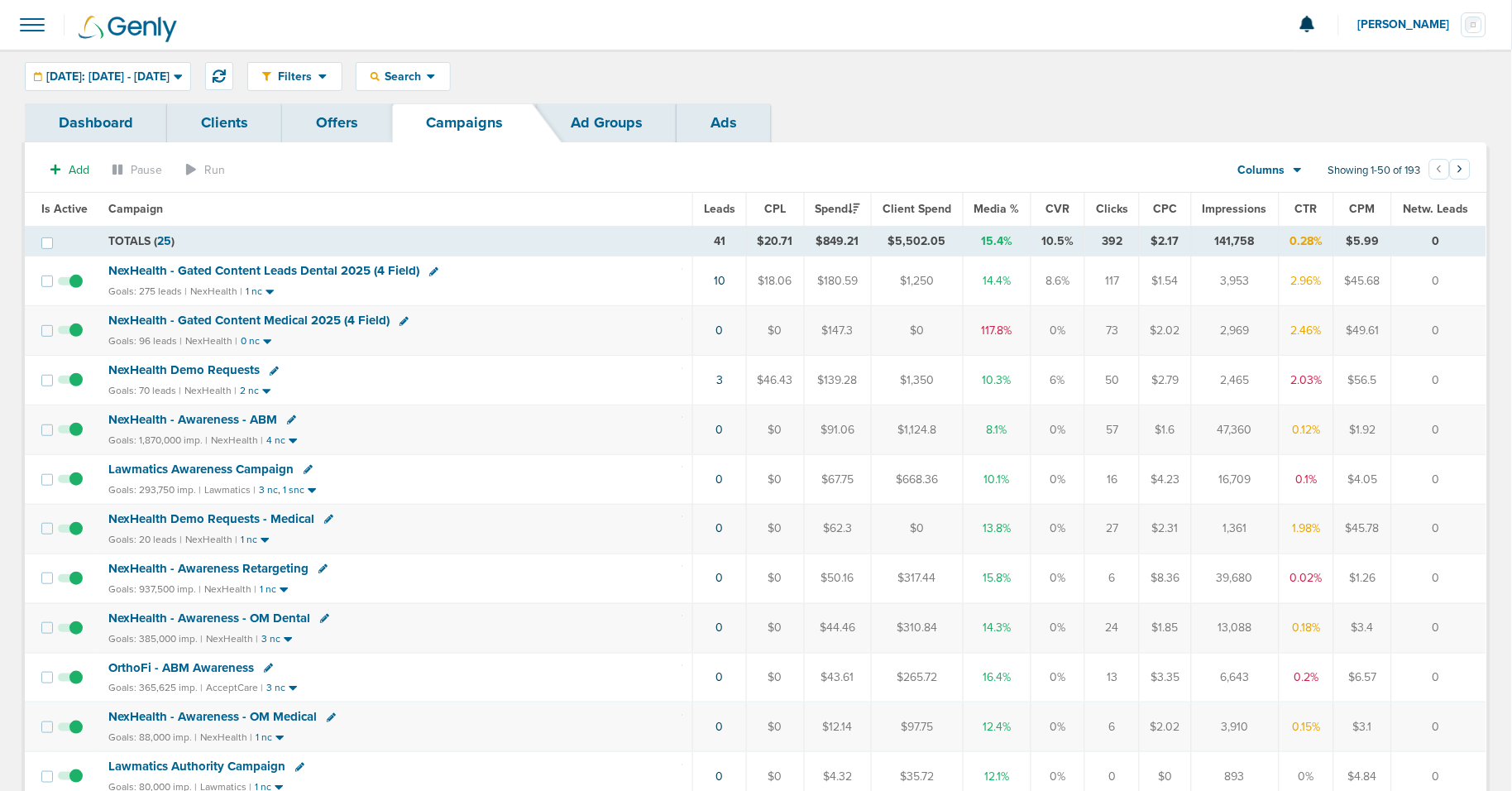 click on "NexHealth Demo Requests - Medical" at bounding box center [211, 519] 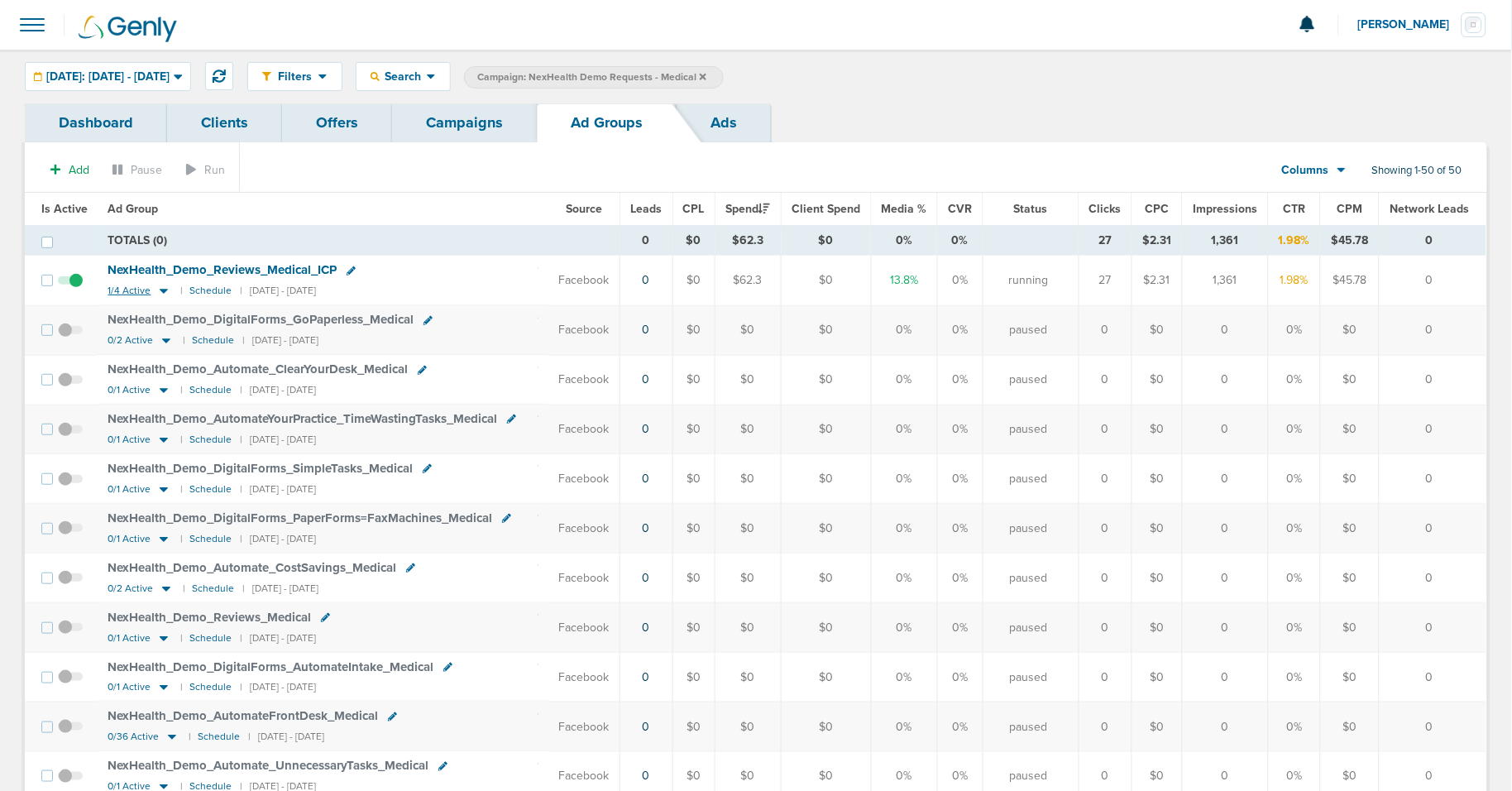 click 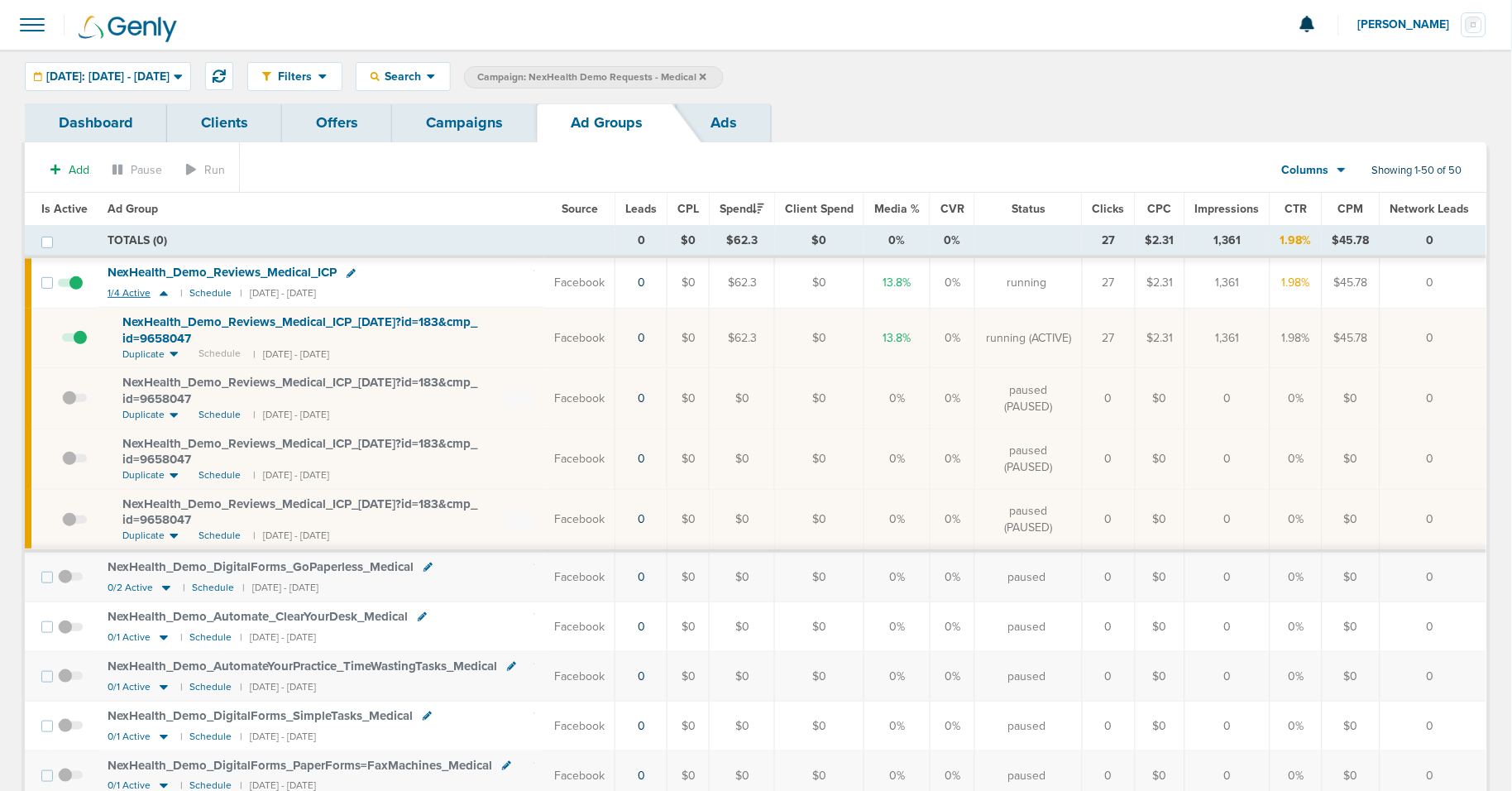 click 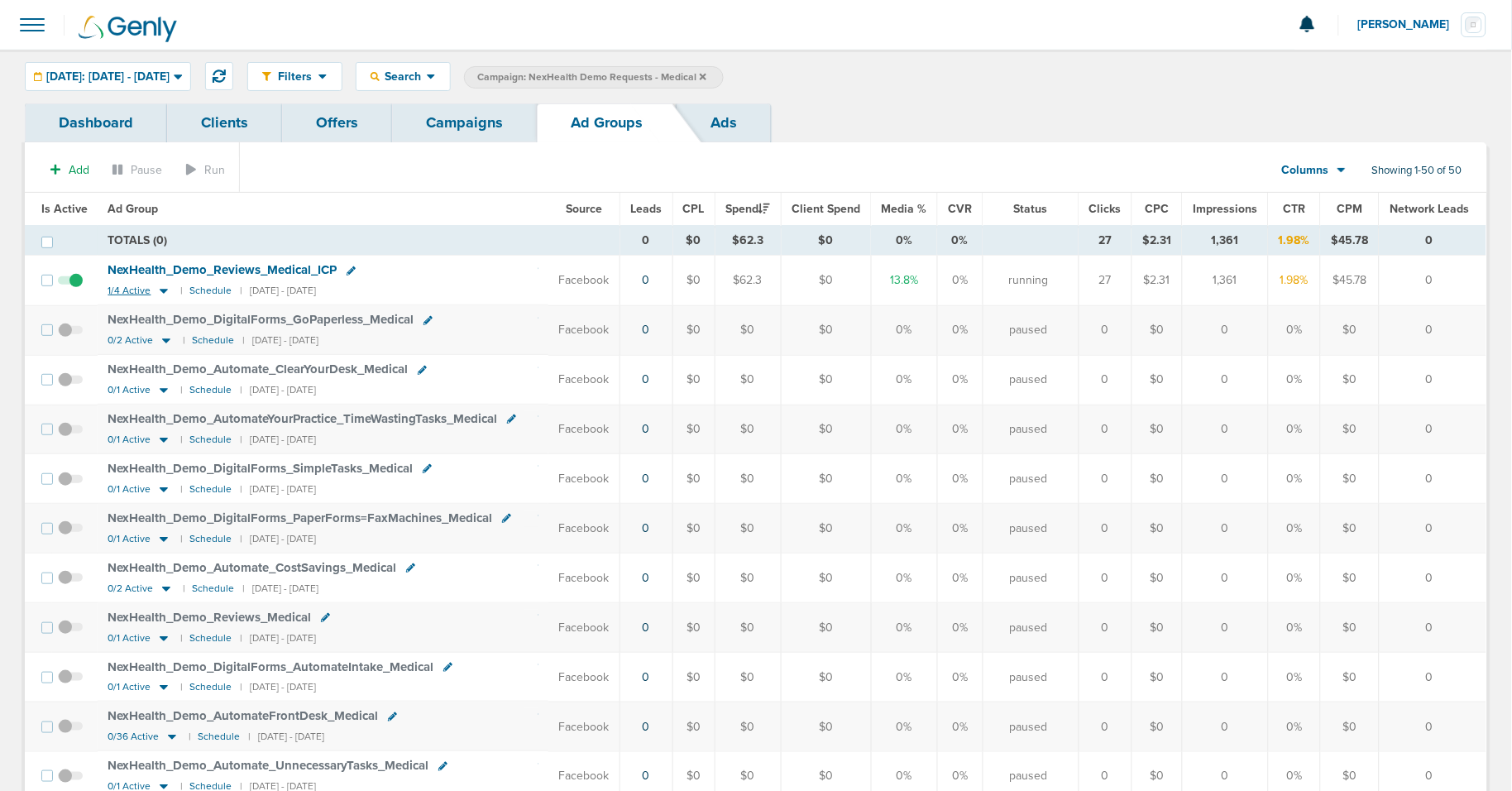 click 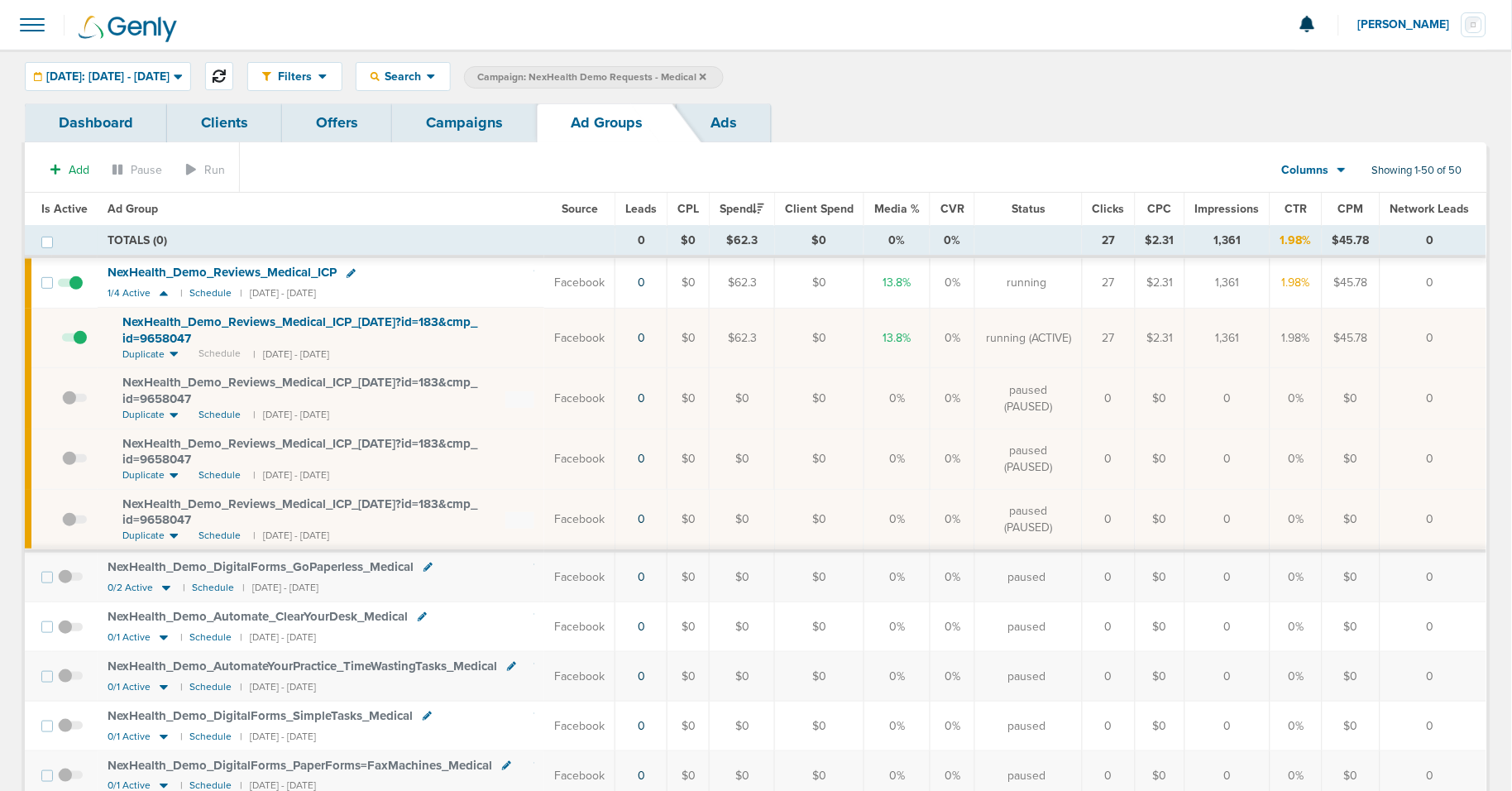 click 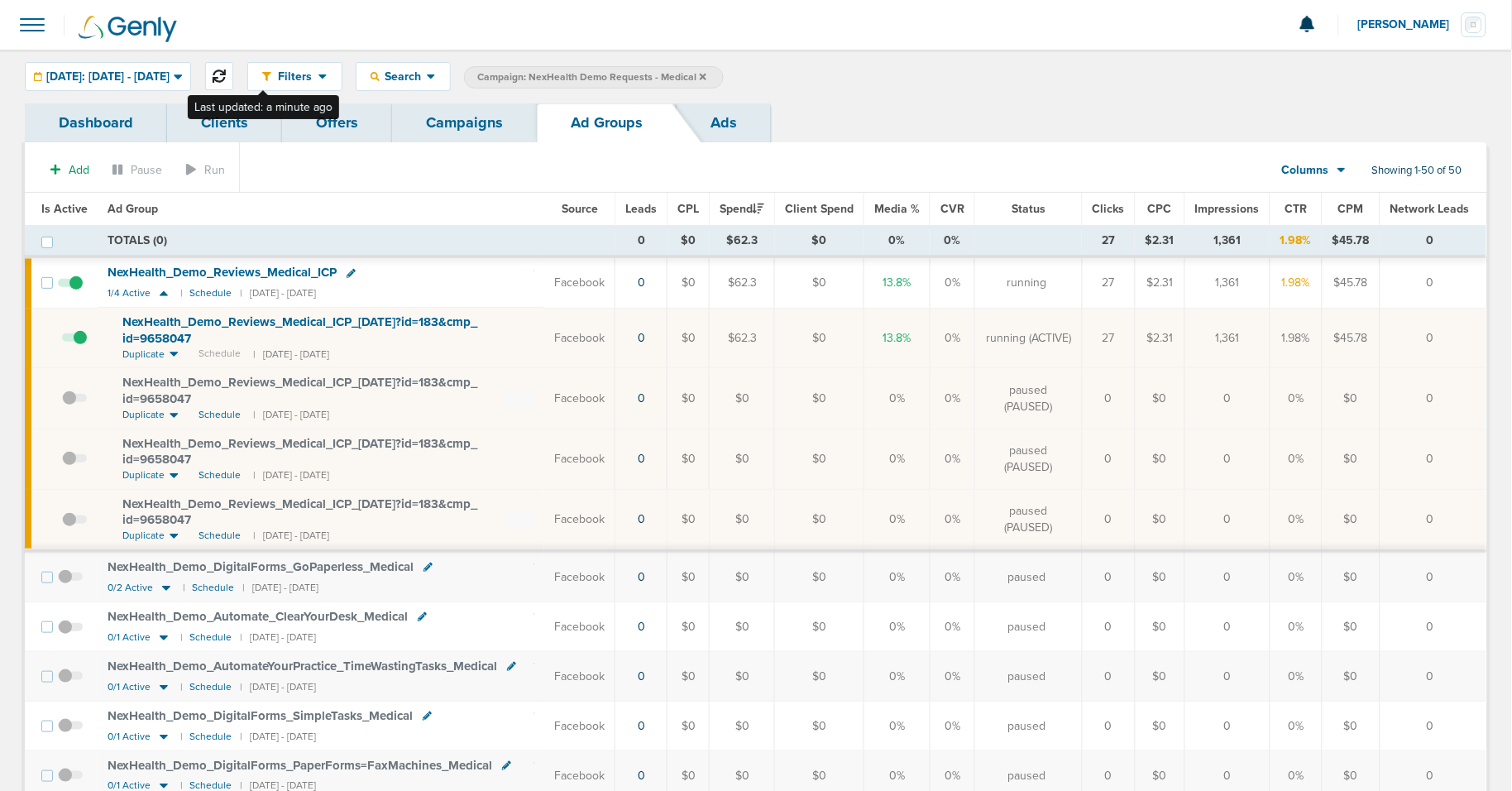 click at bounding box center [219, 76] 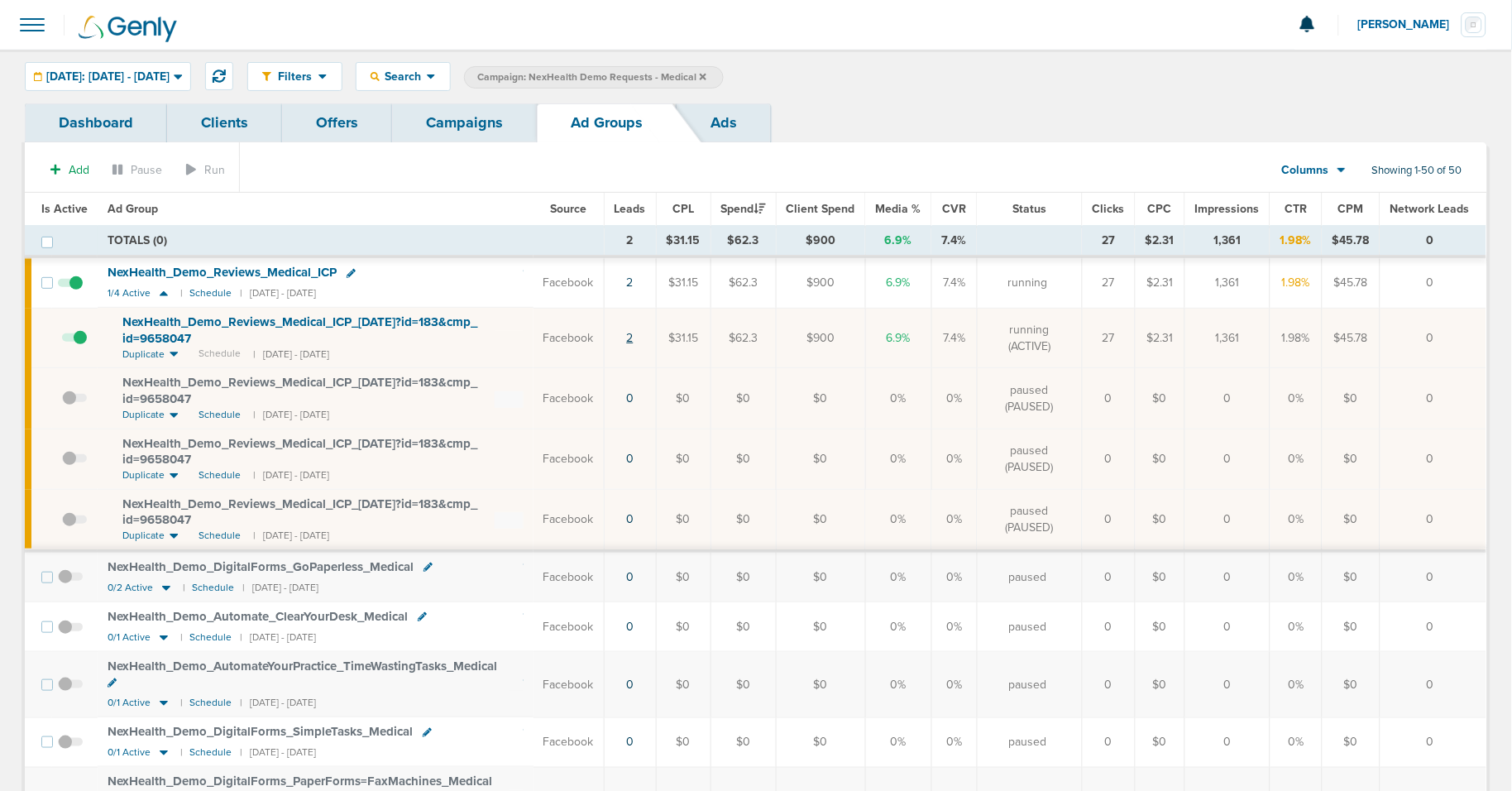 click on "2" at bounding box center [630, 338] 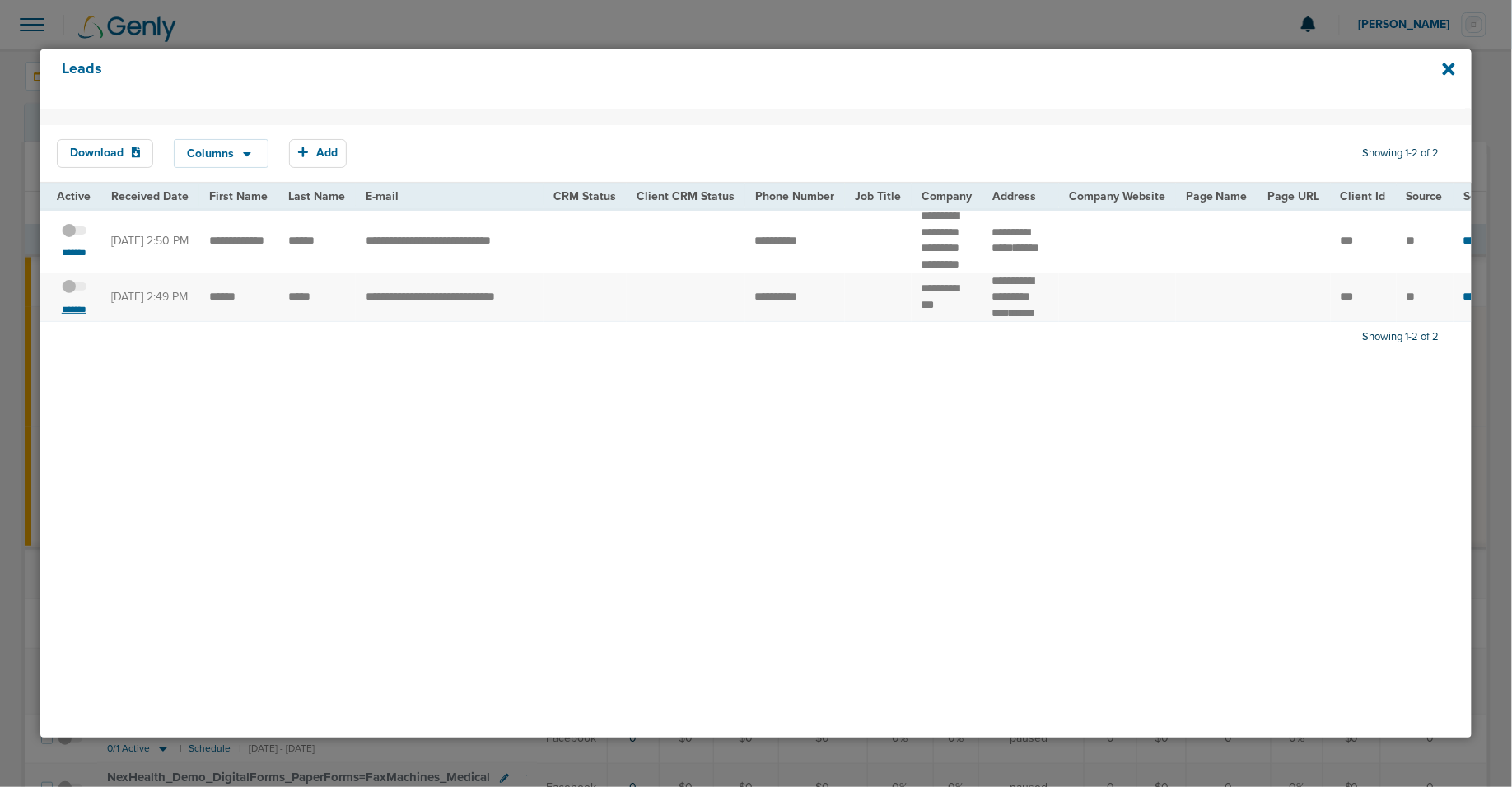 click on "*******" at bounding box center [74, 310] 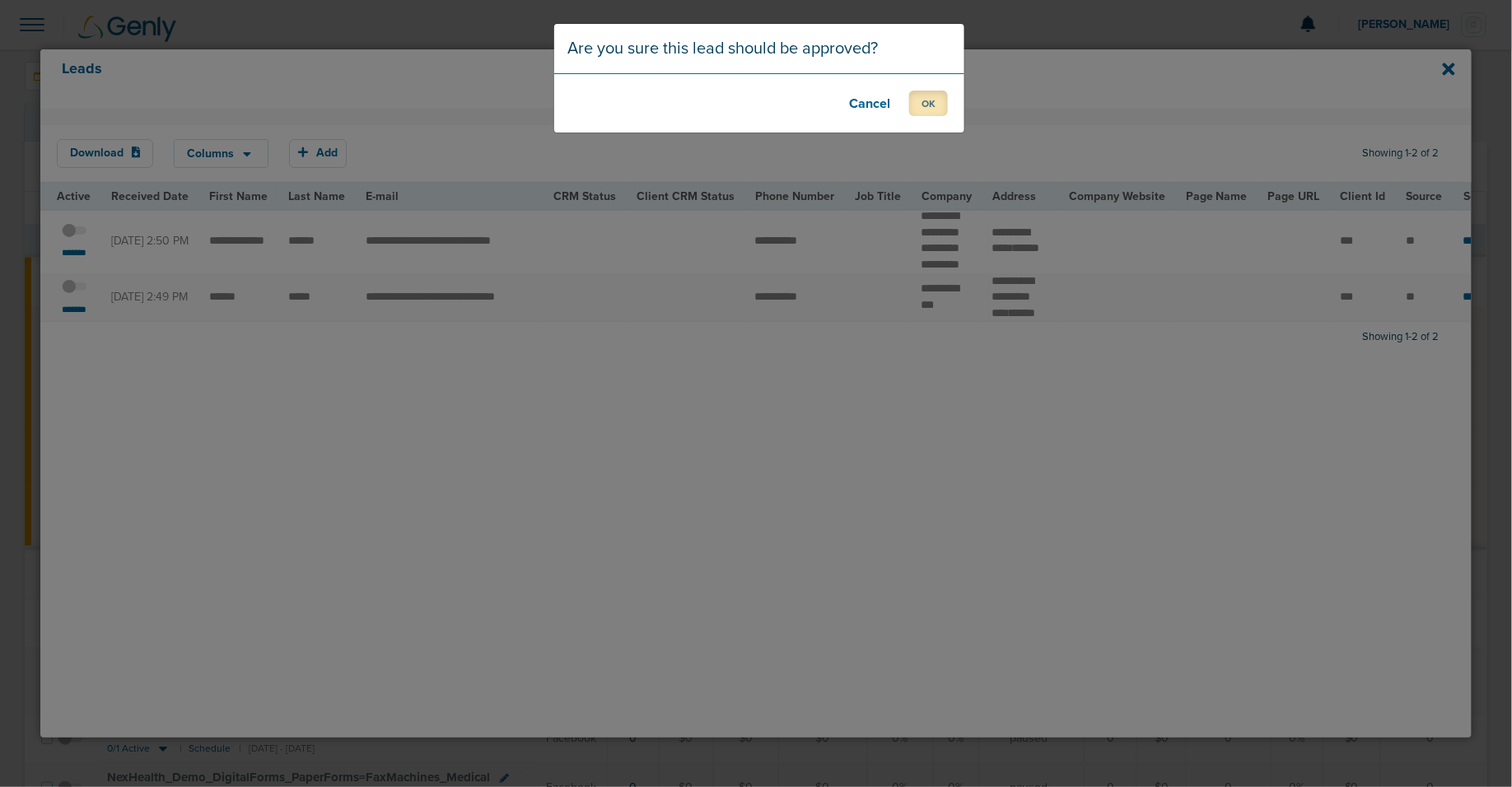 click on "OK" at bounding box center [928, 103] 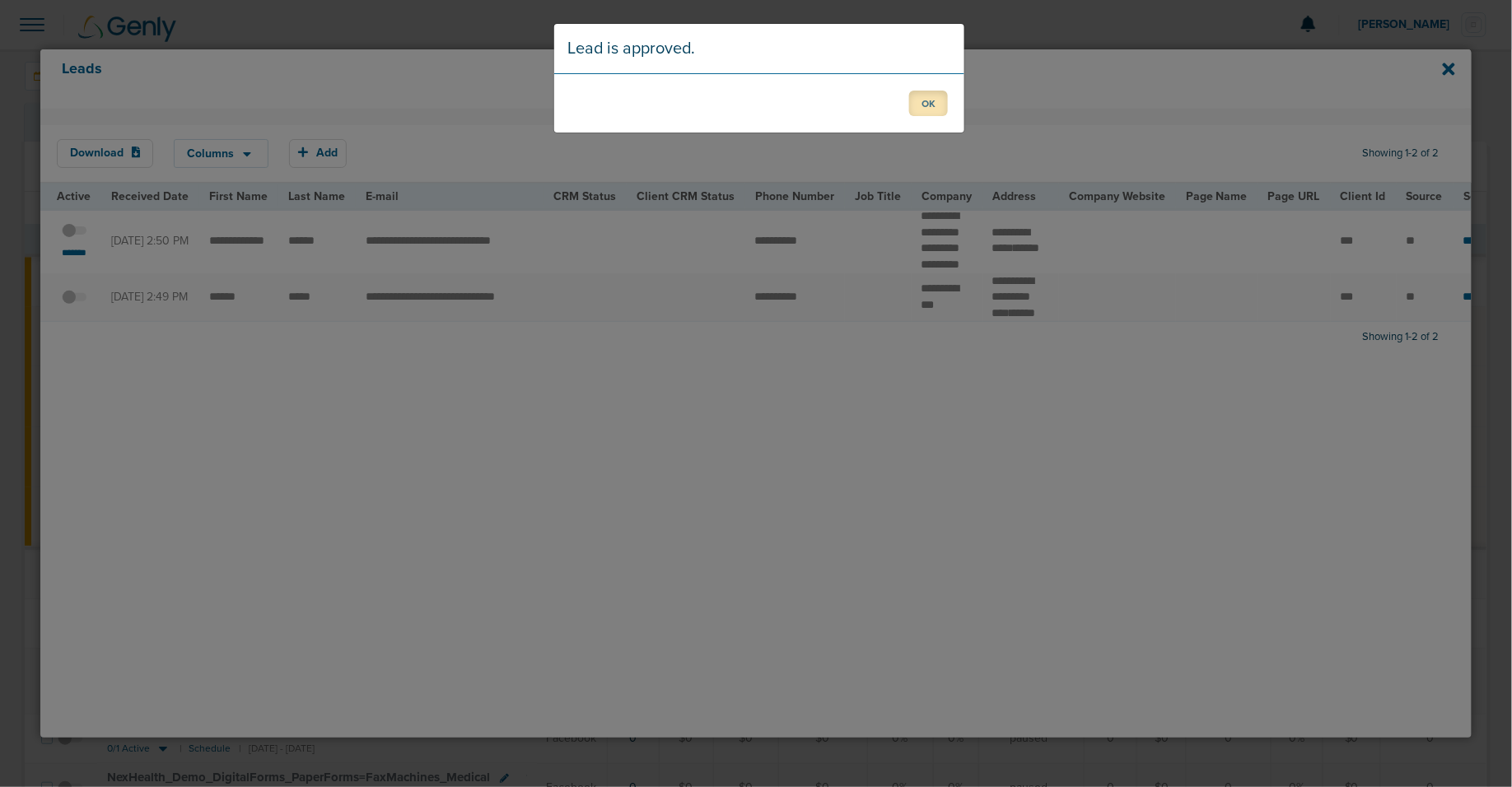 click on "OK" at bounding box center [928, 103] 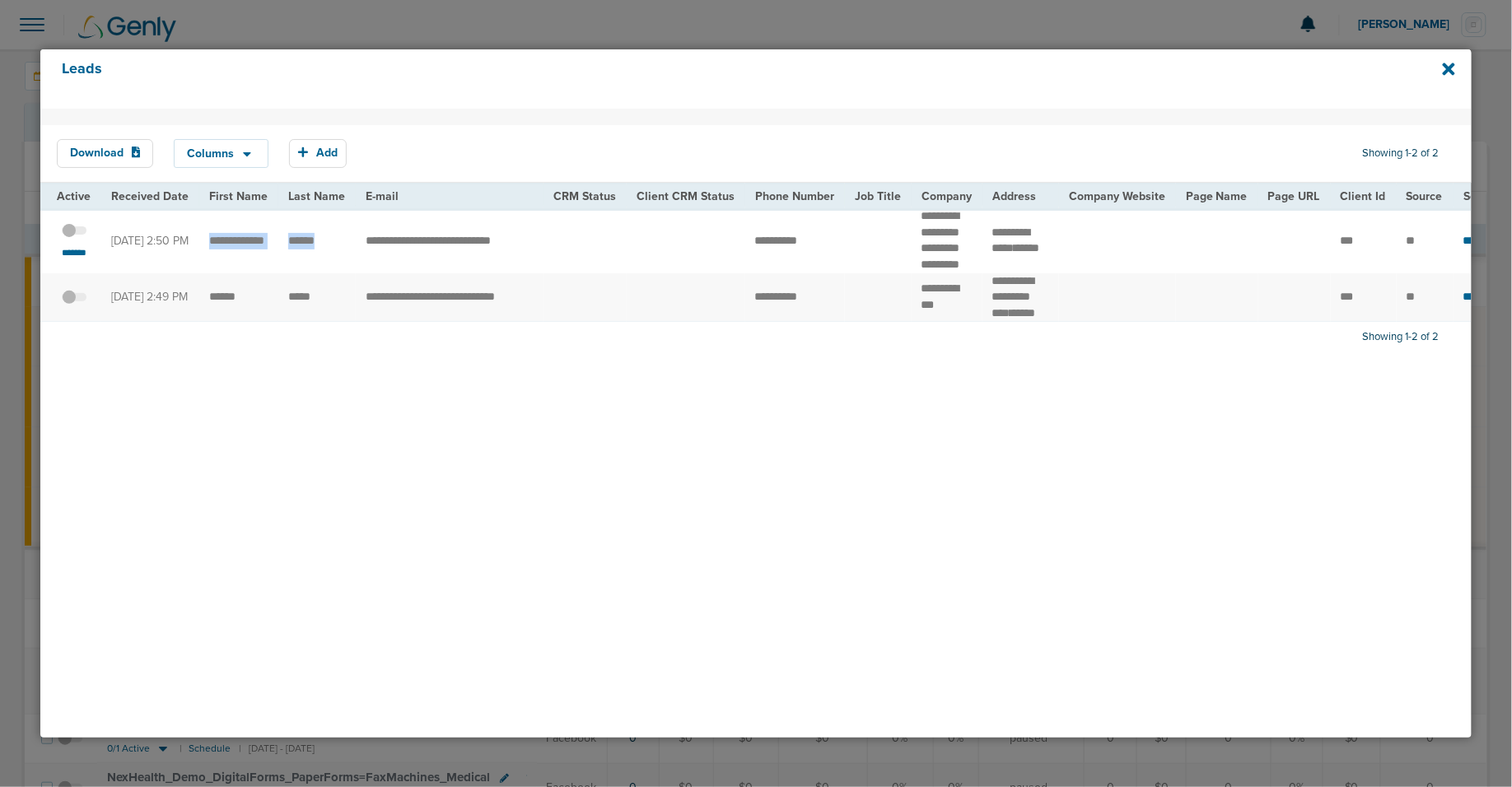 drag, startPoint x: 203, startPoint y: 233, endPoint x: 326, endPoint y: 244, distance: 123.49089 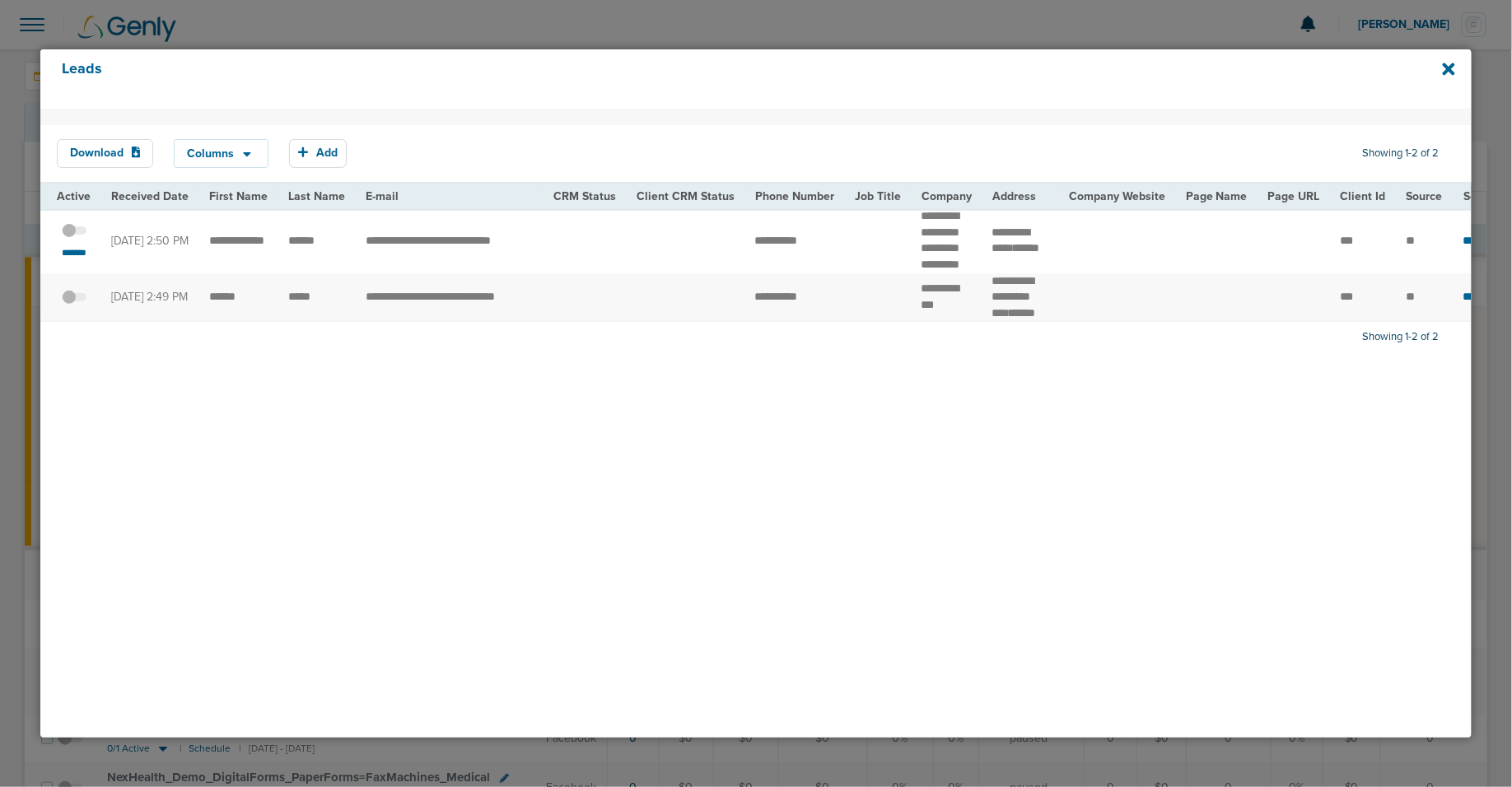 click at bounding box center [74, 239] 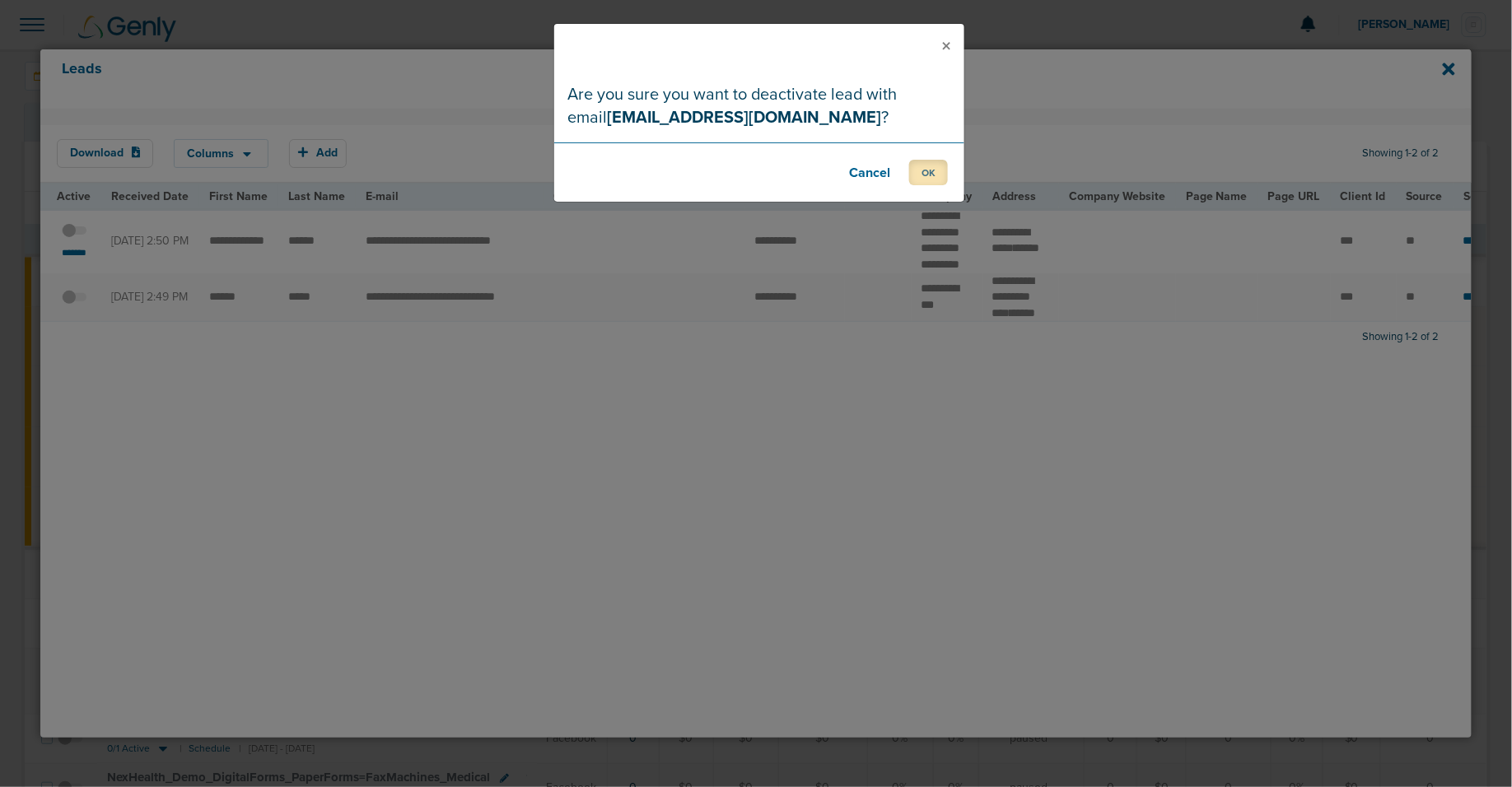 click on "OK" at bounding box center [928, 172] 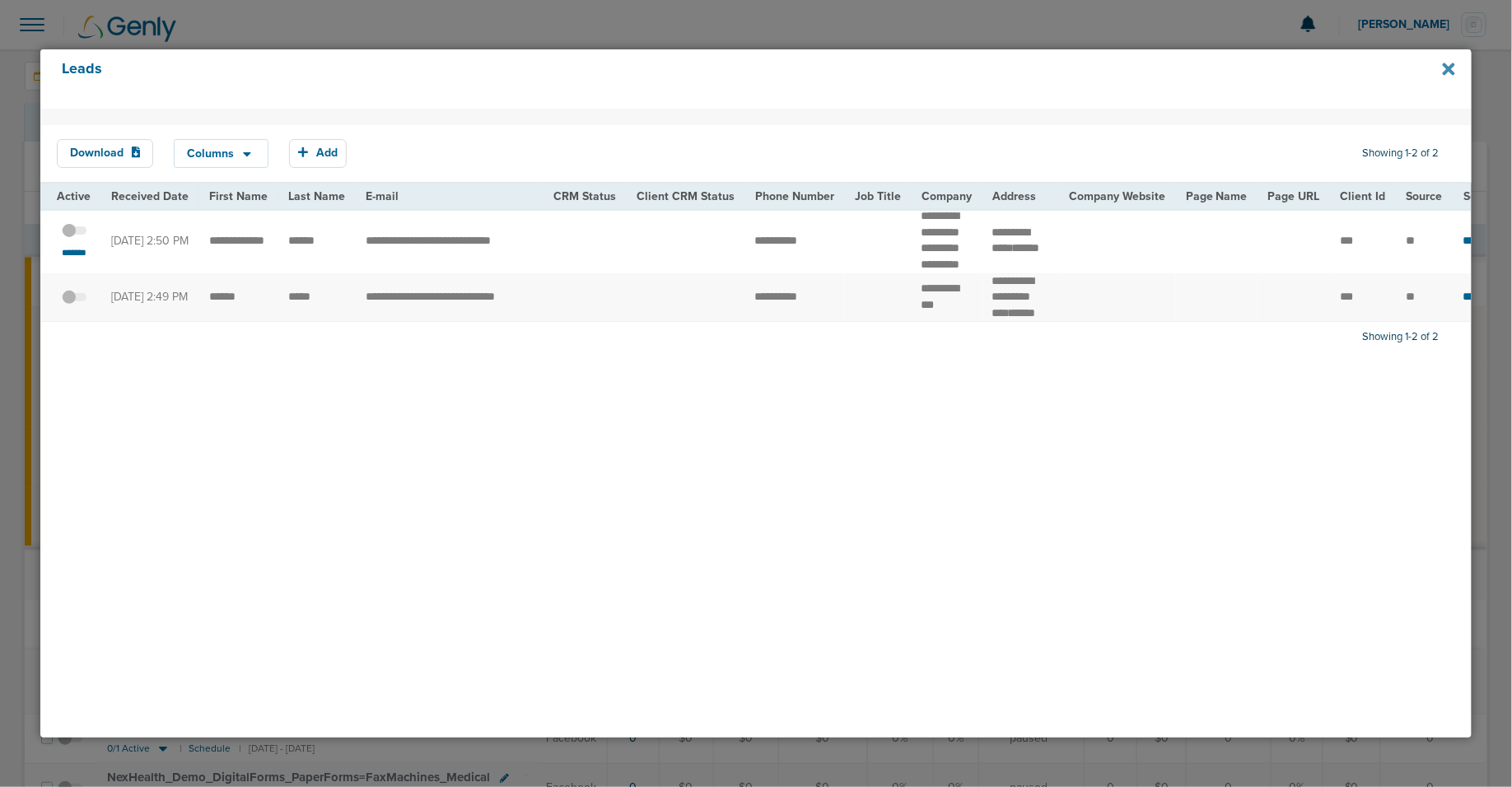 click 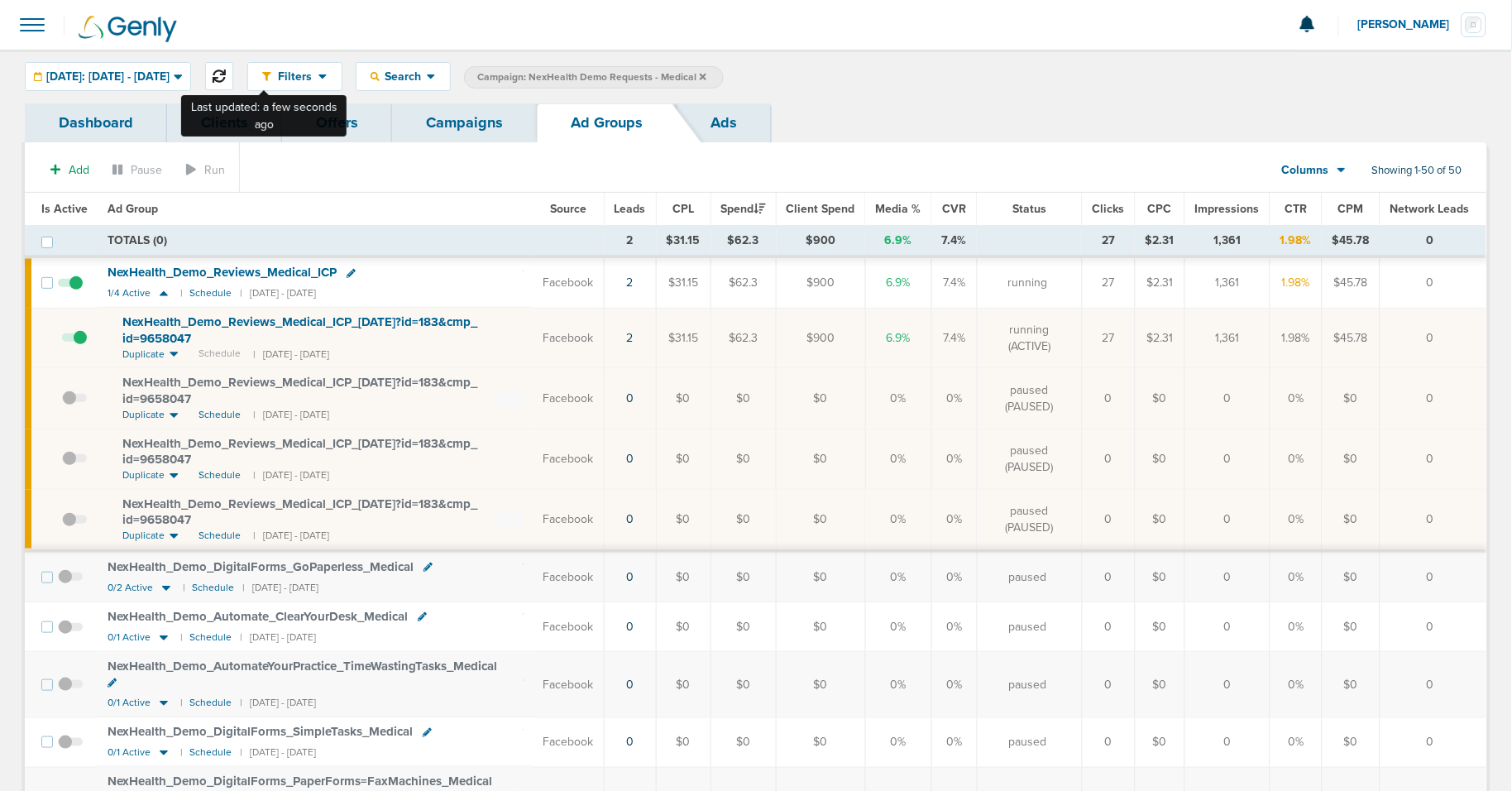 click 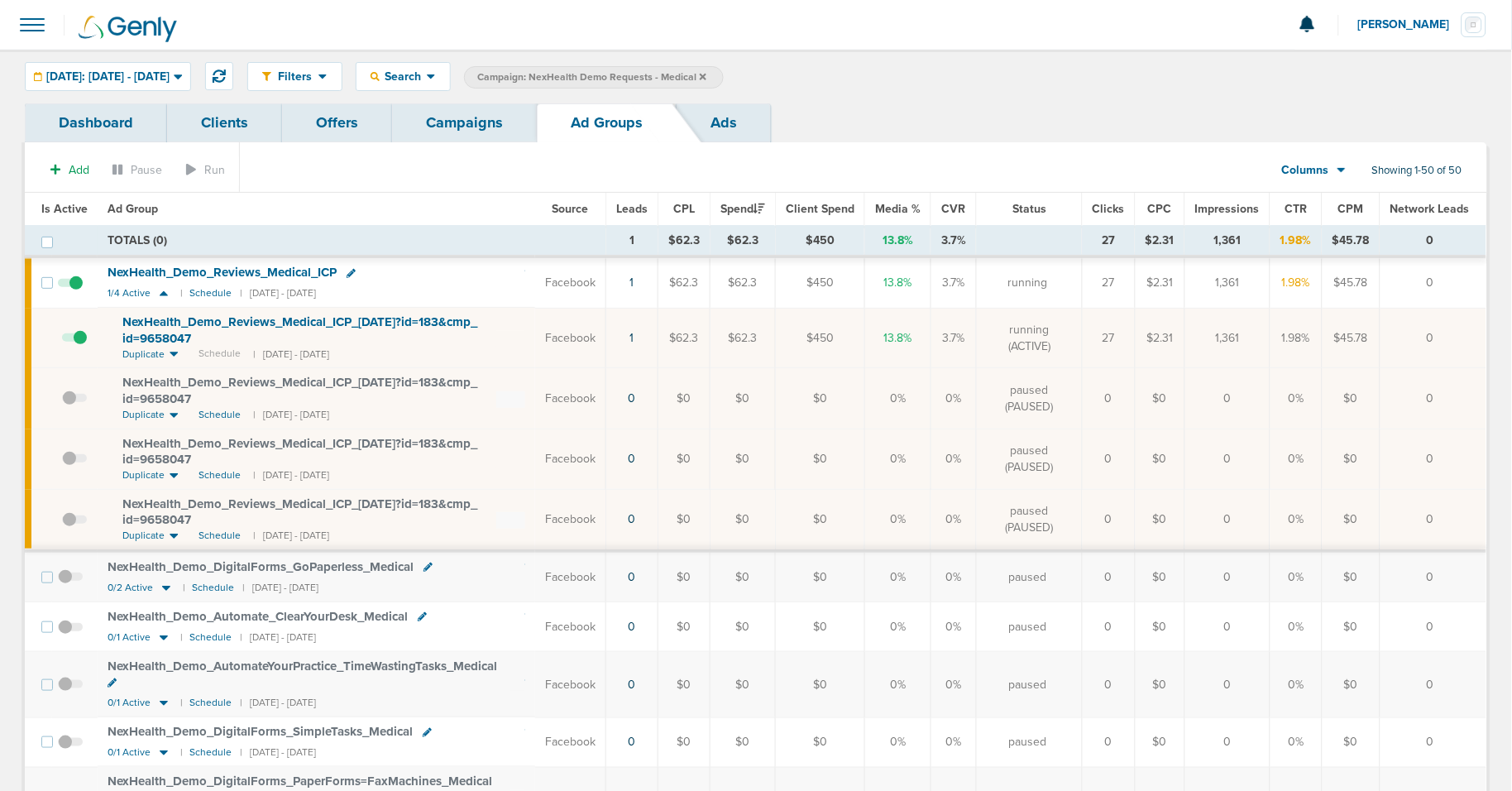 click on "Campaigns" at bounding box center [464, 122] 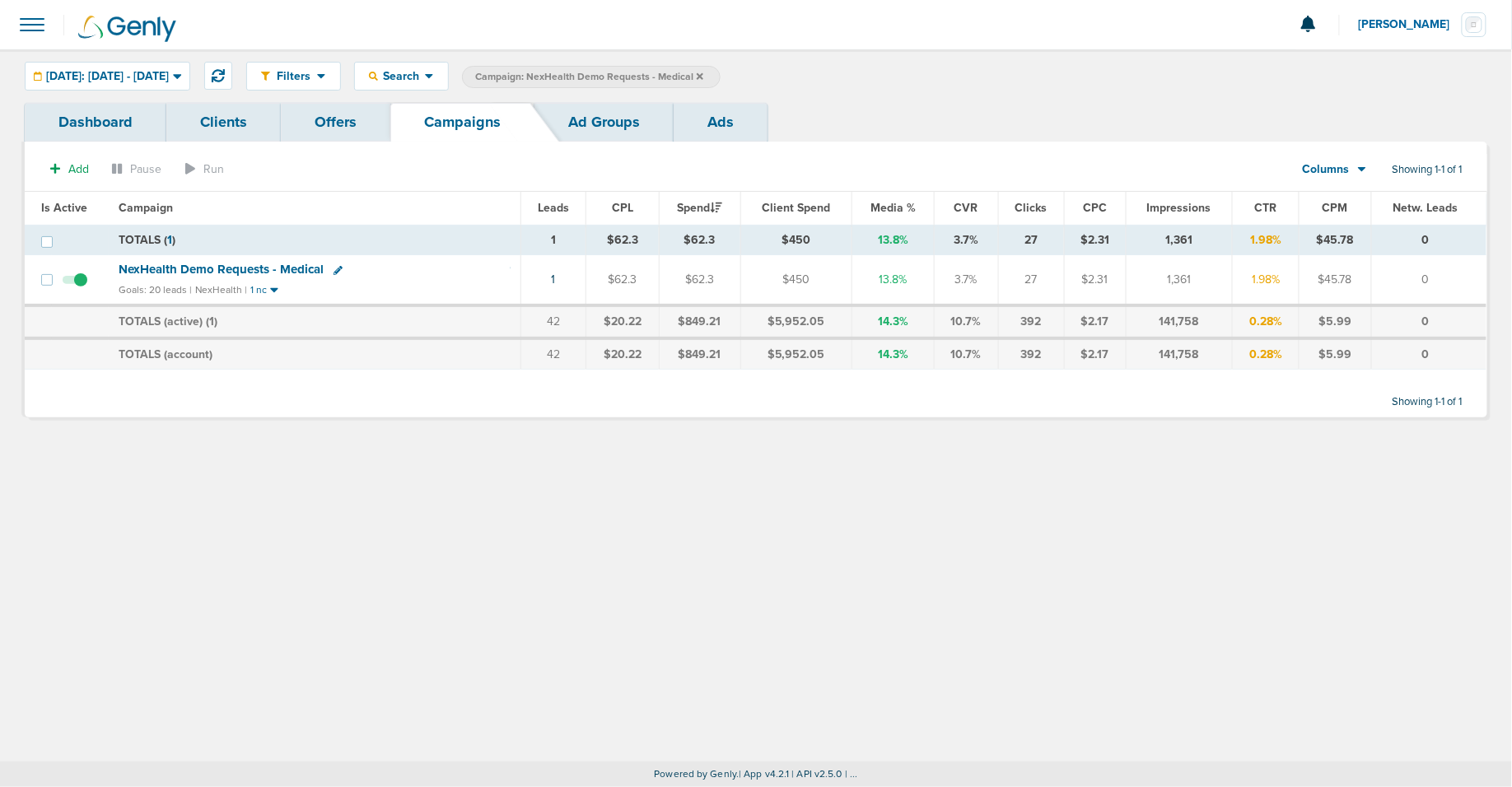 click on "NexHealth Demo Requests - Medical" at bounding box center [221, 269] 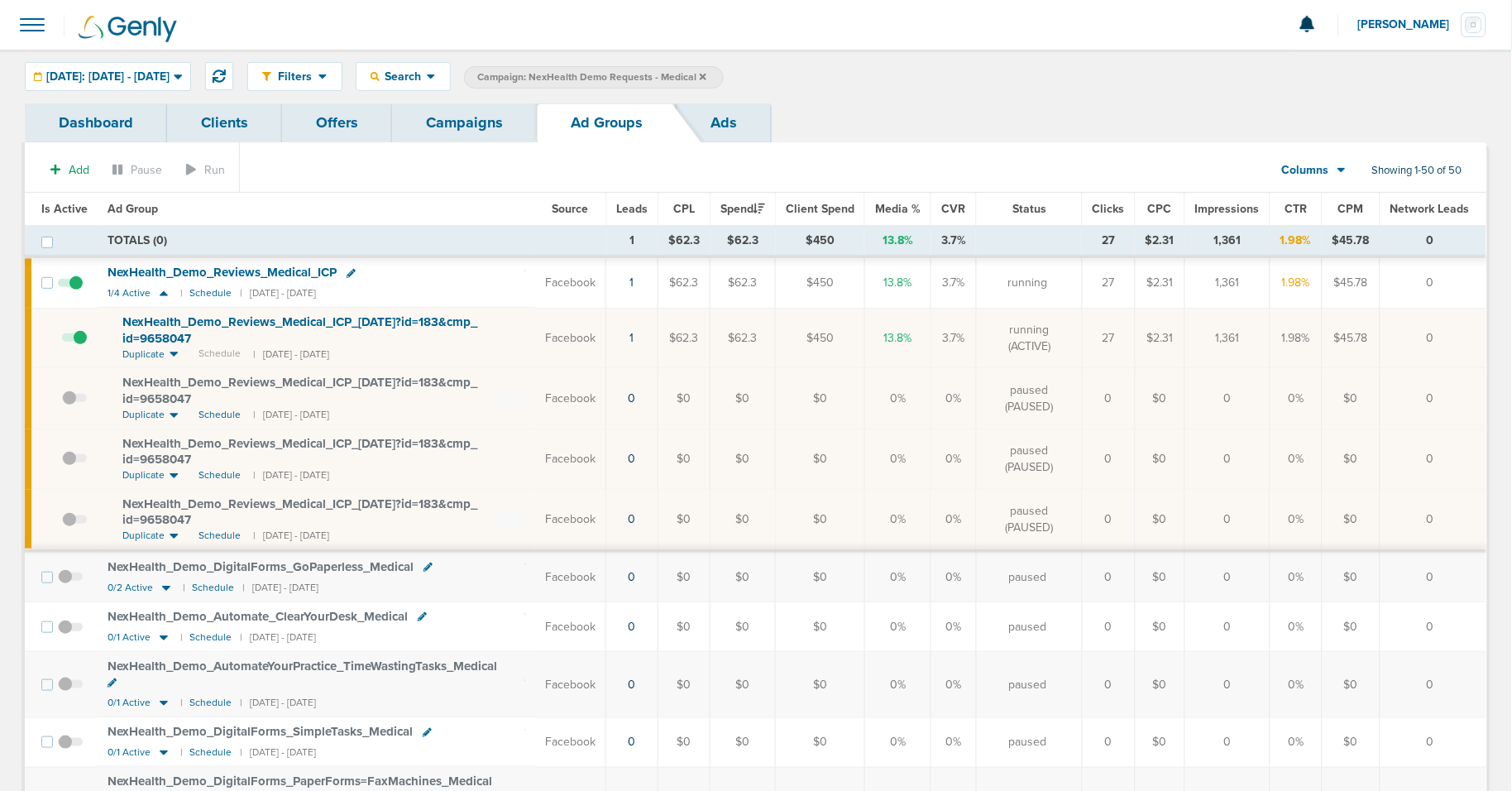 click on "NexHealth_ Demo_ Reviews_ Medical_ ICP" at bounding box center [222, 272] 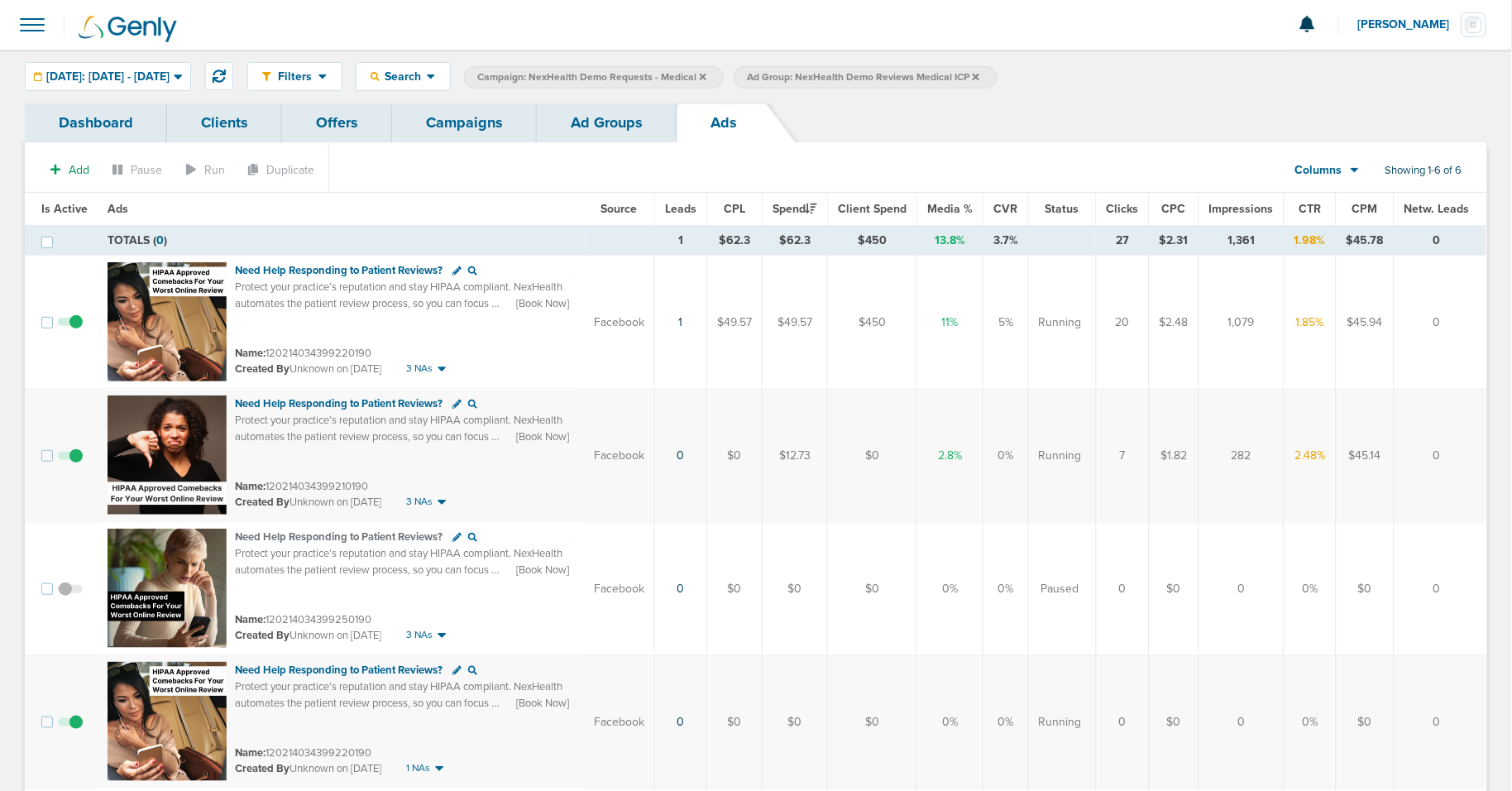 click on "Ad Groups" at bounding box center (606, 122) 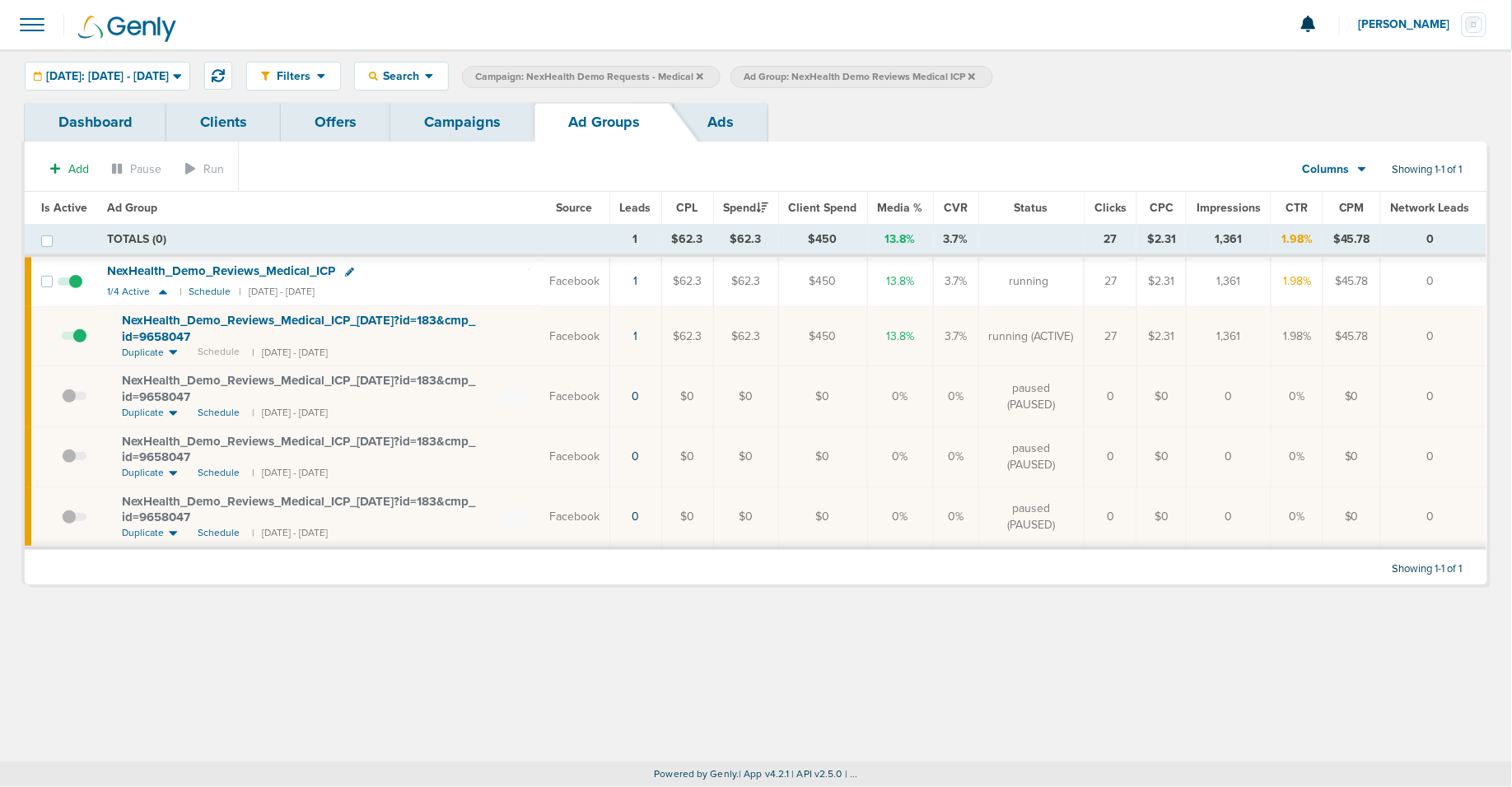 click 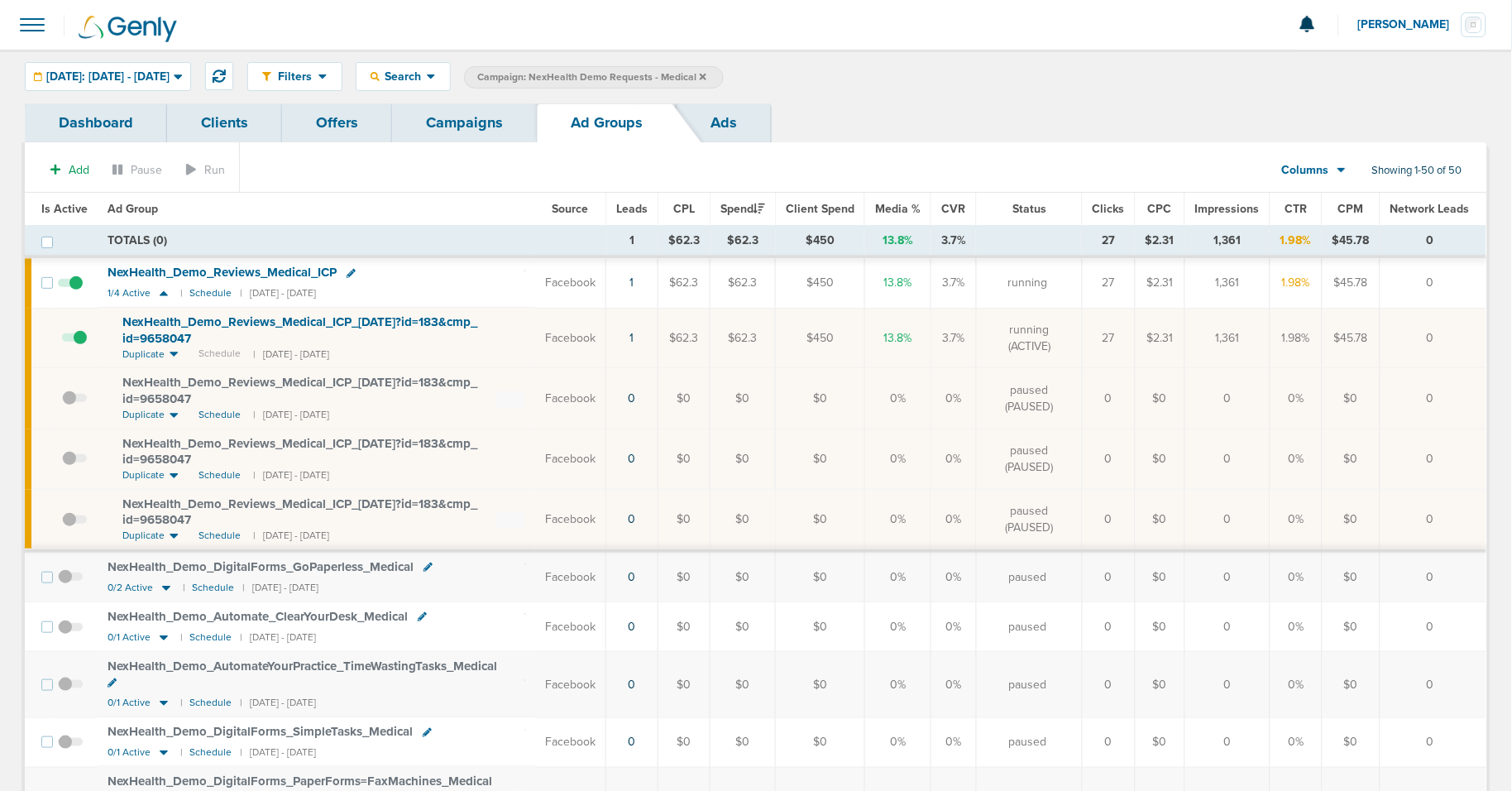 click 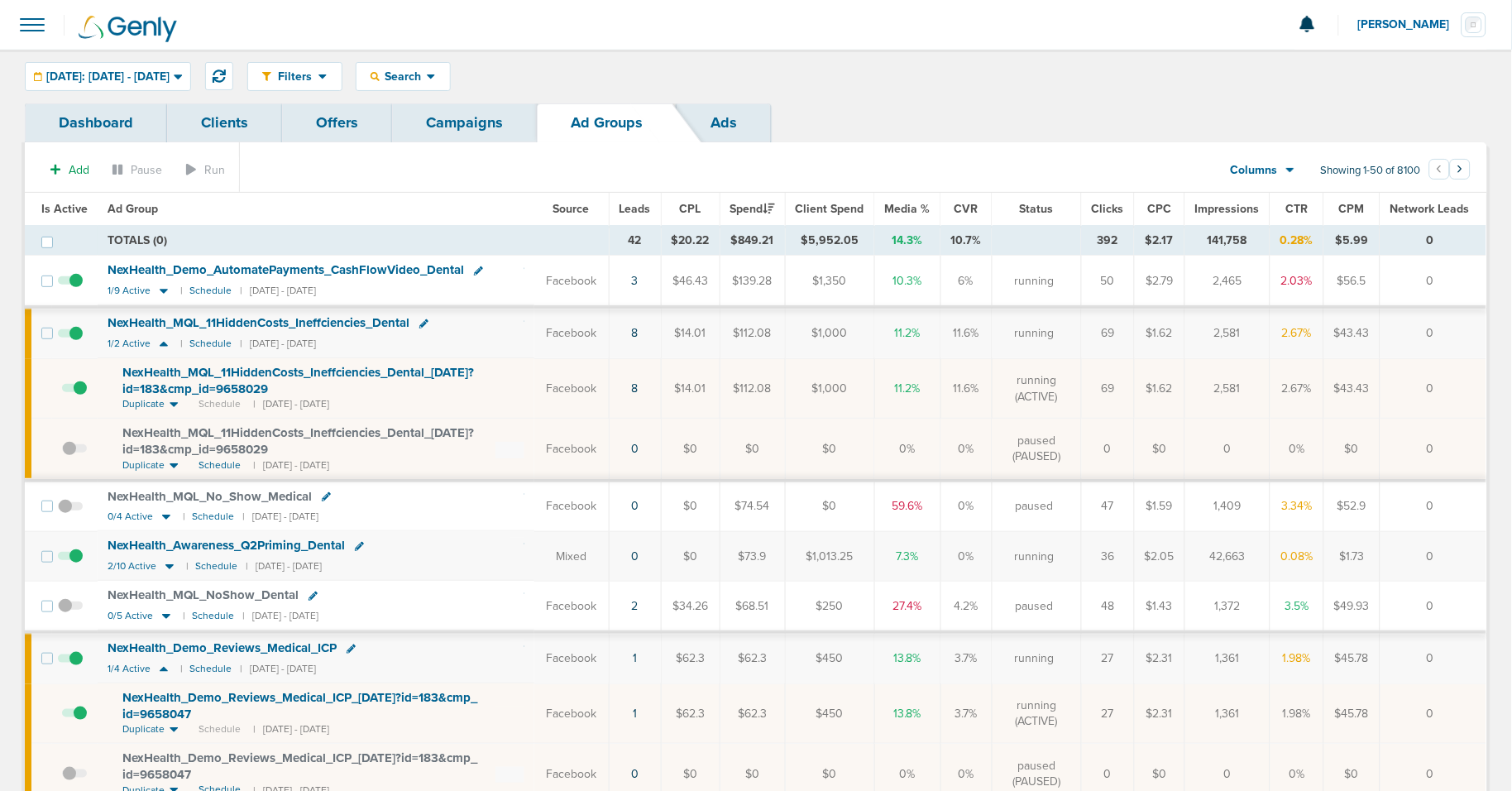 click on "Campaigns" at bounding box center [464, 122] 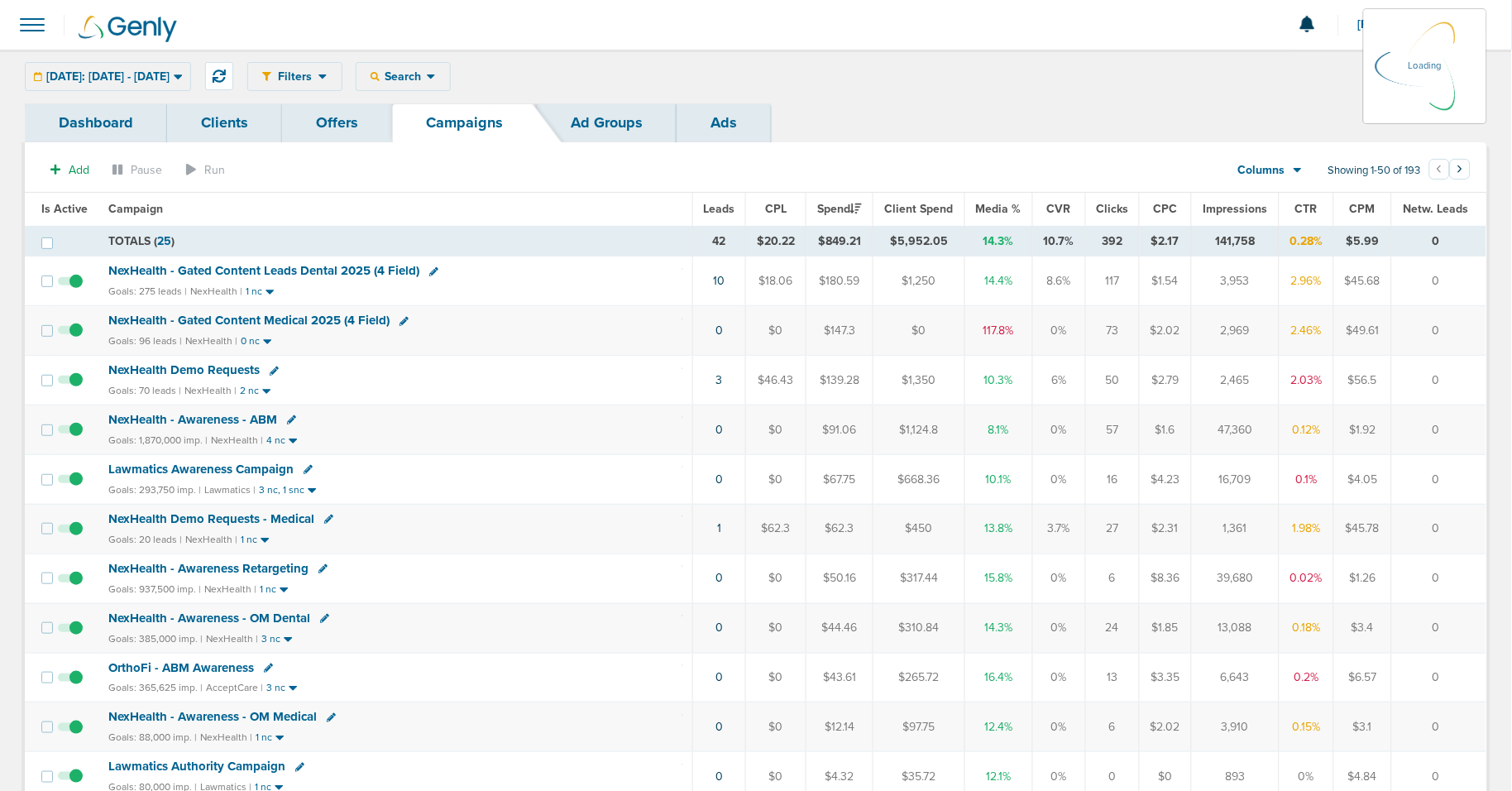 click on "[DATE]: [DATE] - [DATE]     [DATE]   [DATE]   Last 7 Days   Last 14 Days   This Month   Last Month   This Year   All Time
Batch
Latest 2 3 4 5 6 7 8 9 10 11 12 13 14 15 16 17 18 19 20 21 22 23 24 25 26 27 28 29 30 31 32 33 34 35 36 37 38 39 40 41 42 43 44 45 46 47 48 49 50 51 52 53 54 55 56 57 58 59 60 61 62 63 64 65 66 67 68 69 70 71 72 73 74 75 76 77 78 79 80 81 82 83 84 85 86 87 88 89 90
Date Range
[DATE]       [DATE]
Apply" at bounding box center (108, 76) 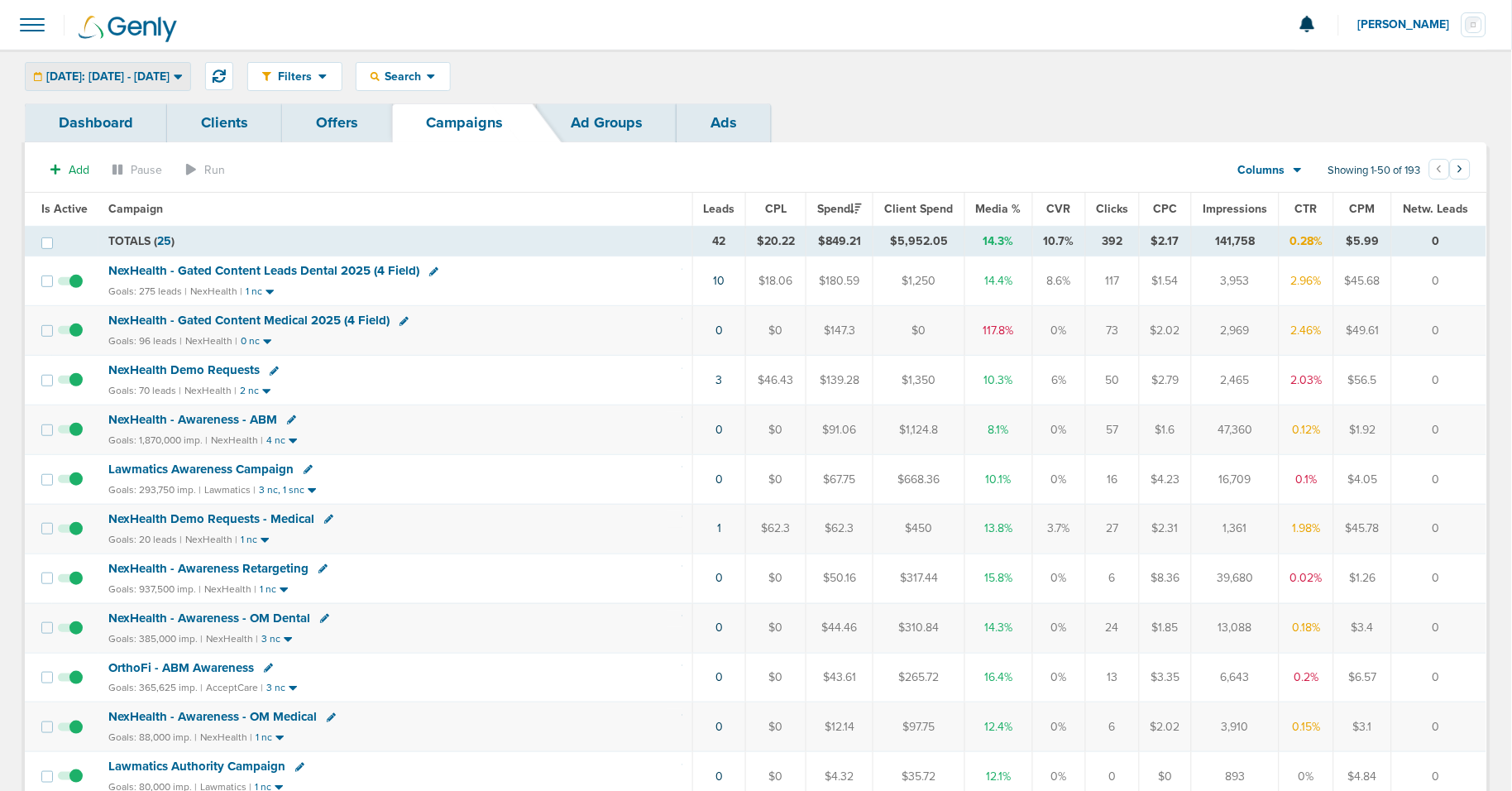 click on "[DATE]: [DATE] - [DATE]" at bounding box center [108, 77] 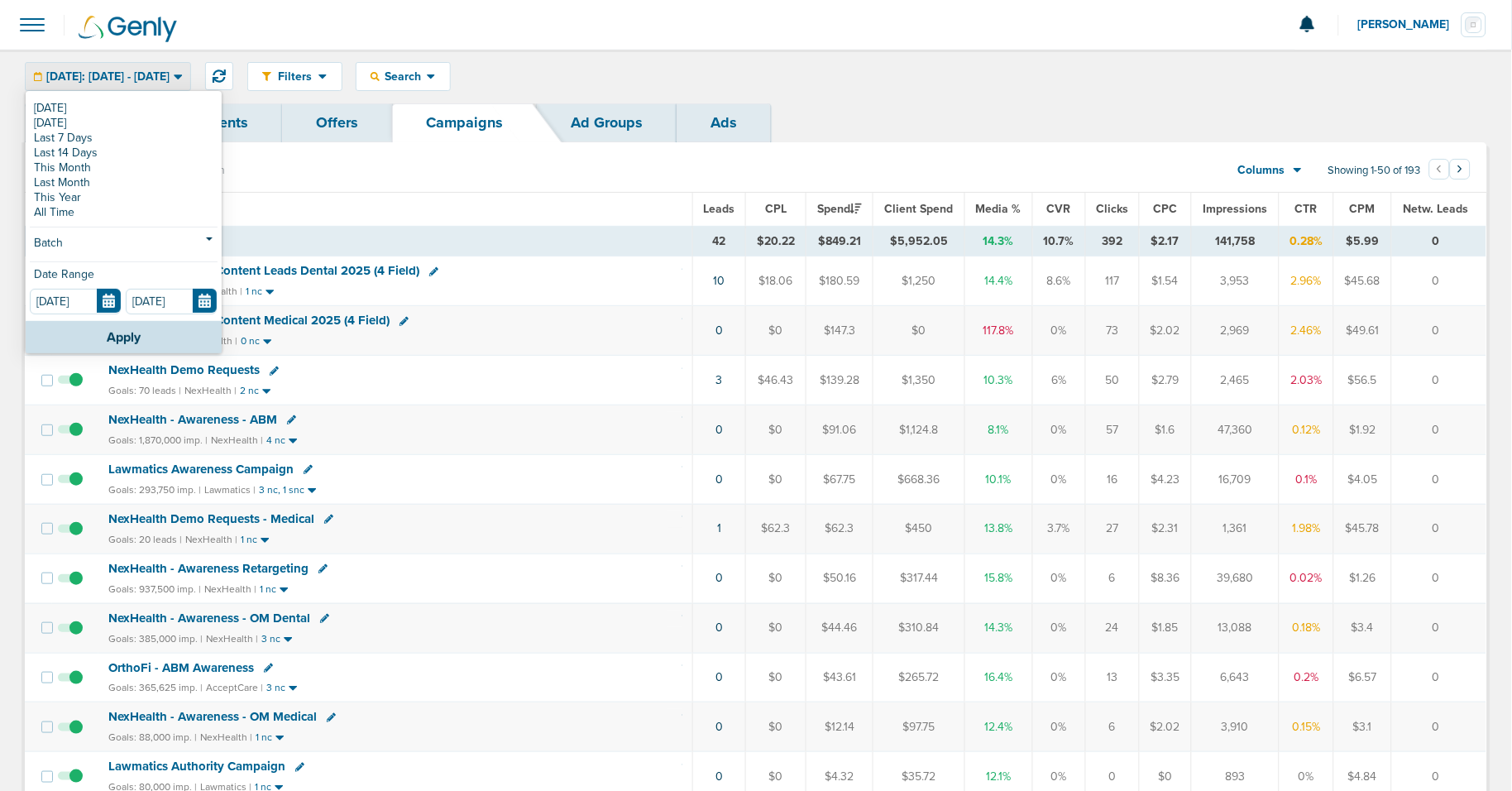 click on "[DATE]: [DATE] - [DATE]" at bounding box center [108, 77] 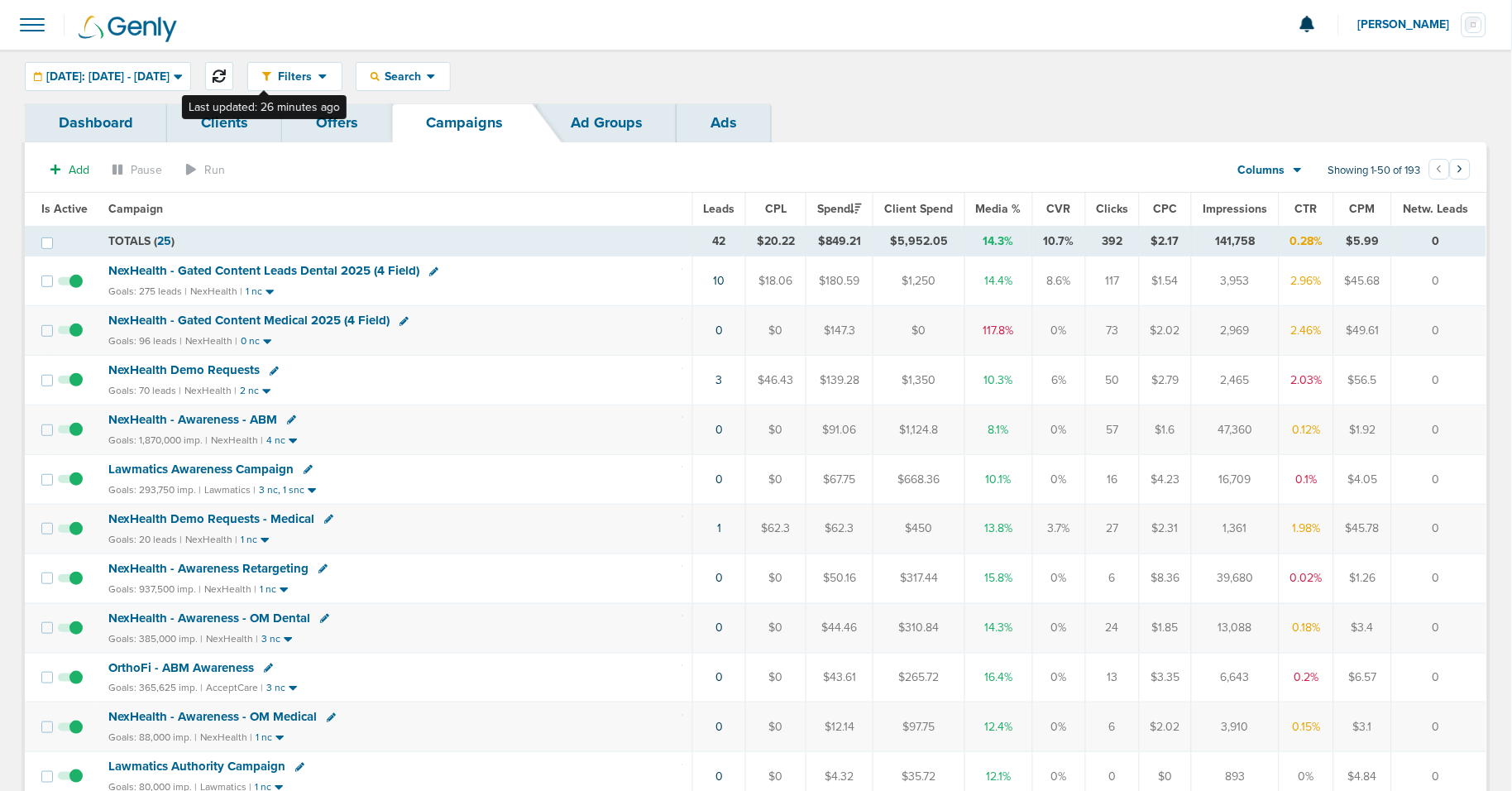 click 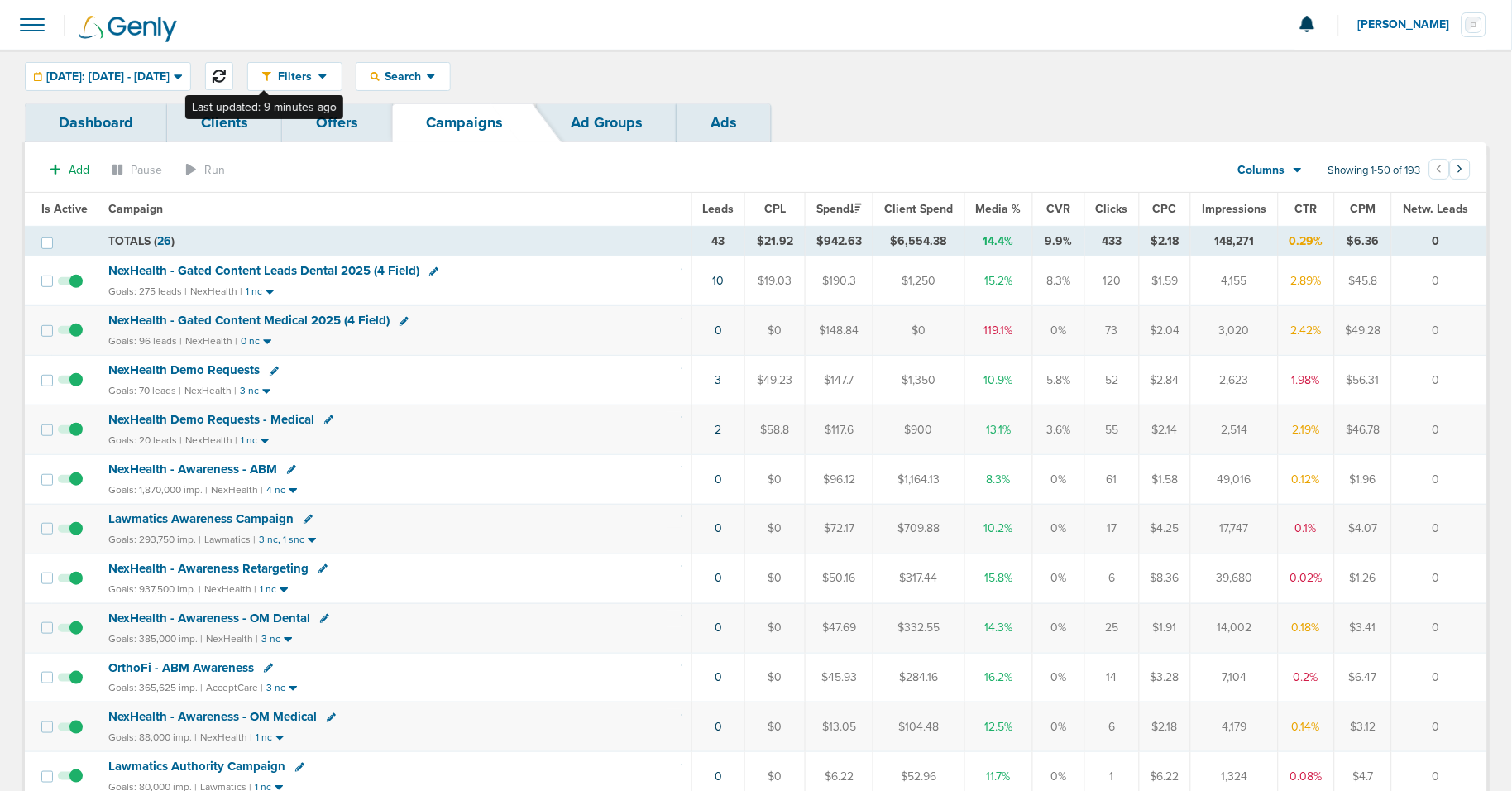 click 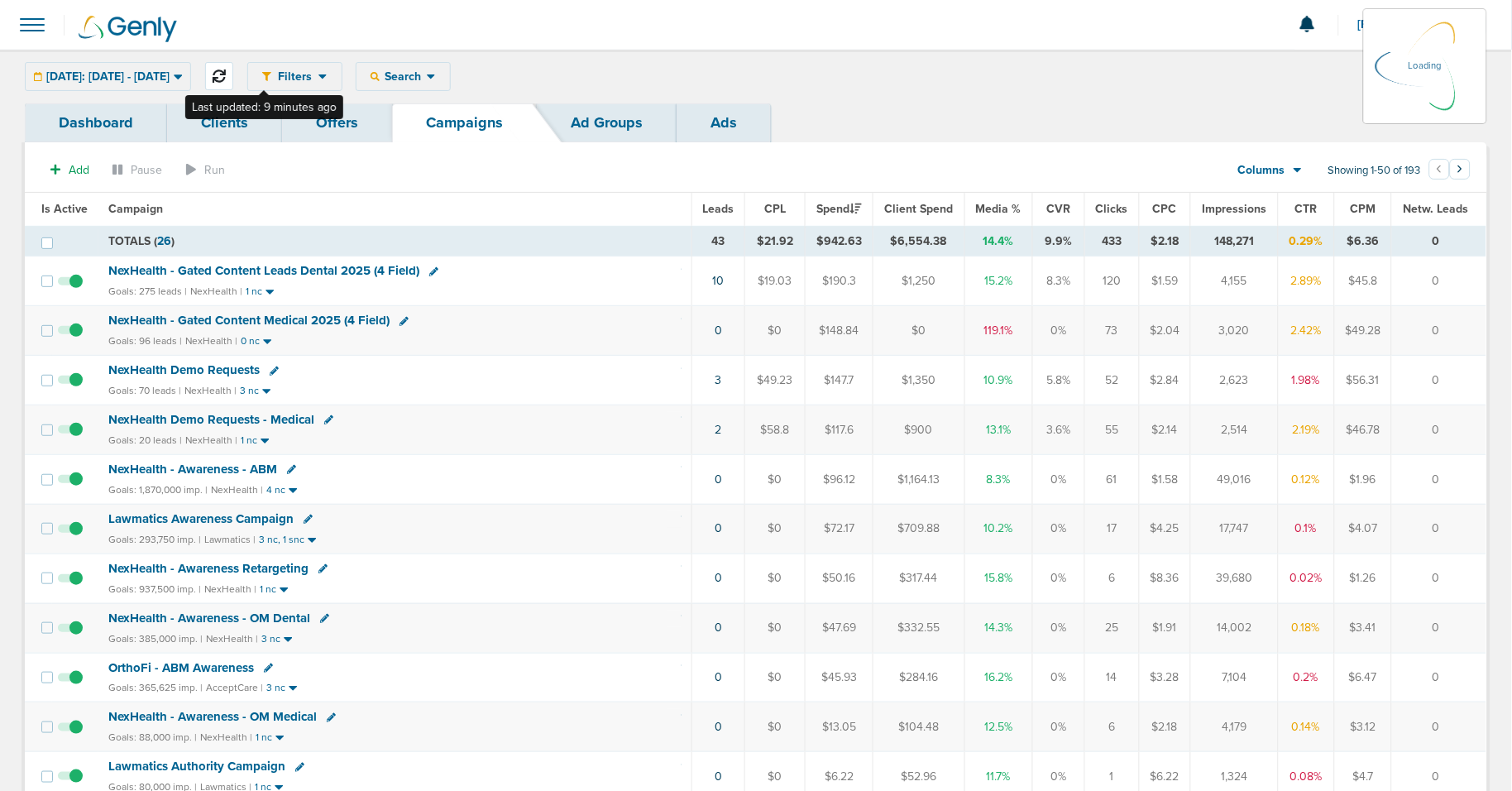 scroll, scrollTop: 2, scrollLeft: 0, axis: vertical 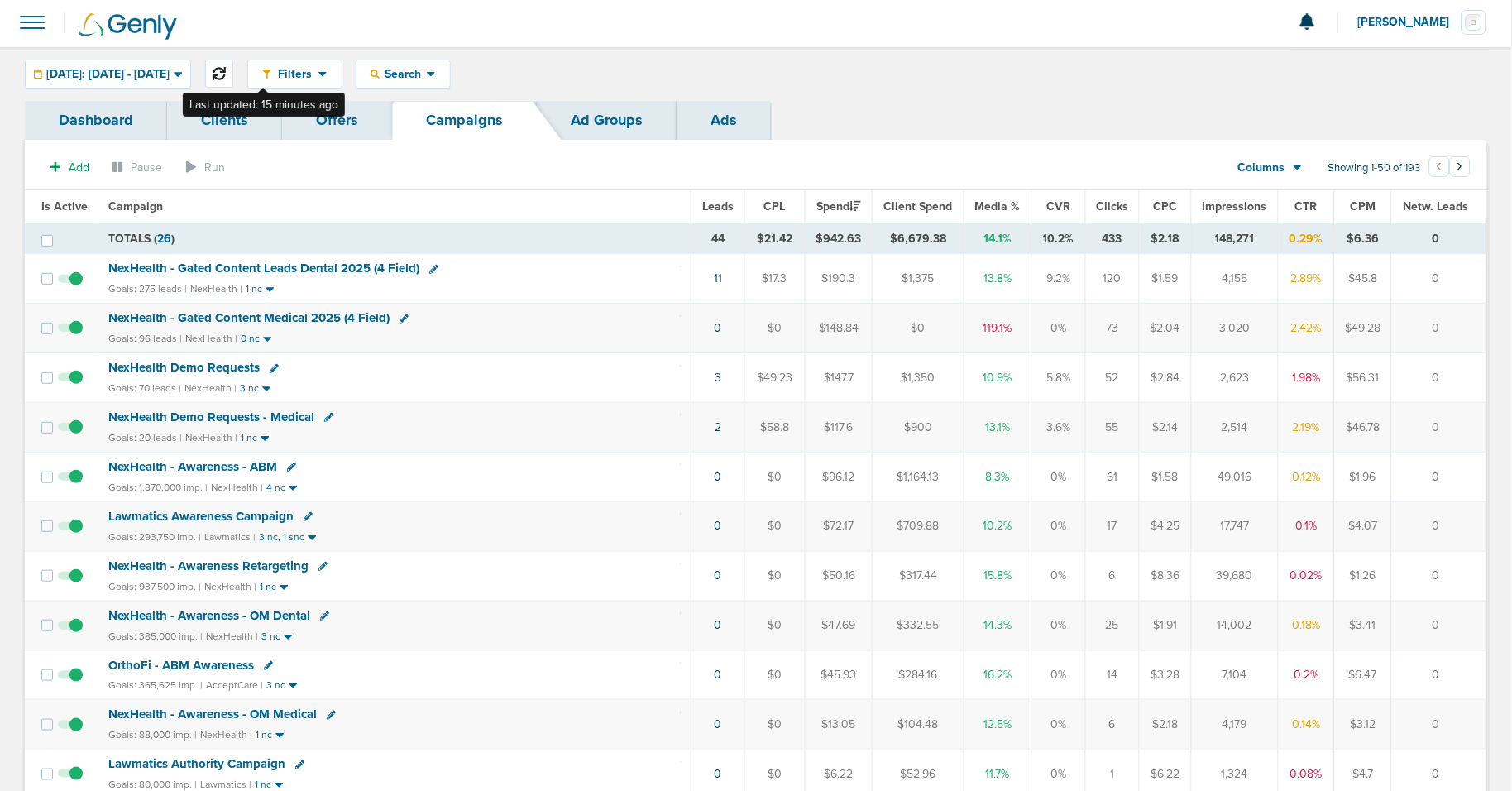 click 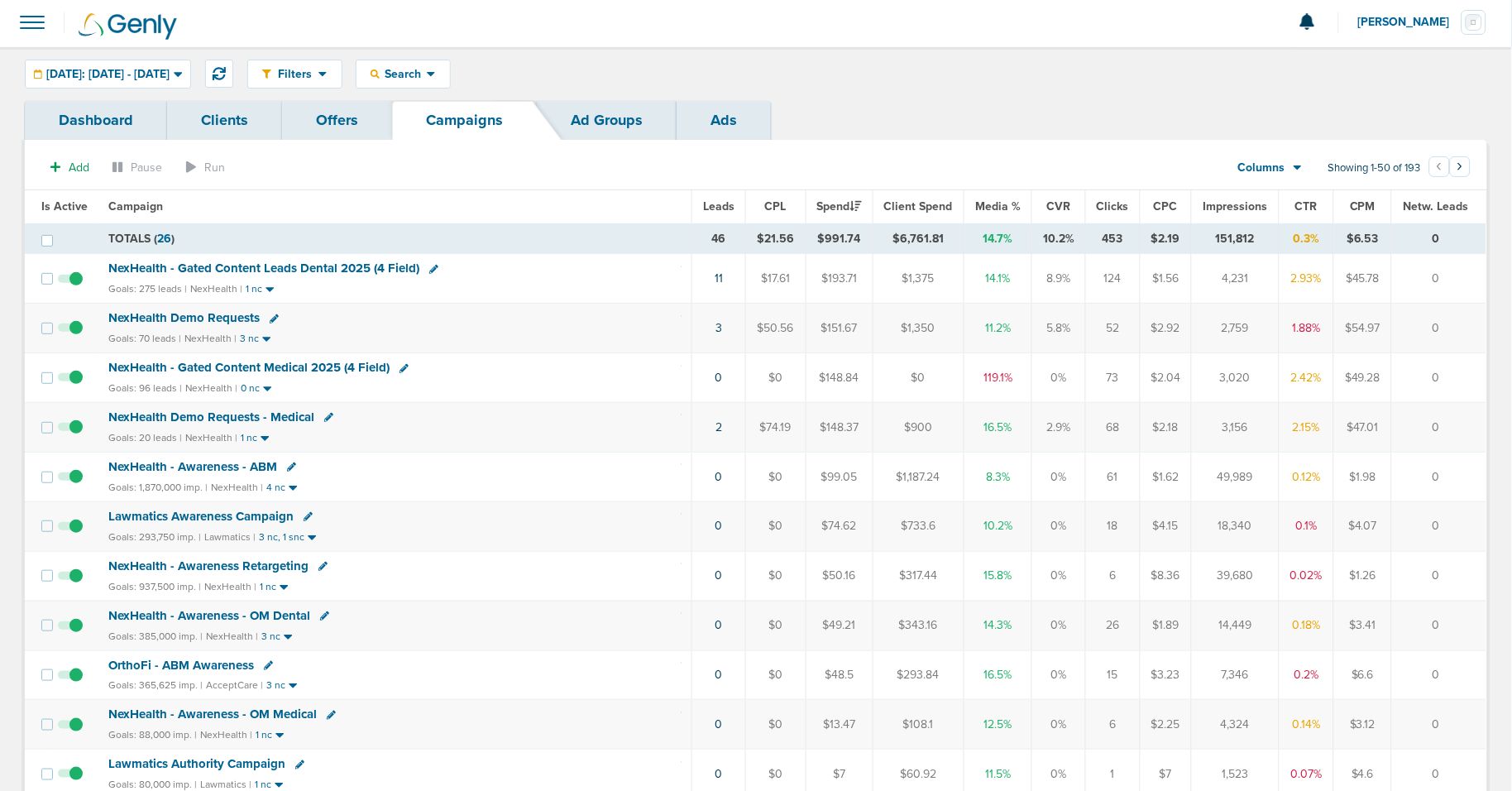 click on "NexHealth - Gated Content Medical 2025 (4 Field)" at bounding box center (249, 367) 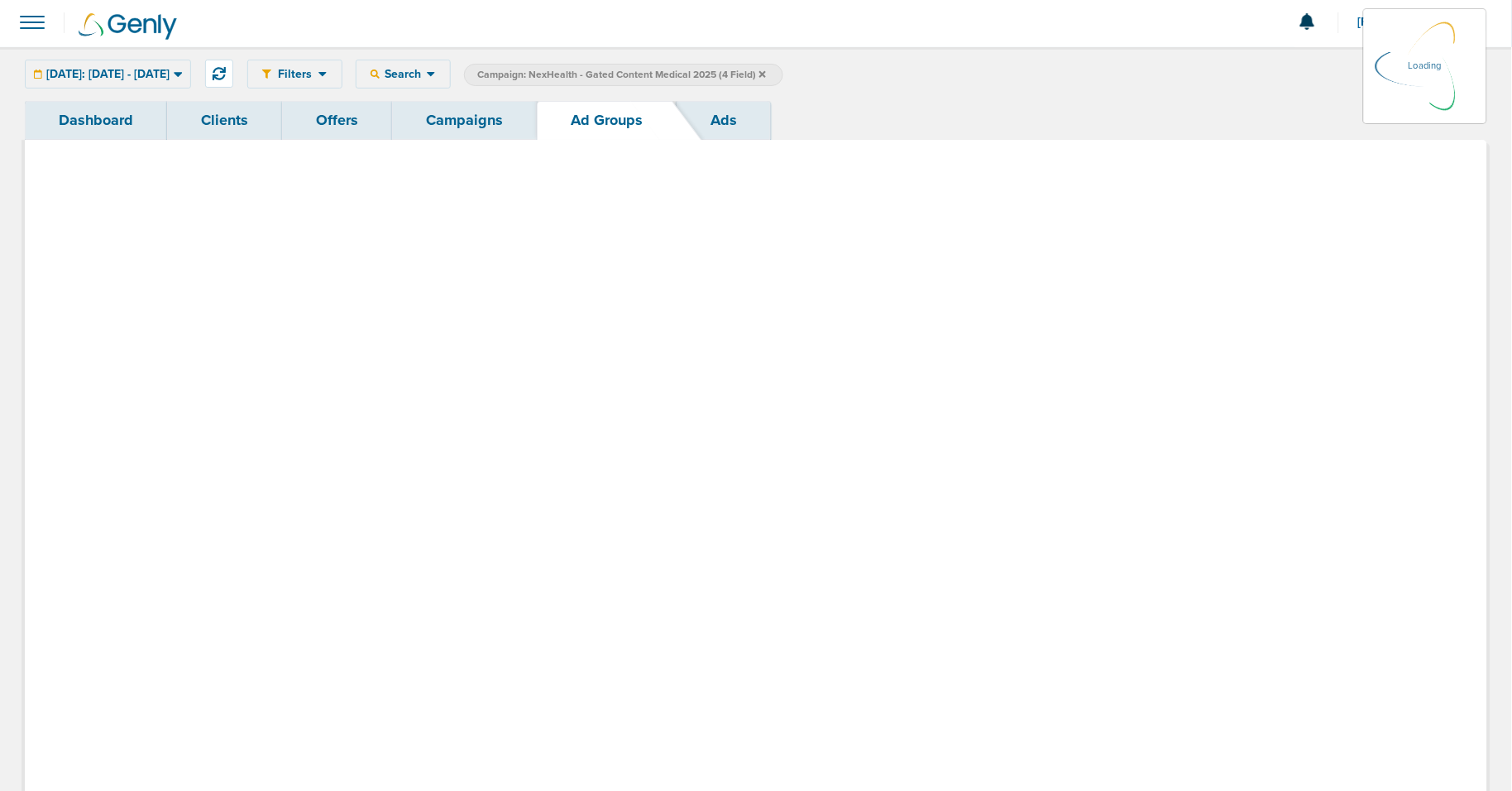 scroll, scrollTop: 0, scrollLeft: 0, axis: both 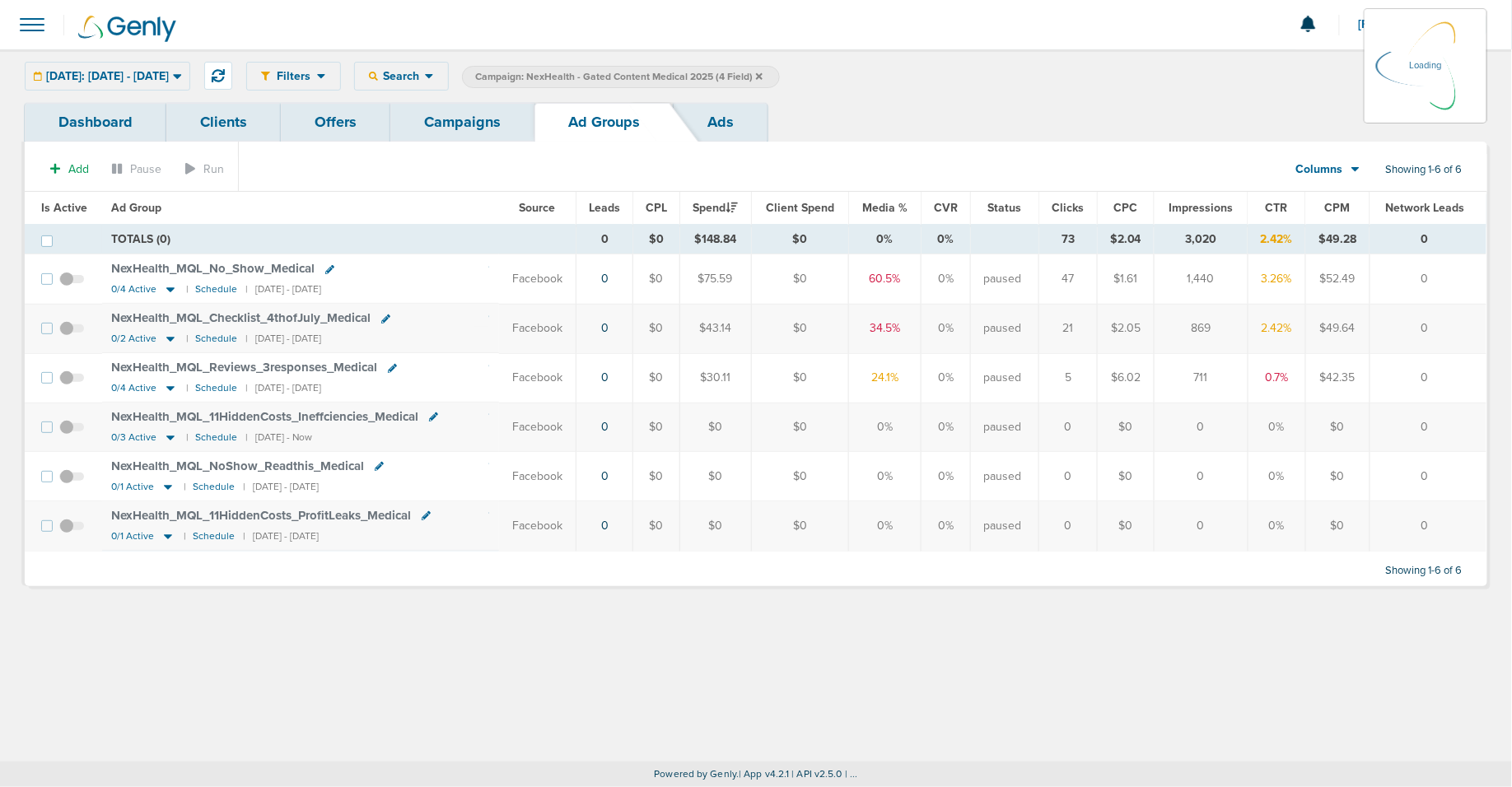 click on "Campaigns" at bounding box center (462, 122) 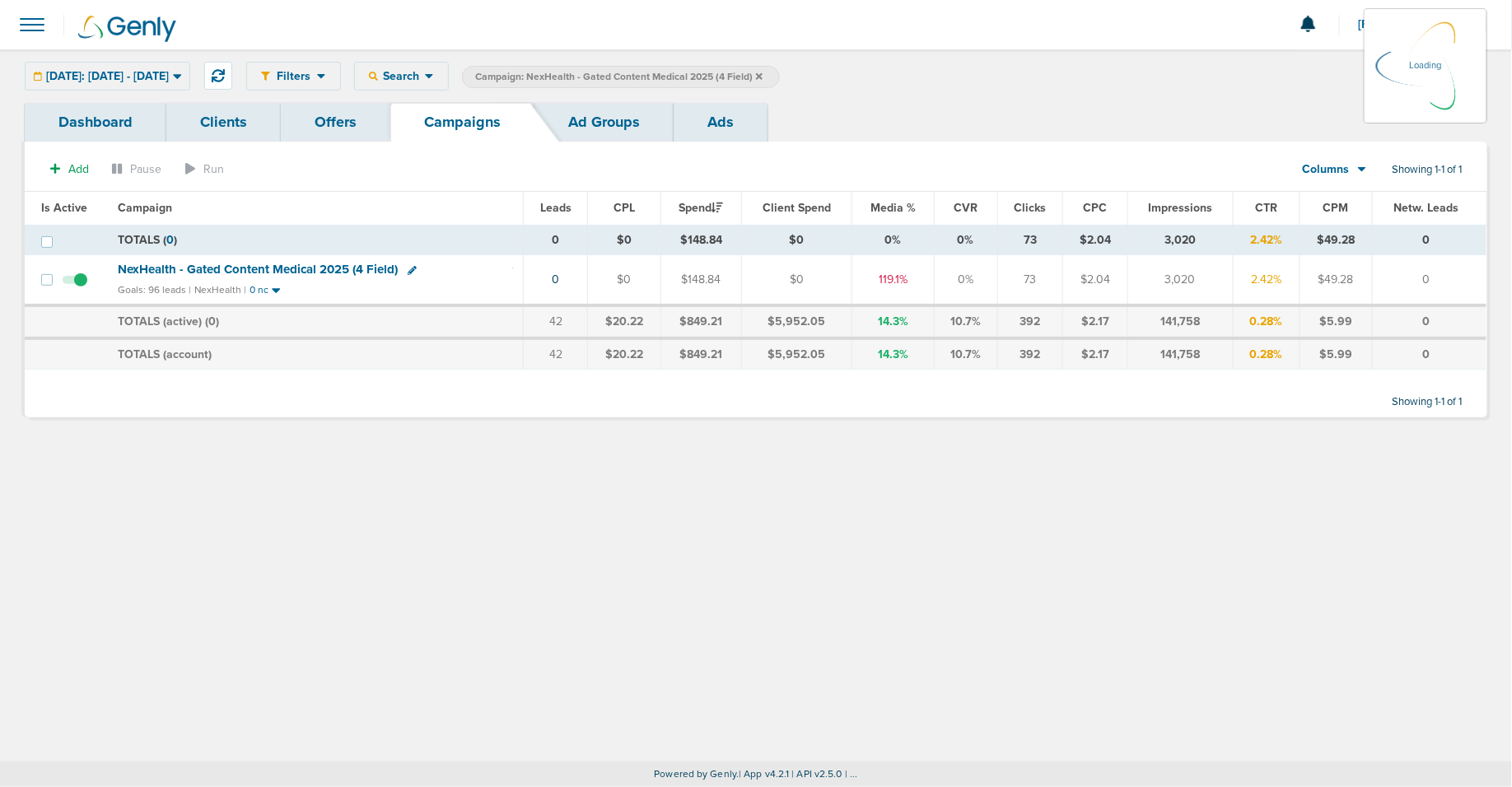click 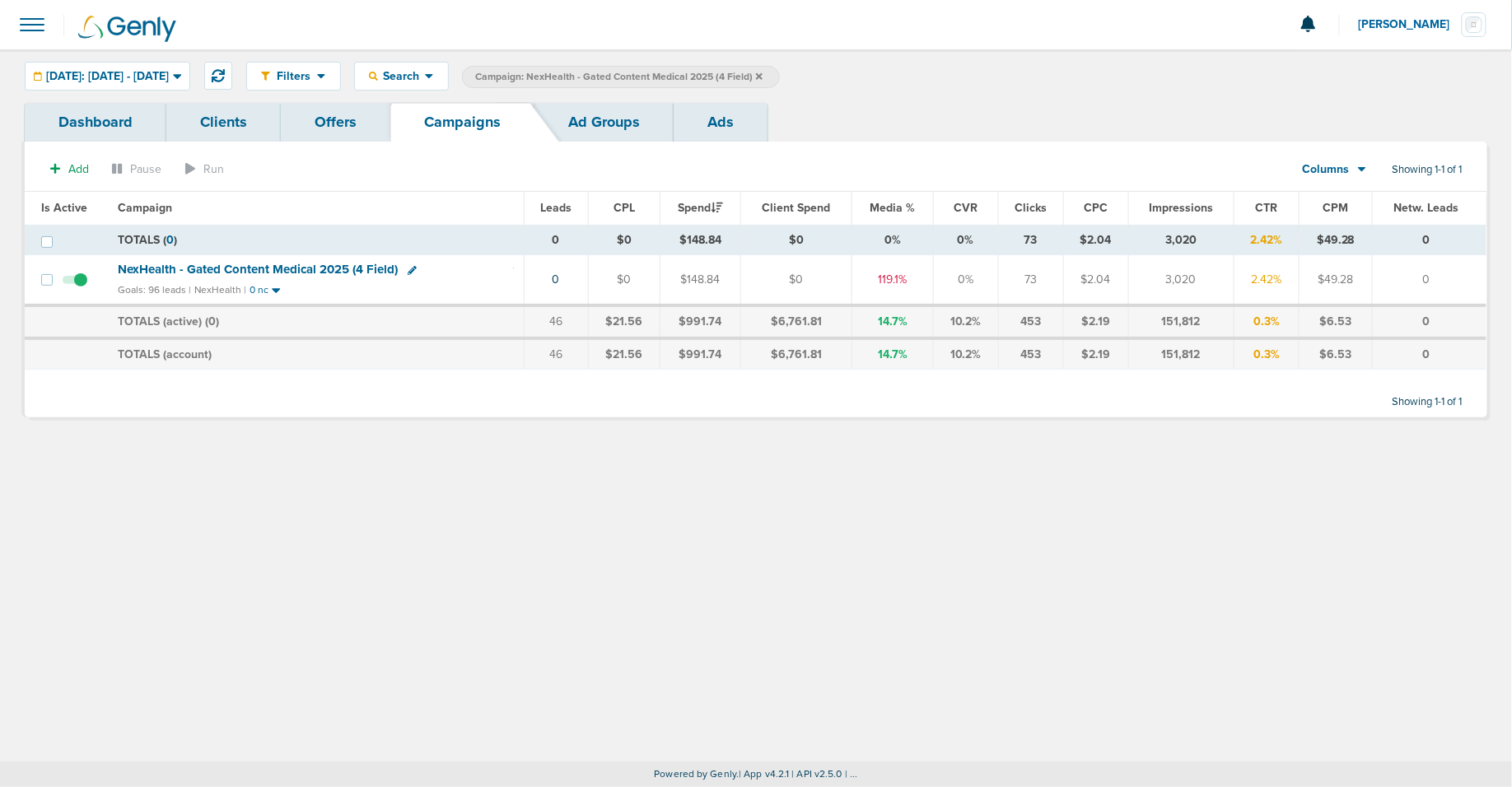 click on "Campaign: NexHealth - Gated Content Medical 2025 (4 Field)" at bounding box center [621, 77] 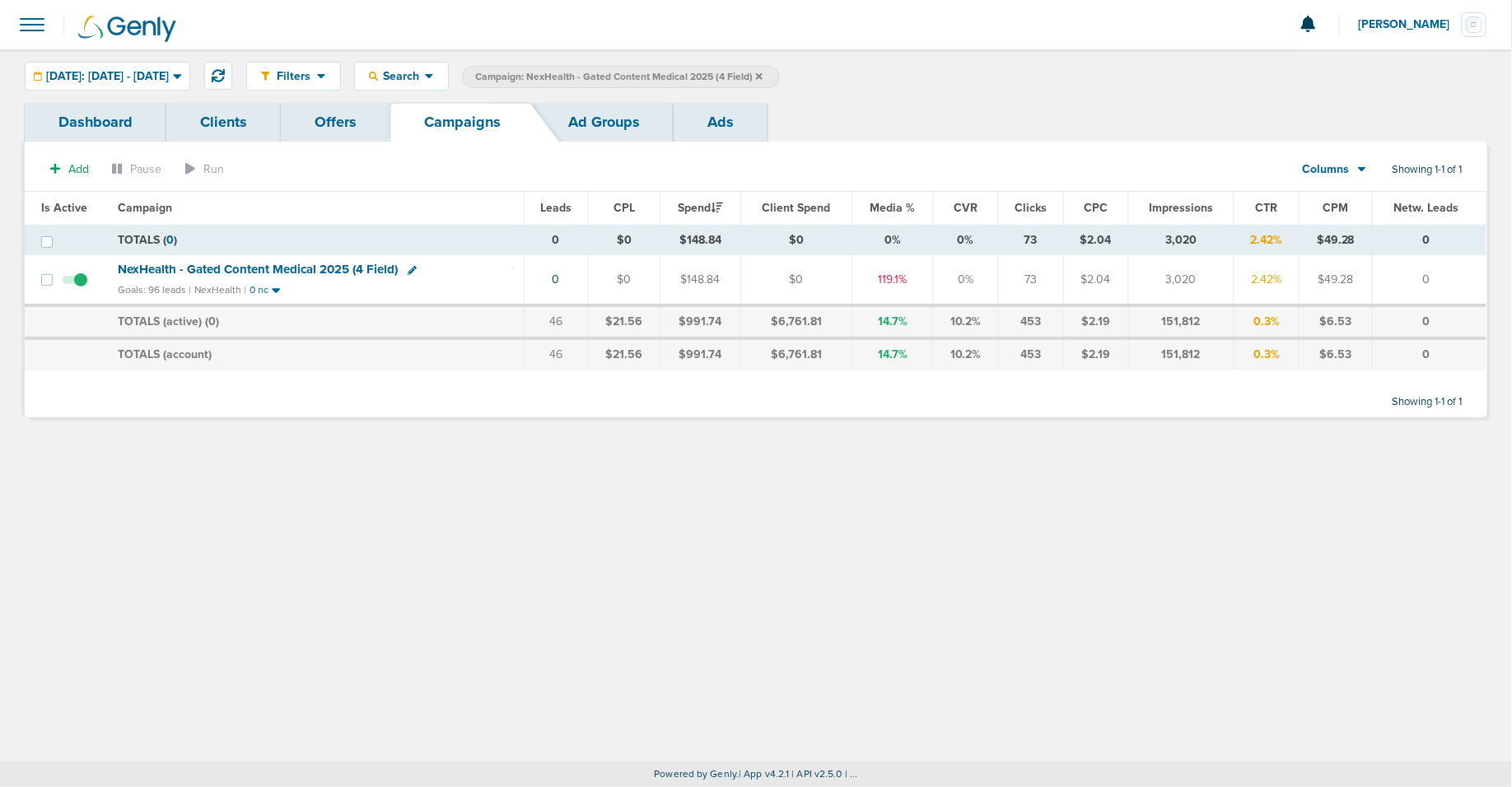 click 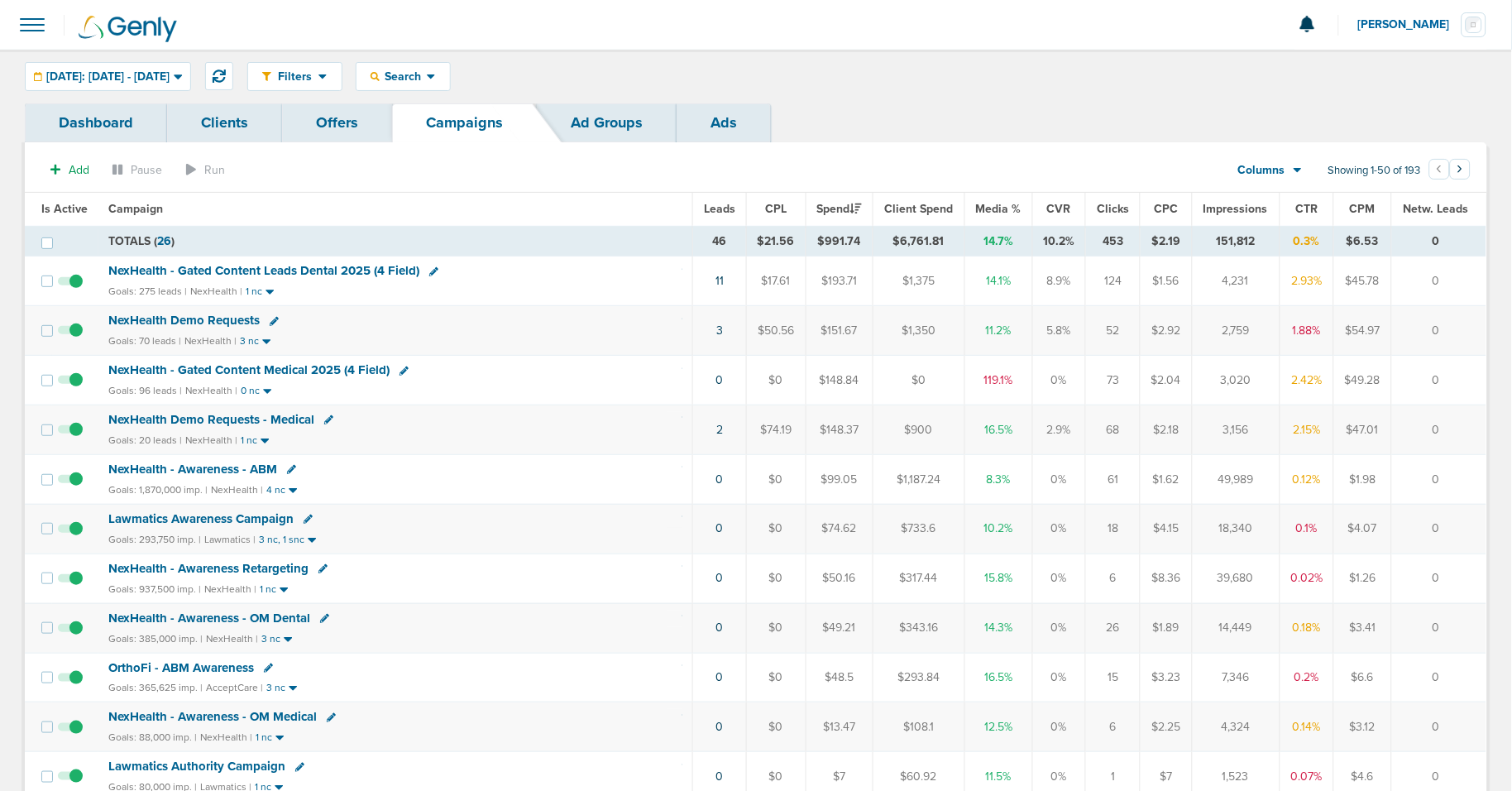 click on "NexHealth Demo Requests" at bounding box center (184, 320) 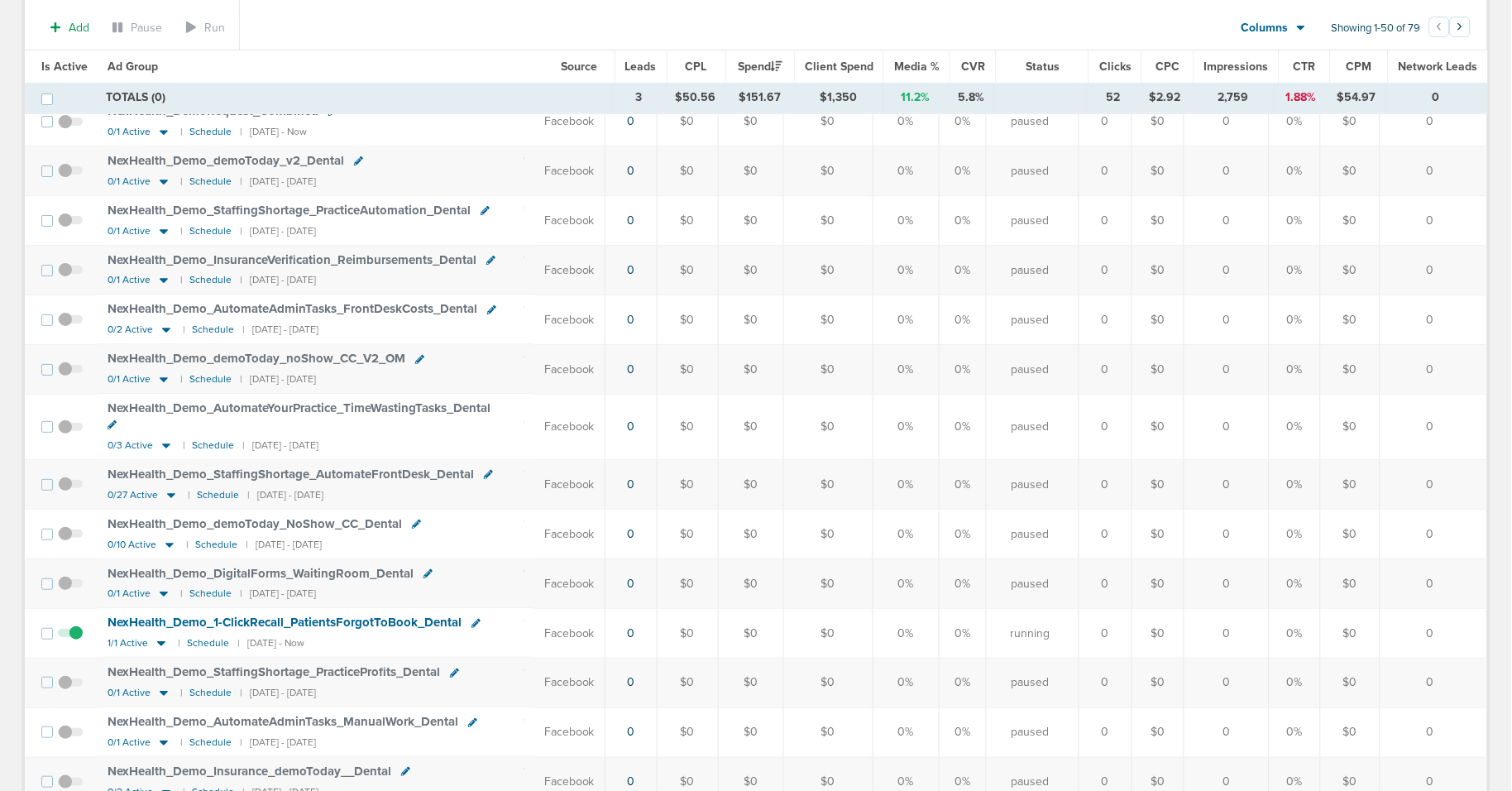 scroll, scrollTop: 1852, scrollLeft: 0, axis: vertical 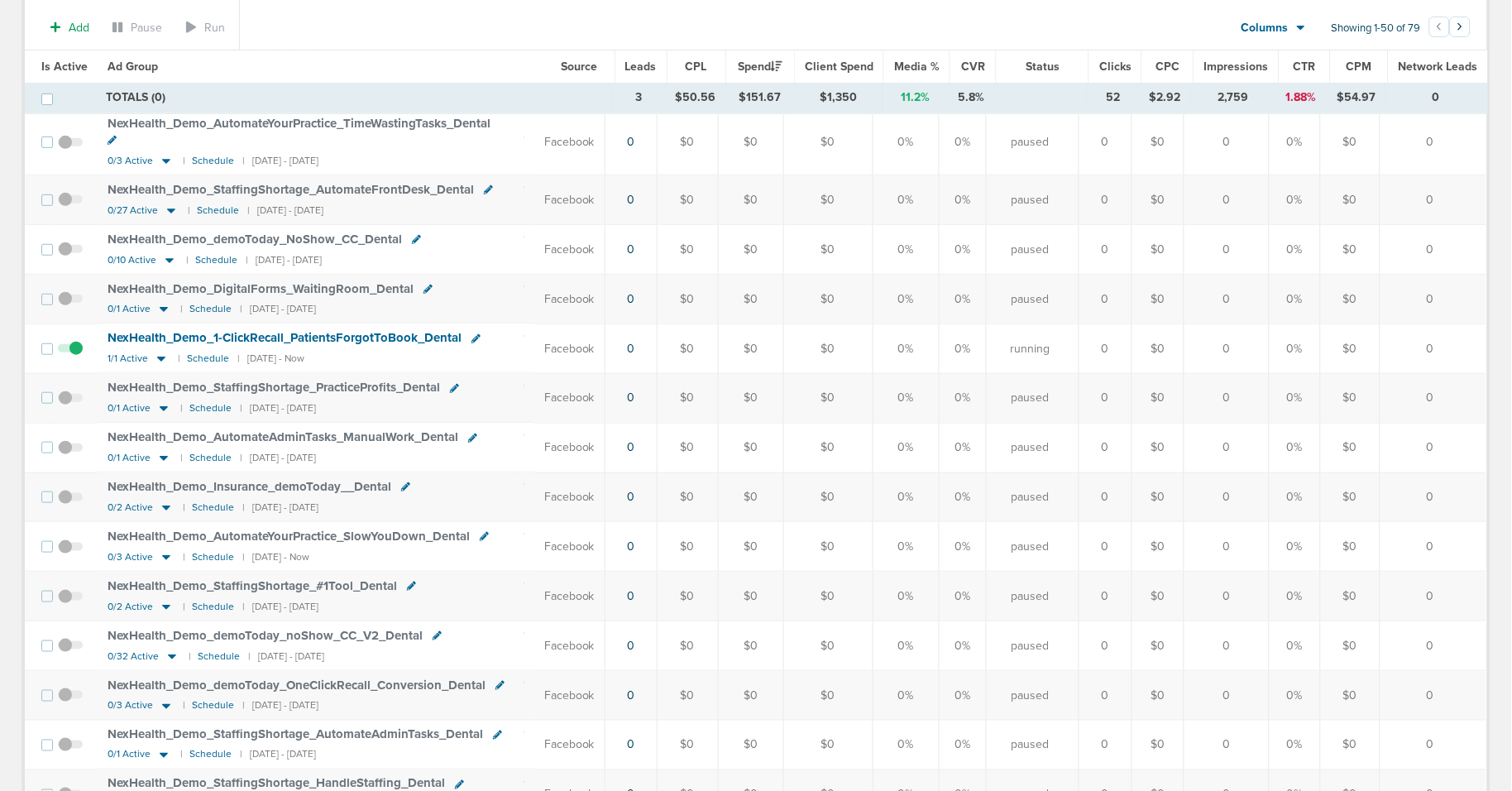 click at bounding box center (70, 357) 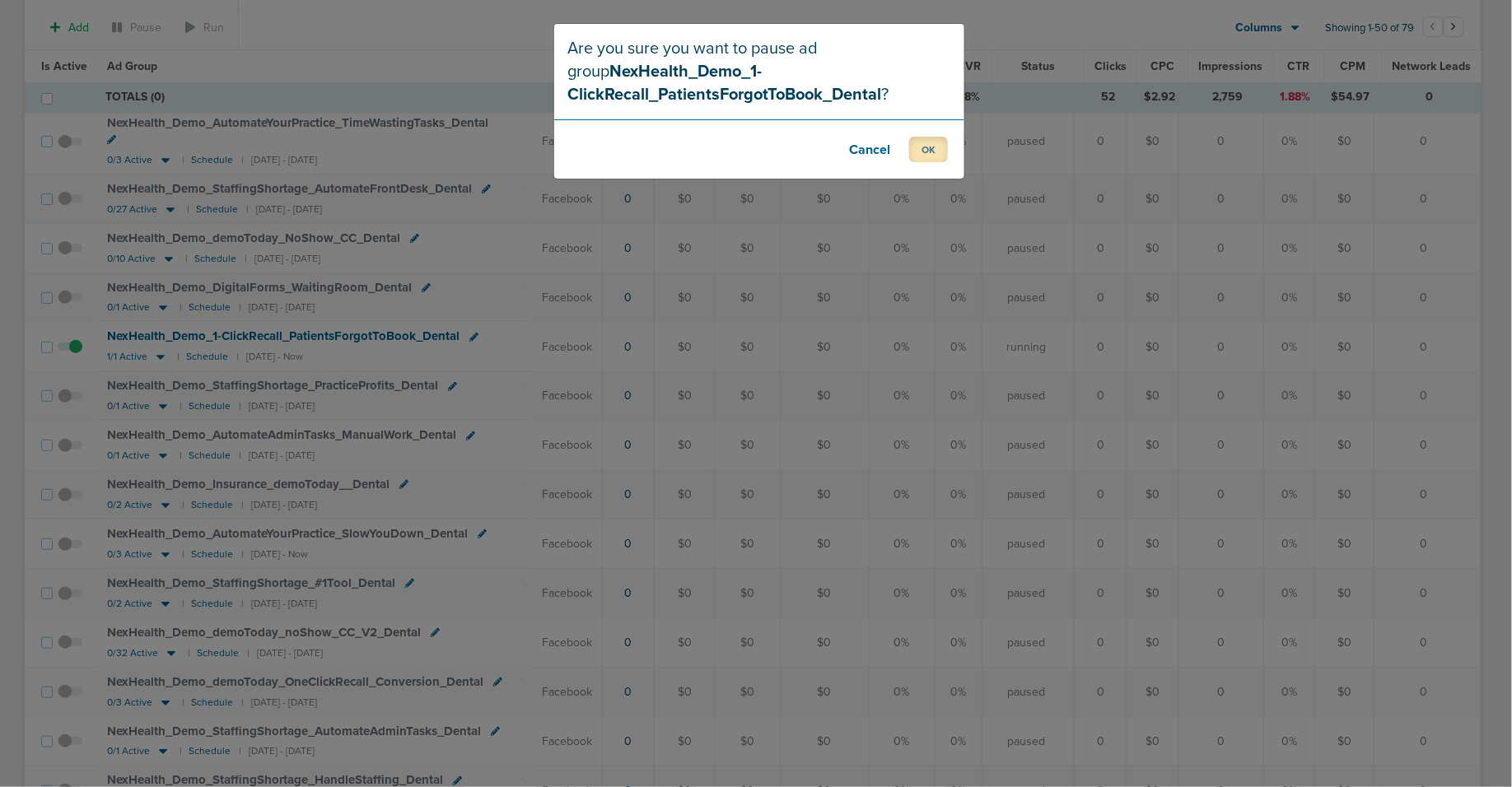 click on "OK" at bounding box center (928, 149) 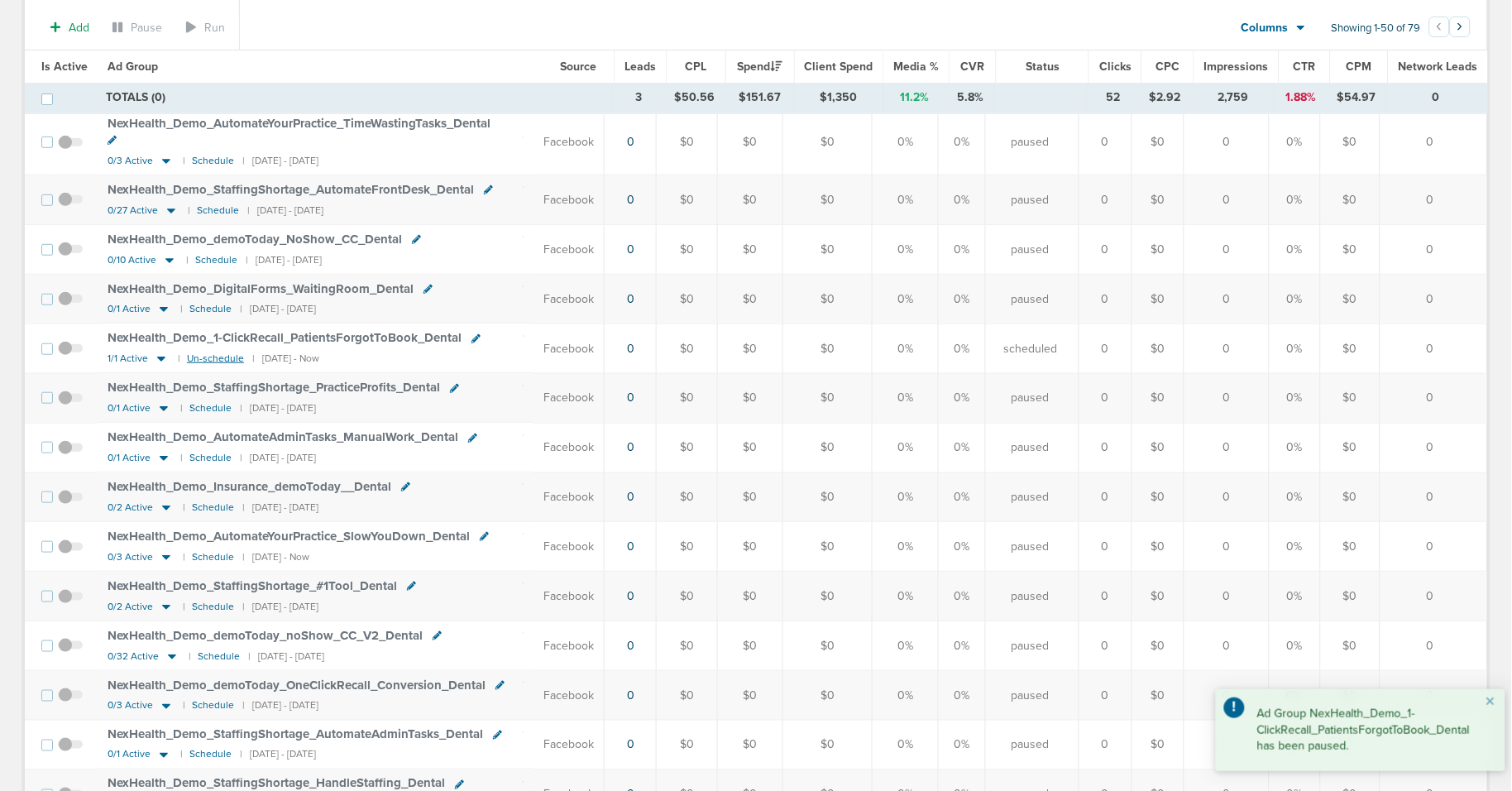 click on "Un-schedule" at bounding box center [215, 358] 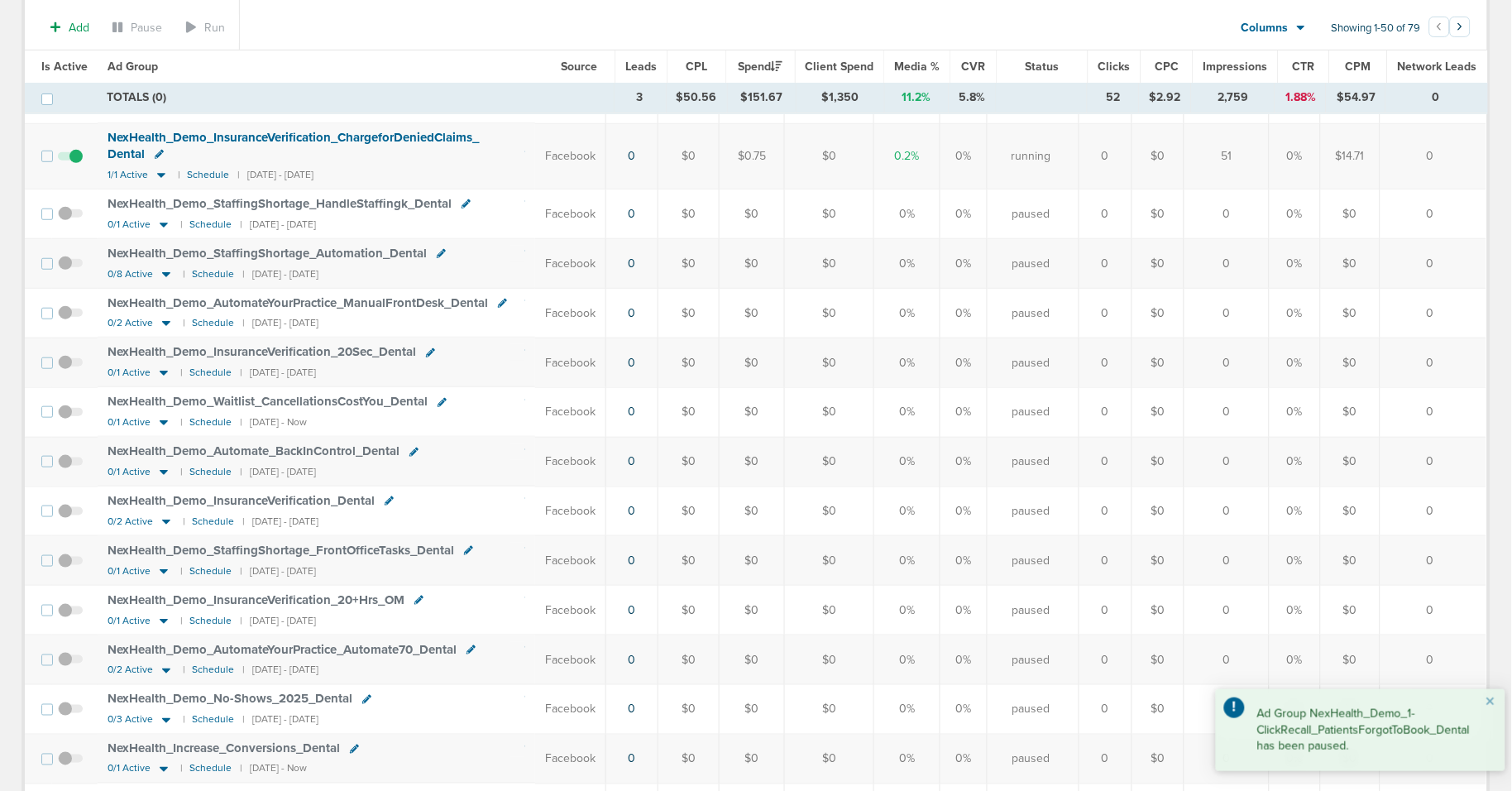 scroll, scrollTop: 0, scrollLeft: 0, axis: both 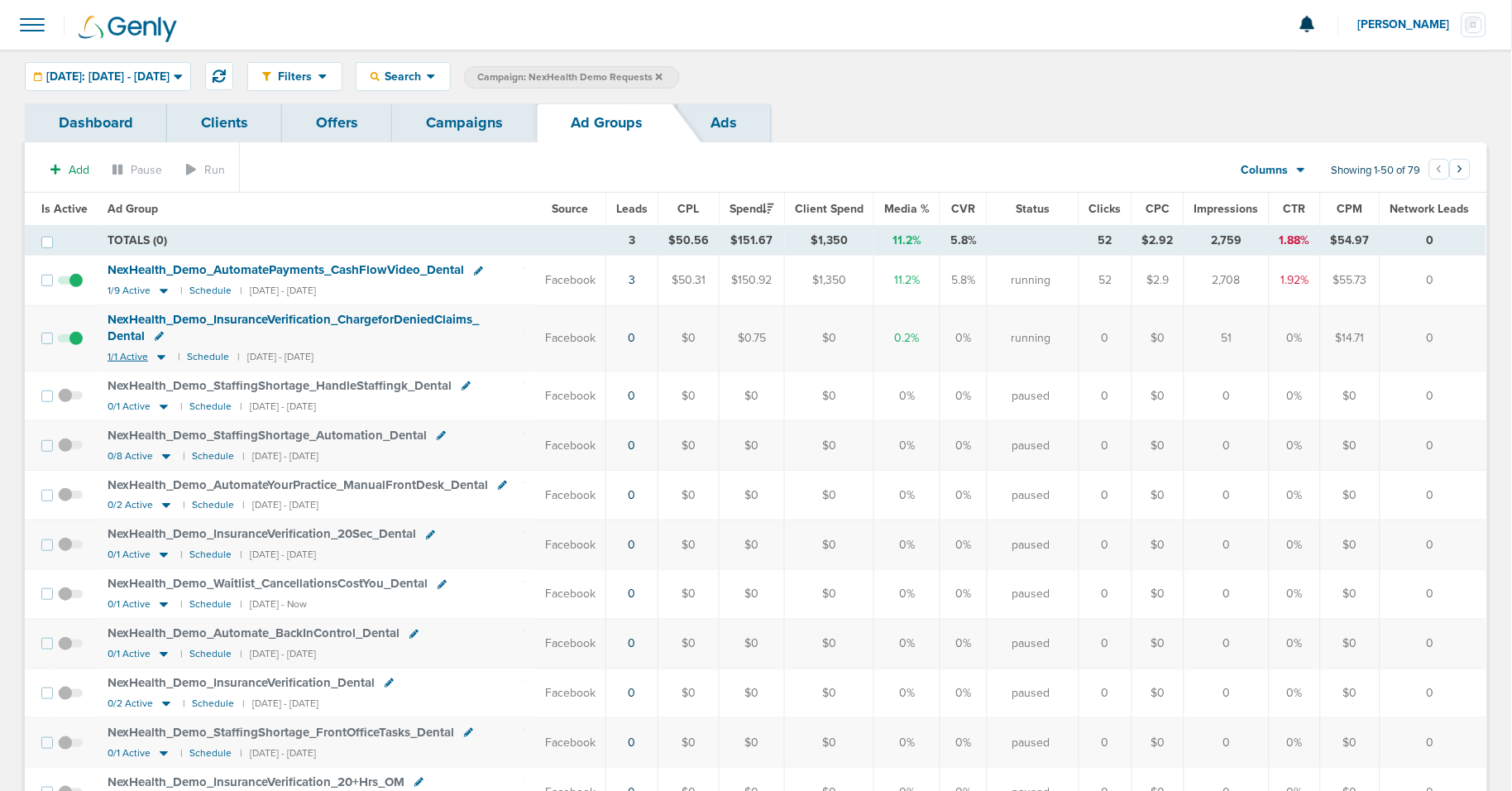 click 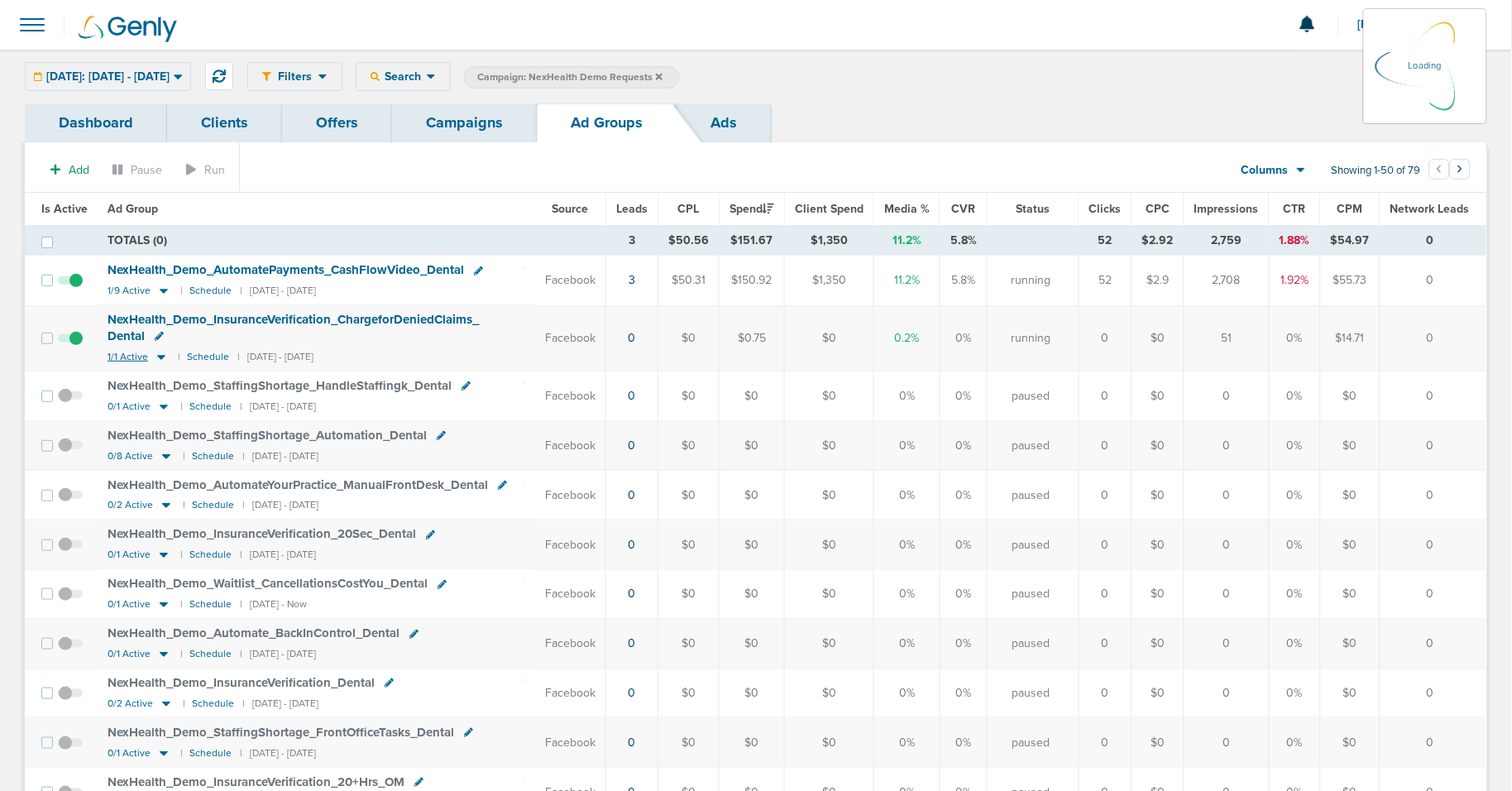 scroll, scrollTop: 5, scrollLeft: 0, axis: vertical 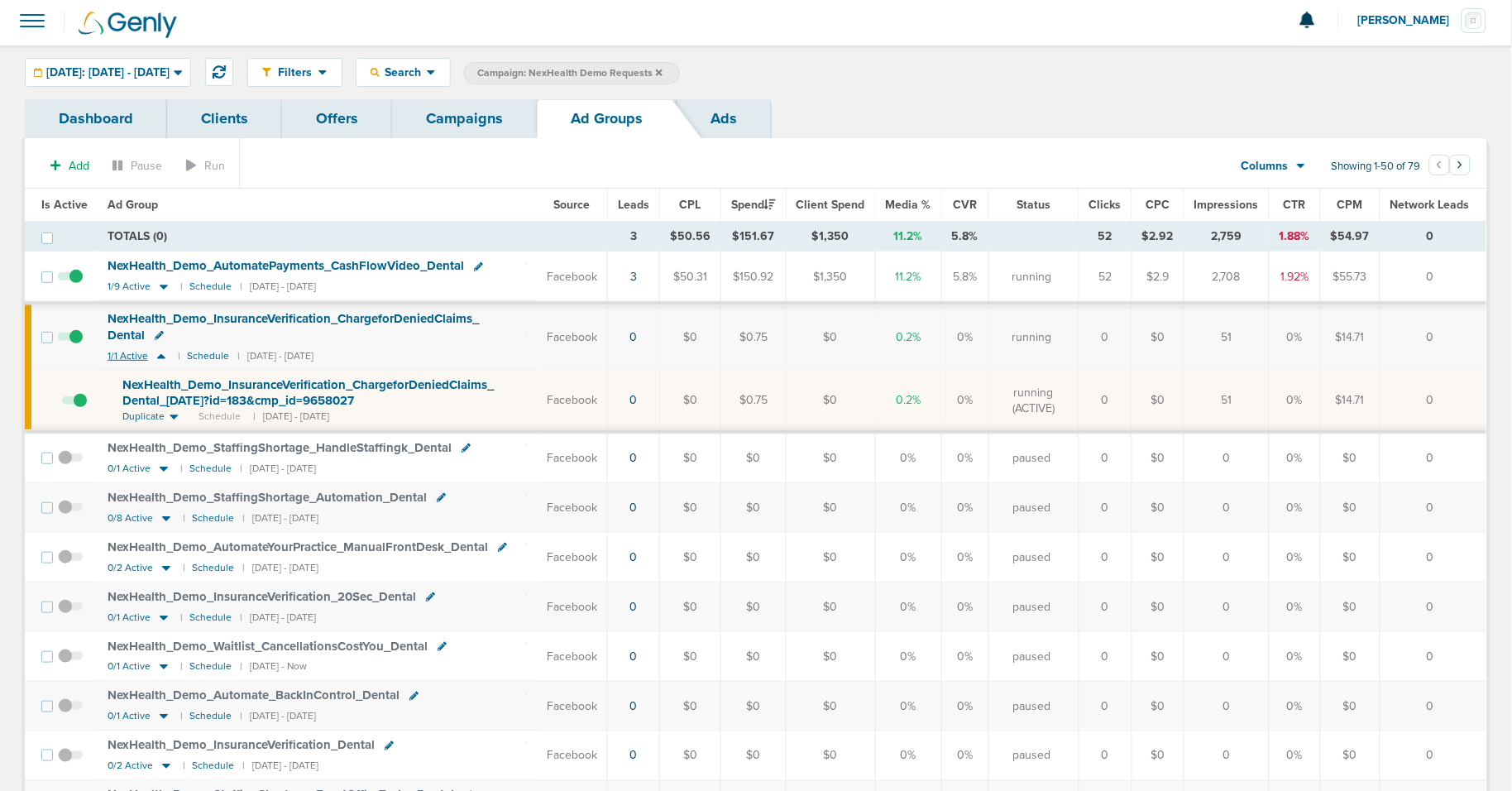click 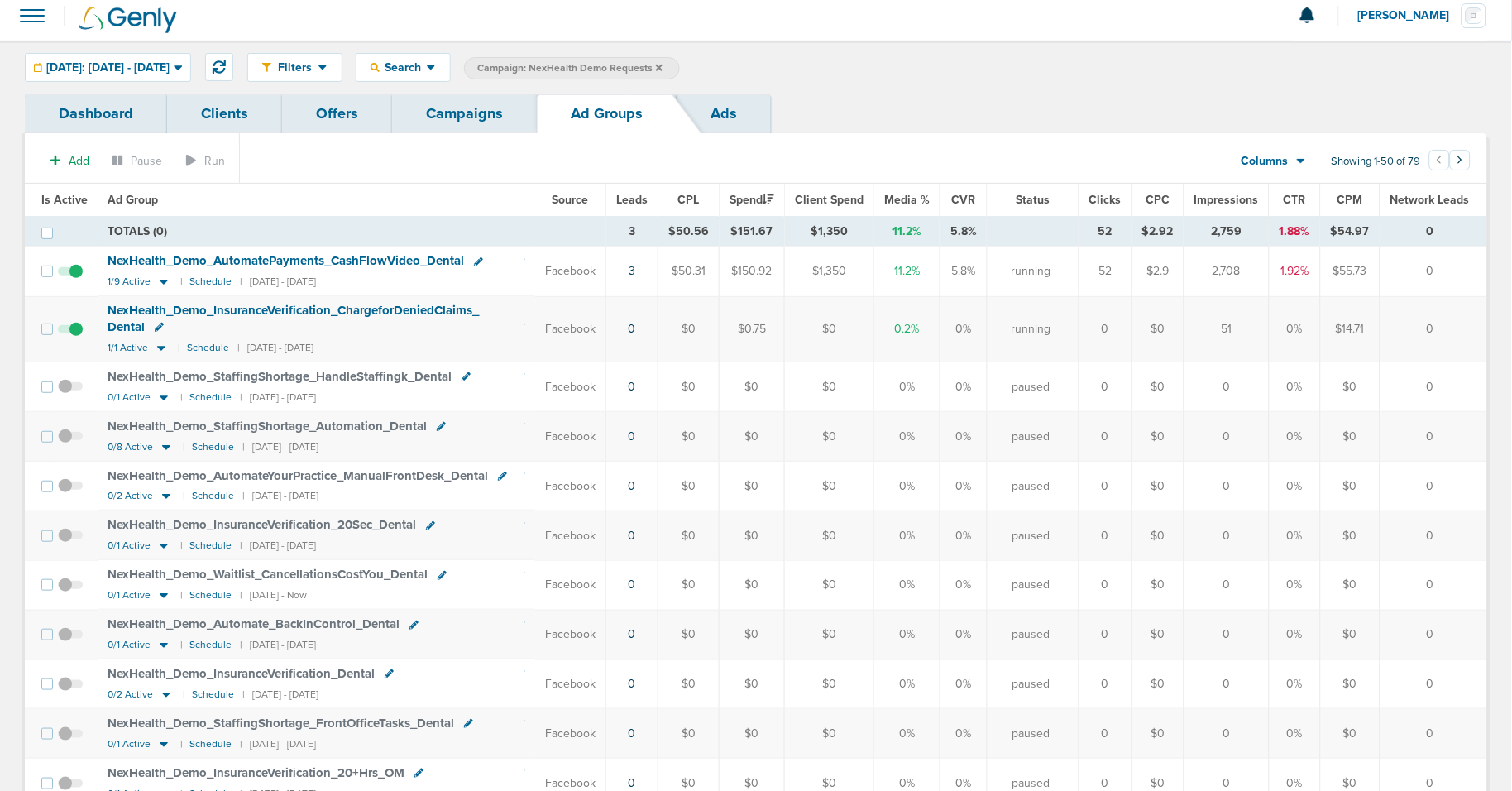 scroll, scrollTop: 2, scrollLeft: 0, axis: vertical 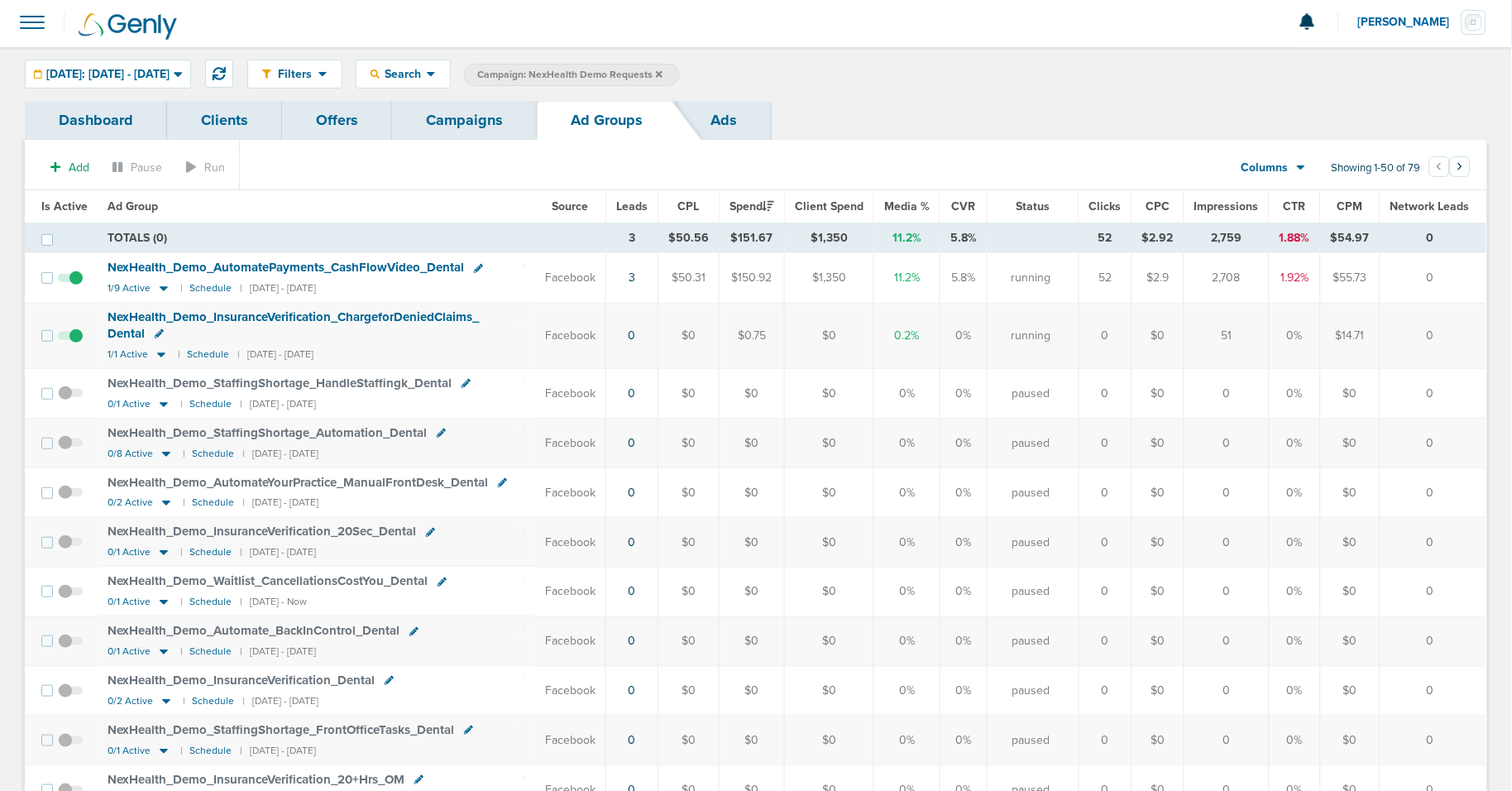 click on "Campaigns" at bounding box center [464, 120] 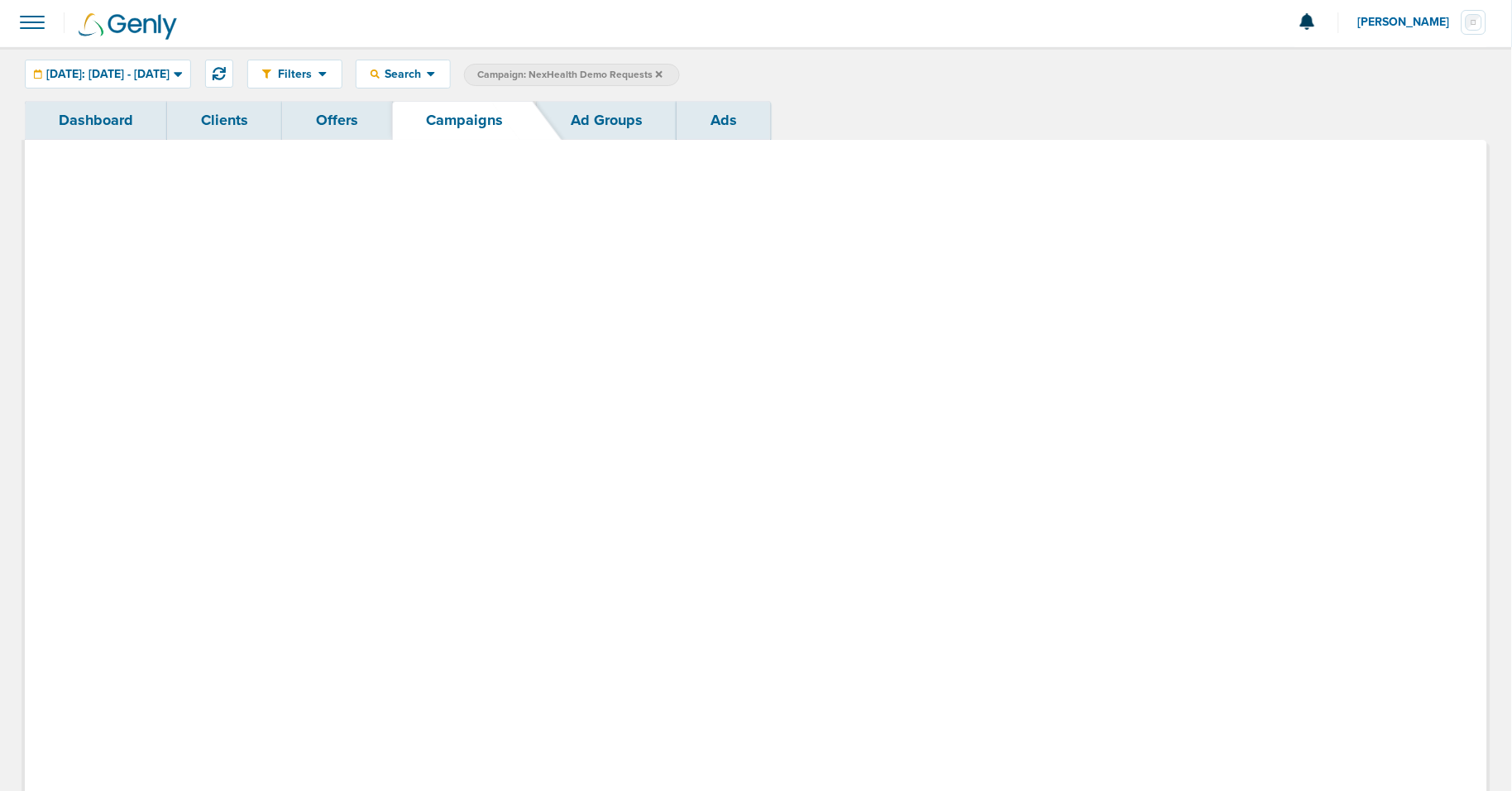 scroll, scrollTop: 0, scrollLeft: 0, axis: both 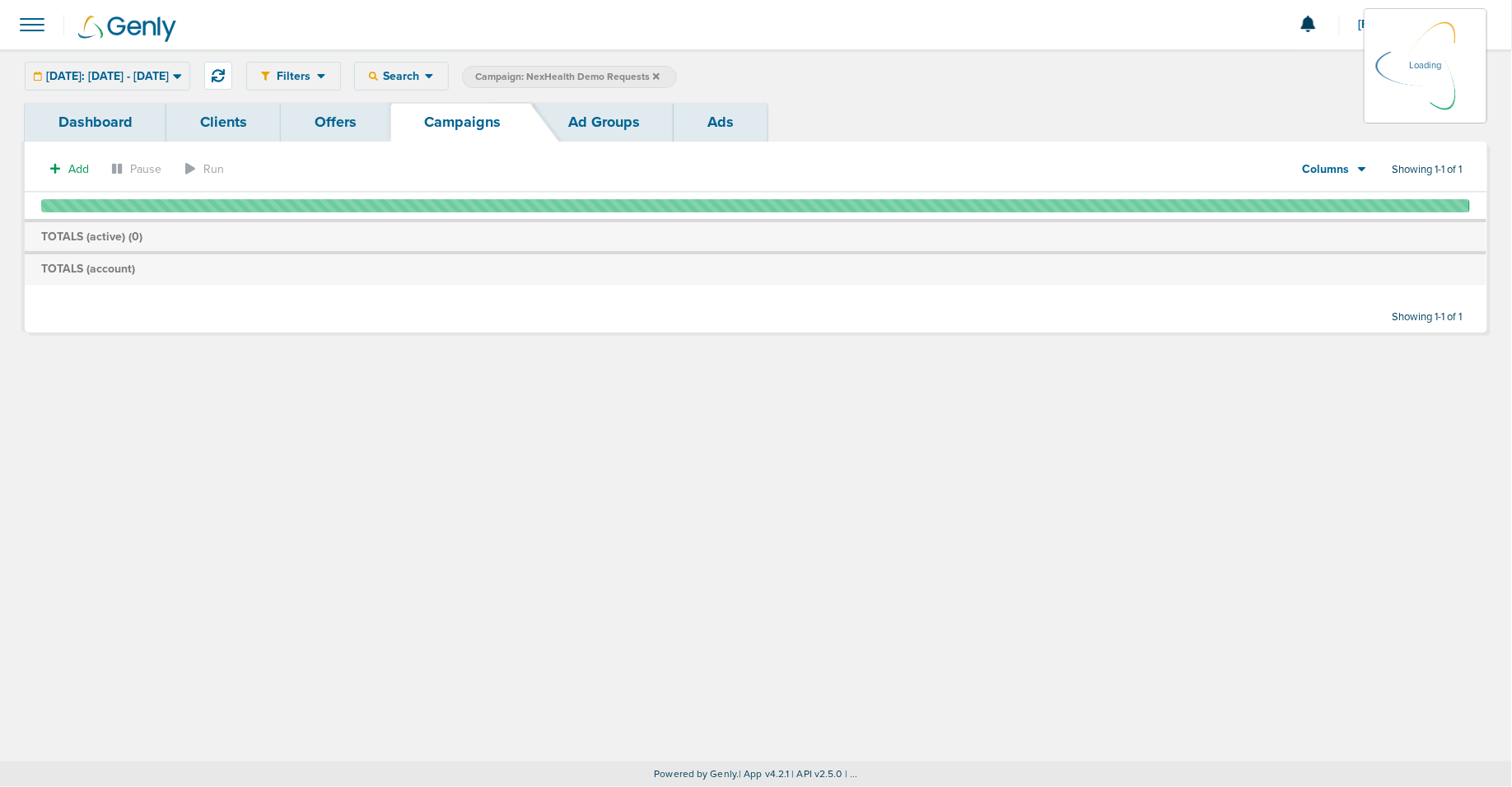 click 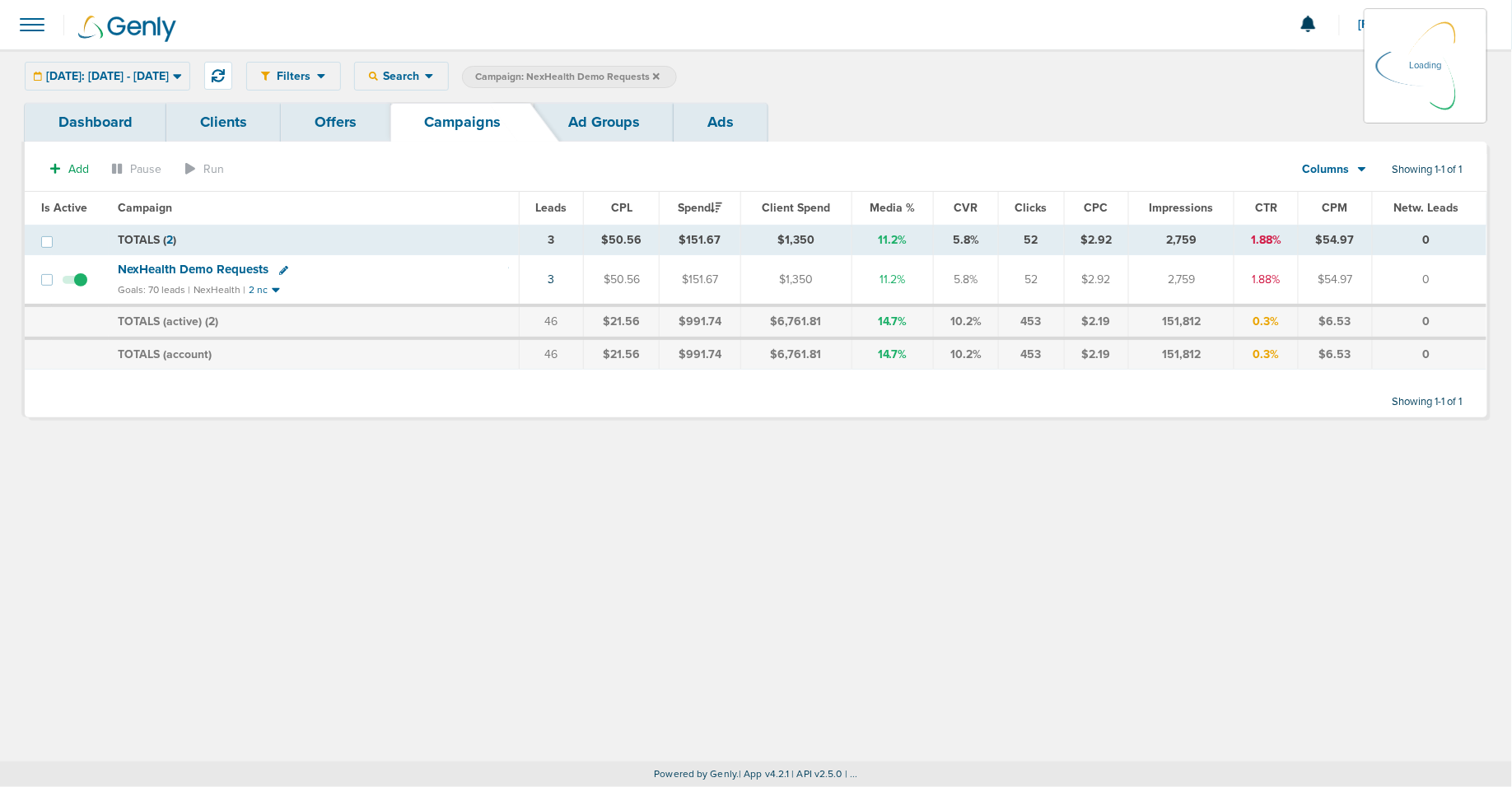click 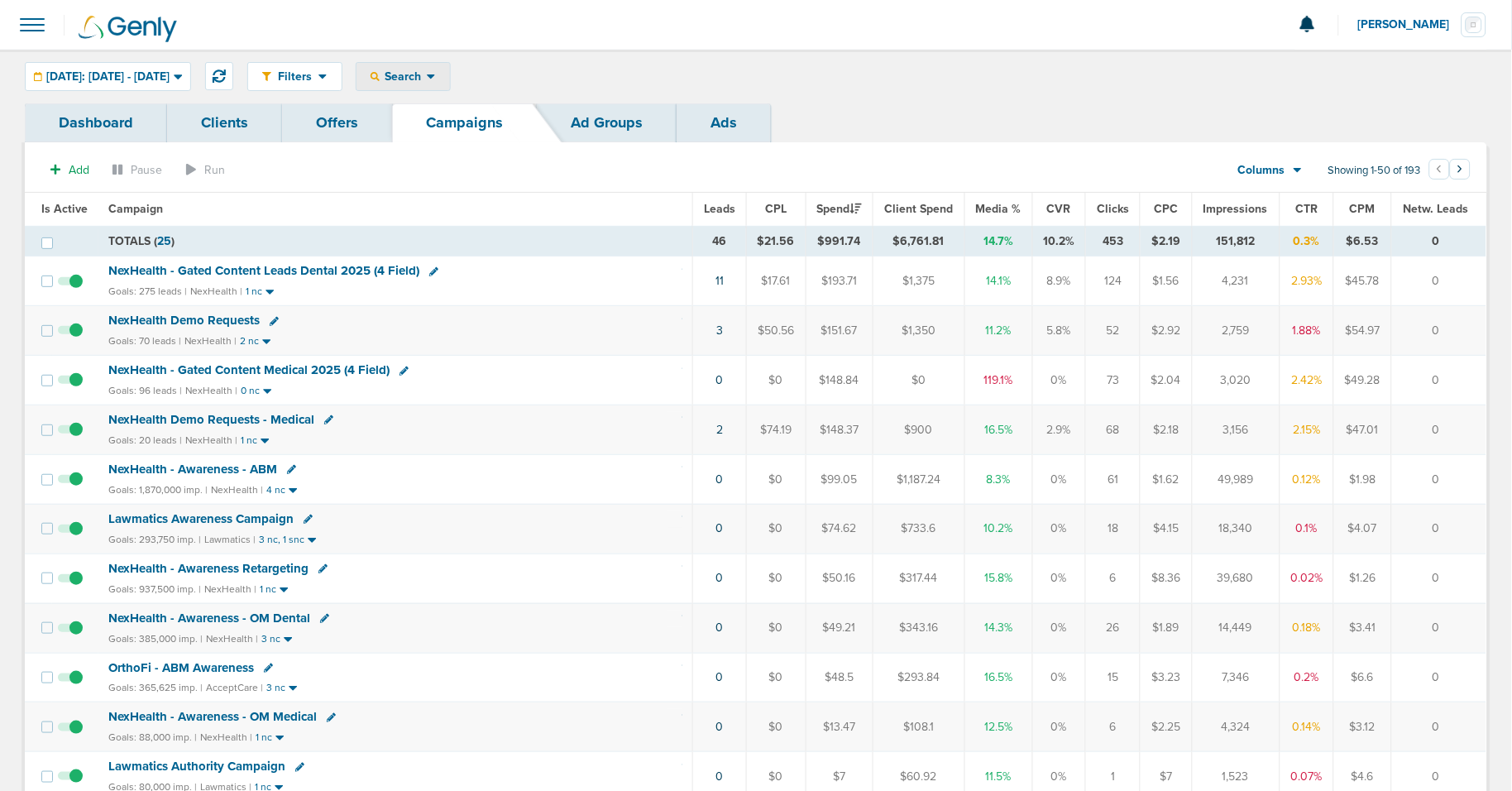 click on "Search" at bounding box center [403, 76] 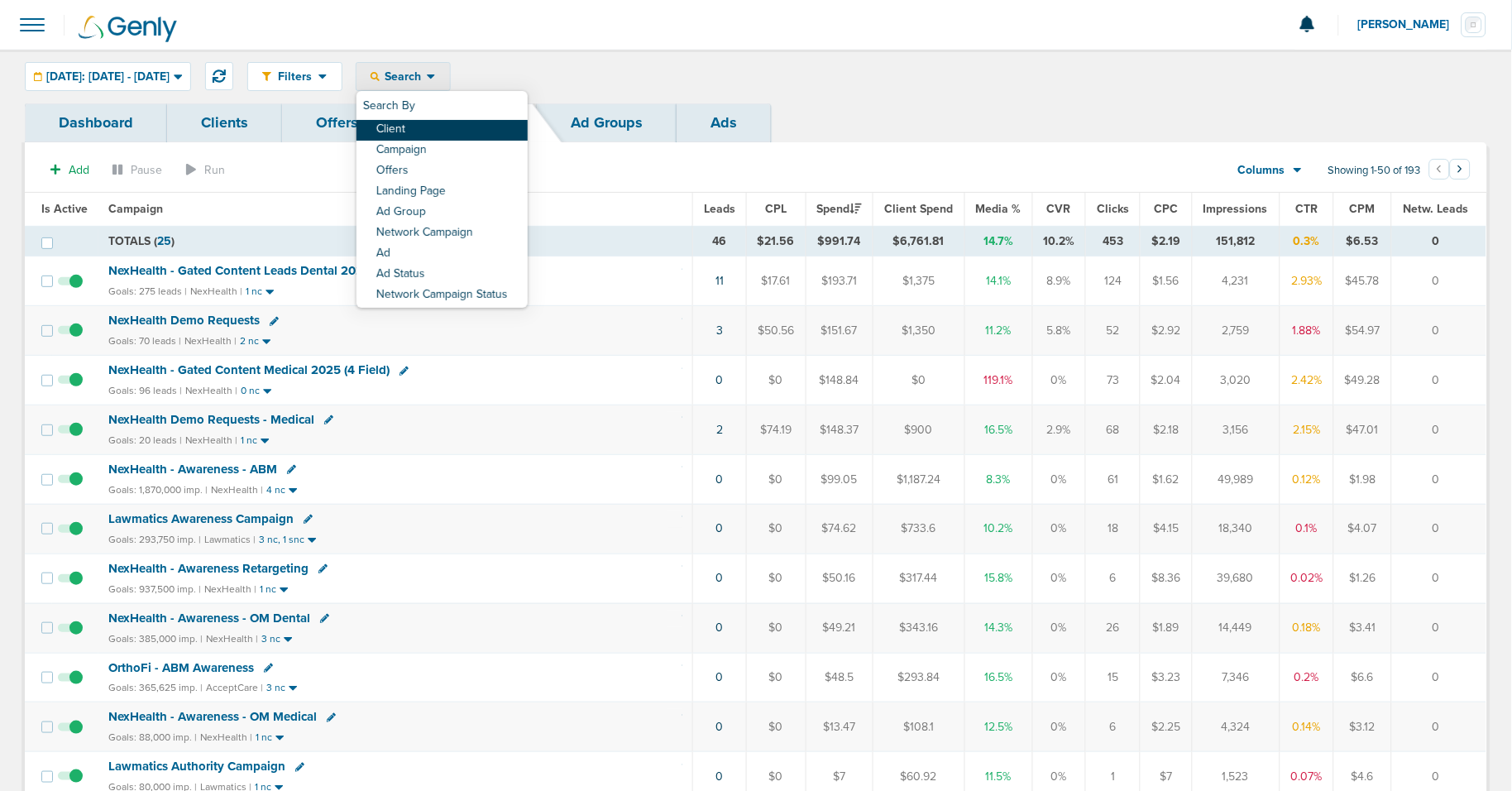 click on "Client" at bounding box center [442, 130] 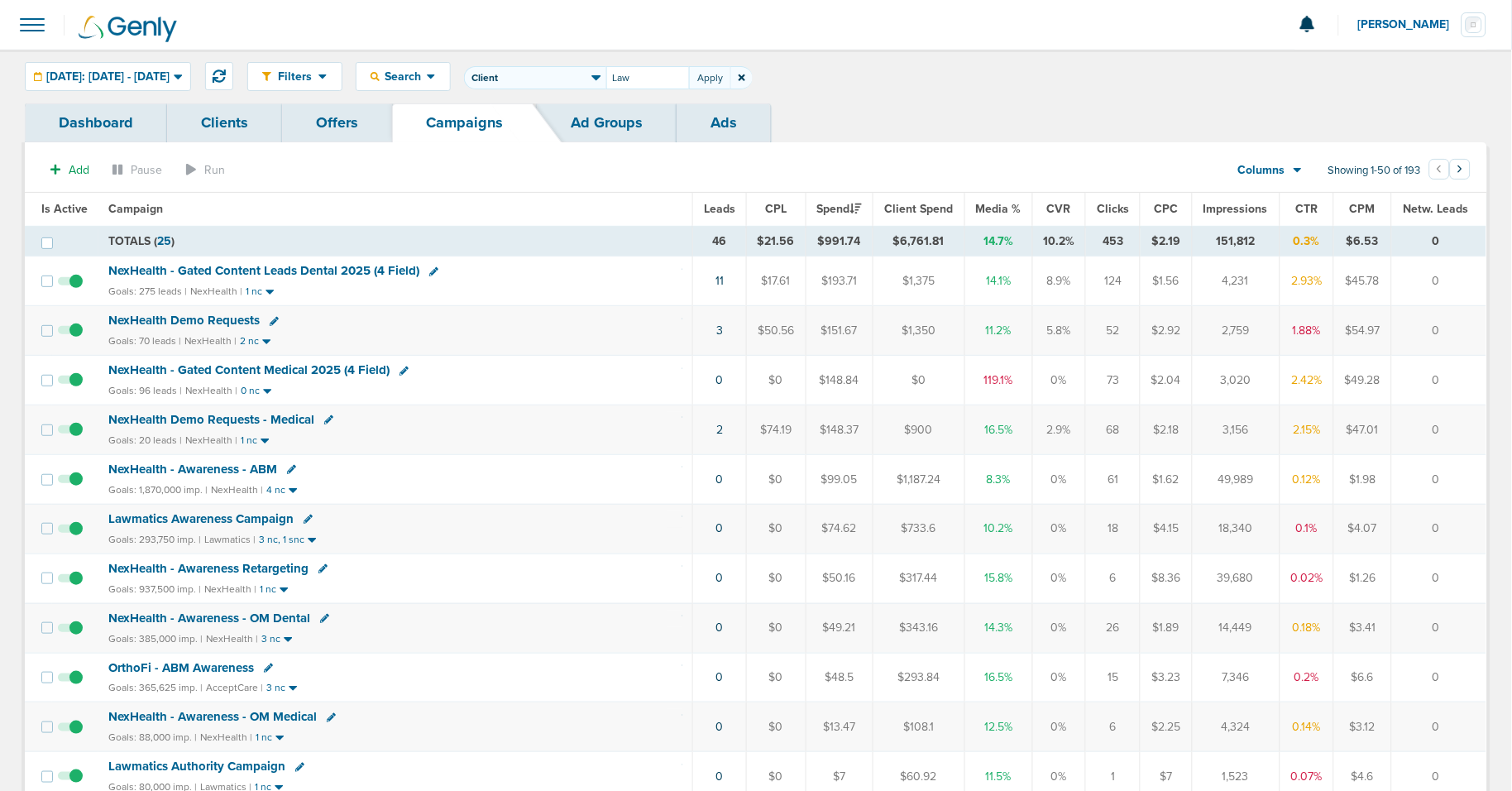 type on "Law" 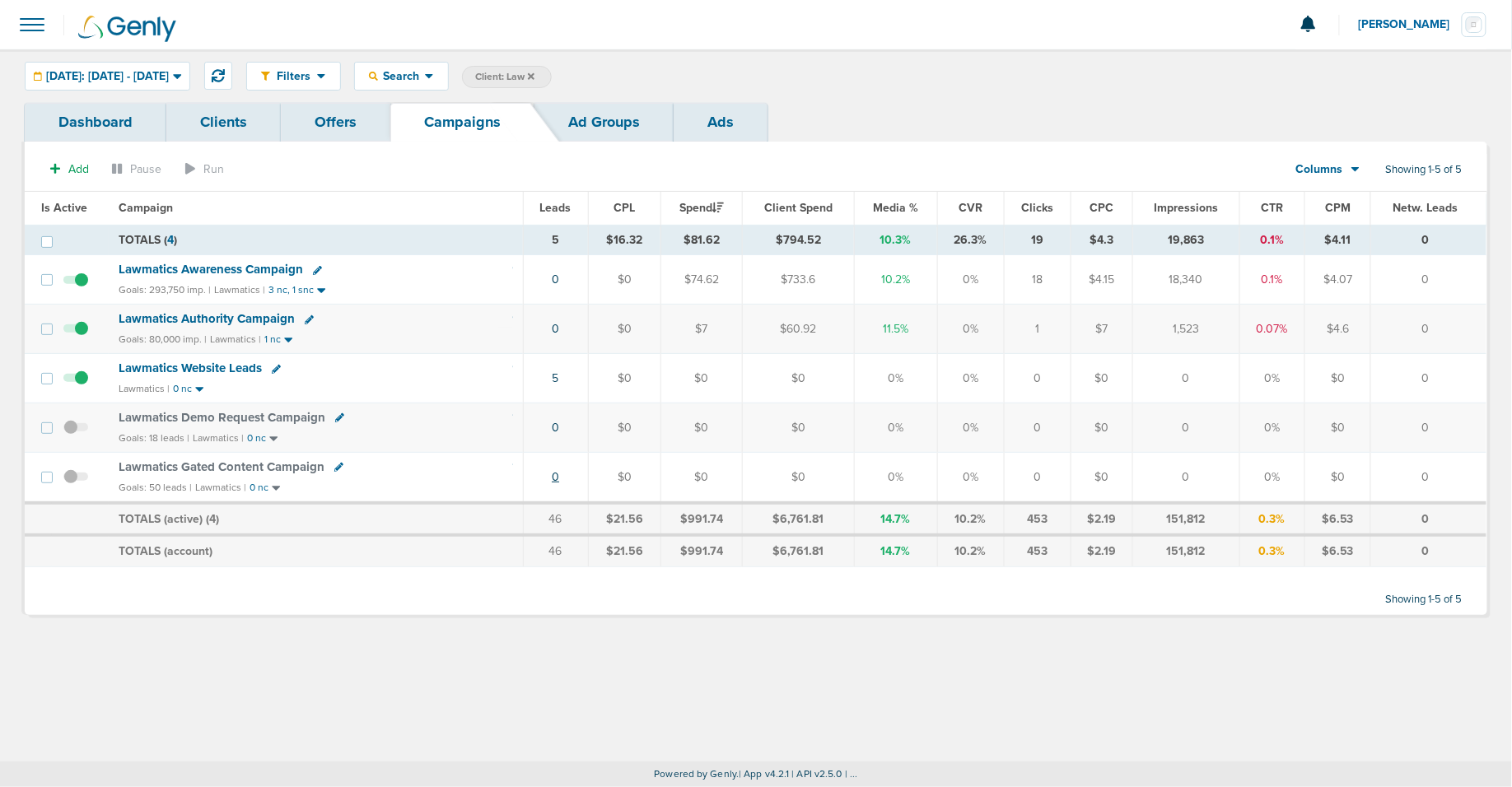 click on "0" at bounding box center [555, 477] 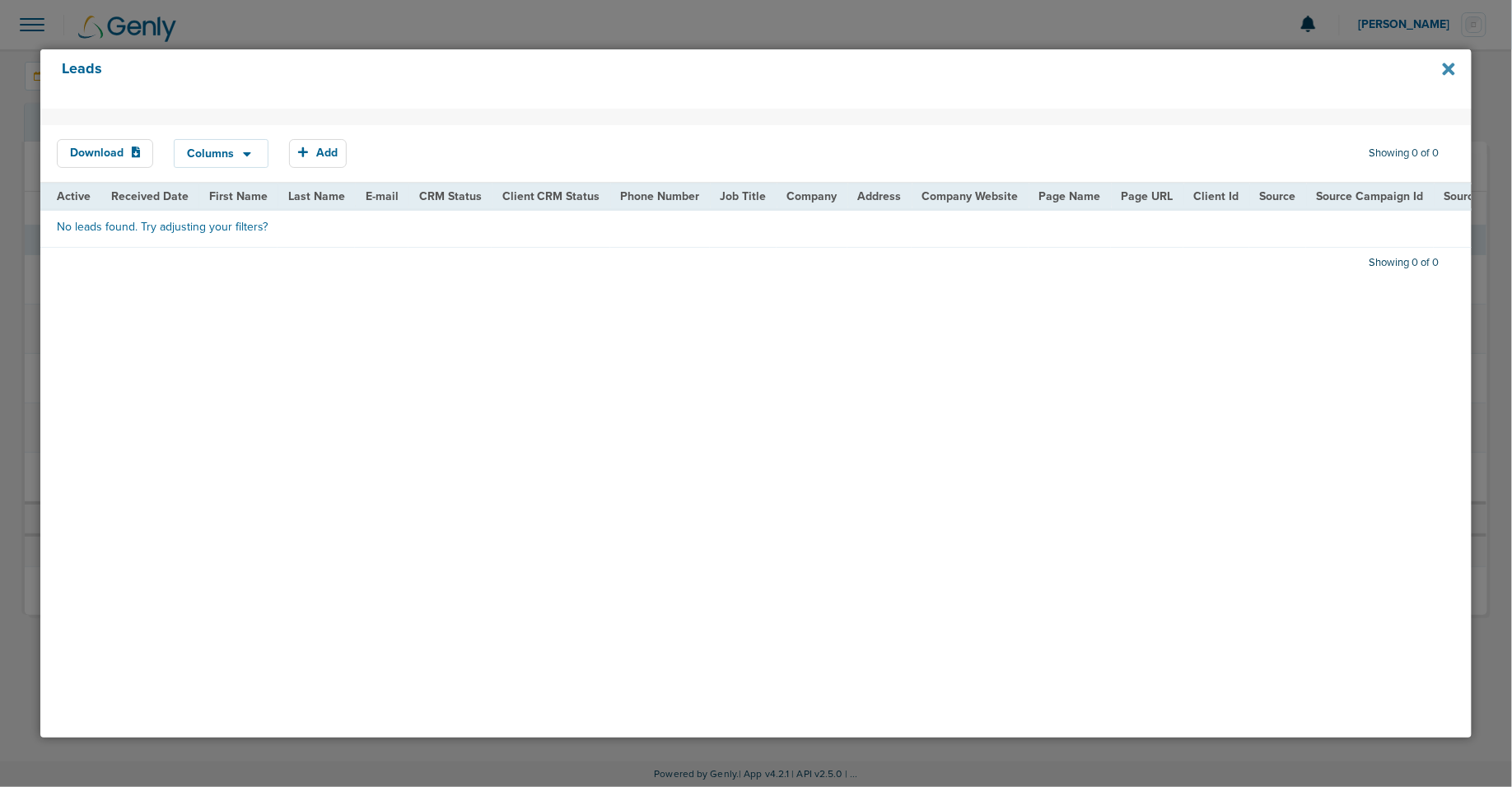 click 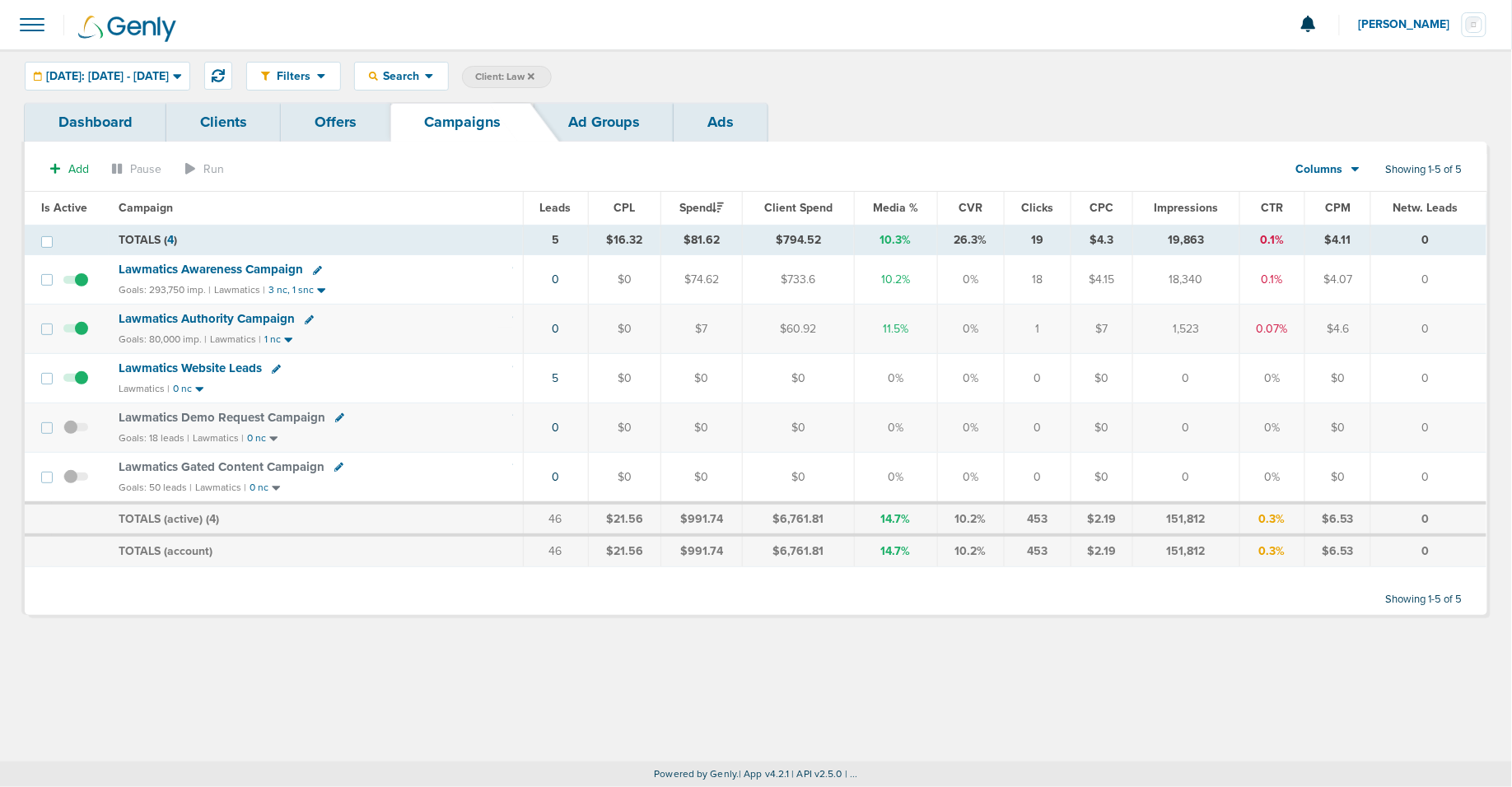 click at bounding box center [32, 25] 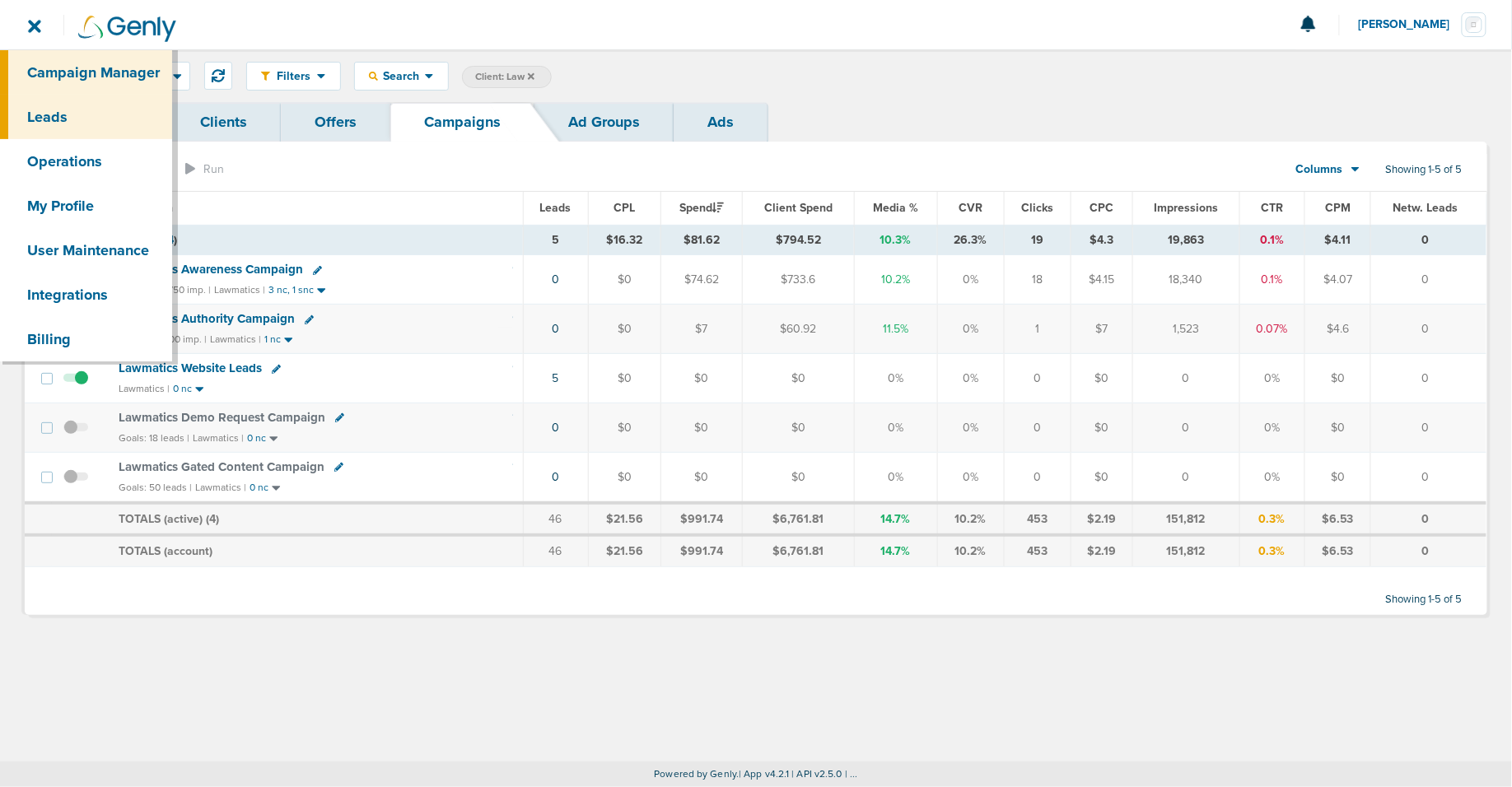 click on "Leads" at bounding box center (86, 117) 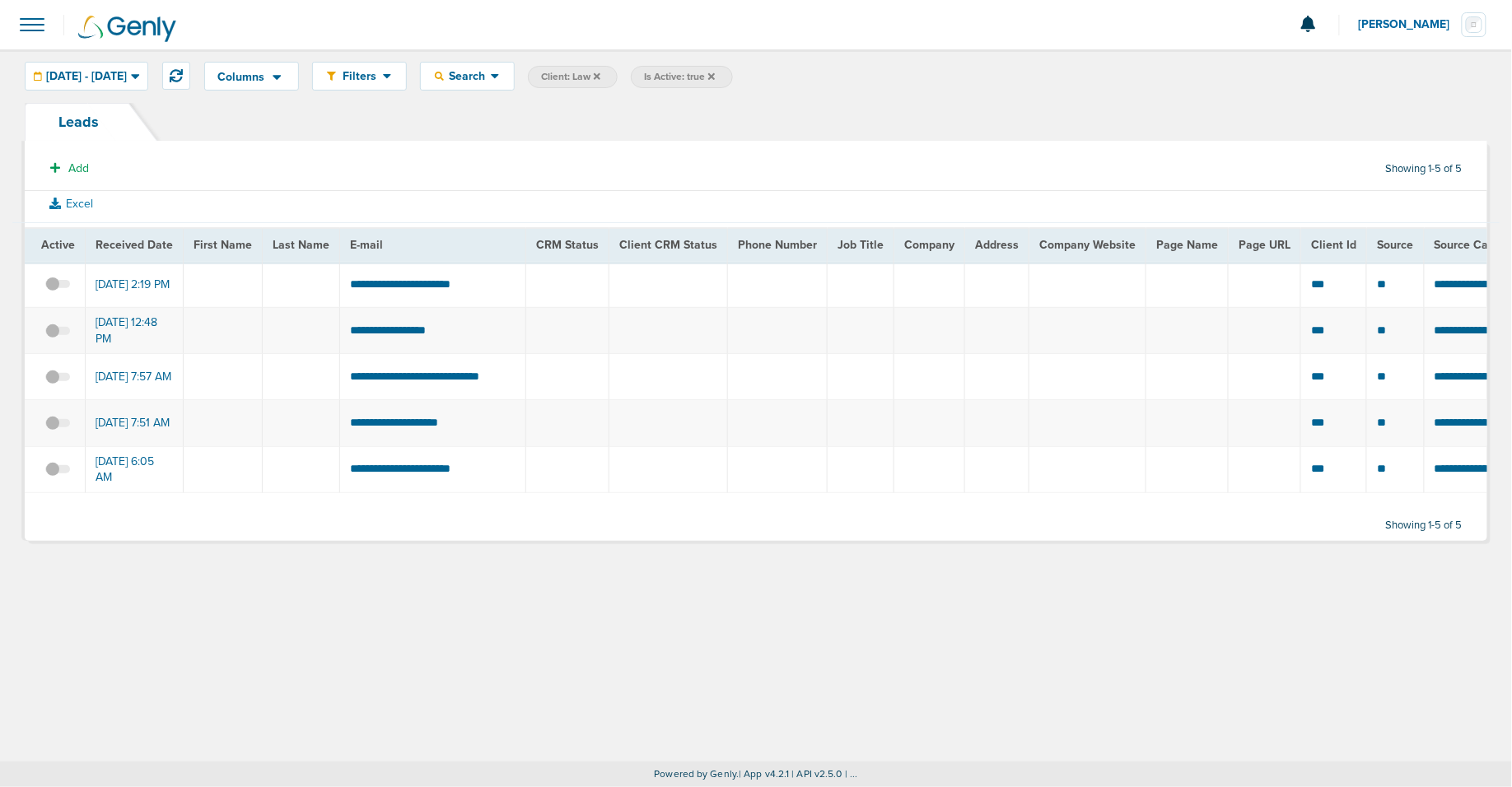 click 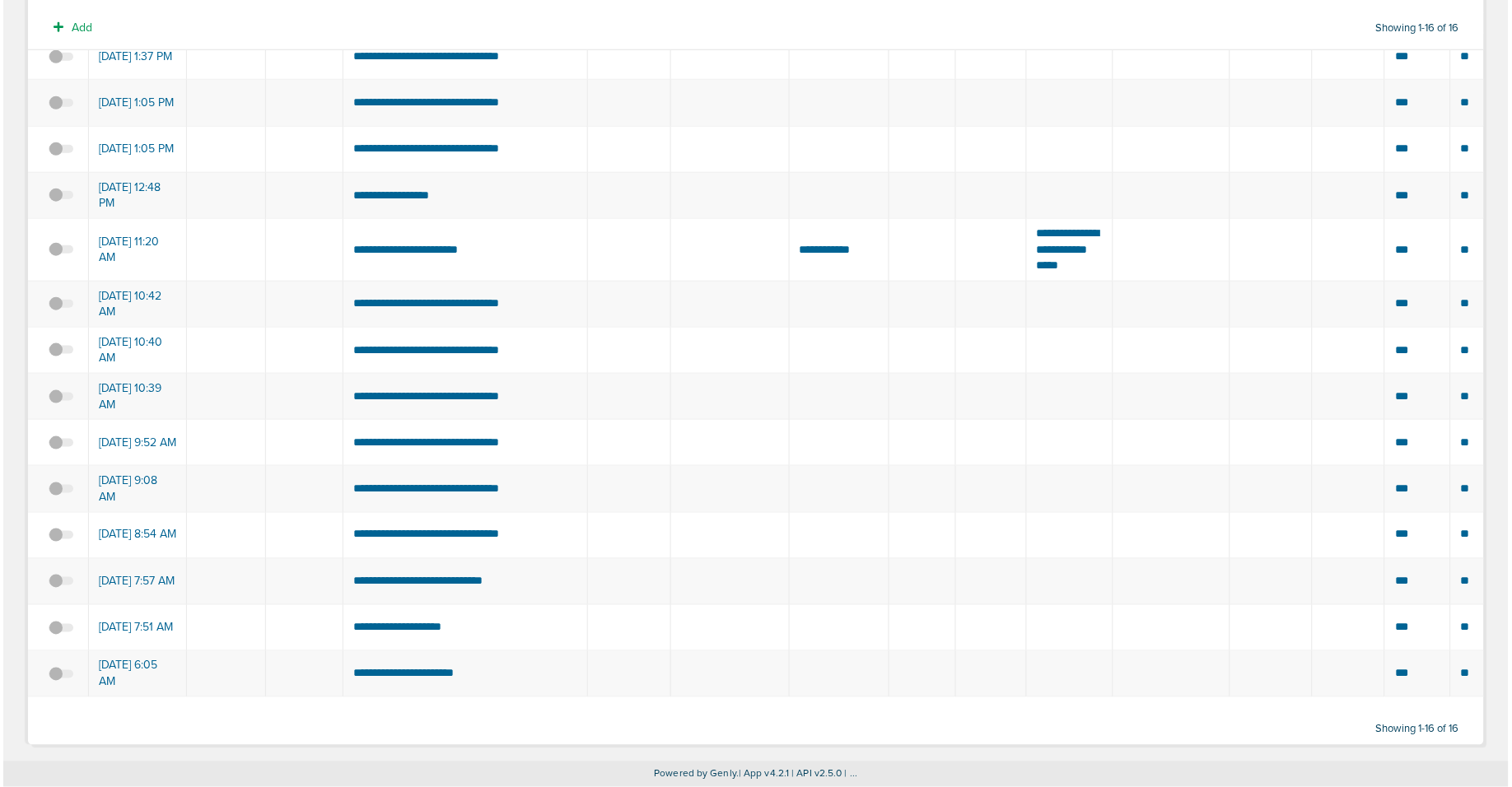 scroll, scrollTop: 0, scrollLeft: 0, axis: both 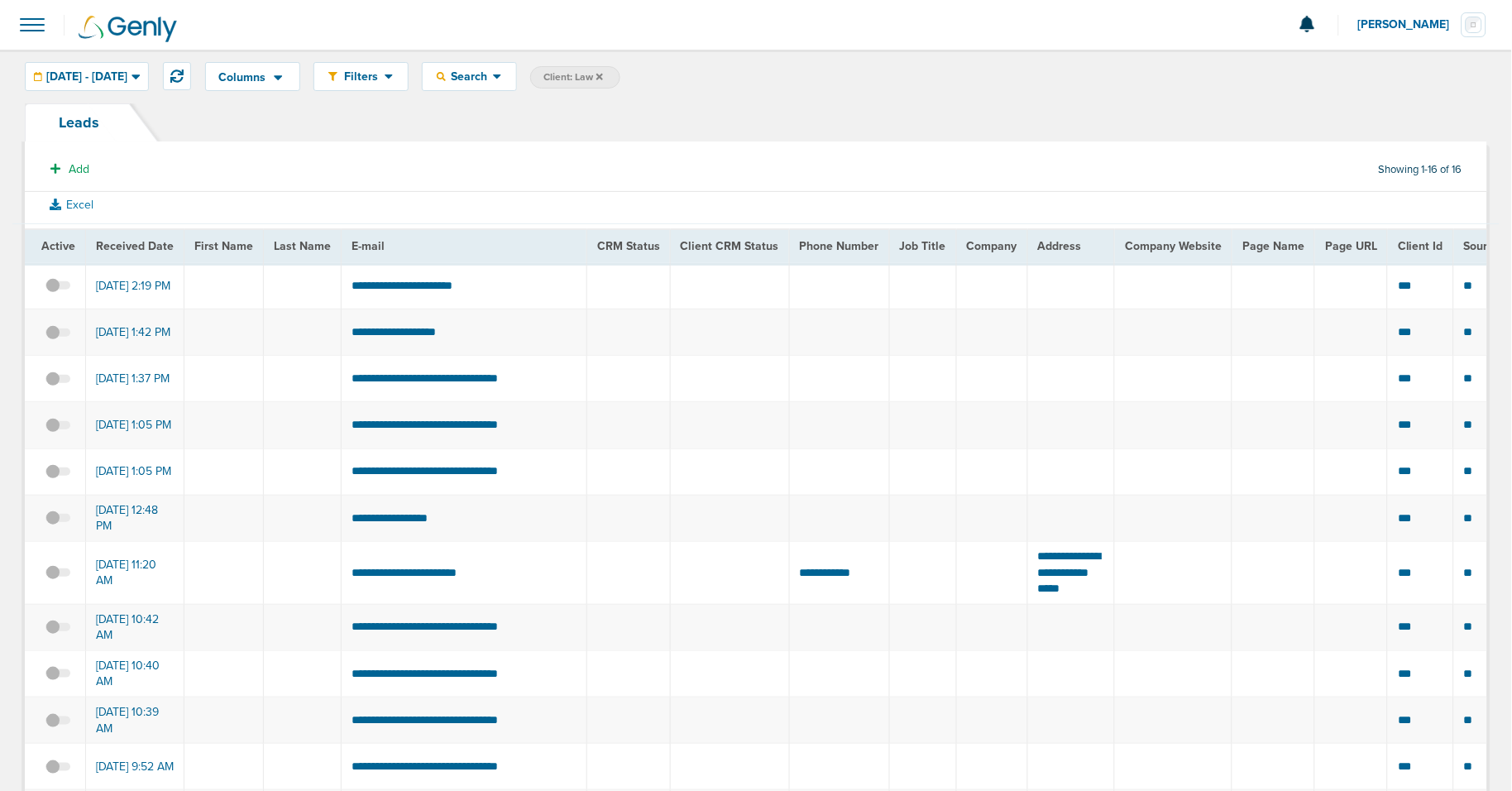 click at bounding box center [32, 25] 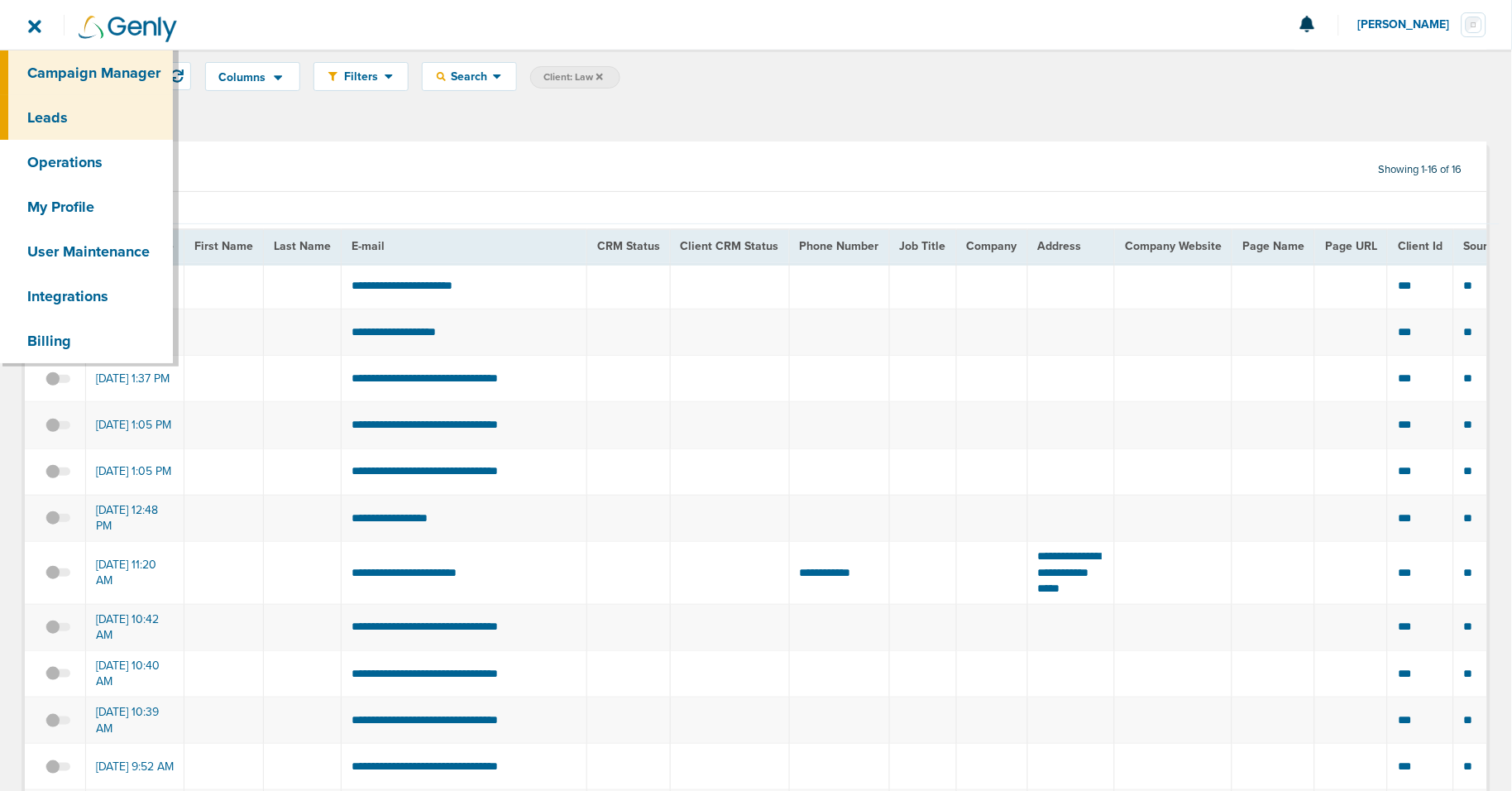 click on "Campaign Manager" at bounding box center [86, 73] 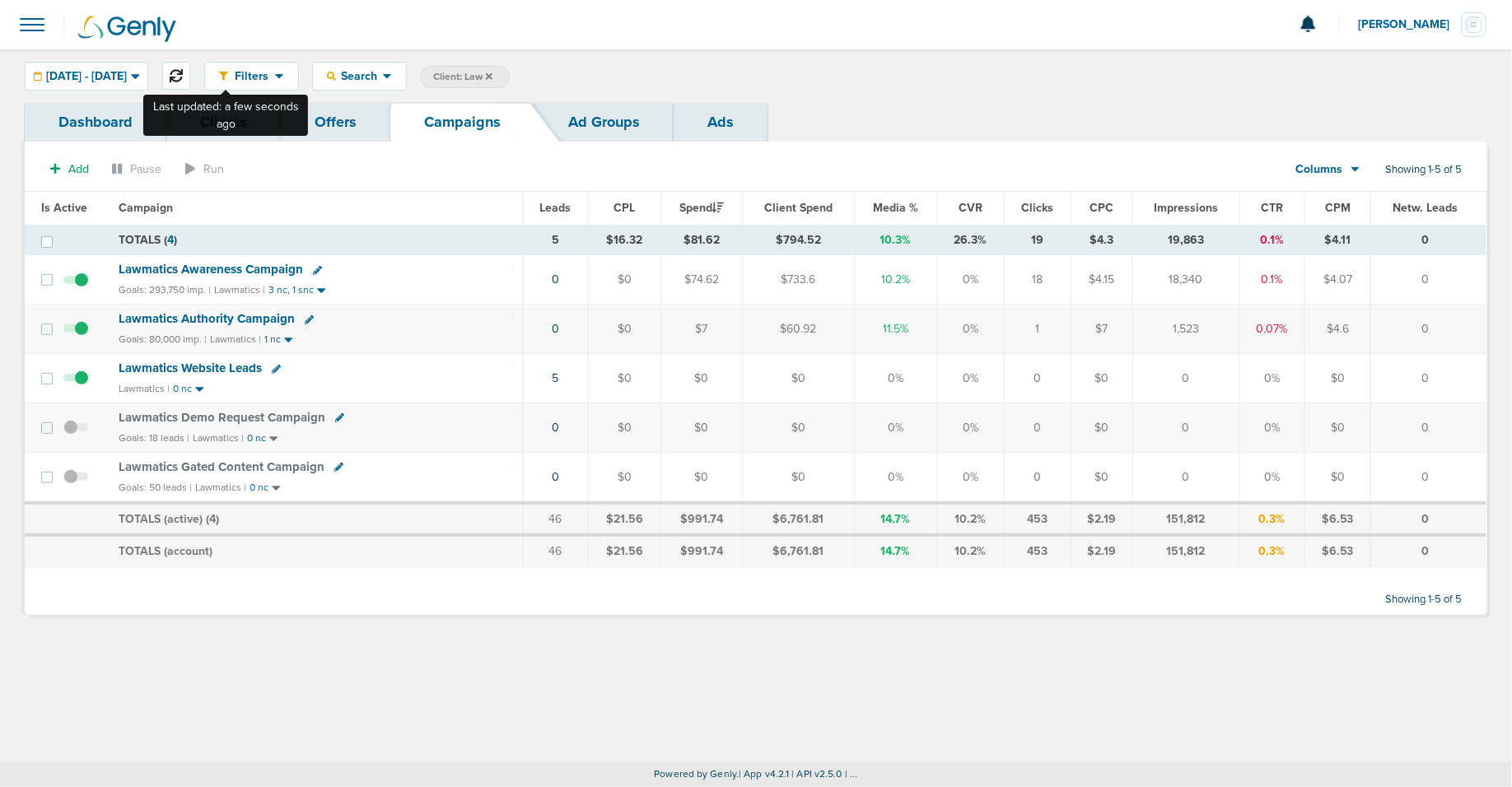 click 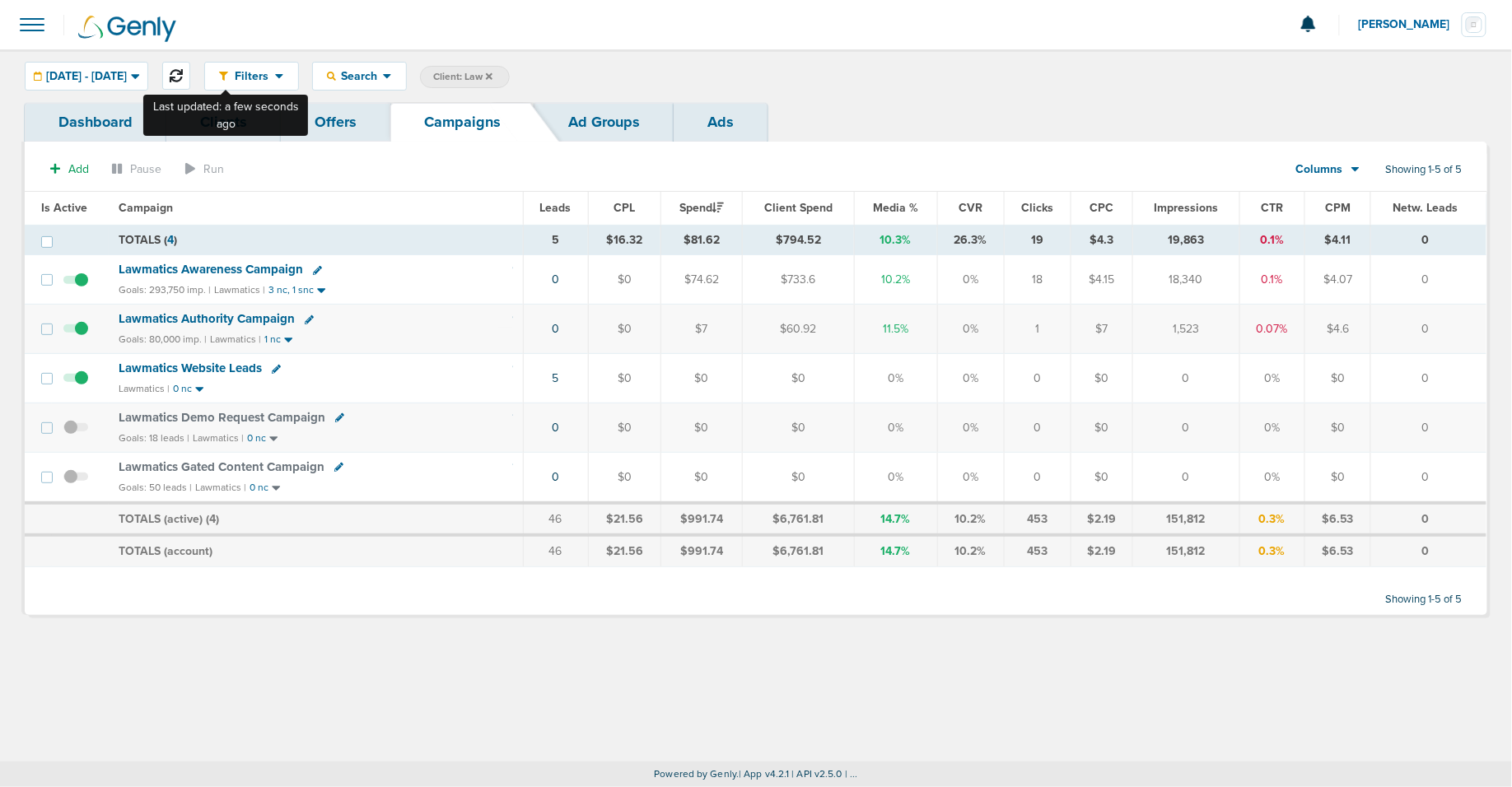 click 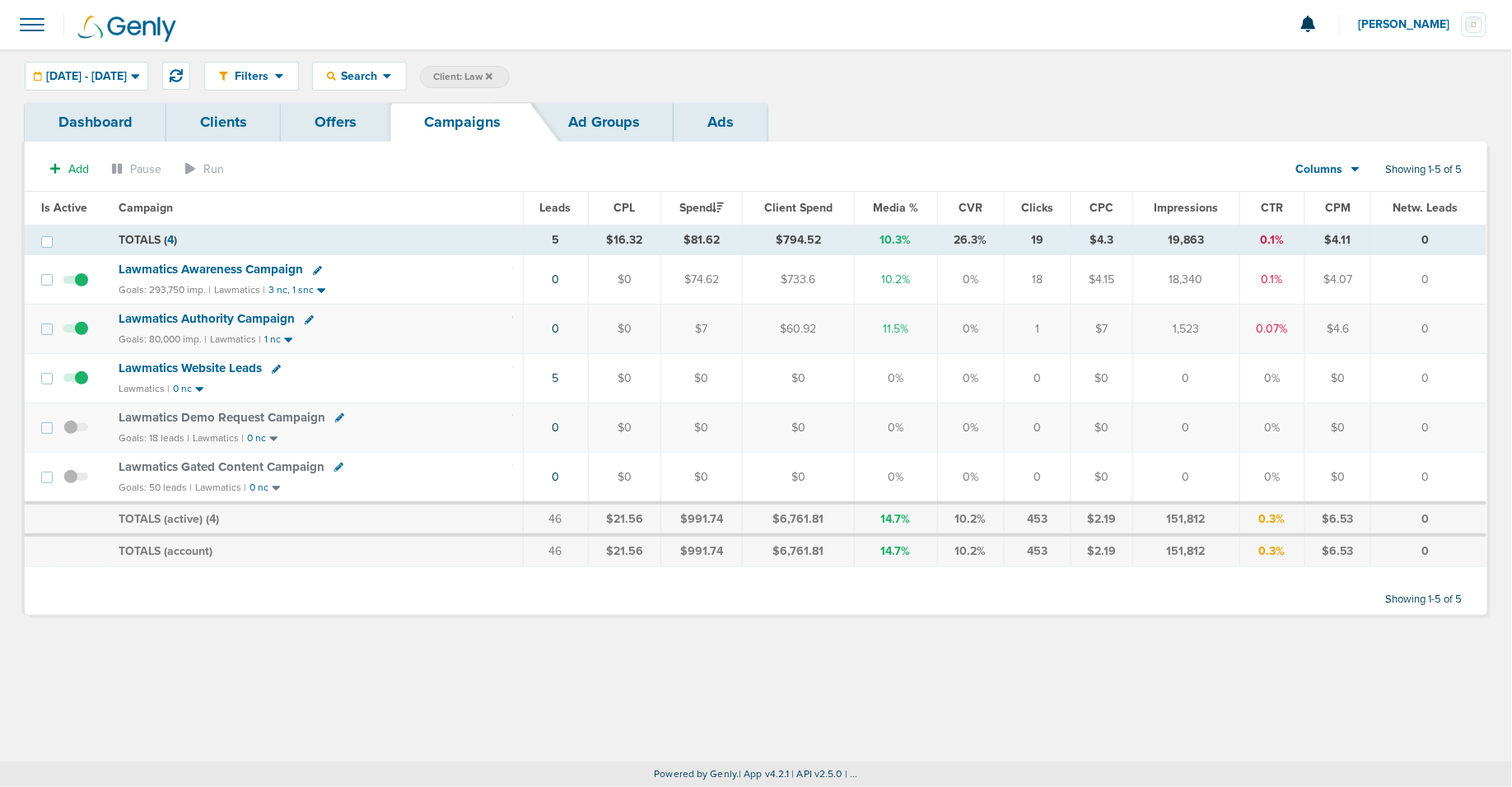 click on "Lawmatics Gated Content Campaign" at bounding box center (222, 467) 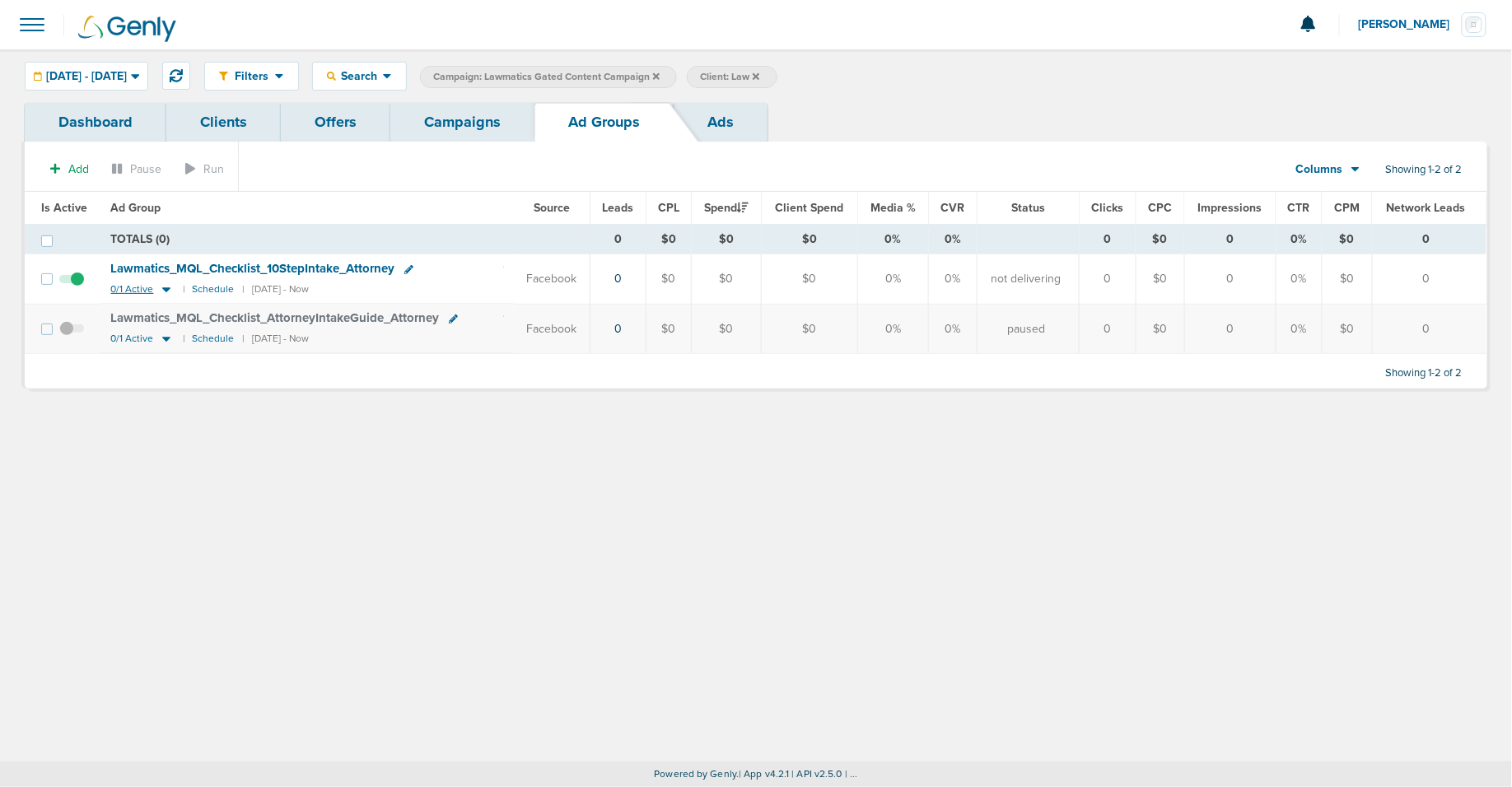 click 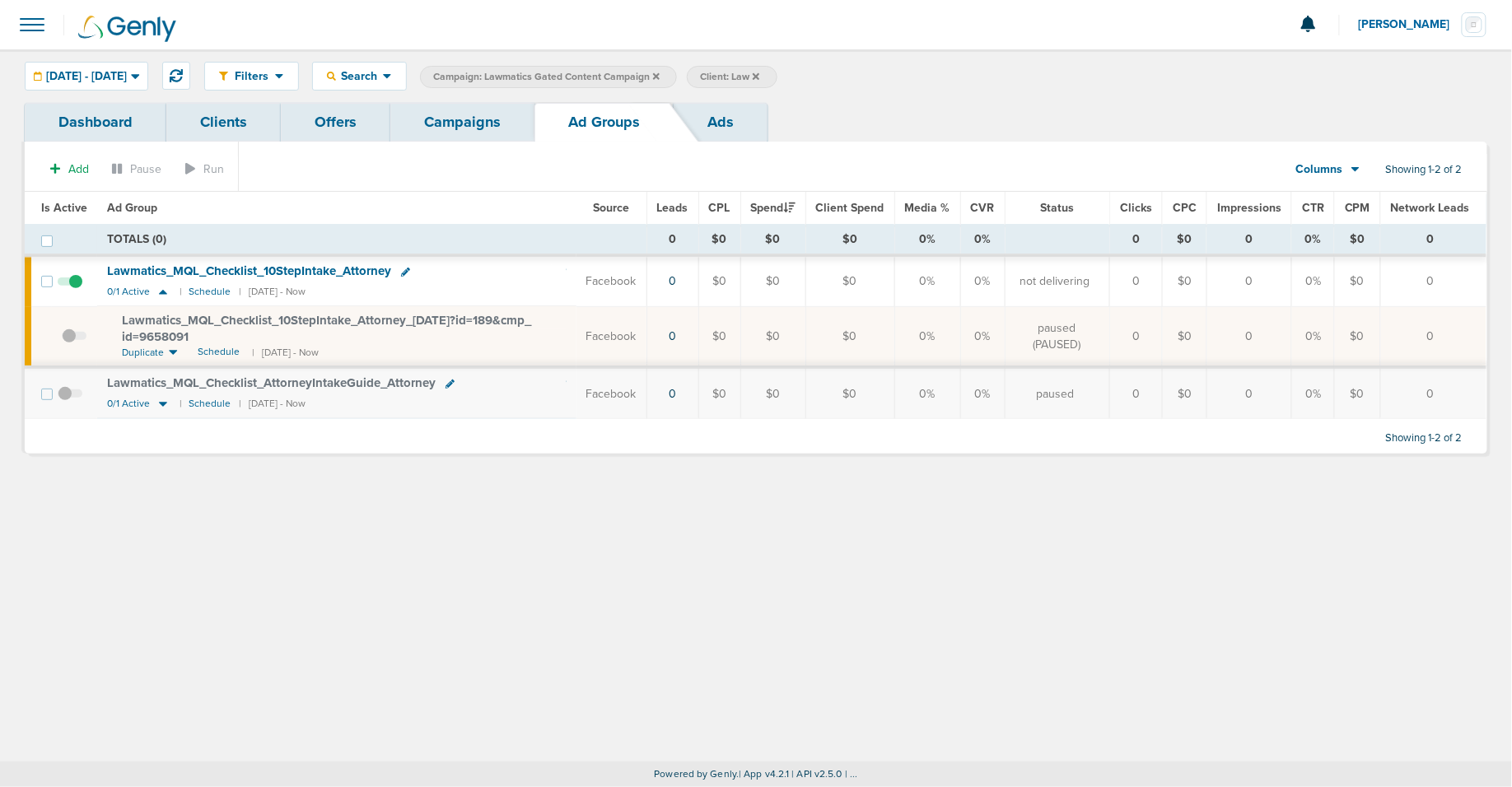 click on "Offers" at bounding box center [335, 122] 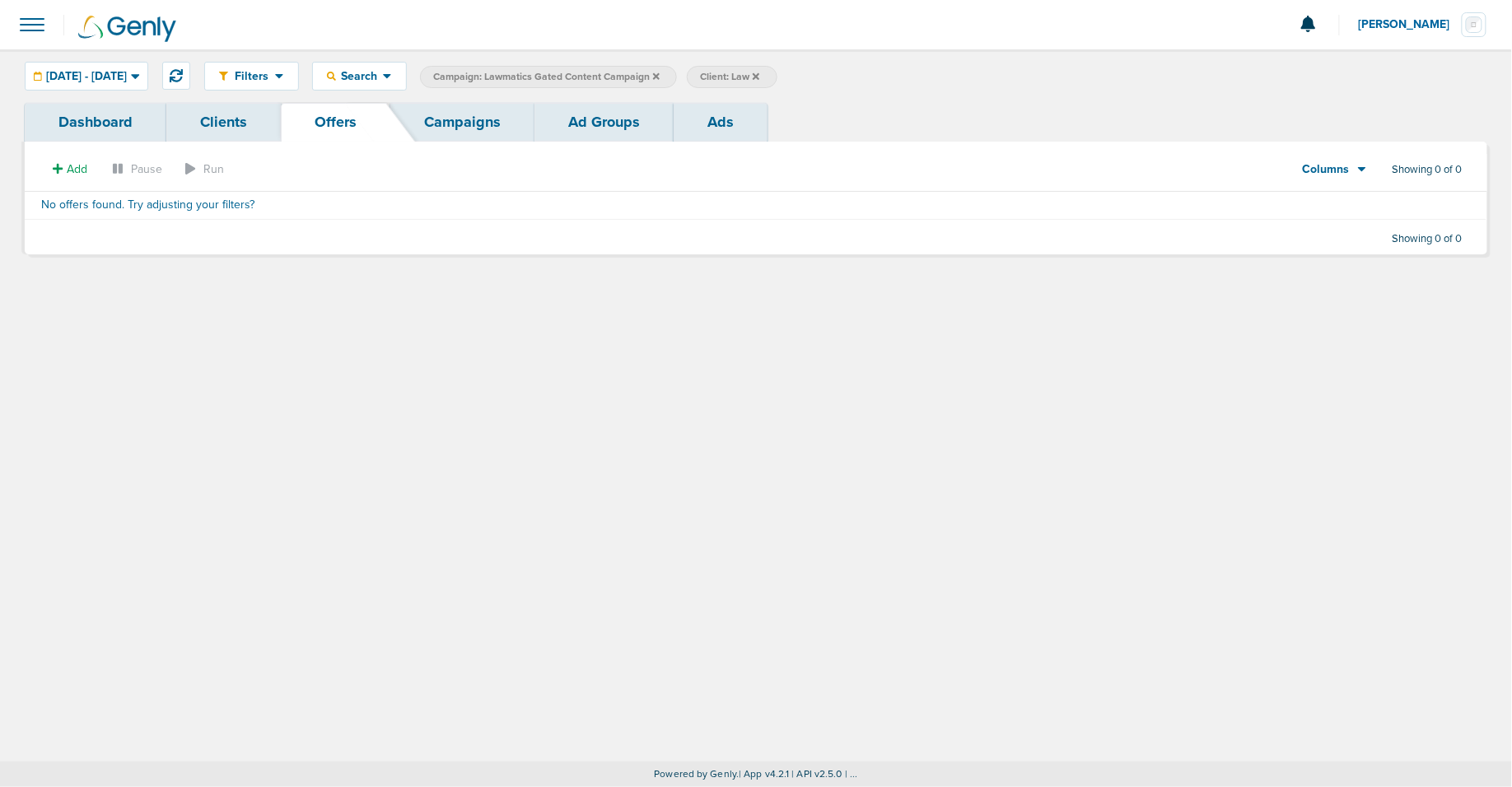 click 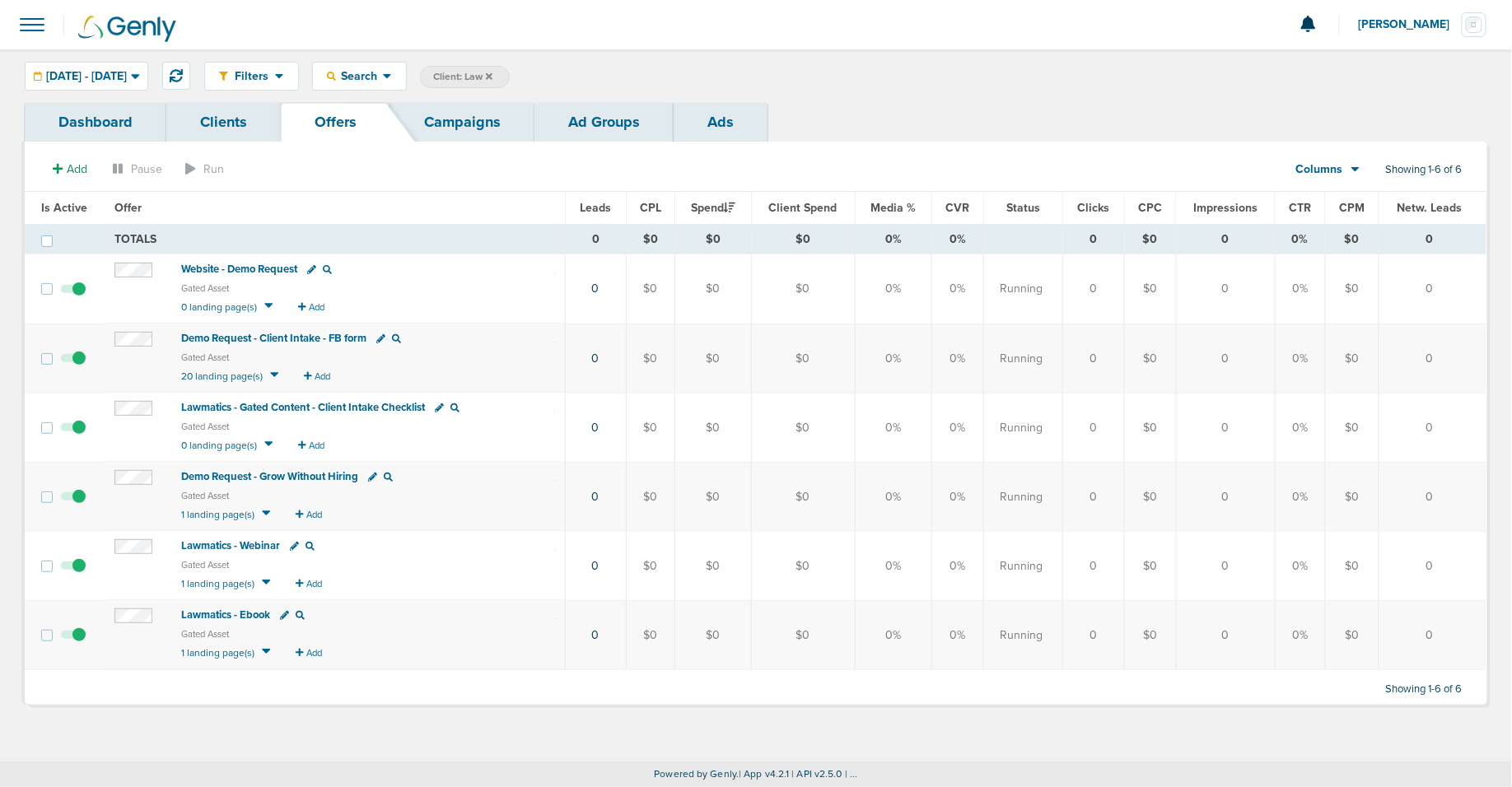 click on "Lawmatics - Gated Content - Client Intake Checklist" at bounding box center (303, 407) 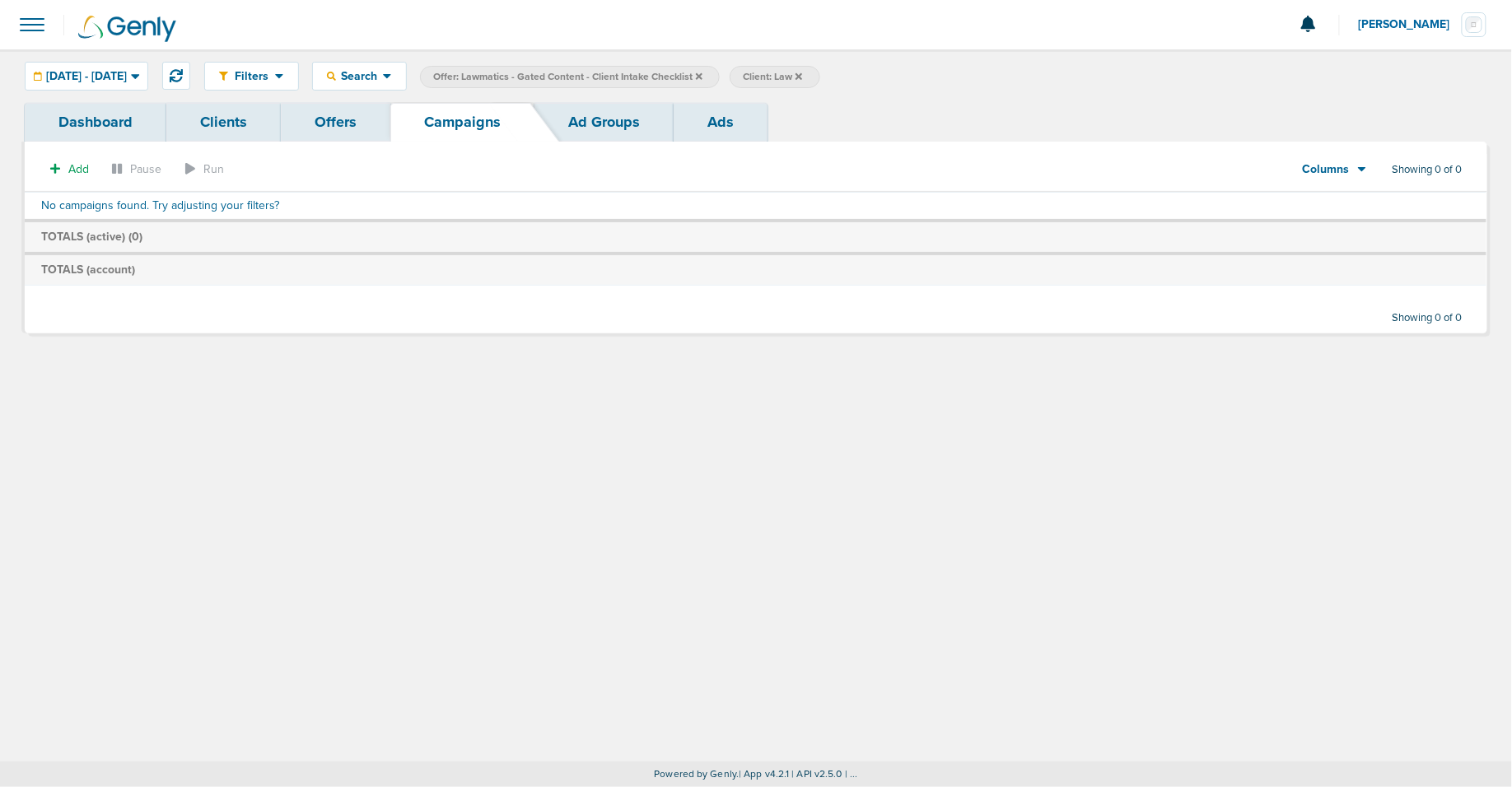 click 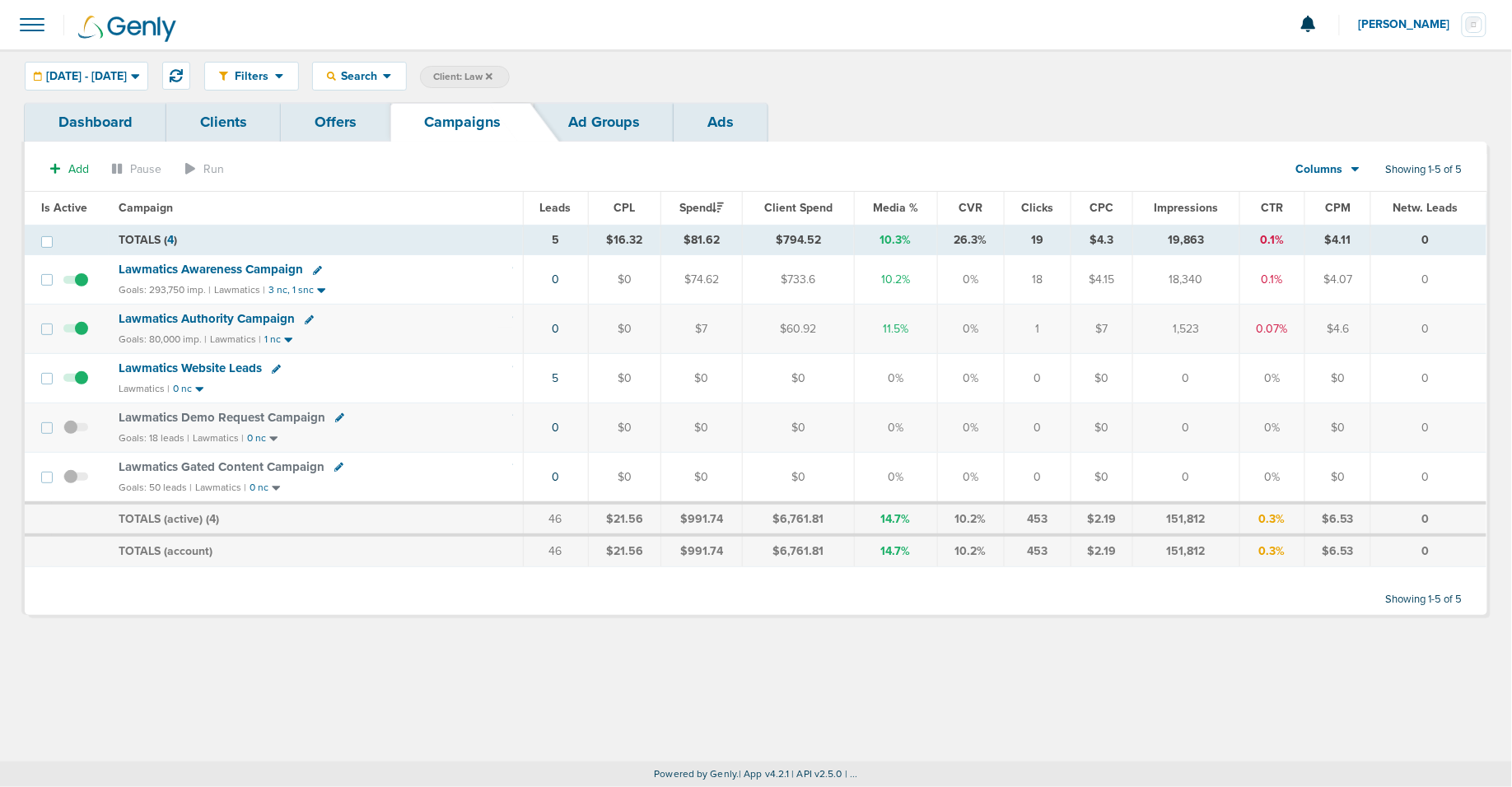 click on "Offers" at bounding box center [335, 122] 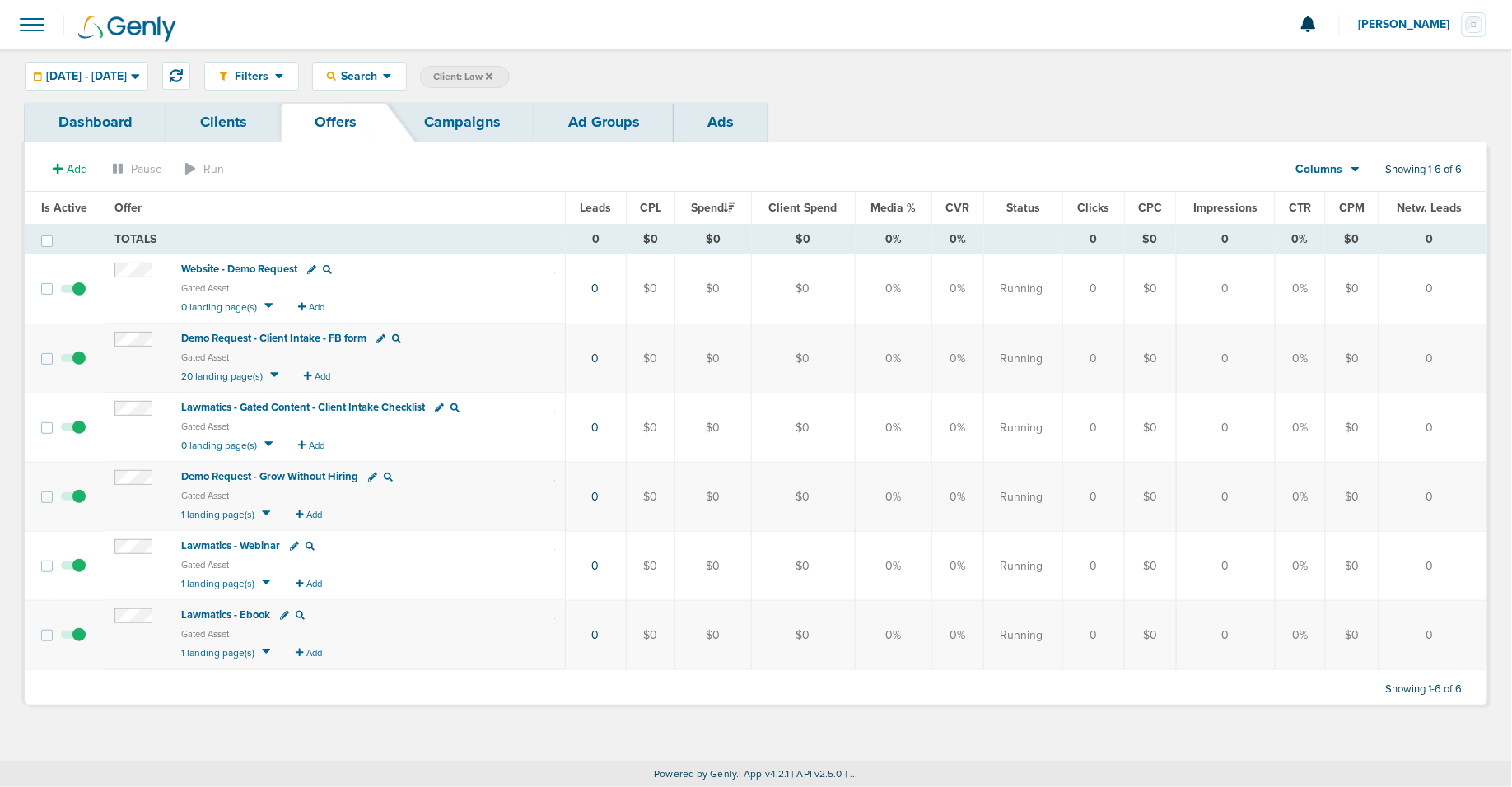 click on "Add" at bounding box center (316, 445) 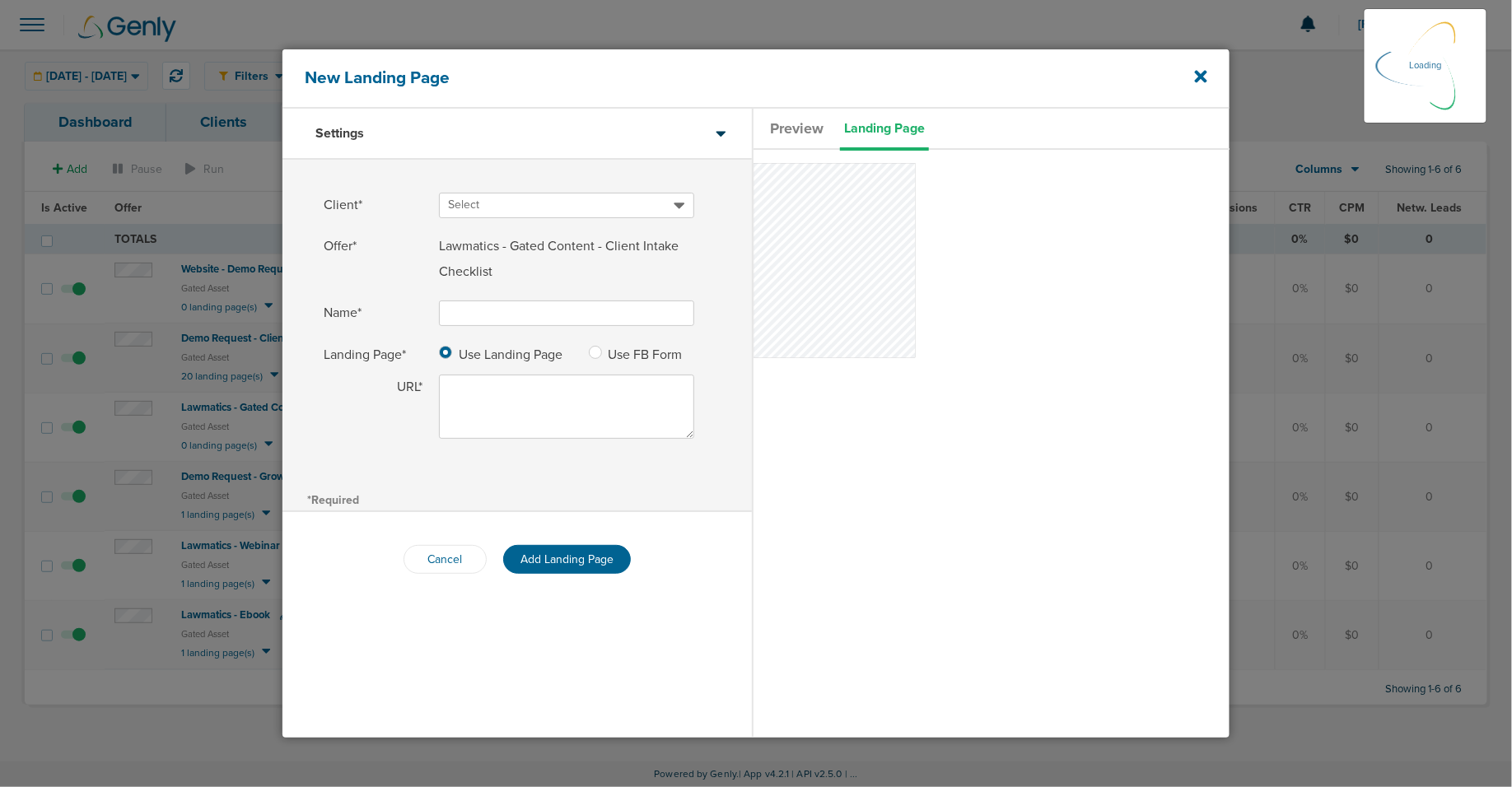 type on "Lawmatics Lawmatics - Gated Content - Client Intake Checklist - LP - [DATE]" 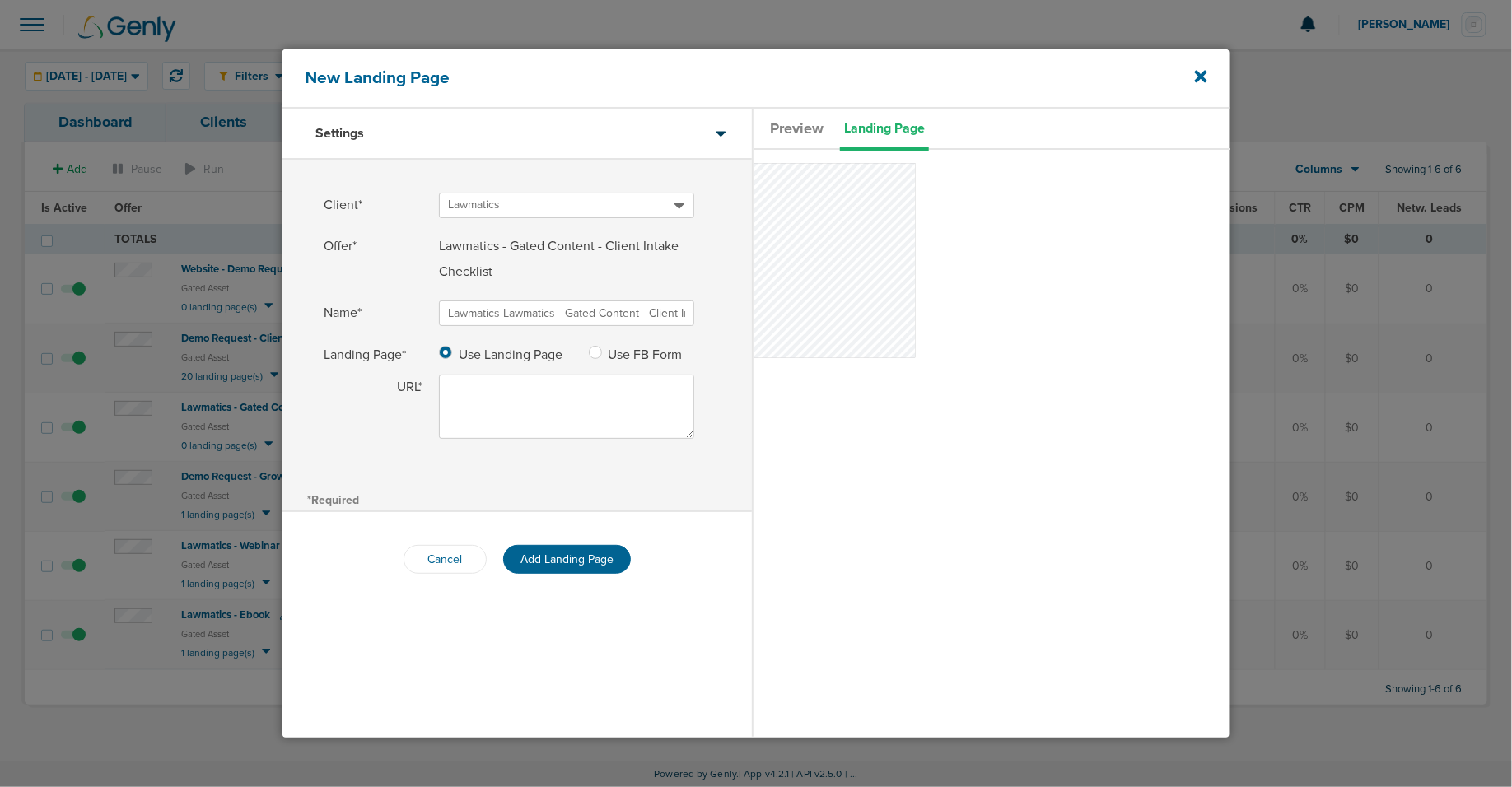 click on "Use FB Form" at bounding box center [646, 355] 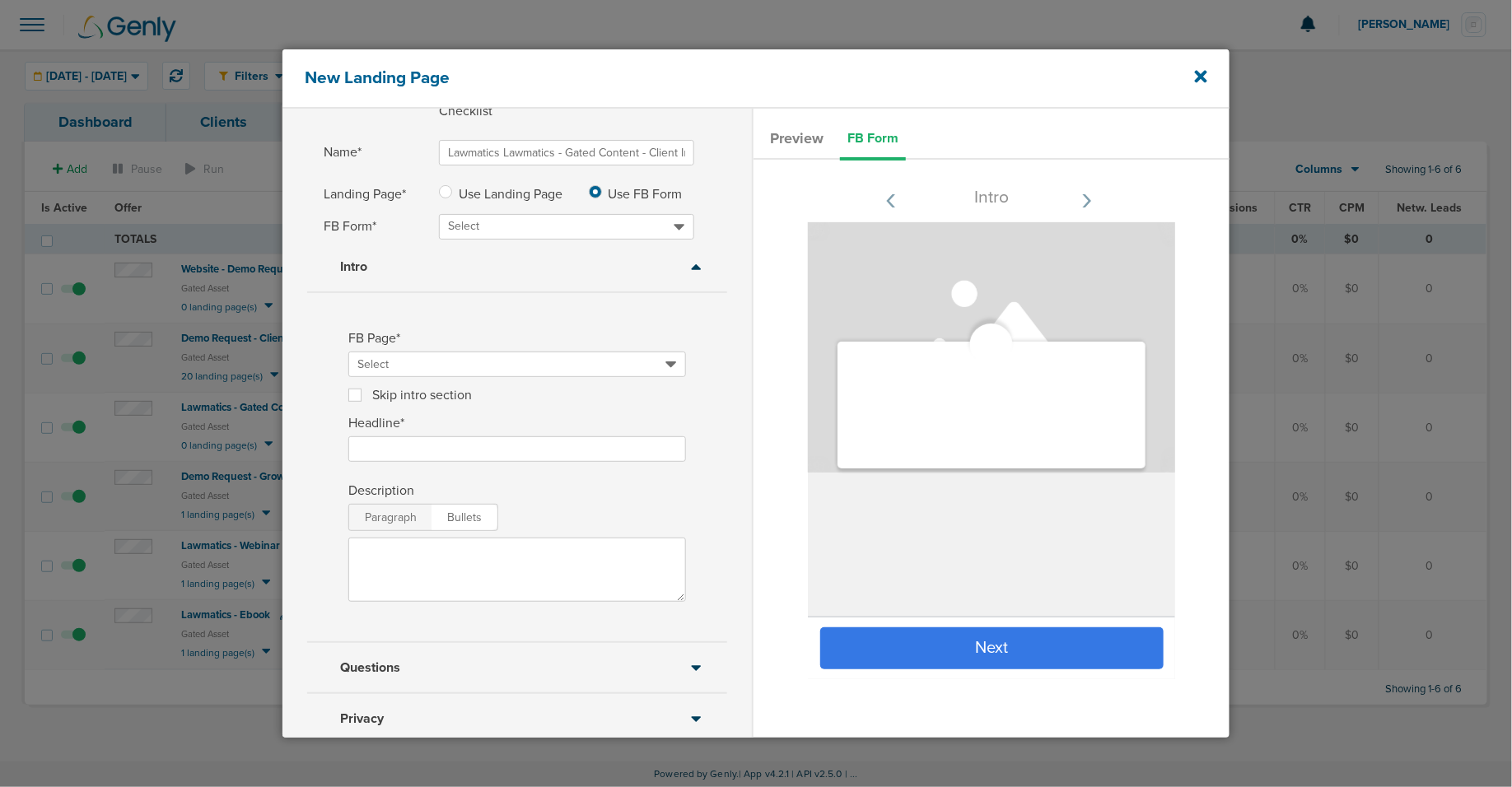 scroll, scrollTop: 92, scrollLeft: 0, axis: vertical 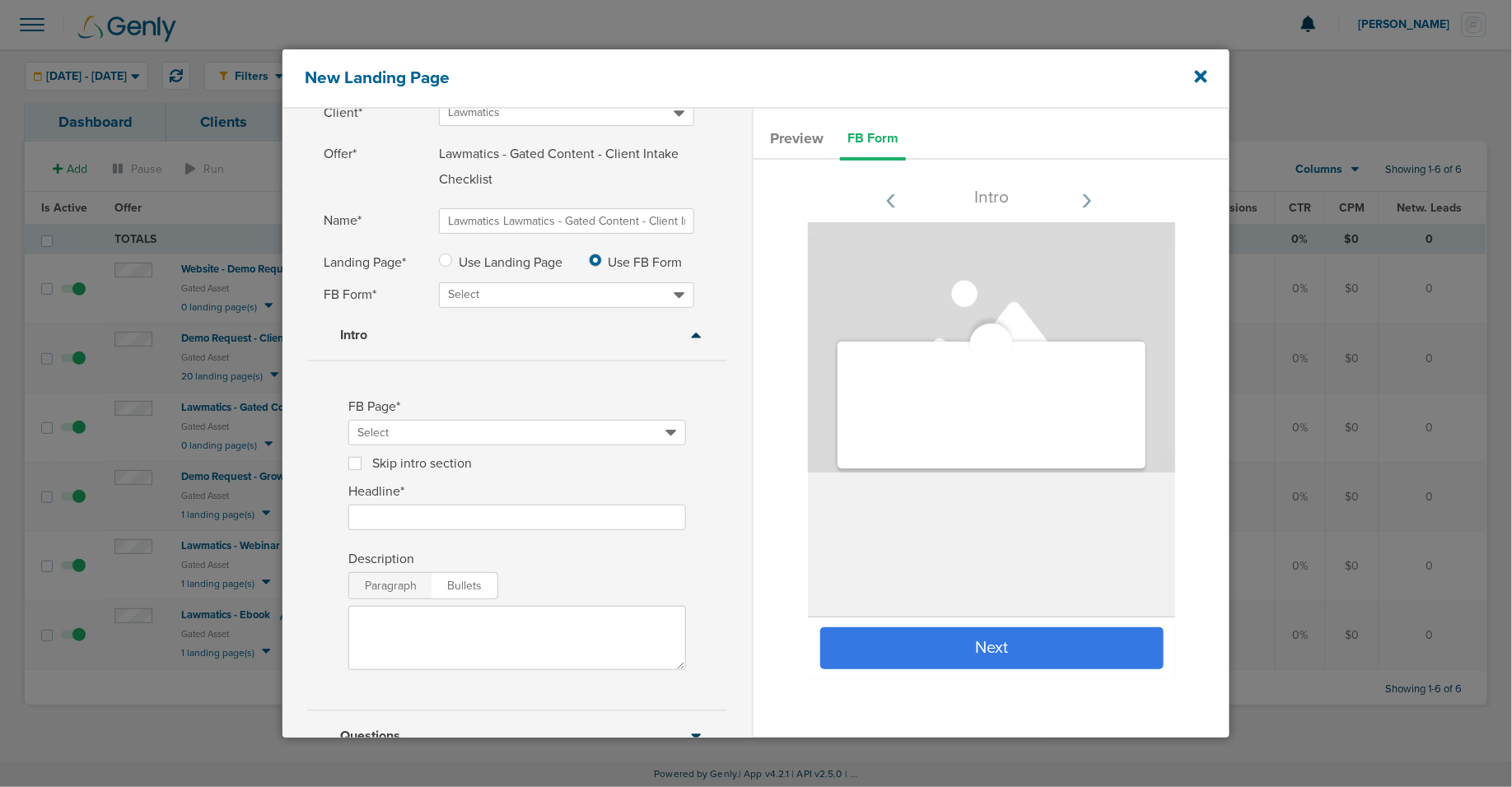 click on "Select" at bounding box center (561, 295) 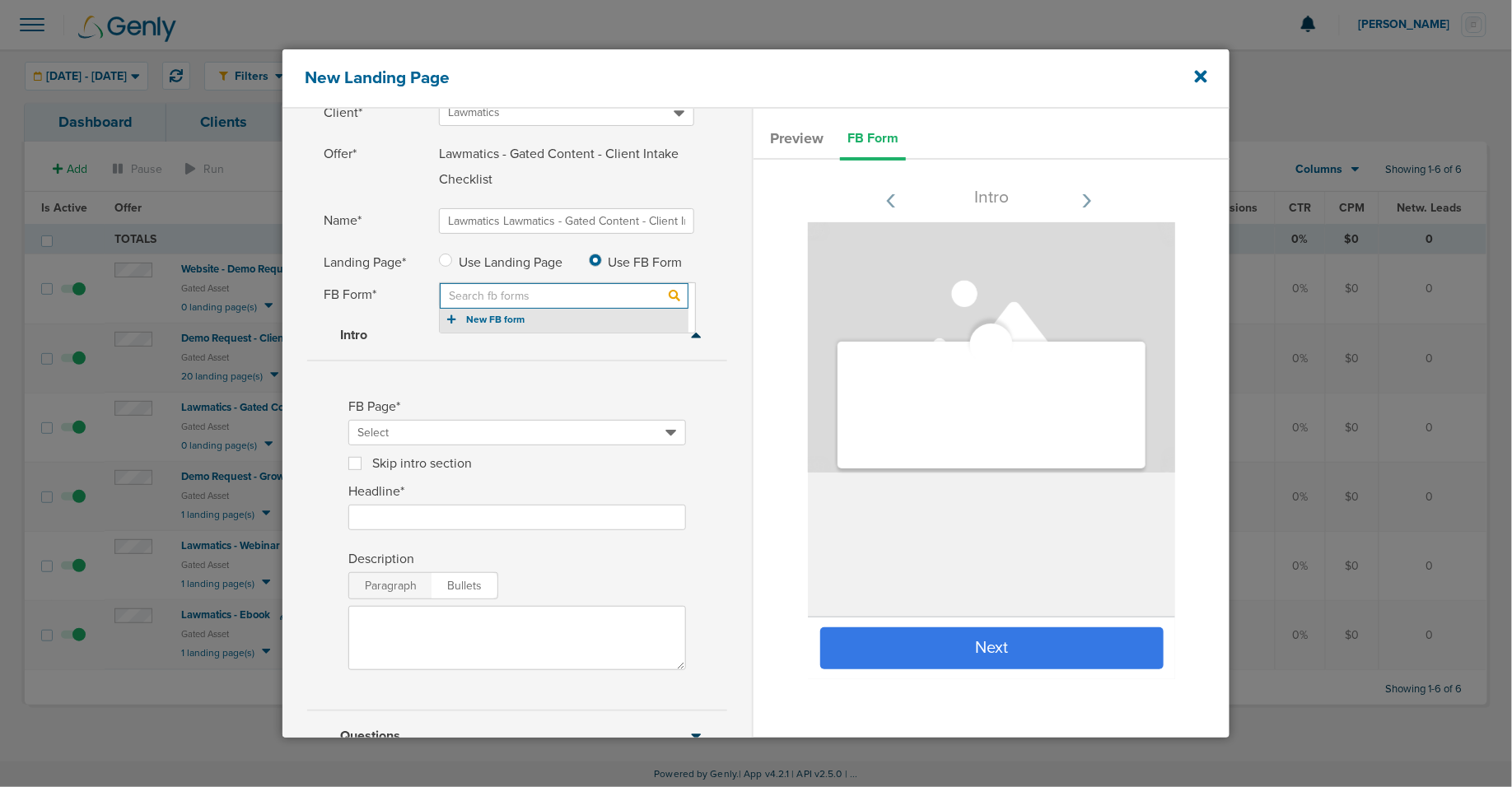 paste on "Lawmatics_MQL_Checklist_[DATE]" 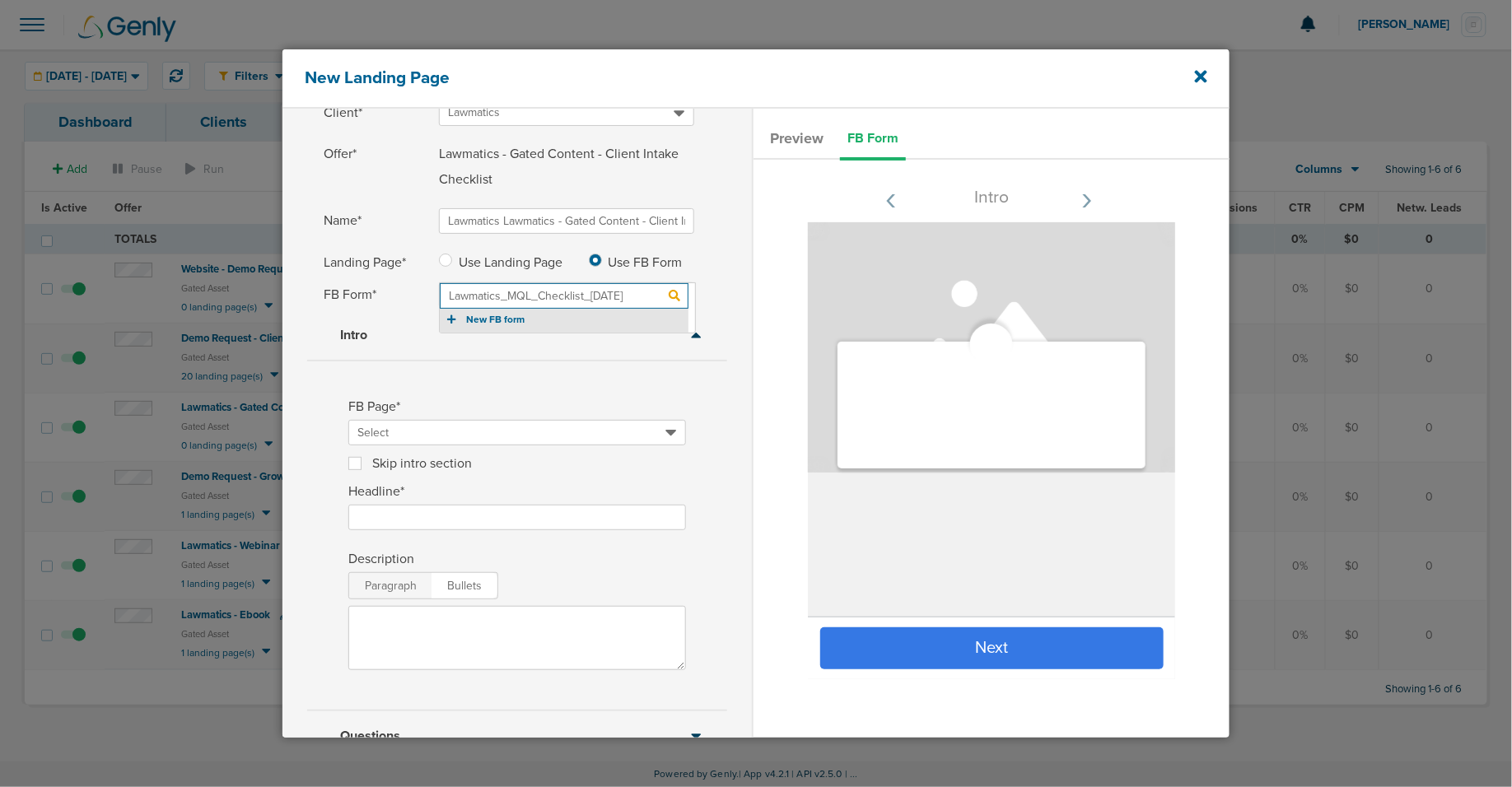type on "Lawmatics_MQL_Checklist_[DATE]" 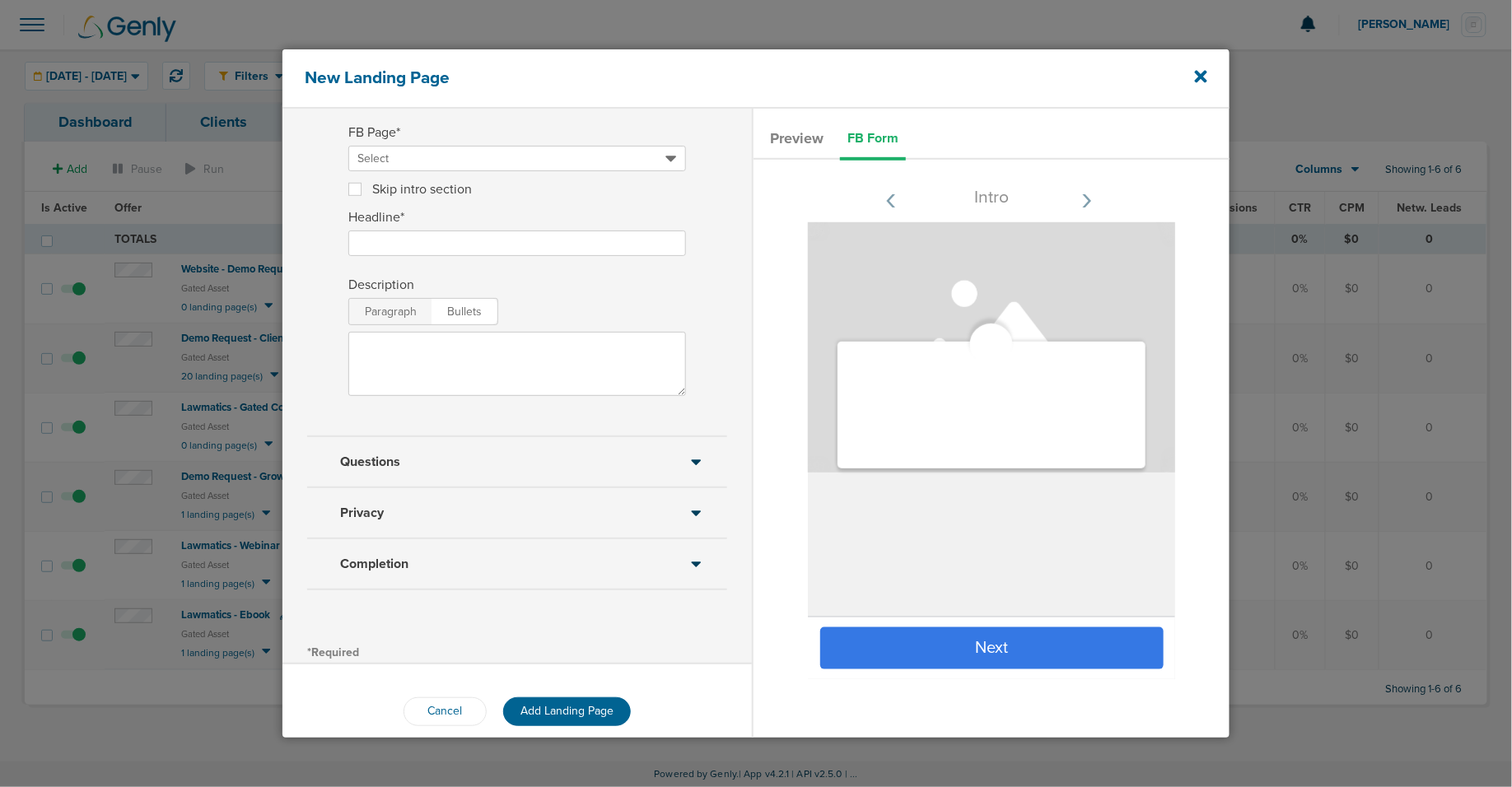 scroll, scrollTop: 384, scrollLeft: 0, axis: vertical 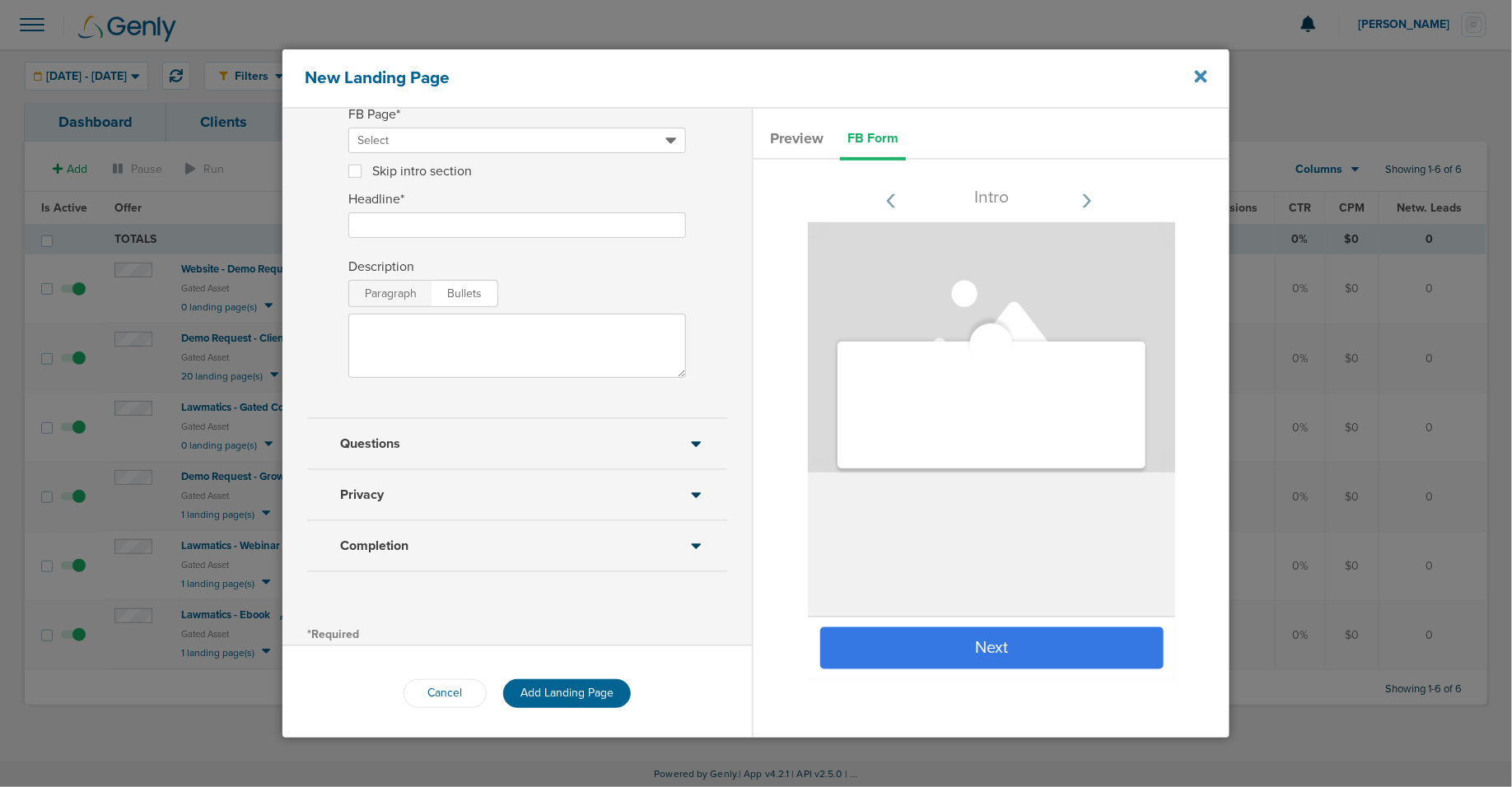 click 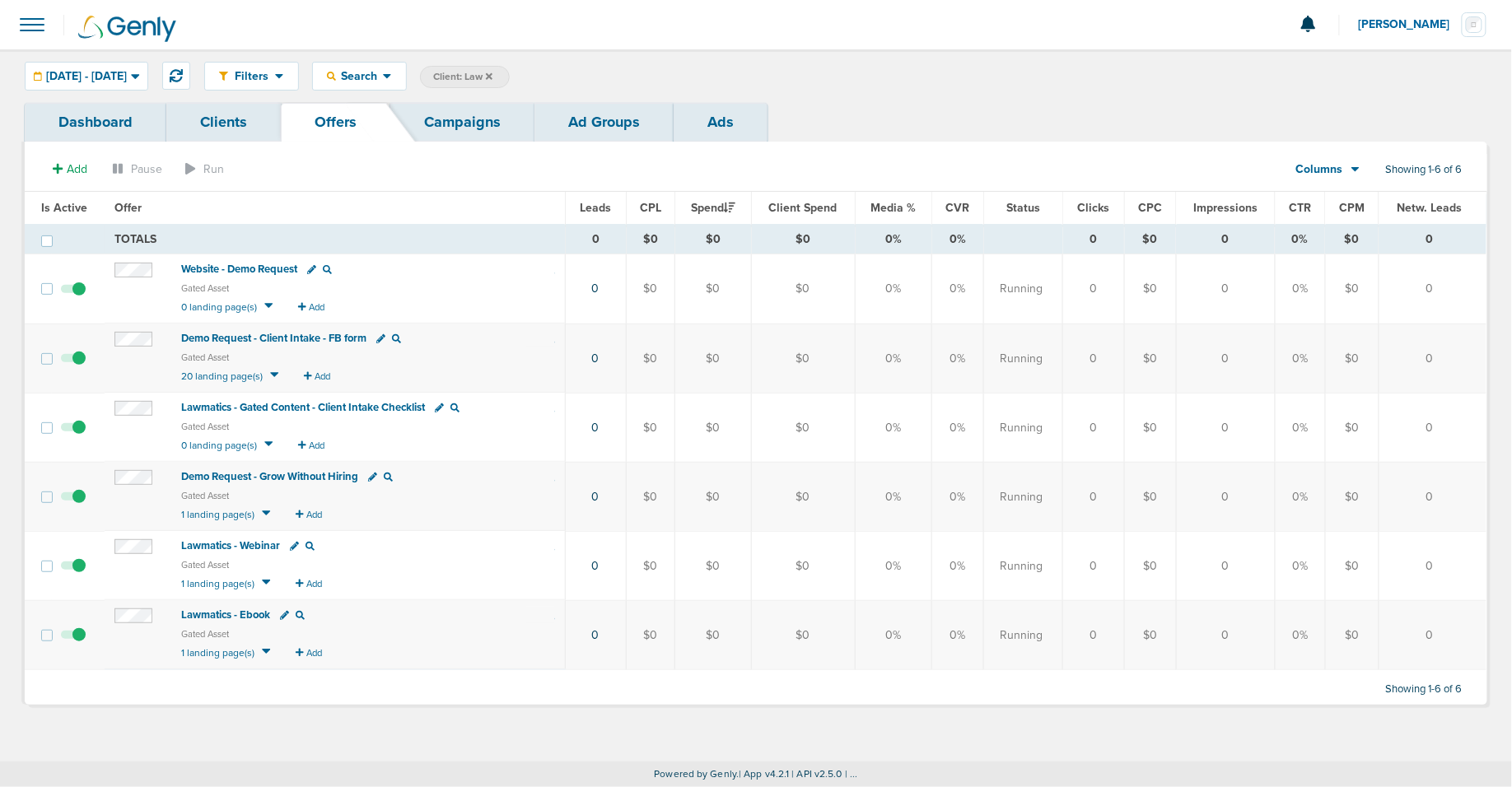 click 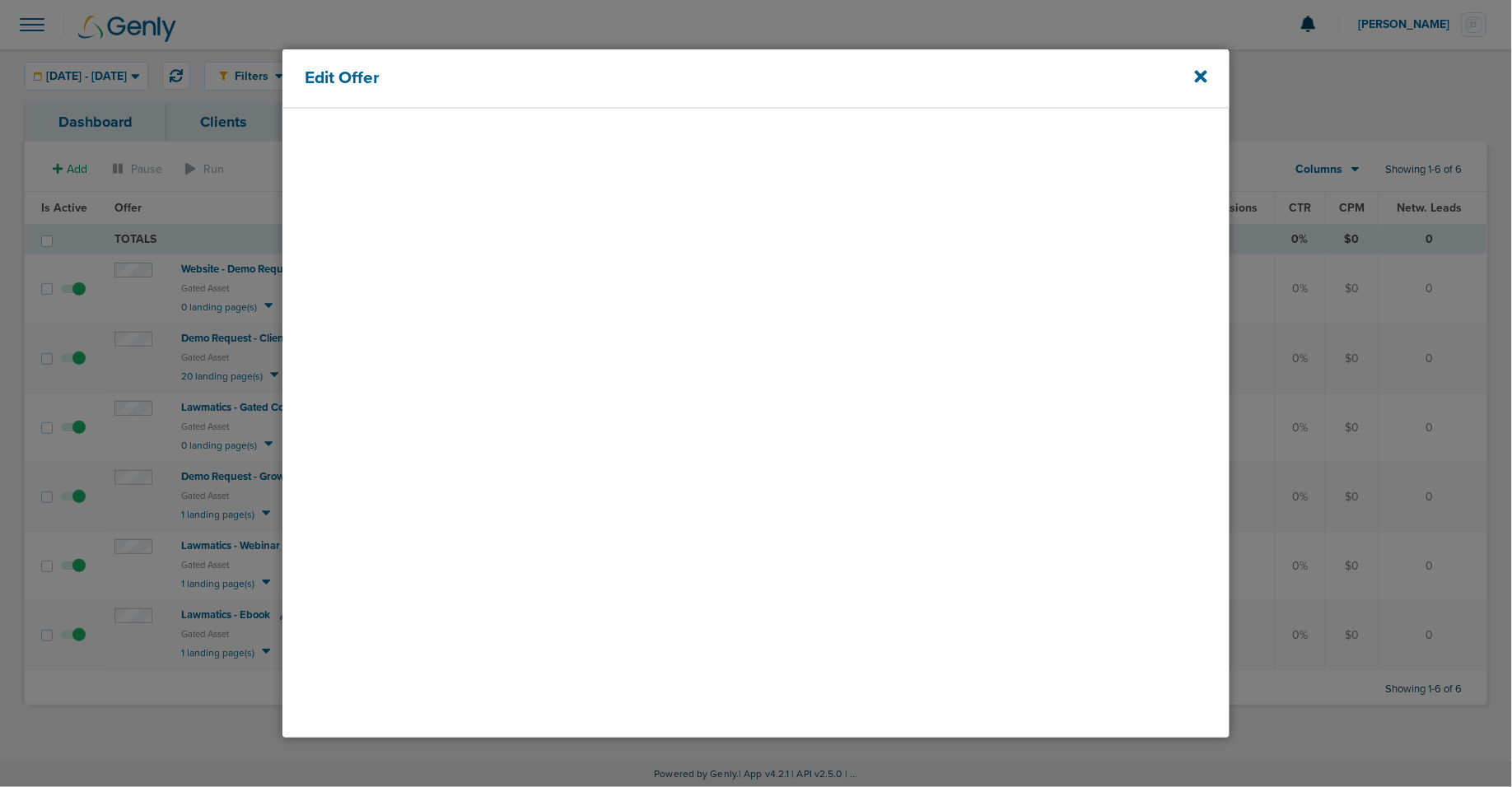 select on "gatedAsset" 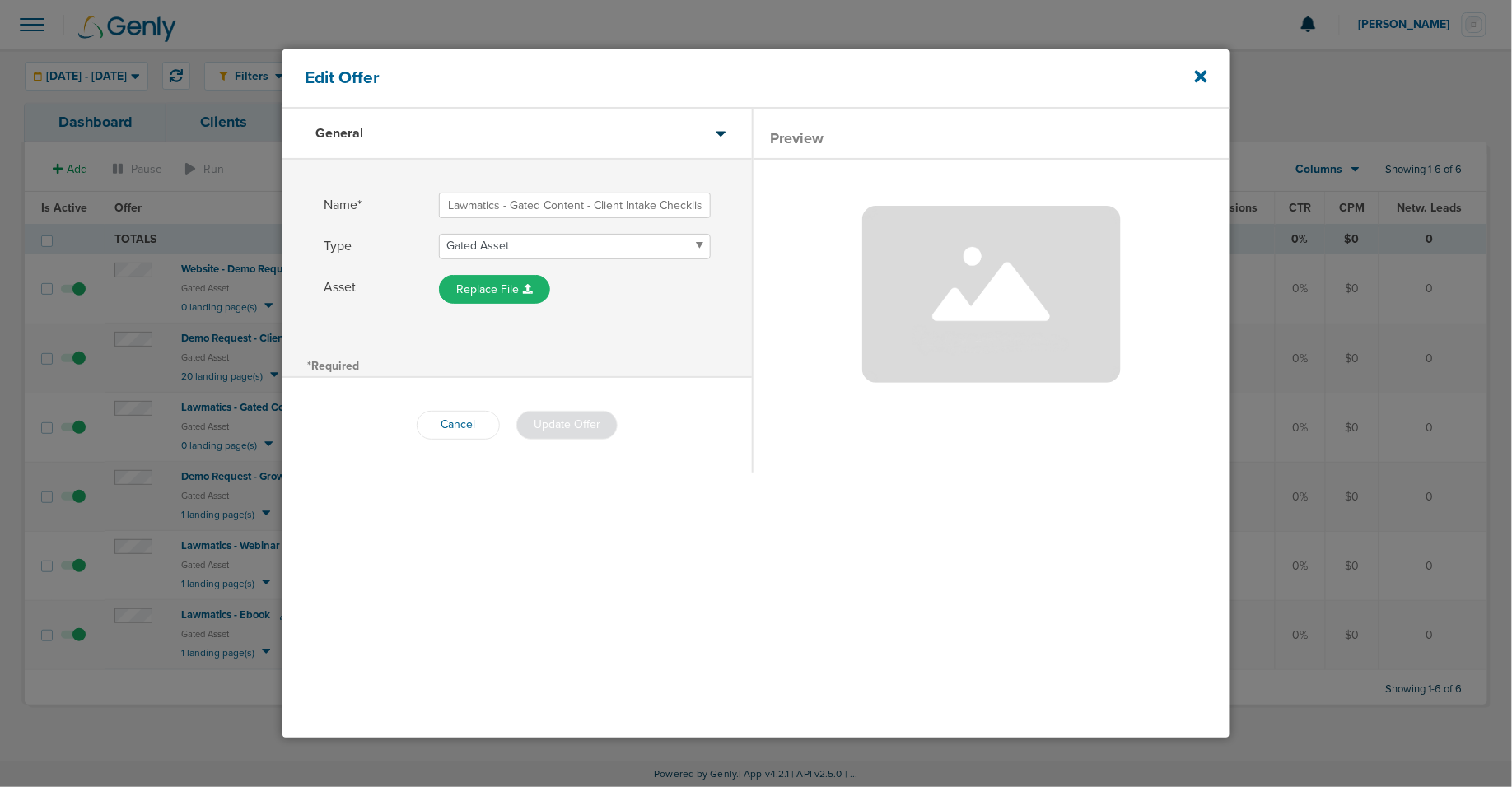 click on "Demo Request Gated Asset Sample Request Product or Service Video Other" at bounding box center [575, 246] 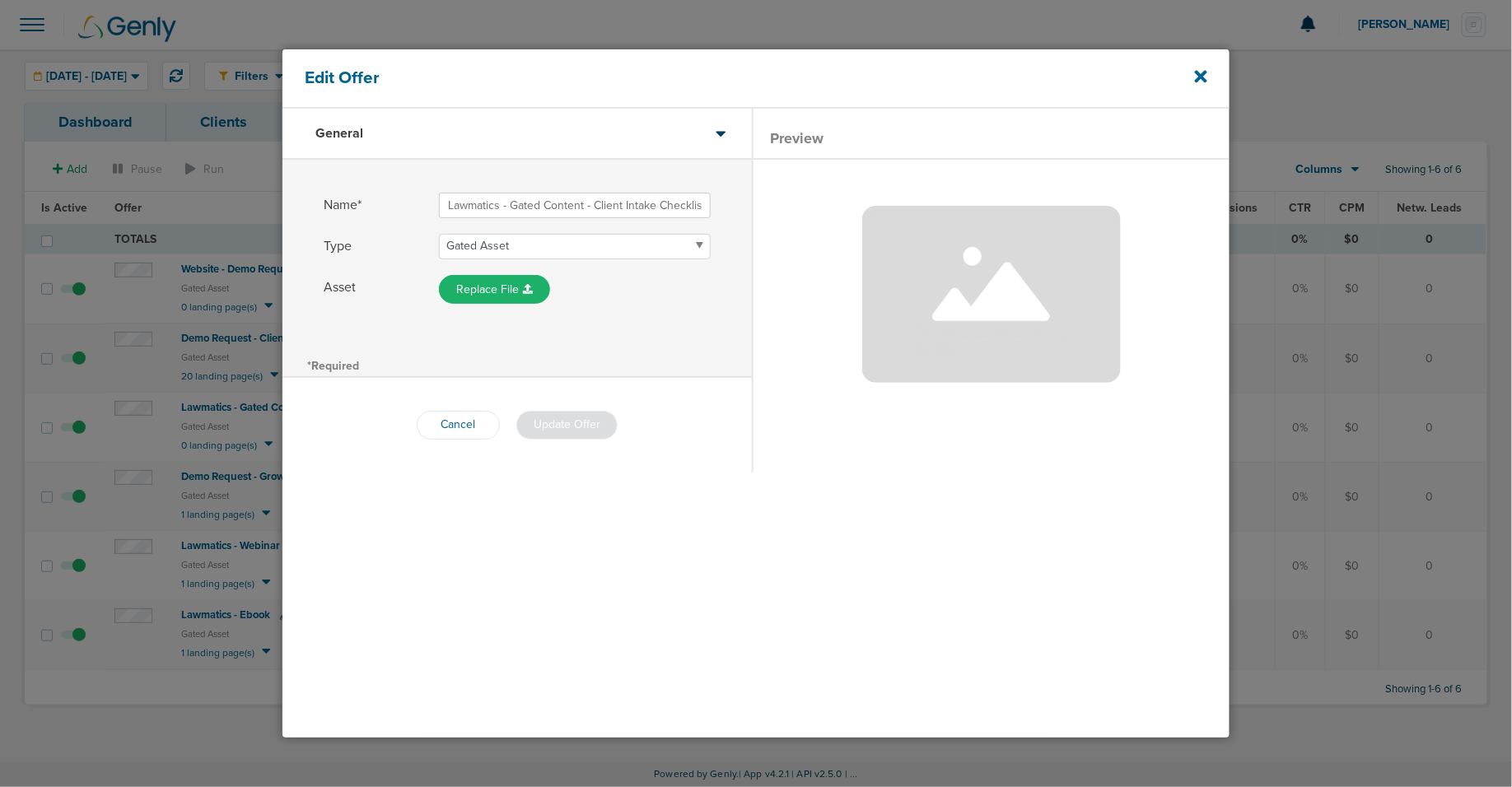 click on "Lawmatics - Gated Content - Client Intake Checklist" at bounding box center [575, 205] 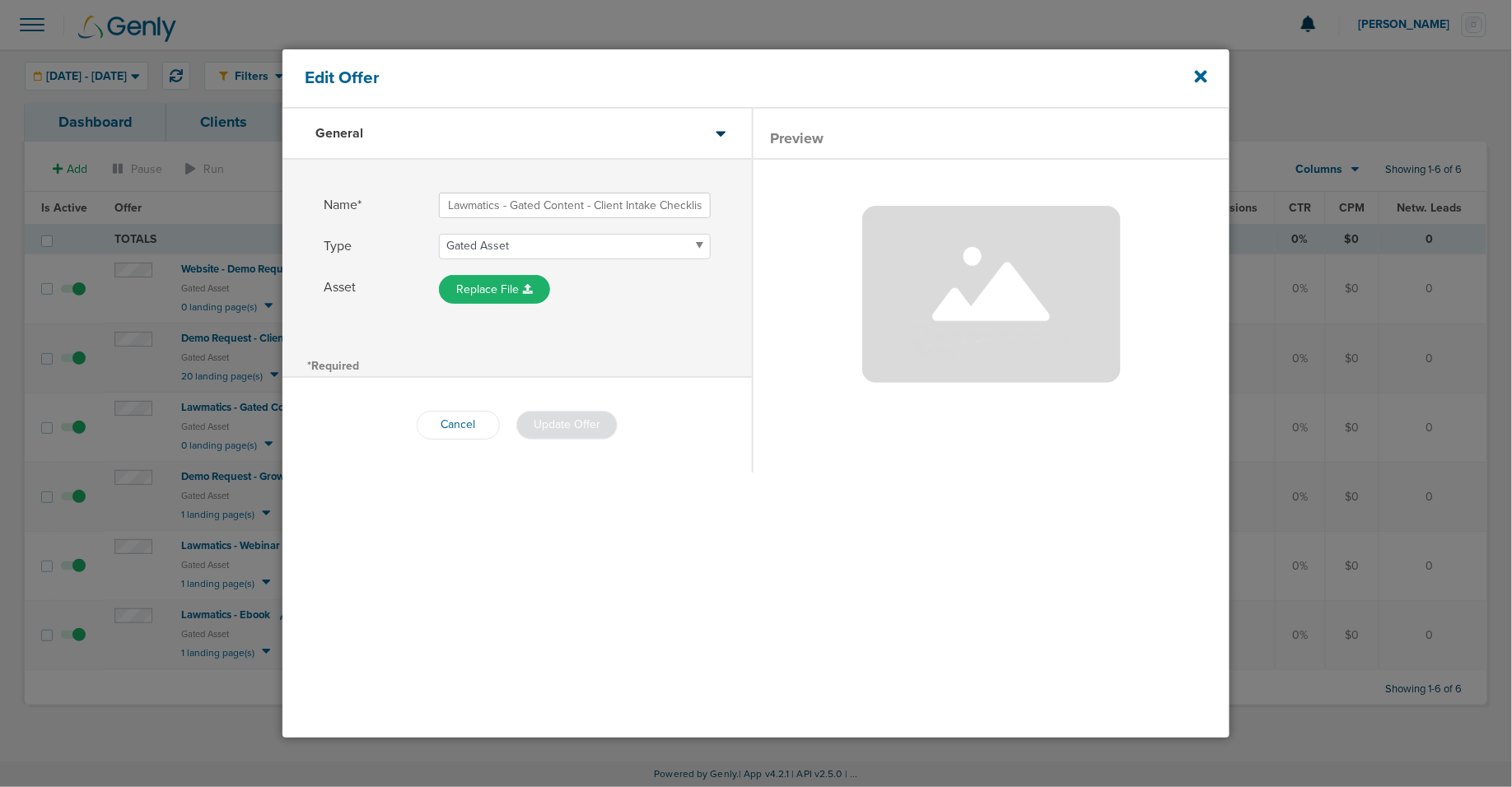 click on "Lawmatics - Gated Content - Client Intake Checklist" at bounding box center (575, 205) 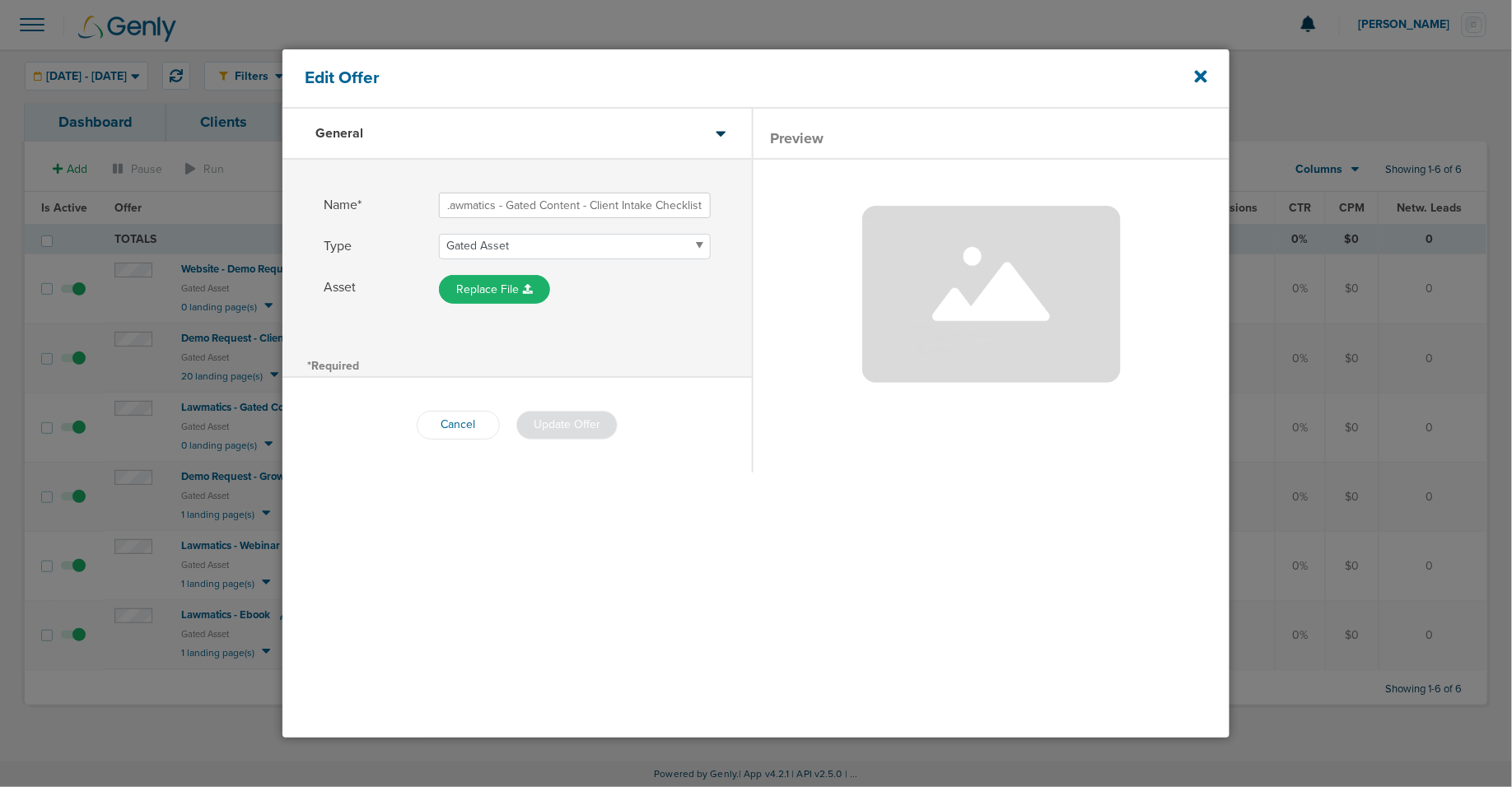 drag, startPoint x: 651, startPoint y: 206, endPoint x: 768, endPoint y: 203, distance: 117.0385 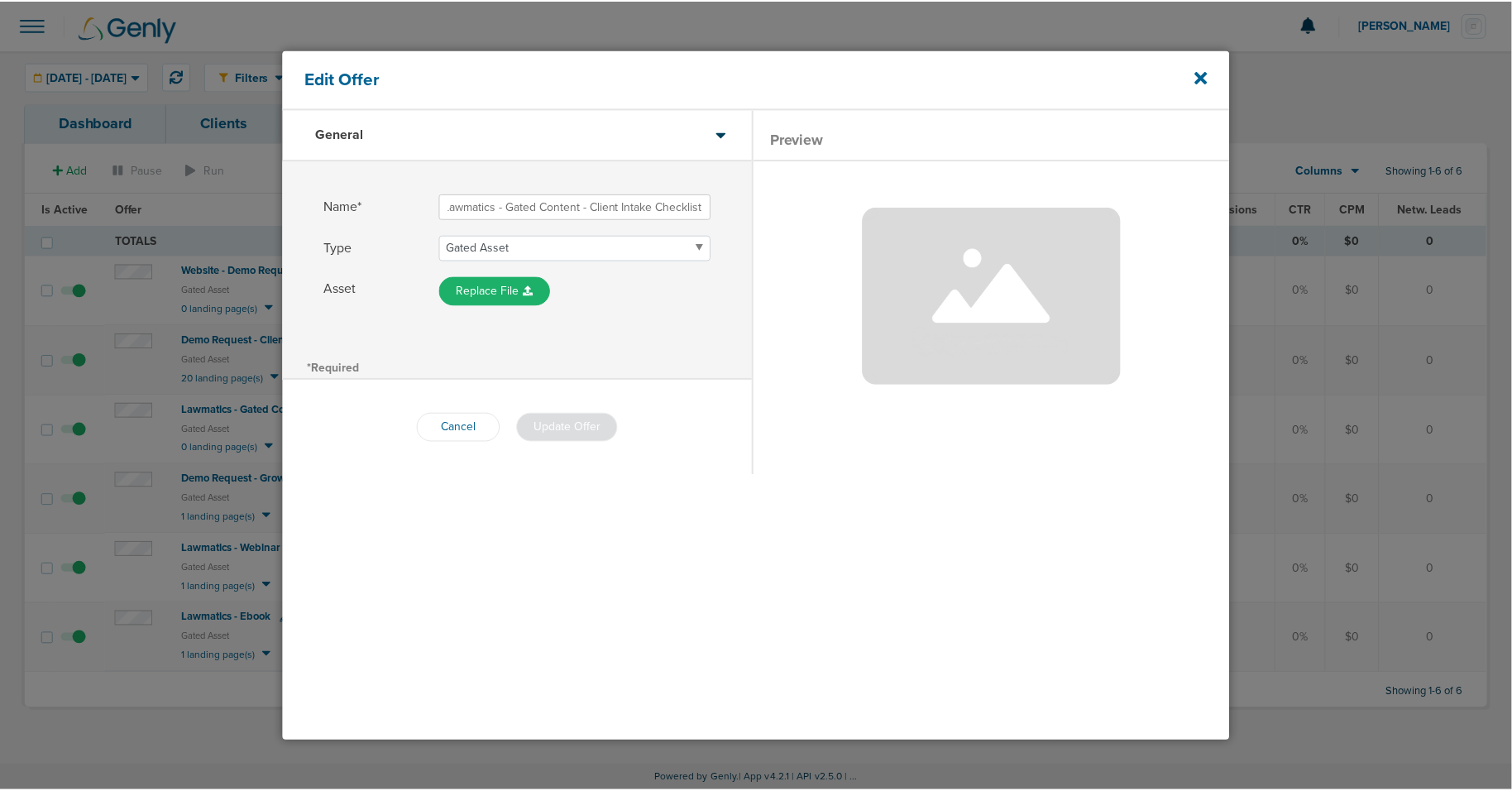 scroll, scrollTop: 0, scrollLeft: 0, axis: both 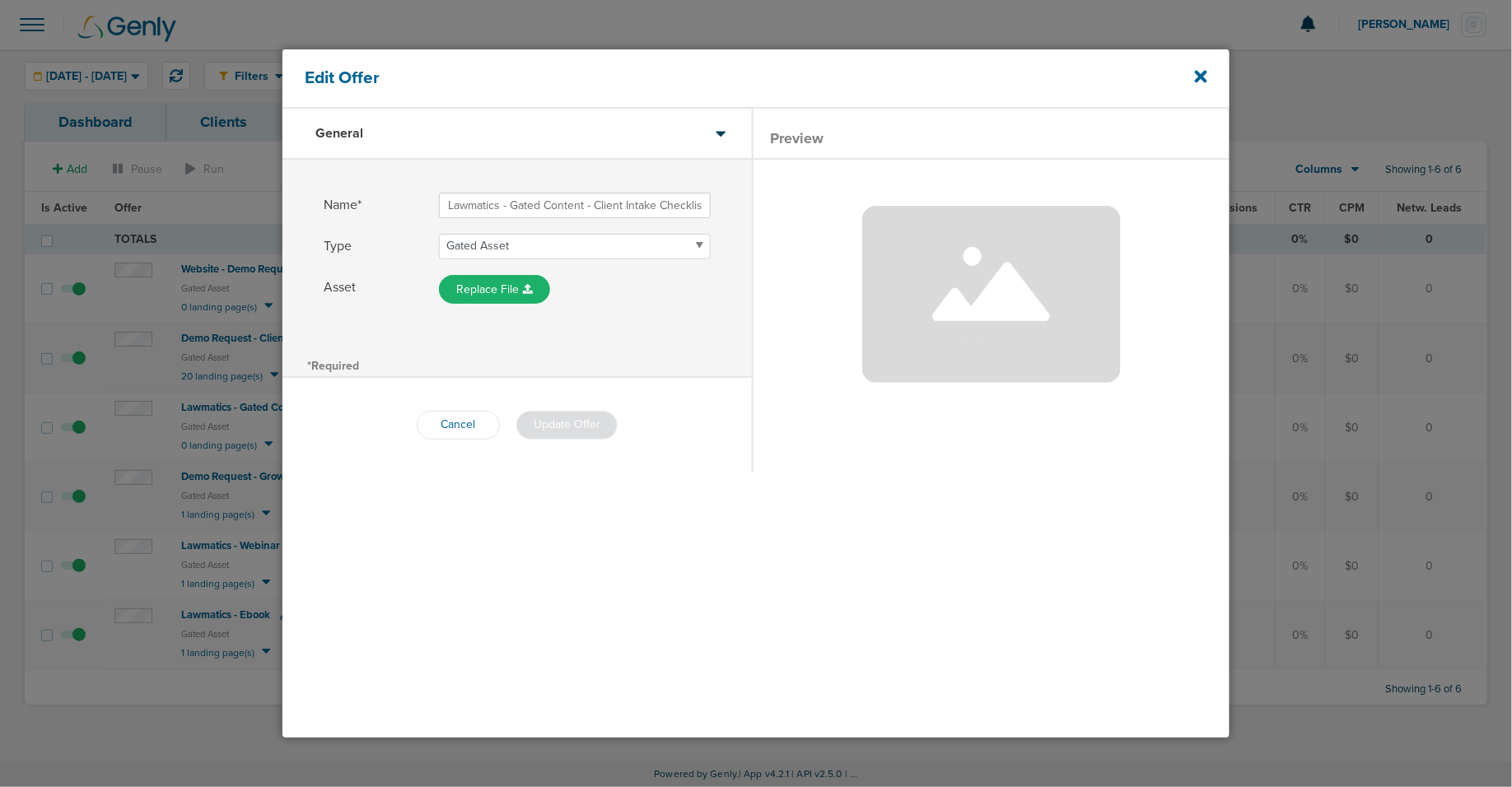 click on "Edit Offer" at bounding box center (756, 79) 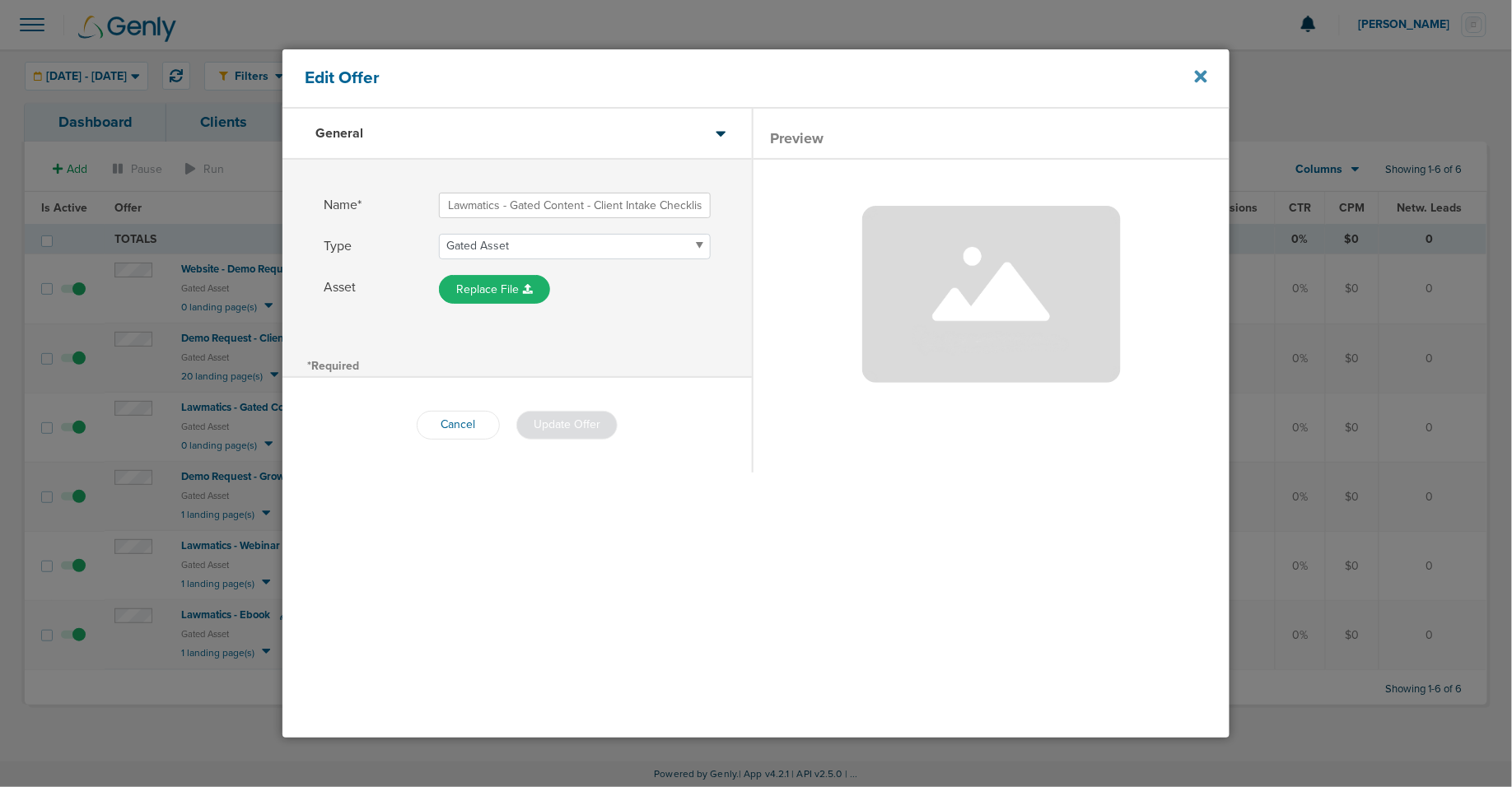 click 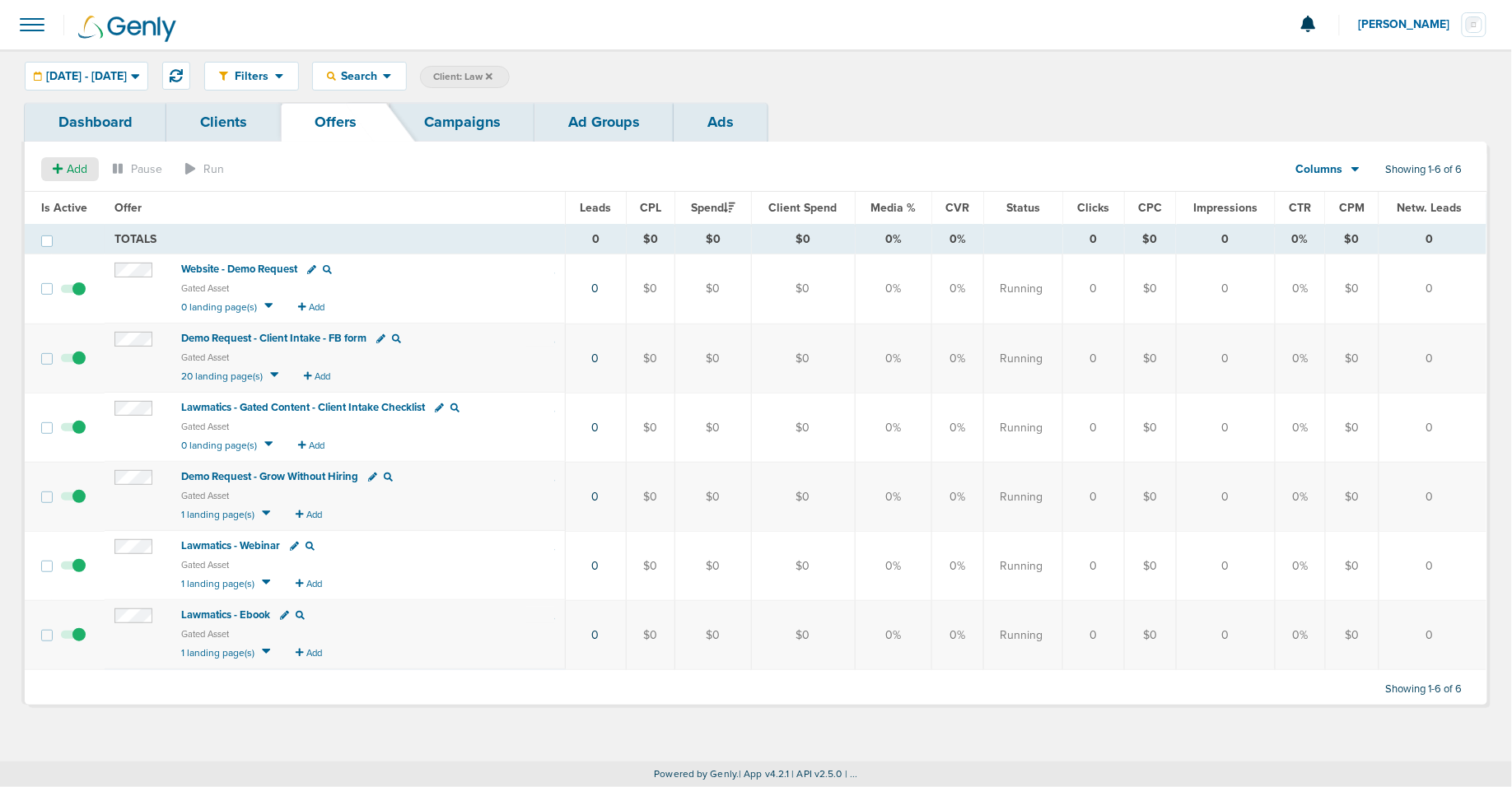 click 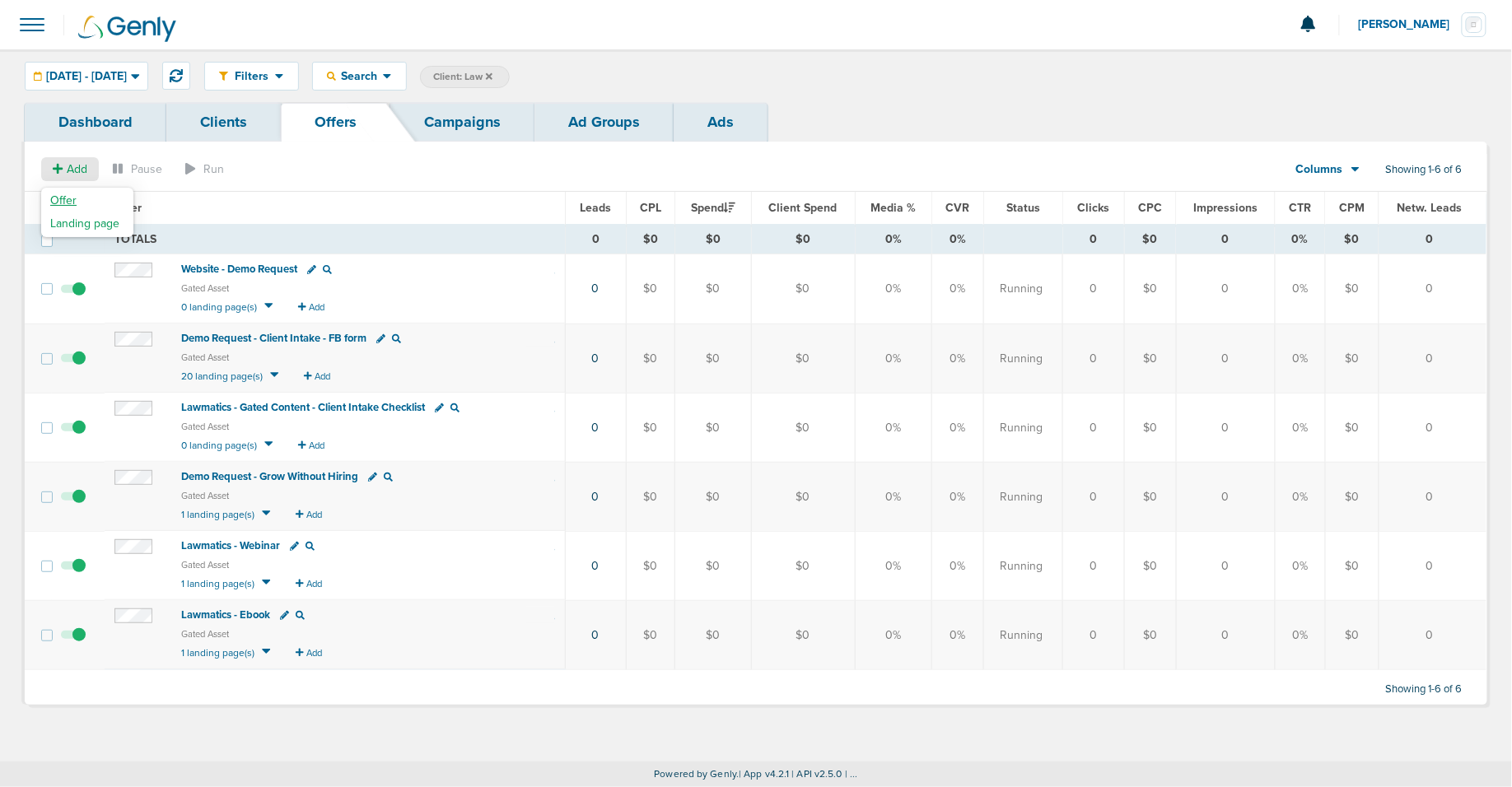 click on "Offer" at bounding box center (63, 200) 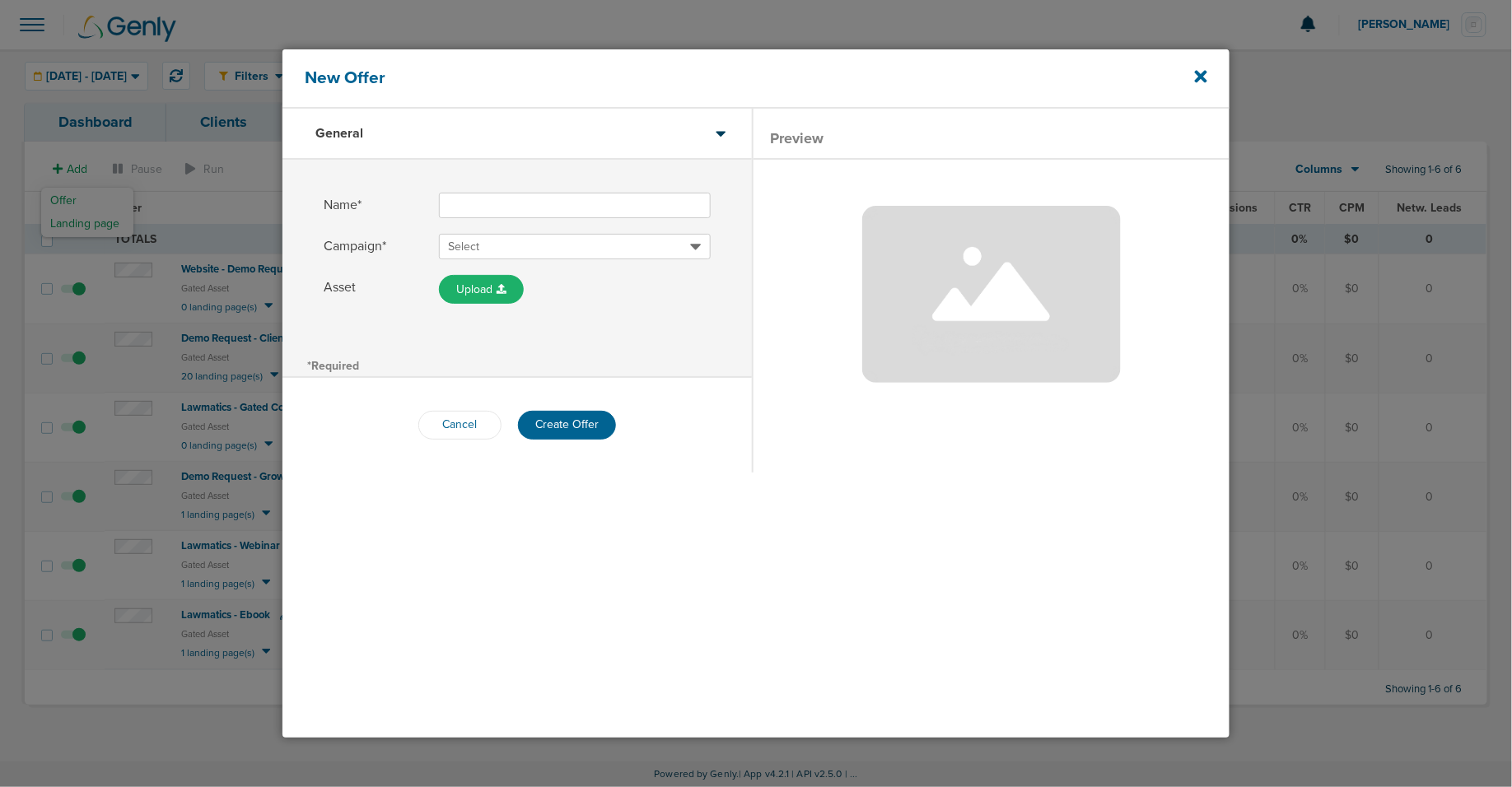 click on "Name*" at bounding box center (575, 205) 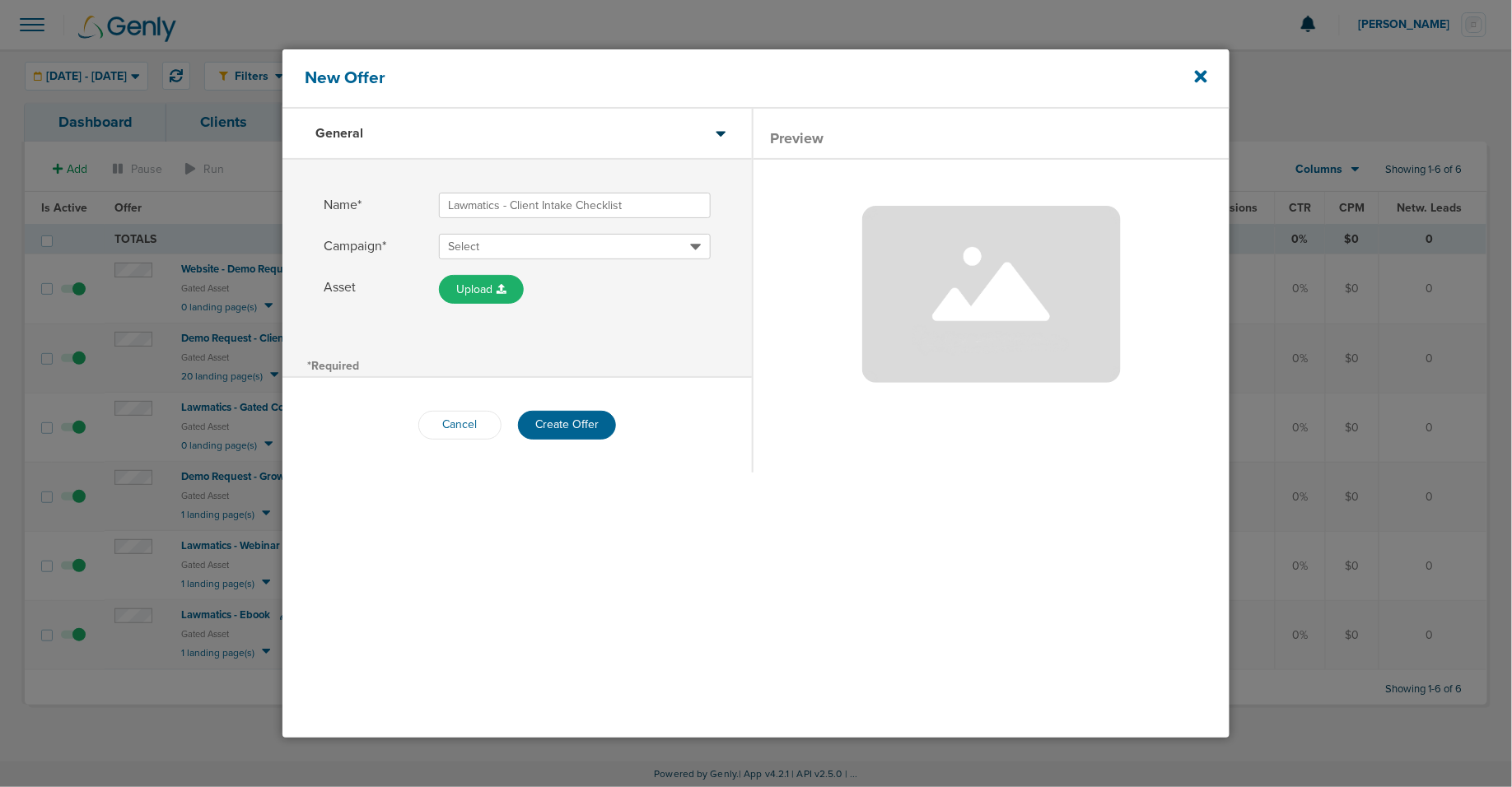 type on "Lawmatics - Client Intake Checklist" 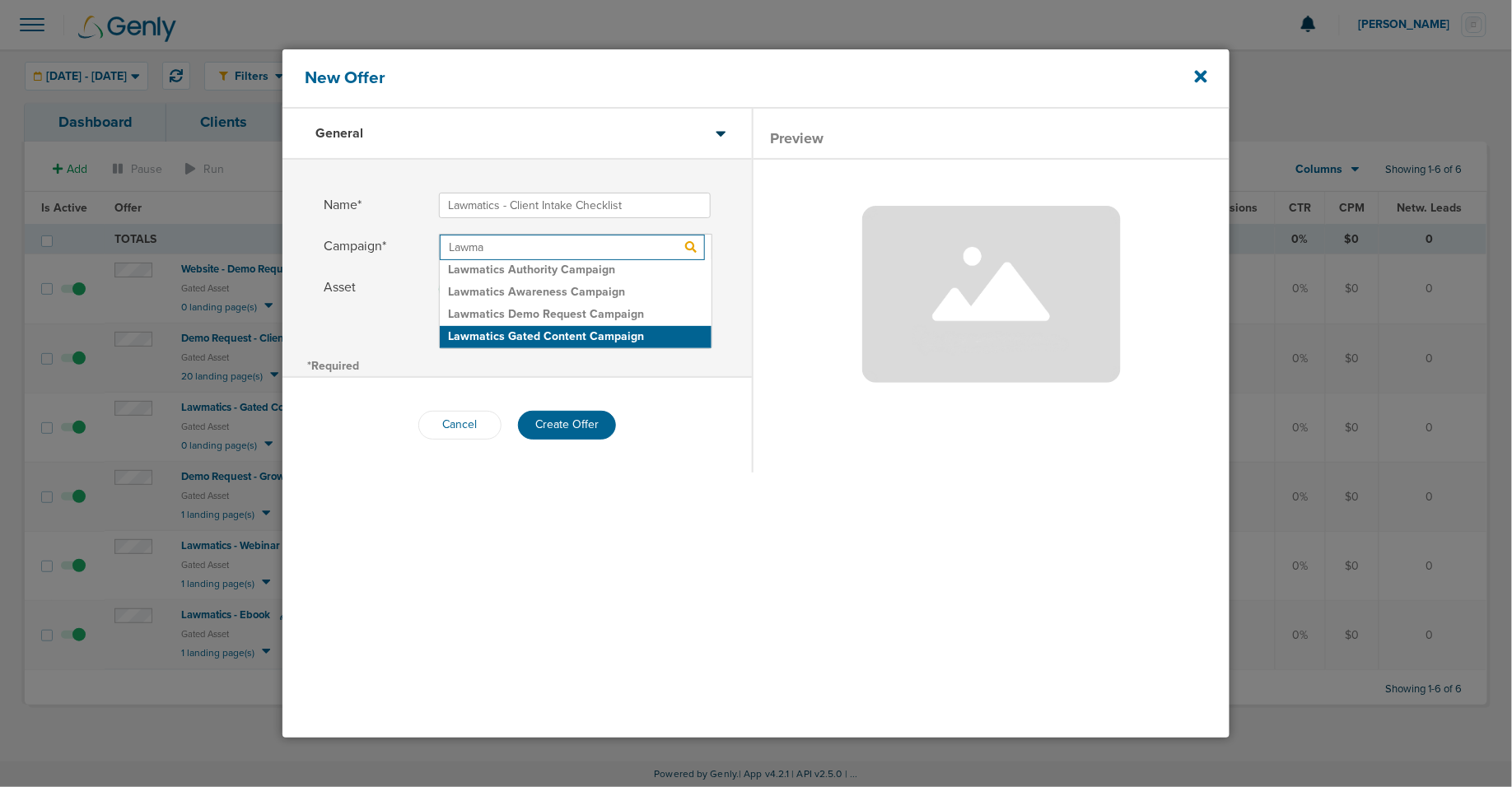 type on "Lawma" 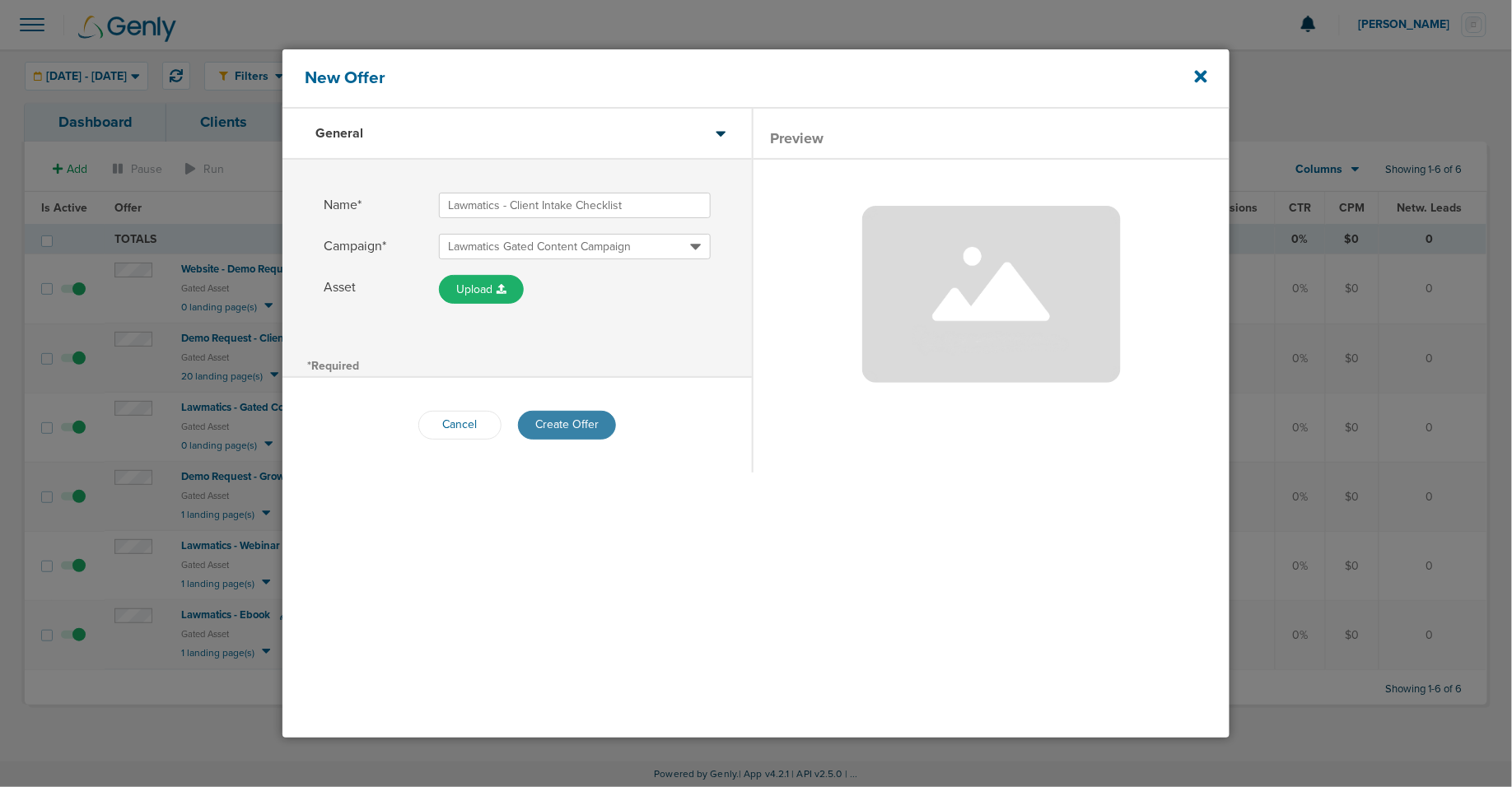click on "Create Offer" at bounding box center [567, 425] 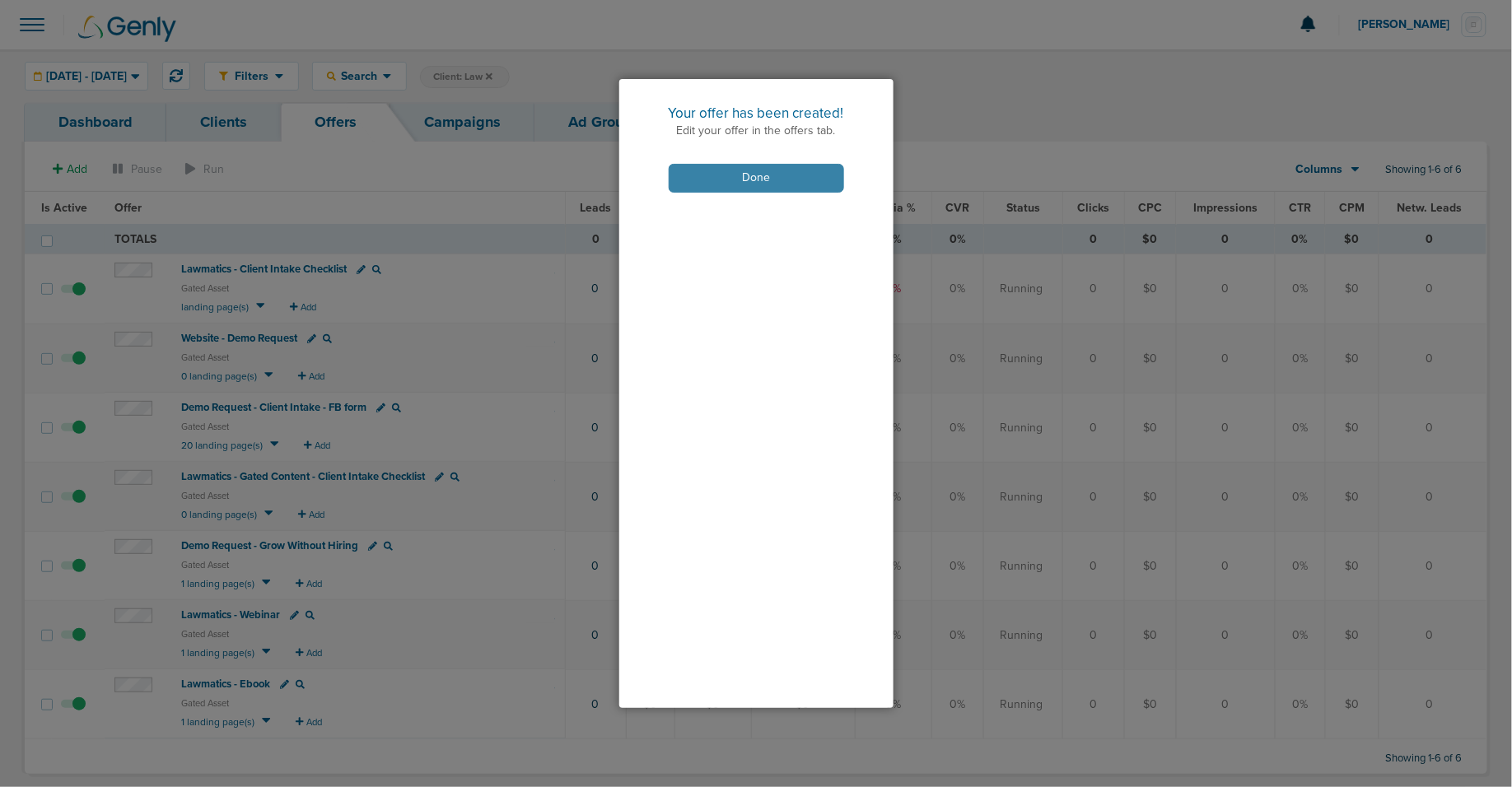 click on "Done" at bounding box center (756, 178) 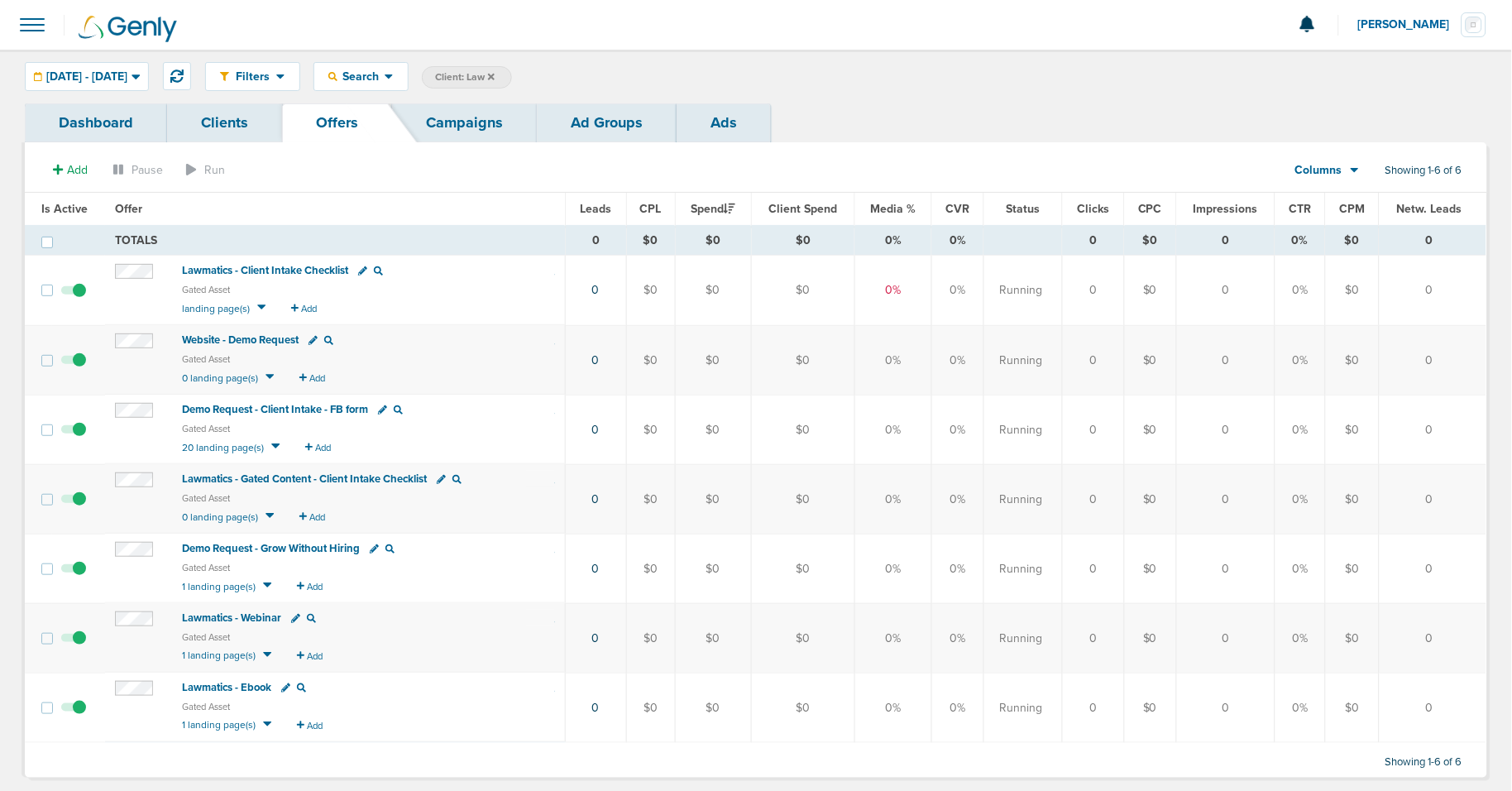 click on "Lawmatics - Client Intake Checklist" at bounding box center [265, 271] 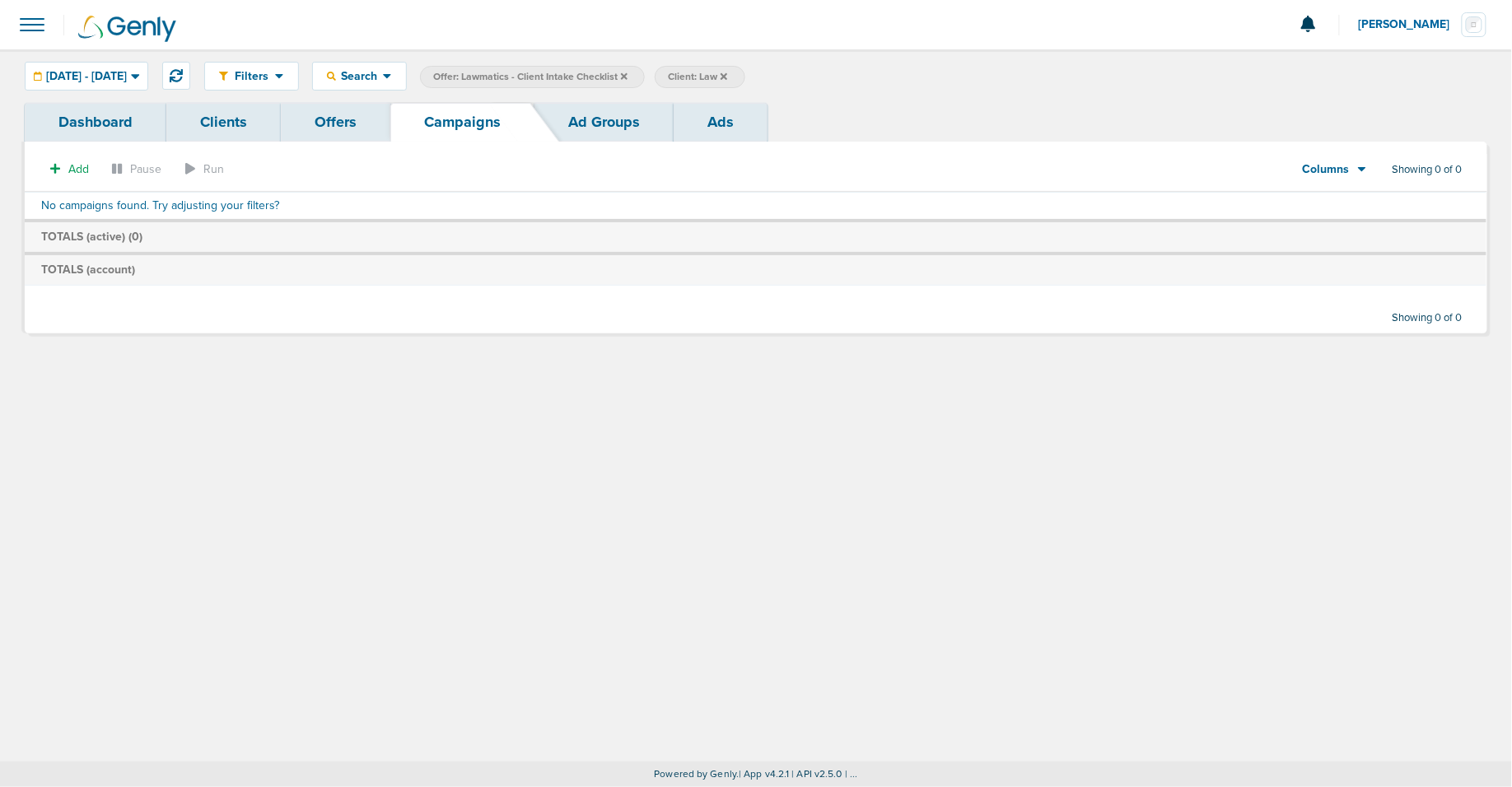click on "Offer: Lawmatics - Client Intake Checklist" at bounding box center [530, 77] 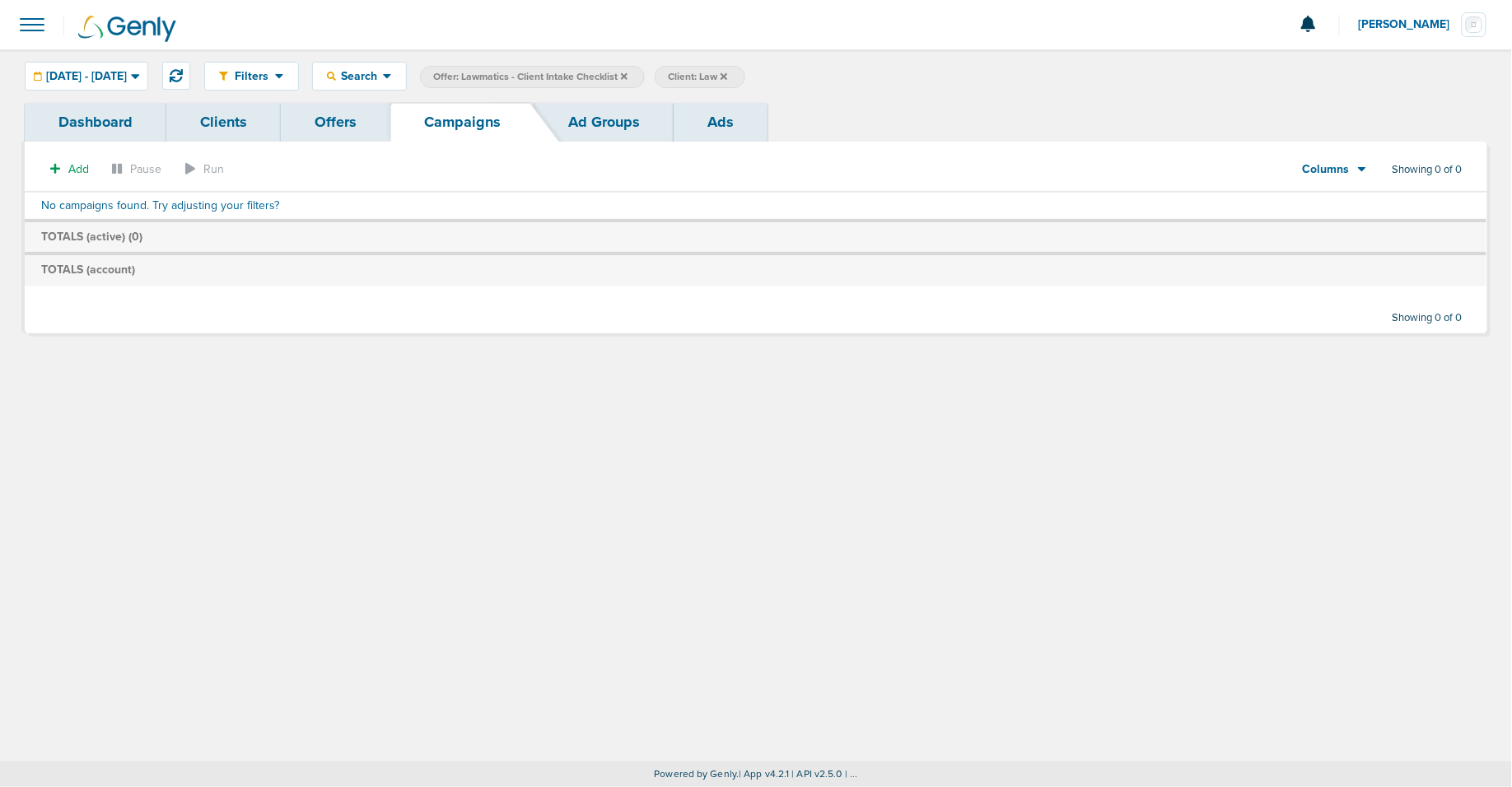 click on "Offer: Lawmatics - Client Intake Checklist" at bounding box center [532, 77] 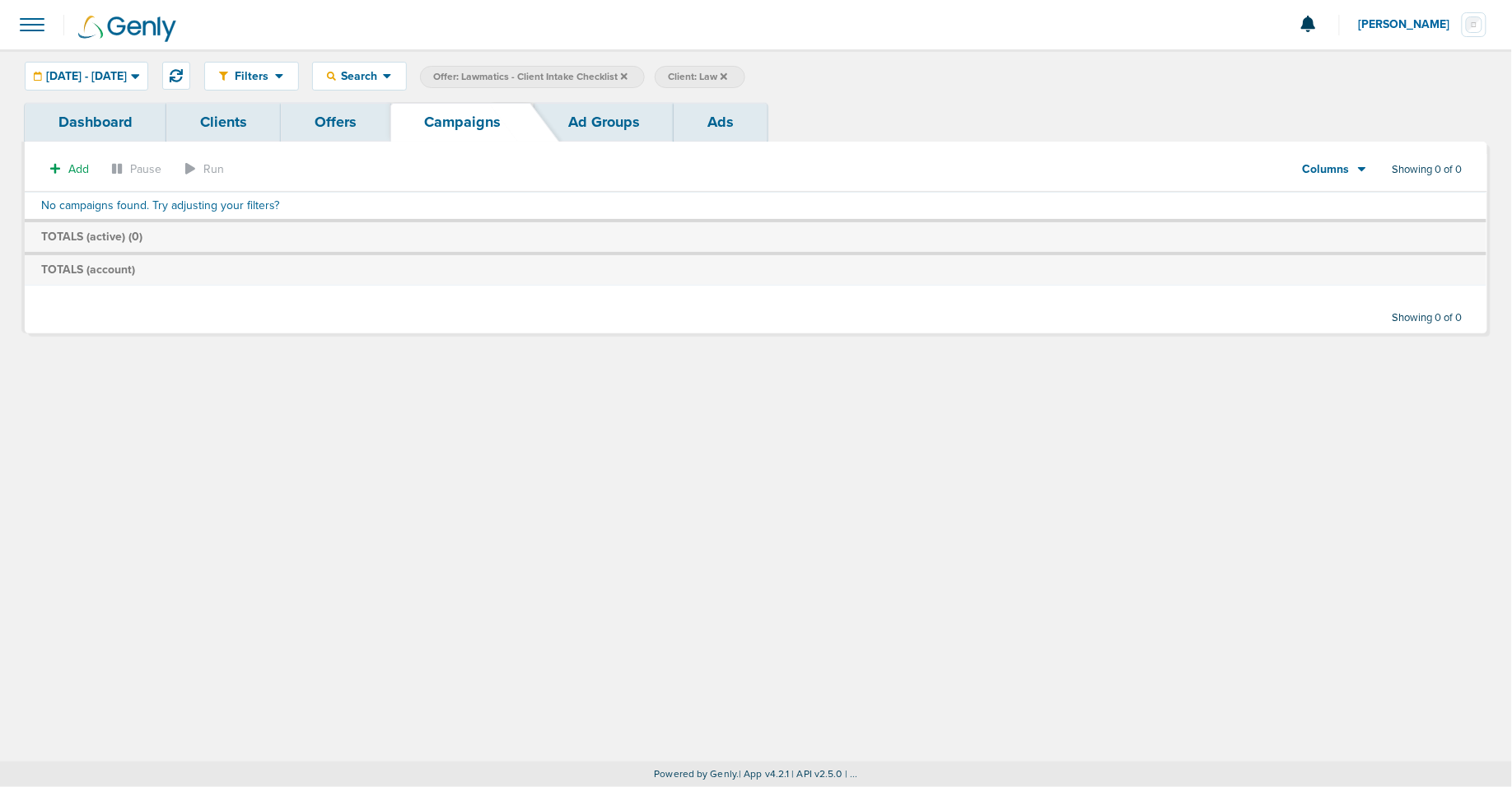 click 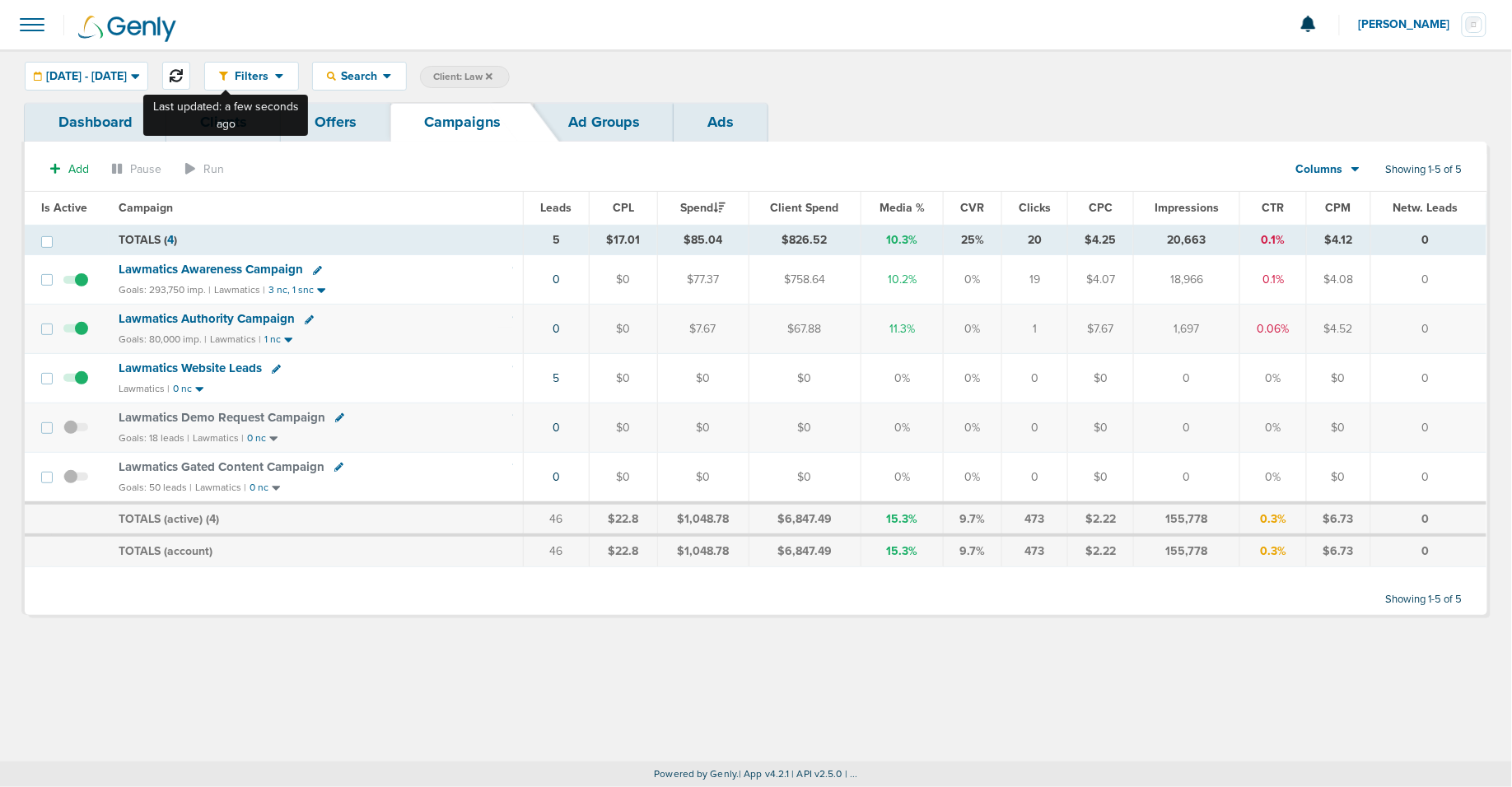 click 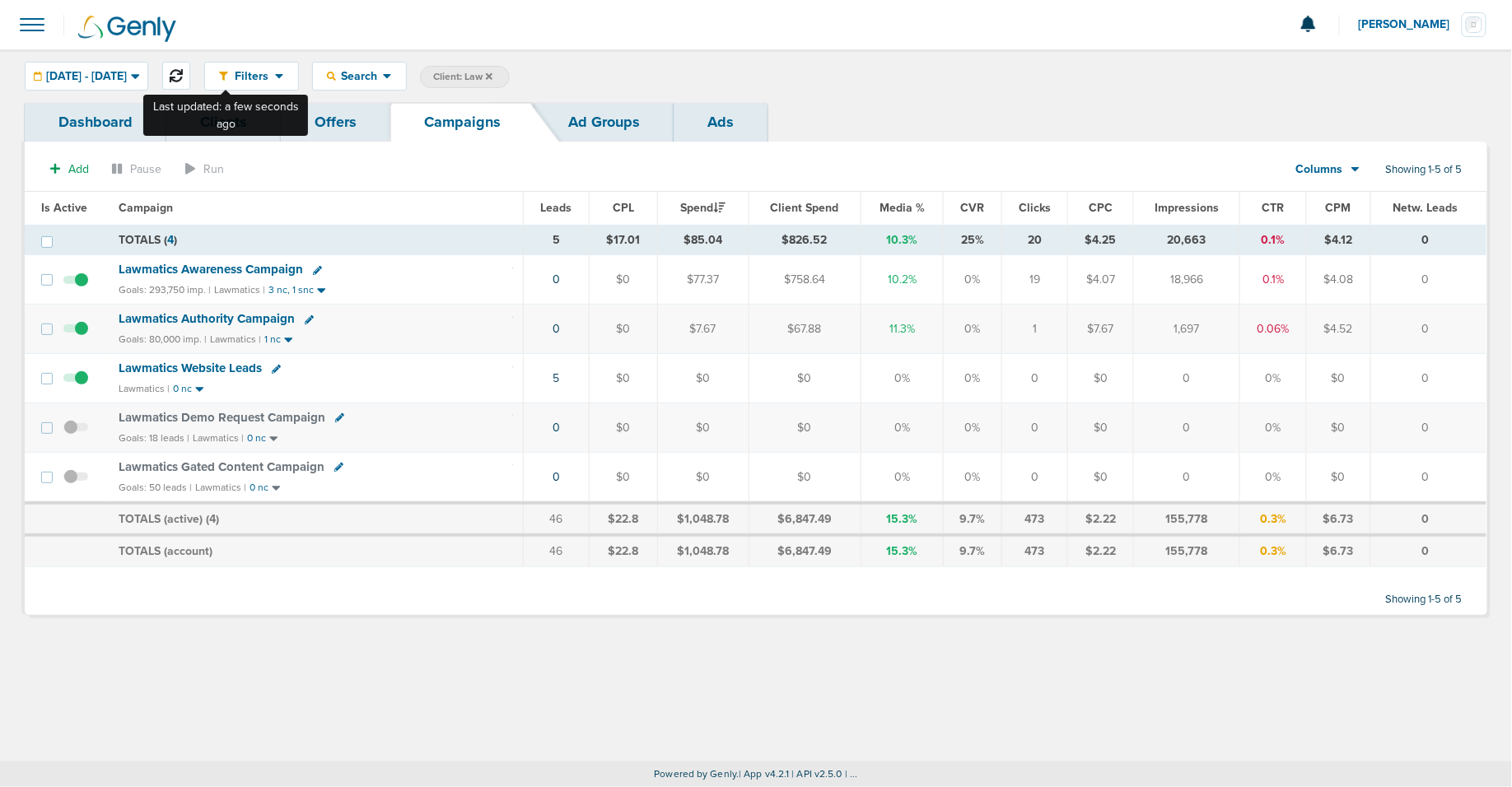 click 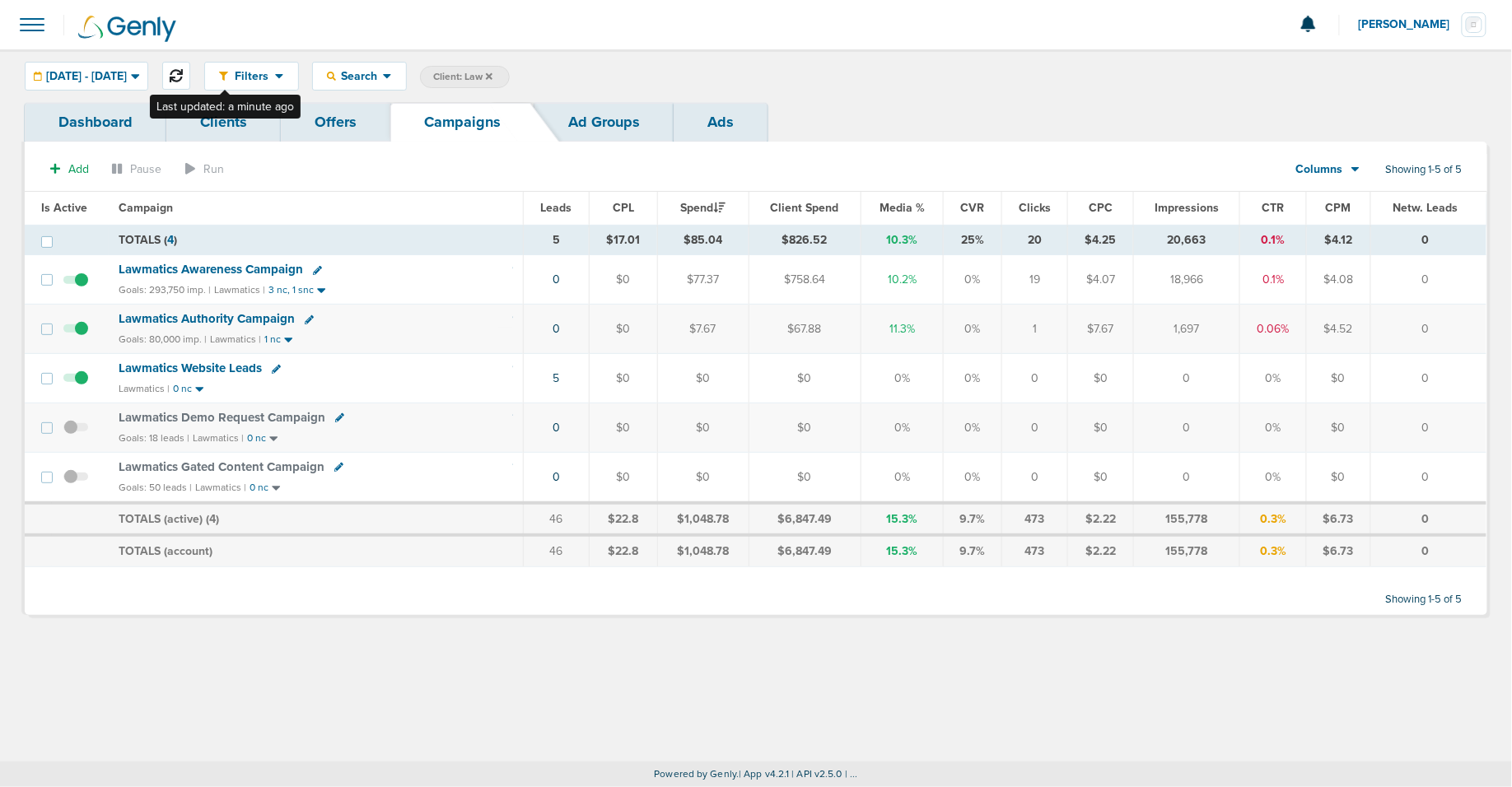 click 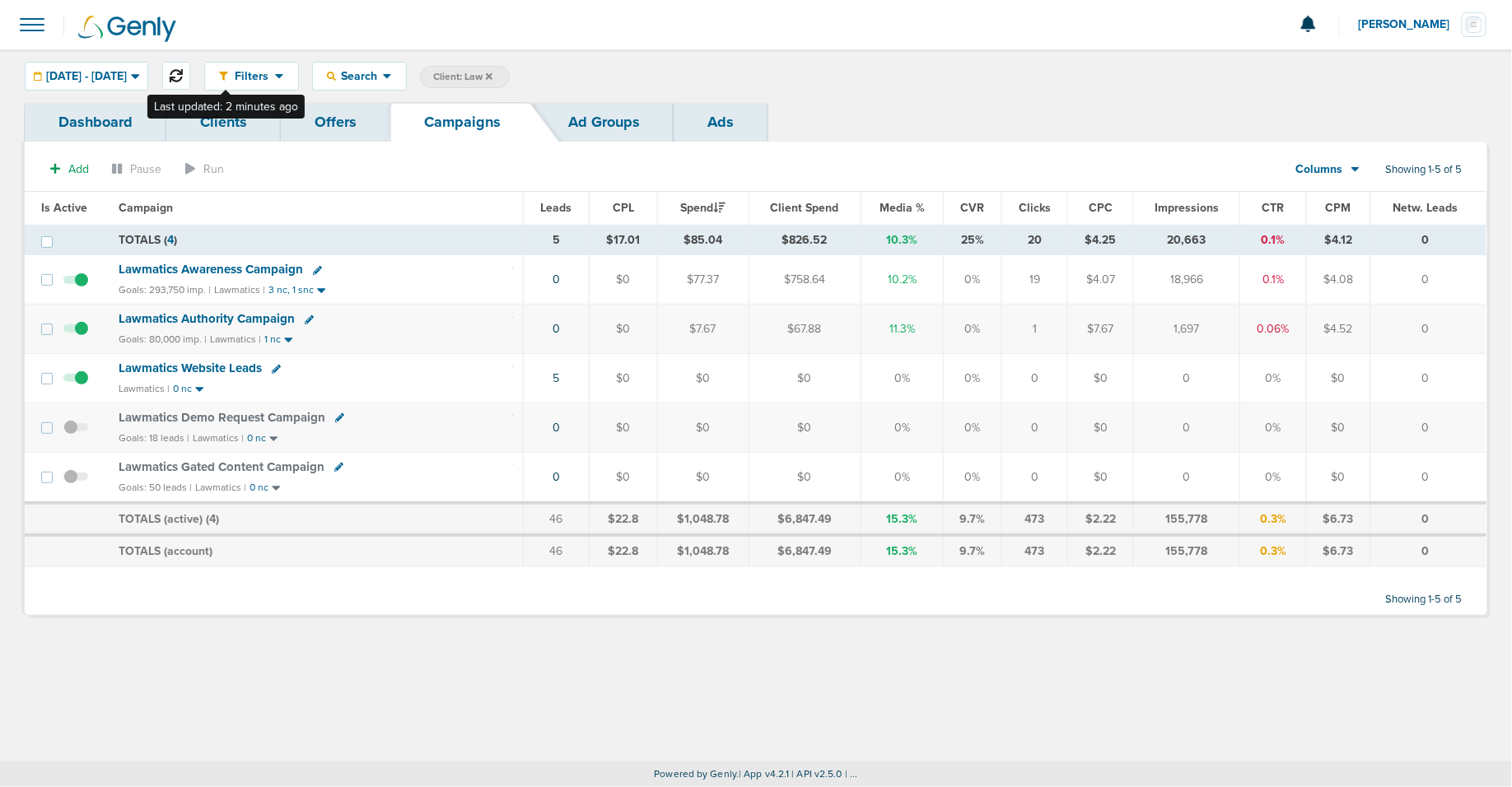 click at bounding box center [176, 76] 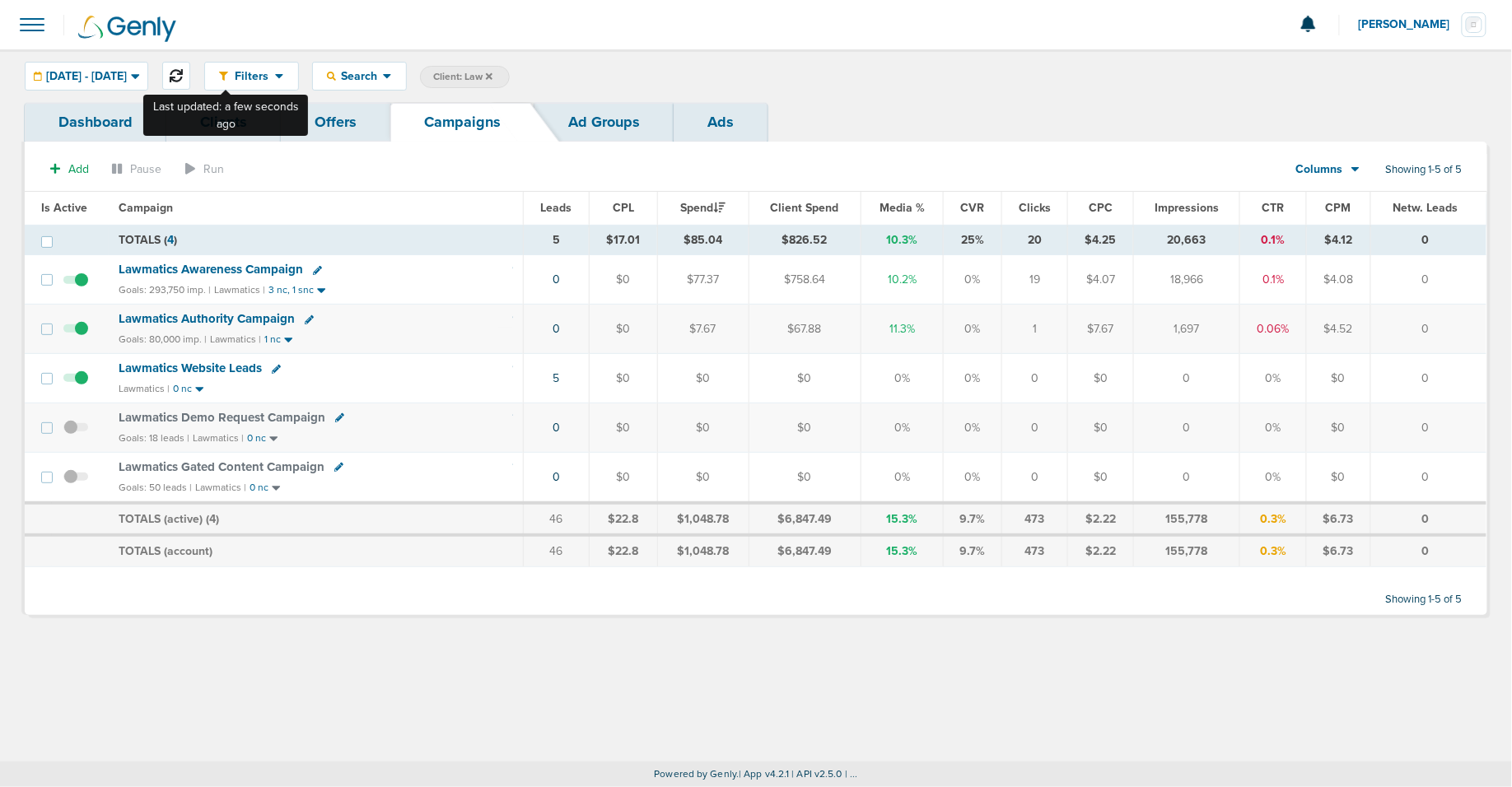 click 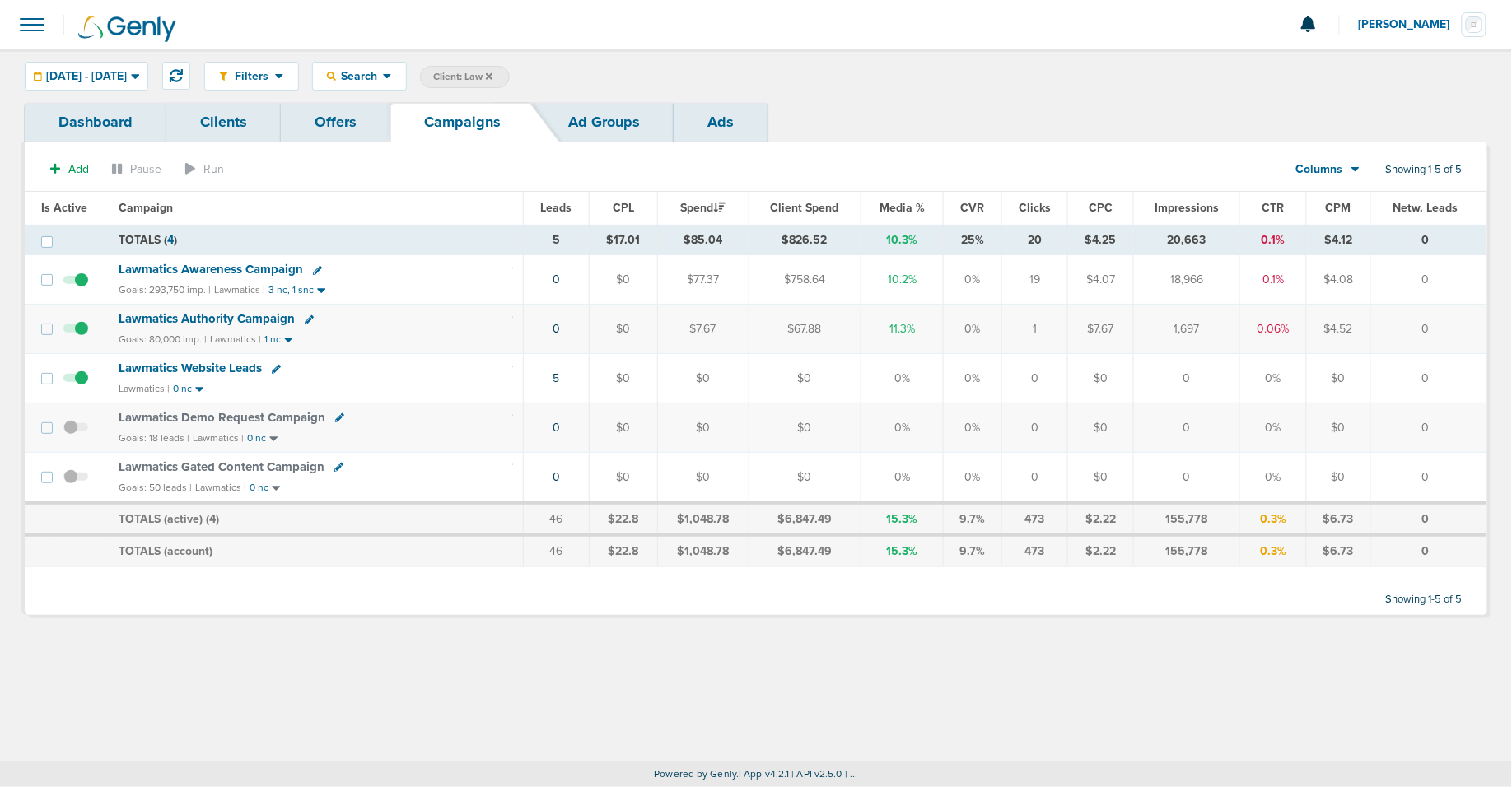 click on "Lawmatics Gated Content Campaign" at bounding box center [222, 467] 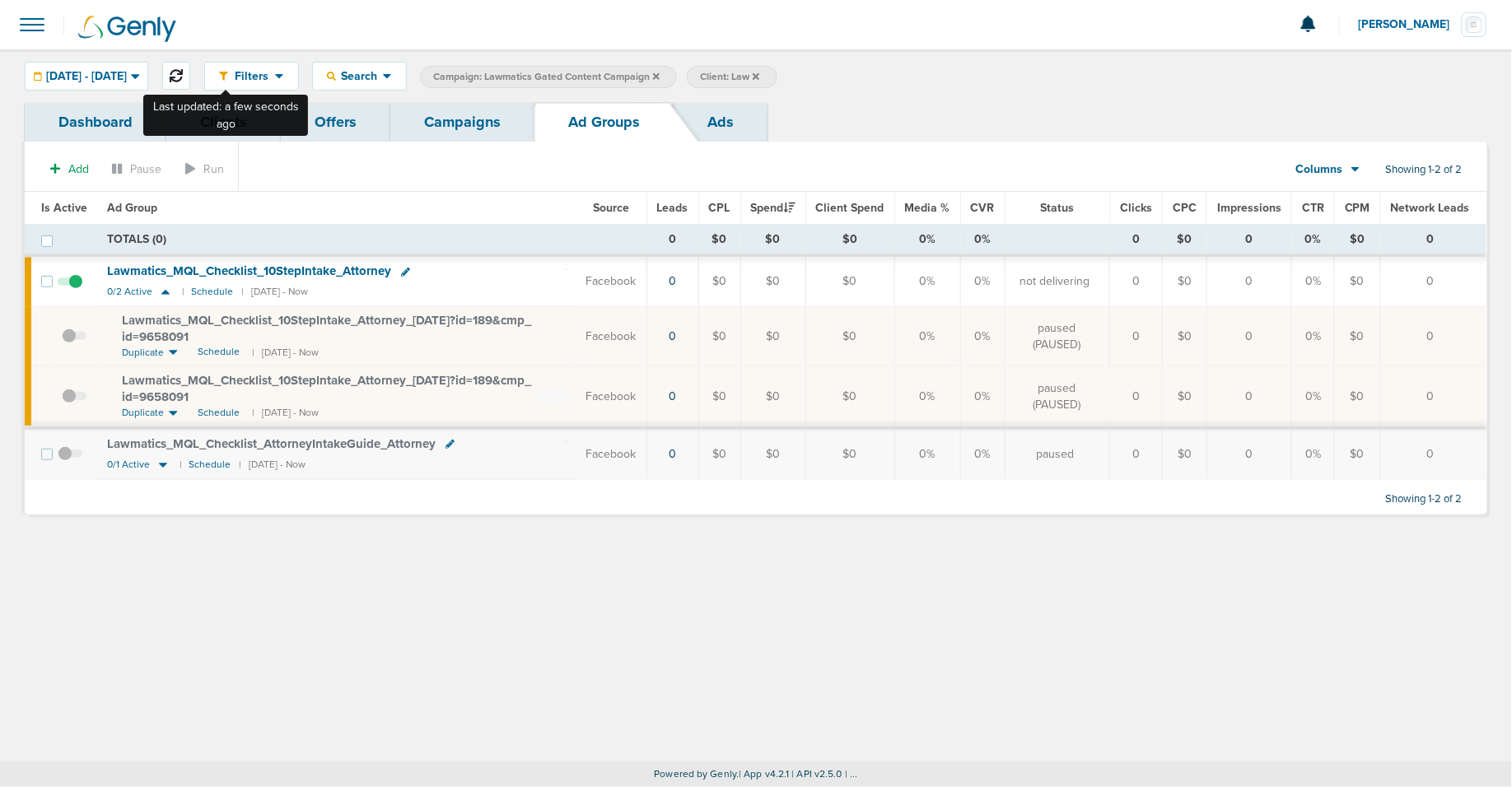 click 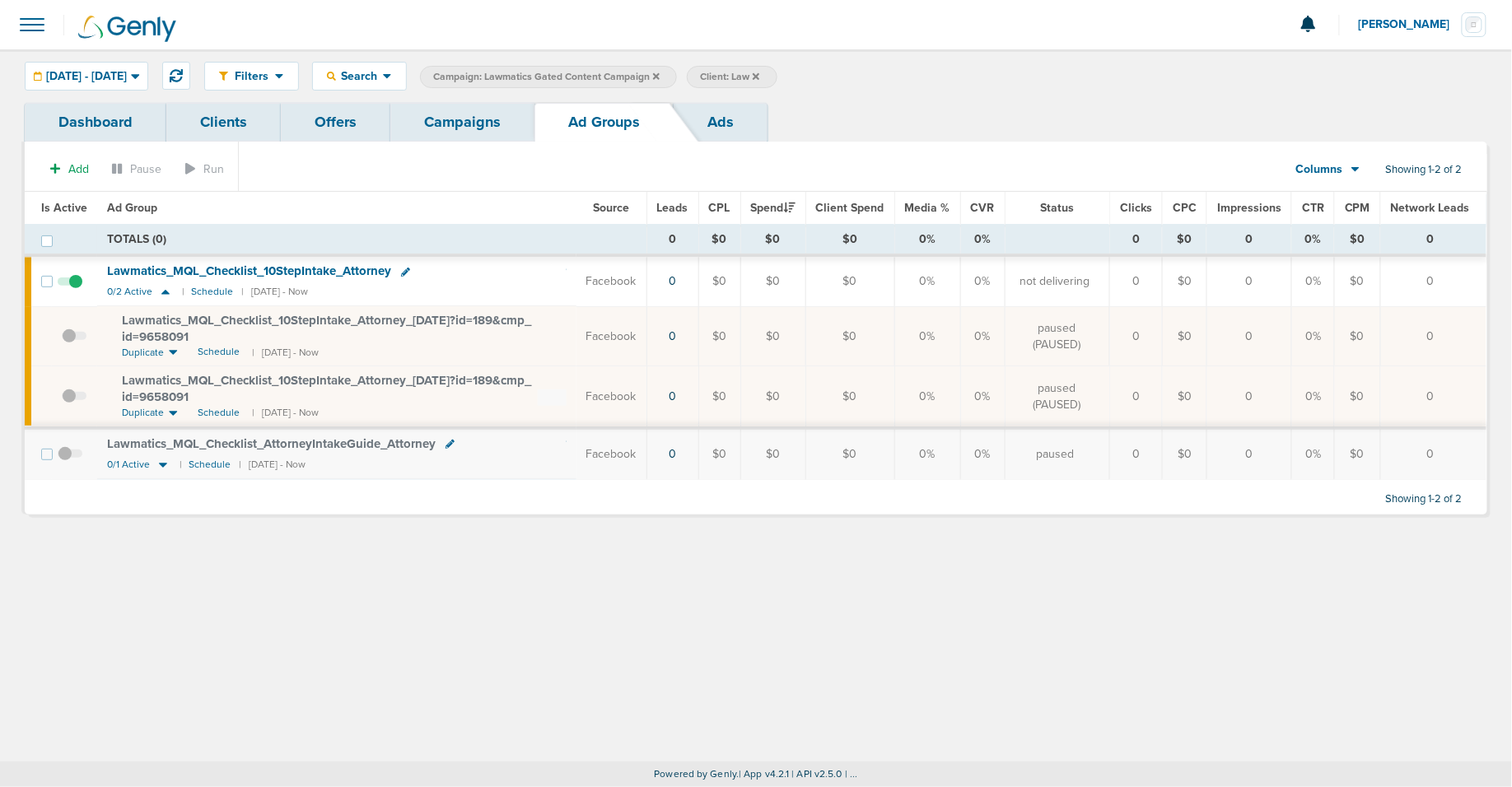 click on "Campaigns" at bounding box center [462, 122] 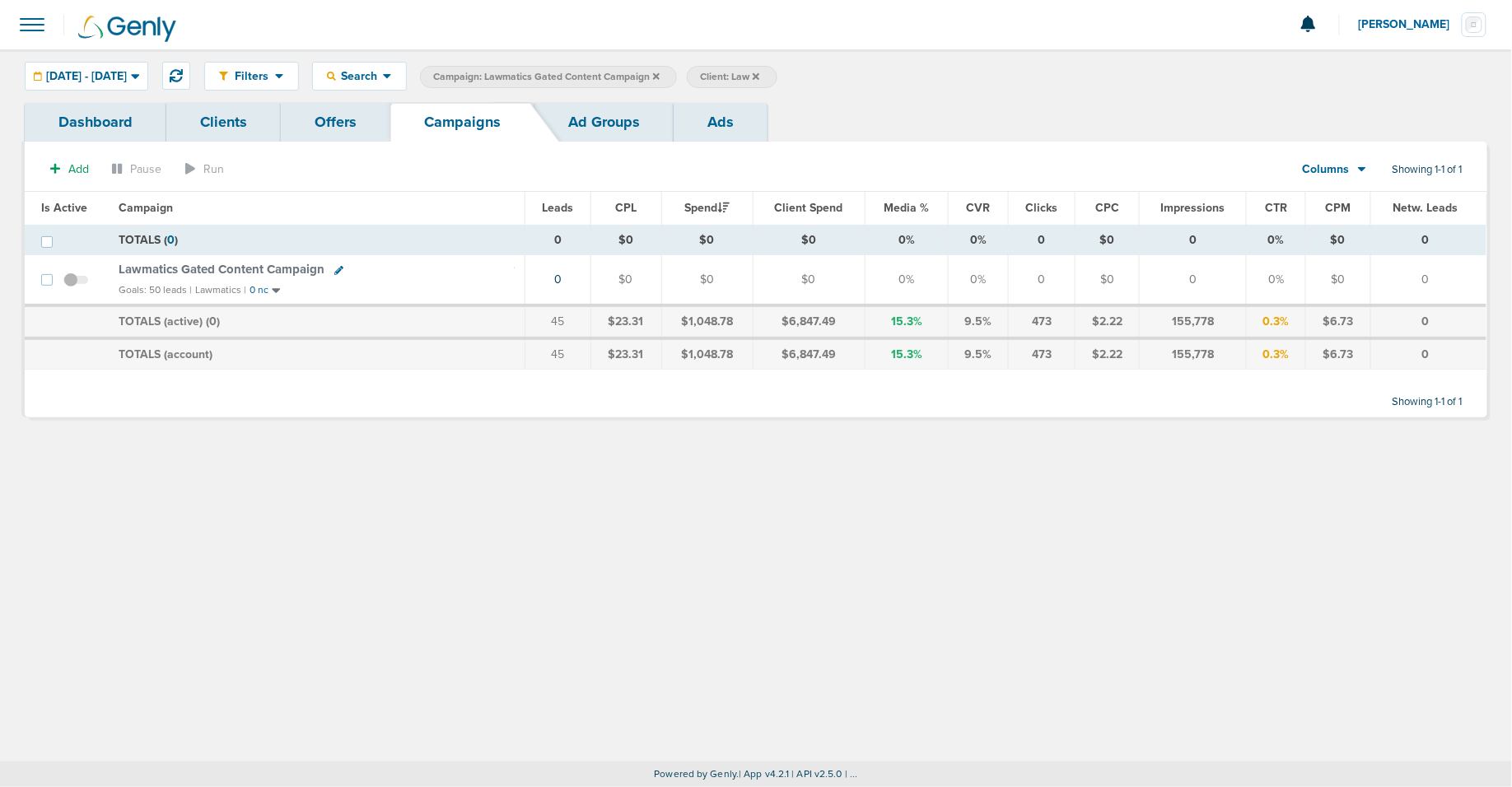 click 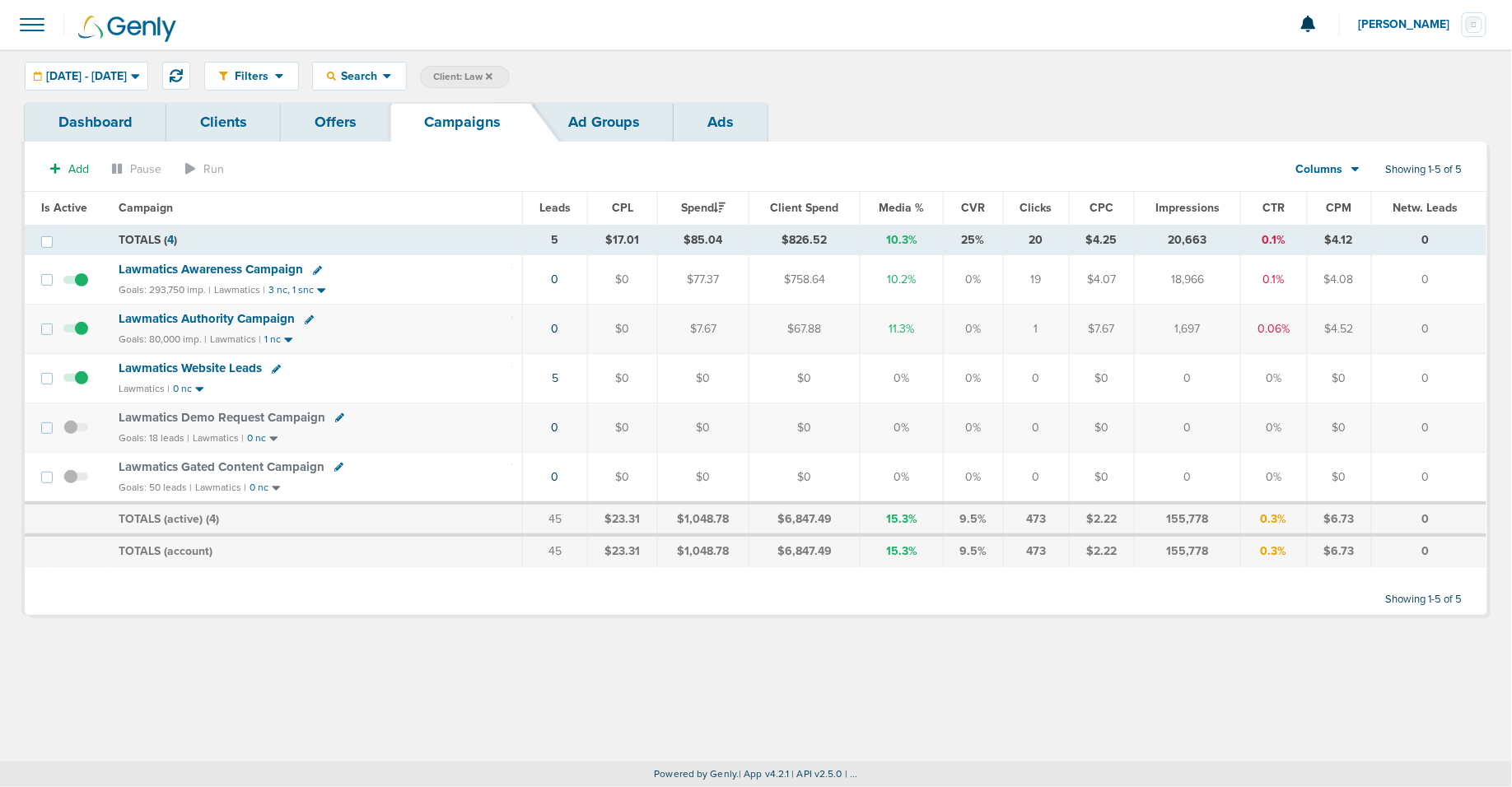 click 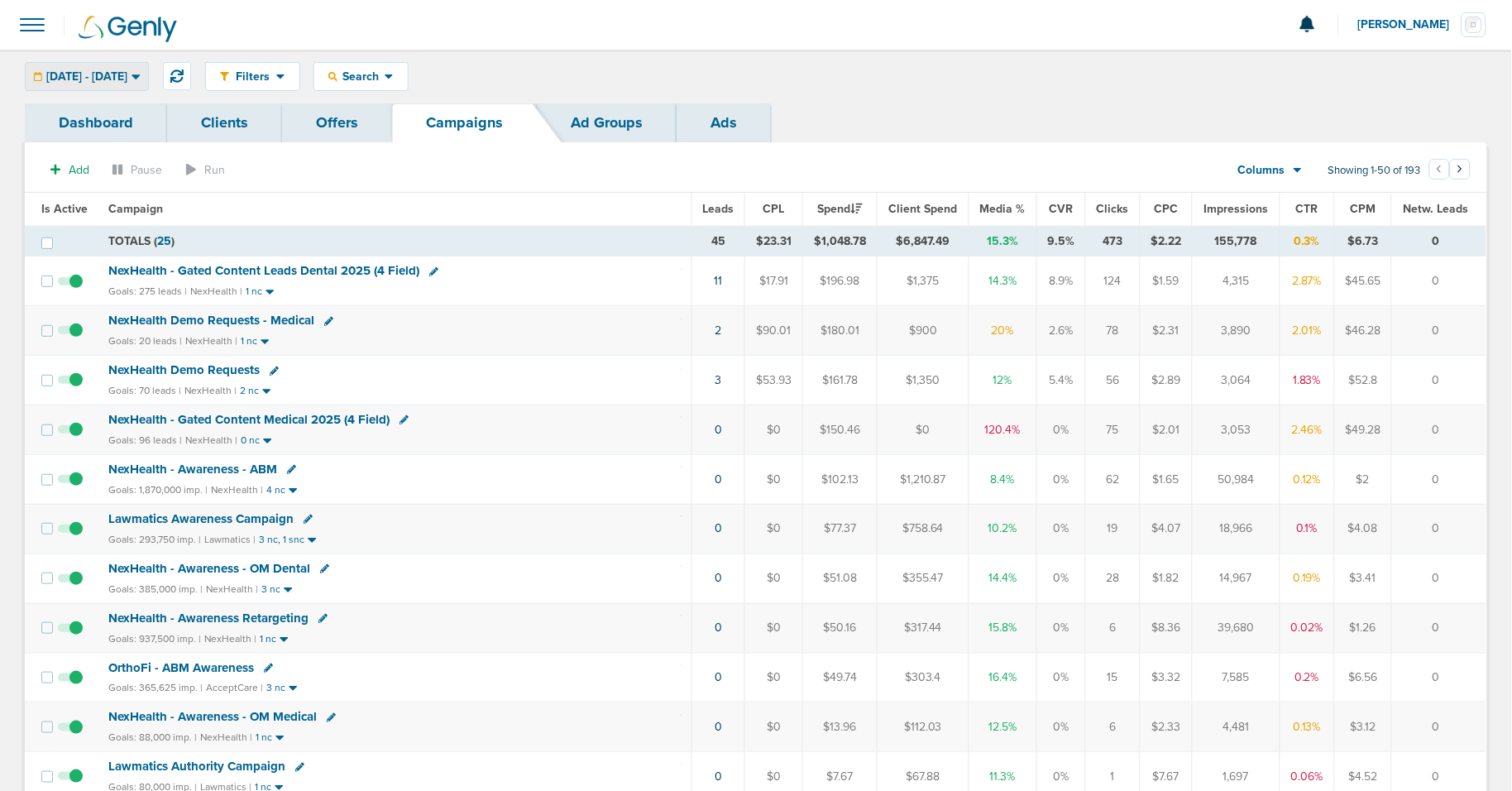 click on "[DATE] - [DATE]" at bounding box center [87, 77] 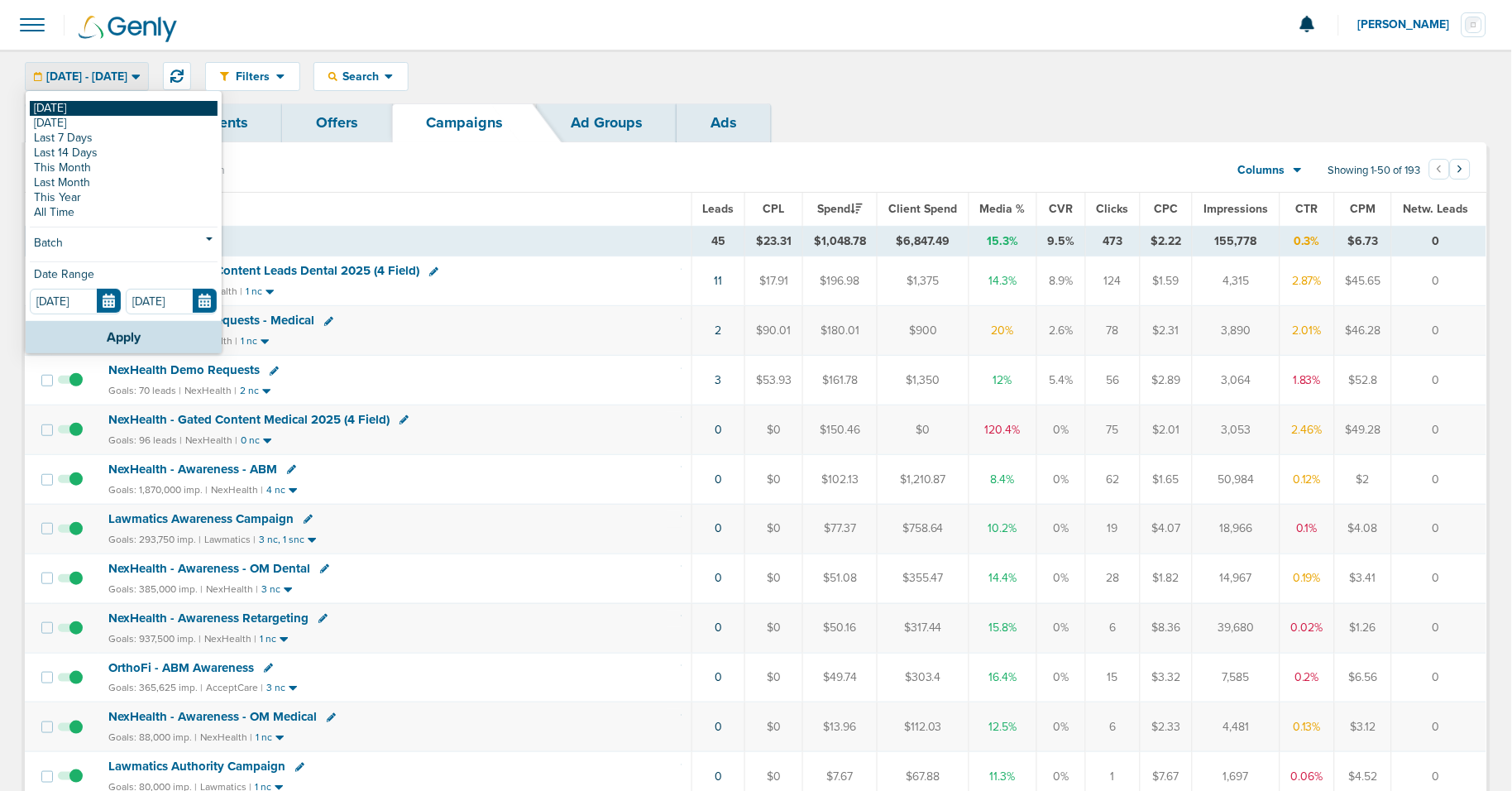 click on "[DATE]" at bounding box center [123, 108] 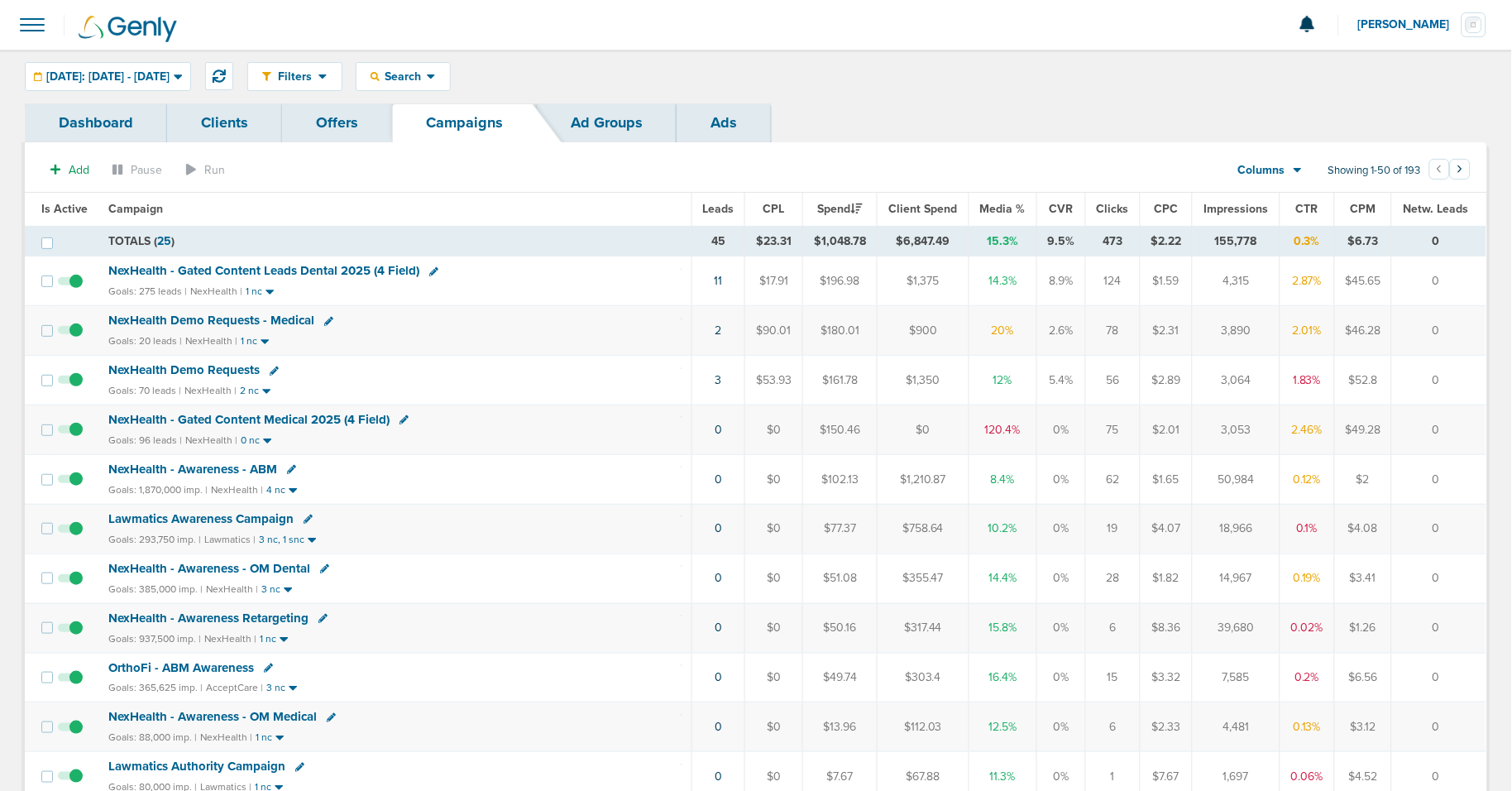 click on "NexHealth Demo Requests - Medical" at bounding box center [211, 320] 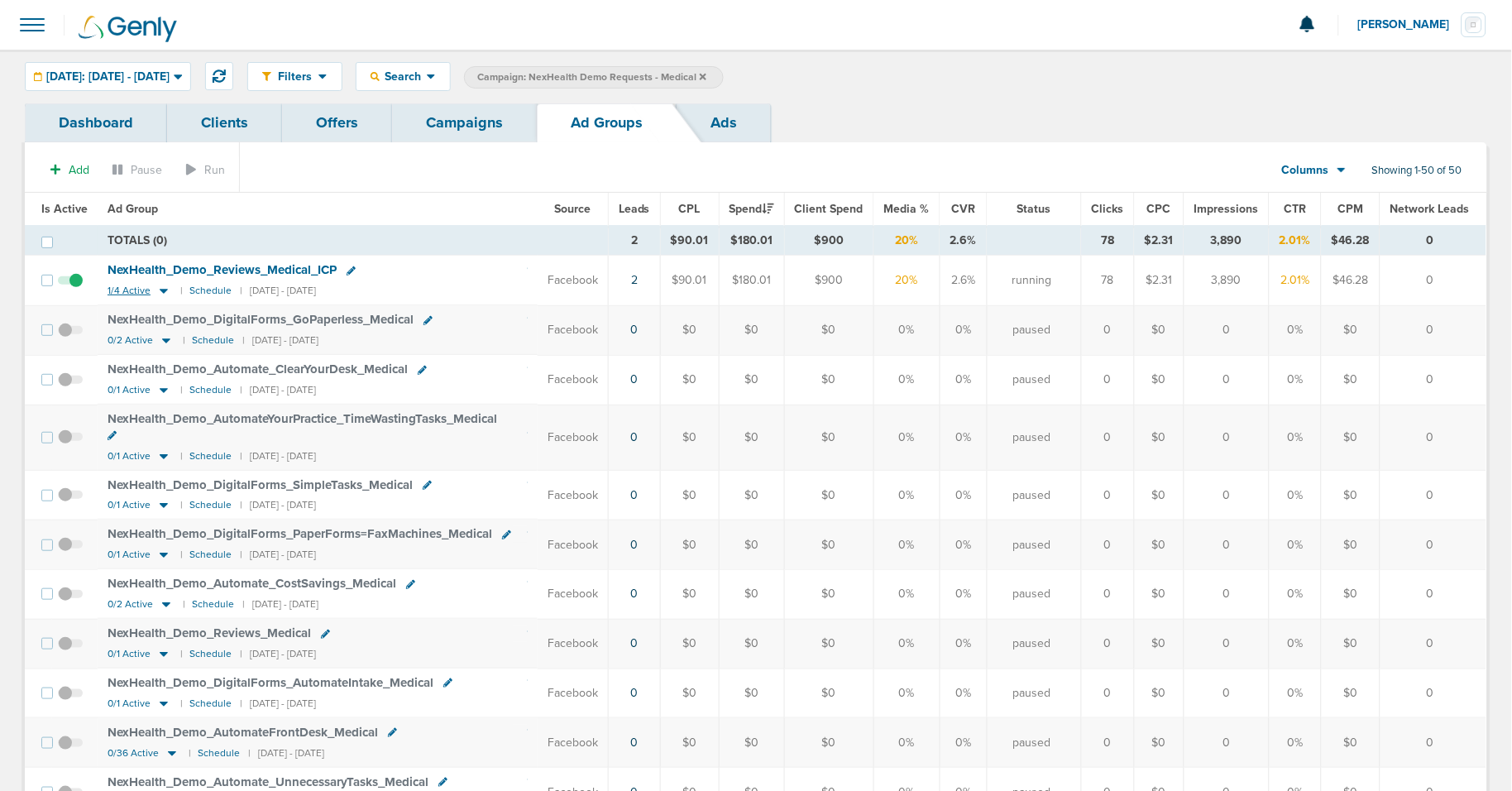 click 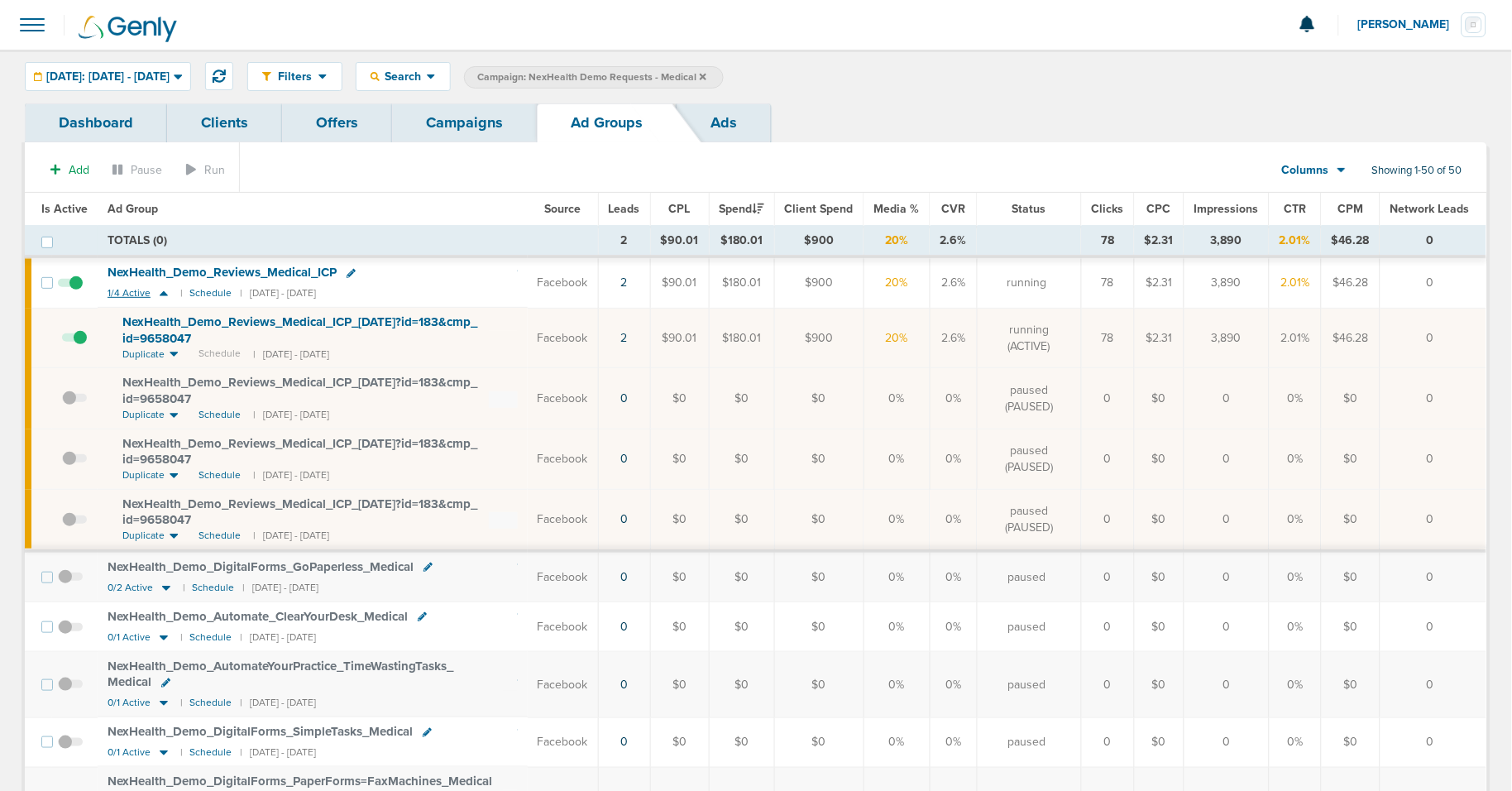 click 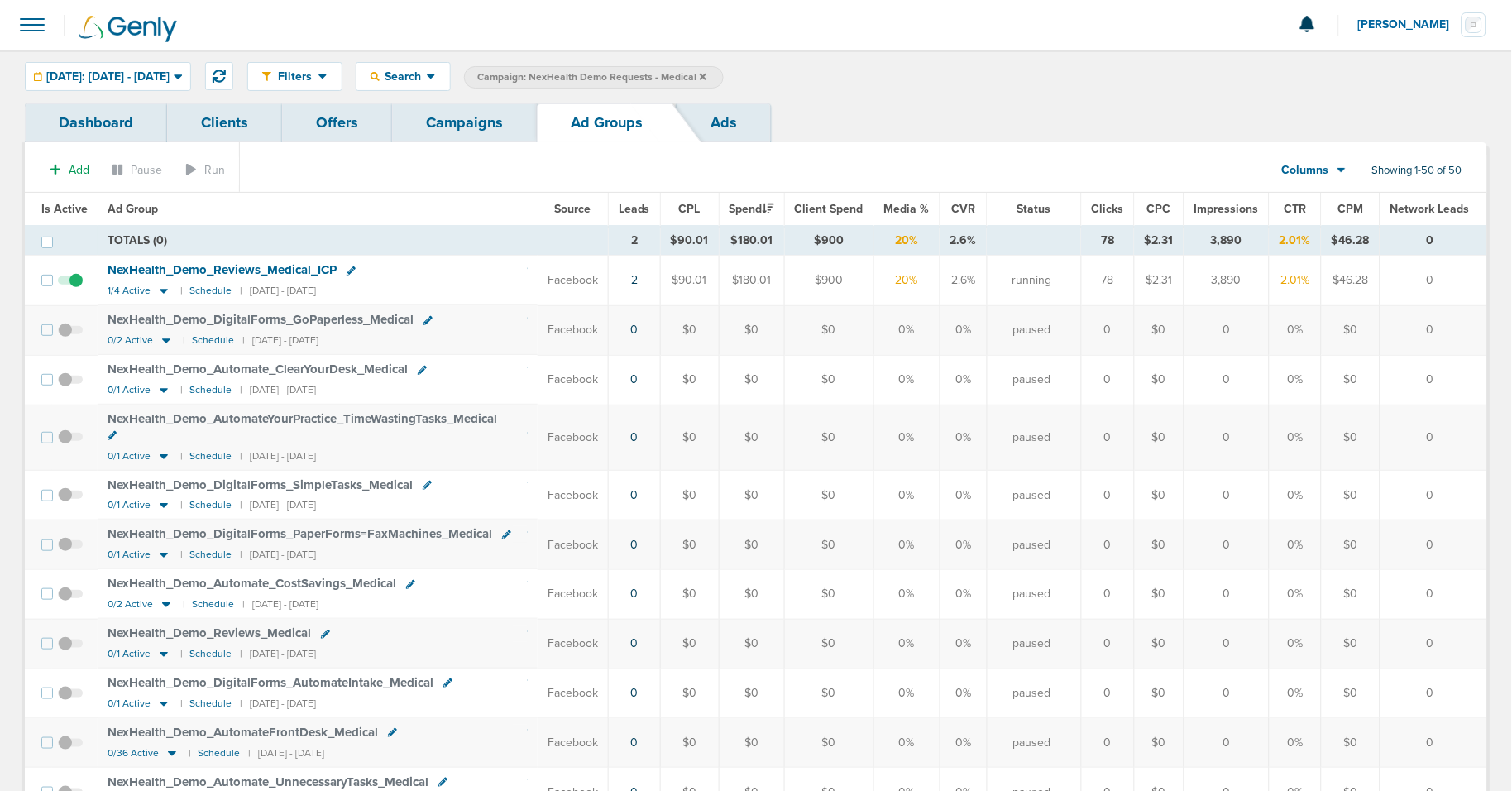 click on "Campaigns" at bounding box center (464, 122) 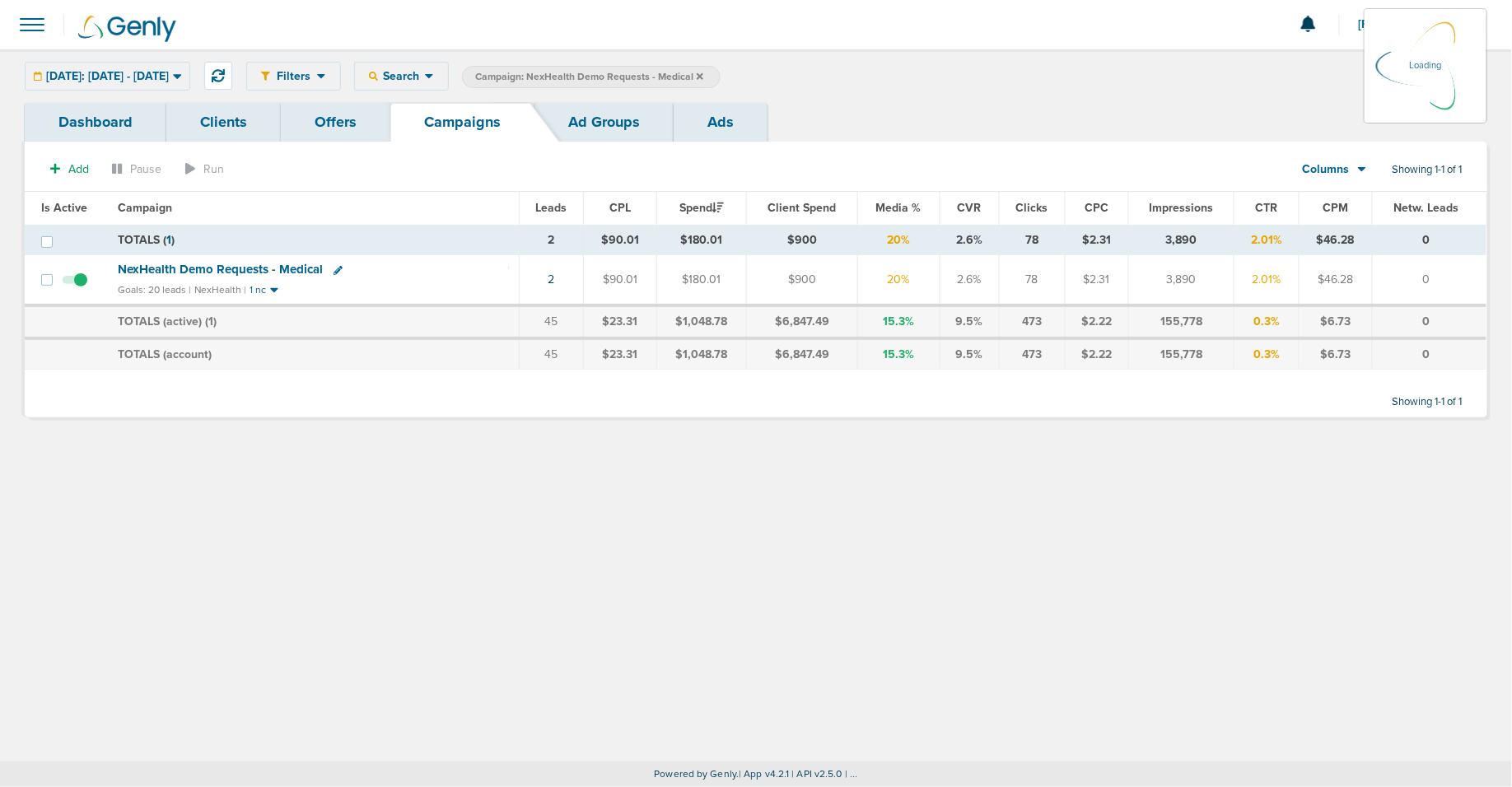 click on "Campaign: NexHealth Demo Requests - Medical" at bounding box center (589, 77) 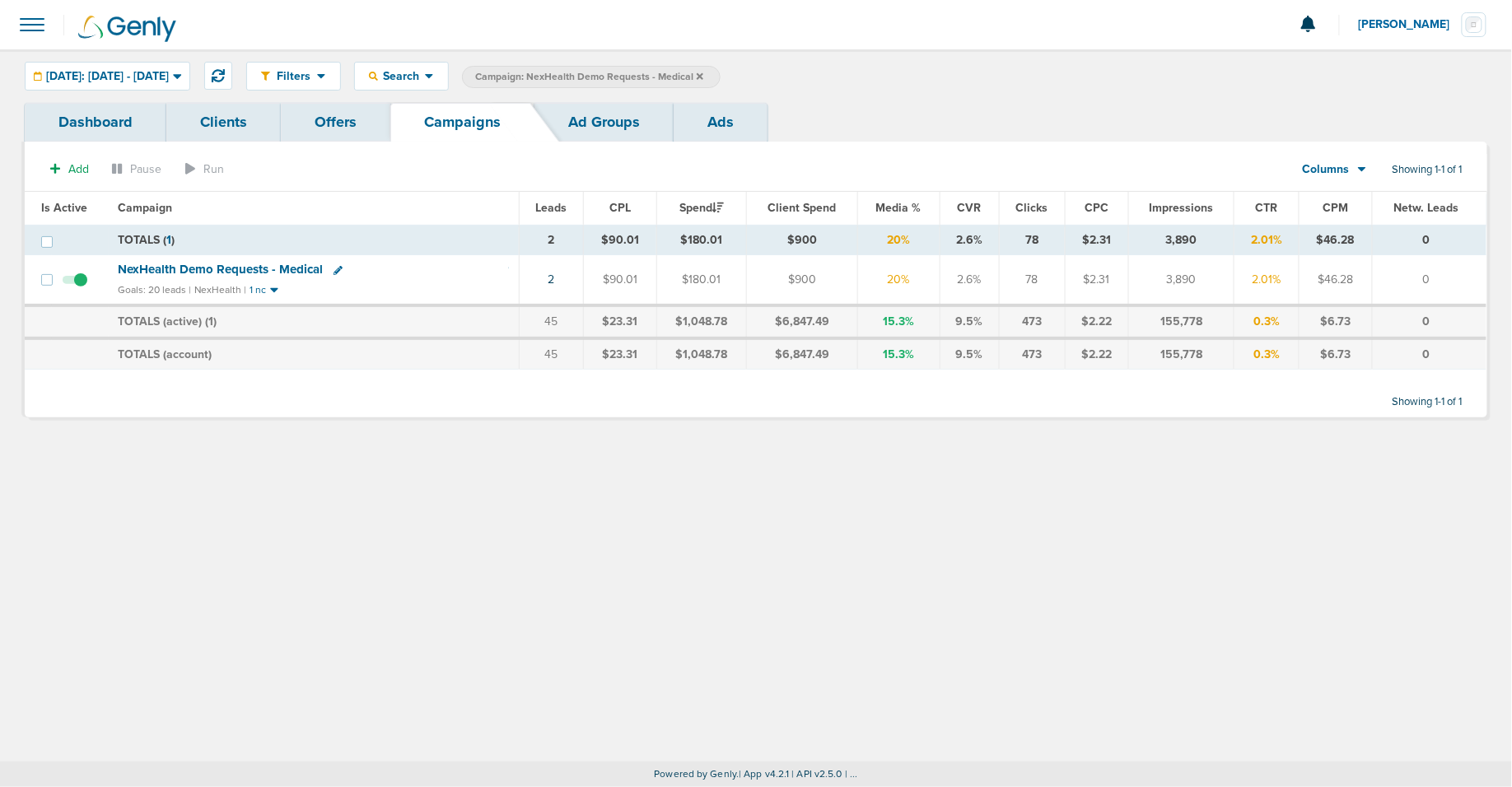 click 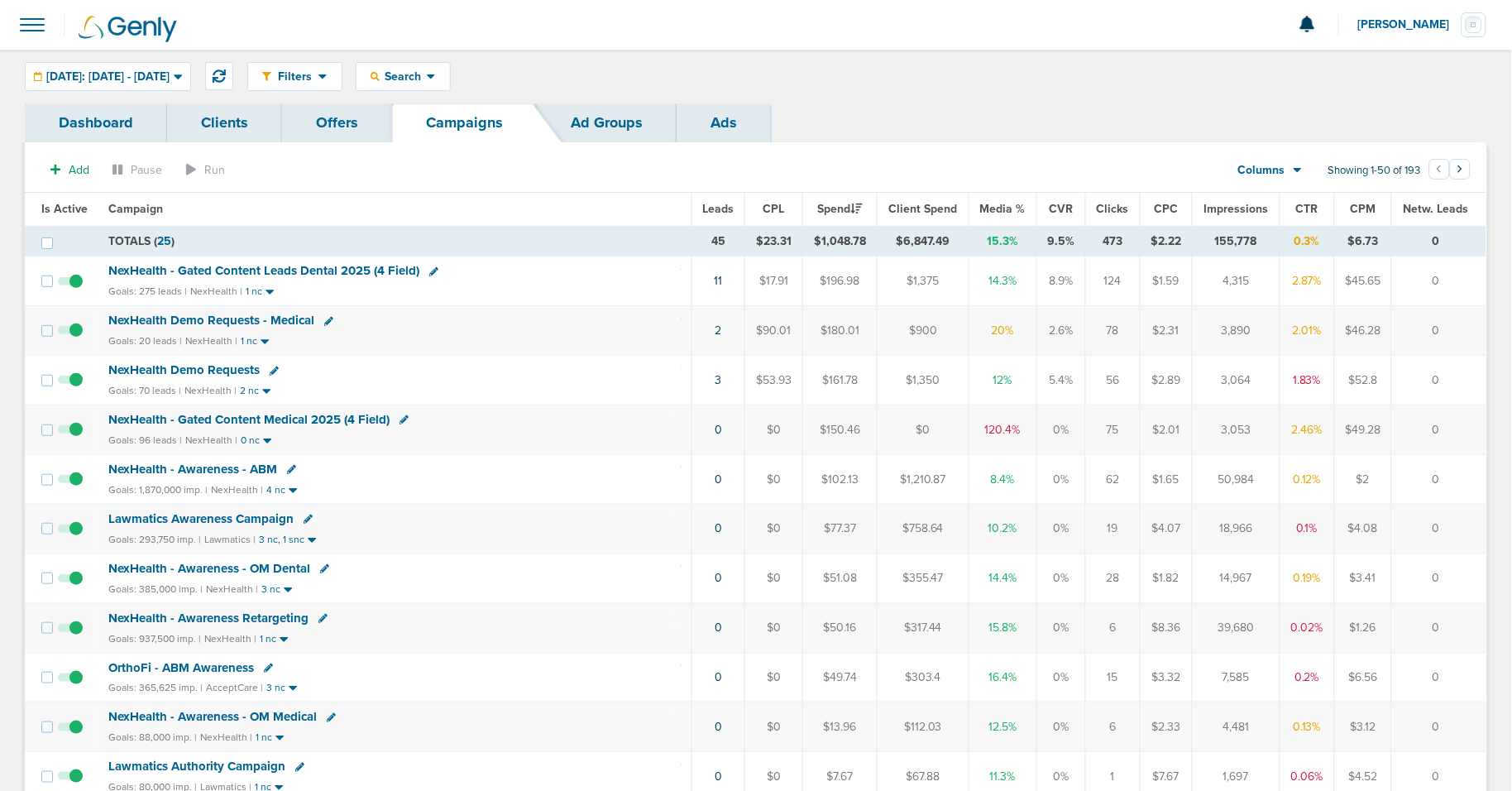 click on "NexHealth Demo Requests" at bounding box center [184, 370] 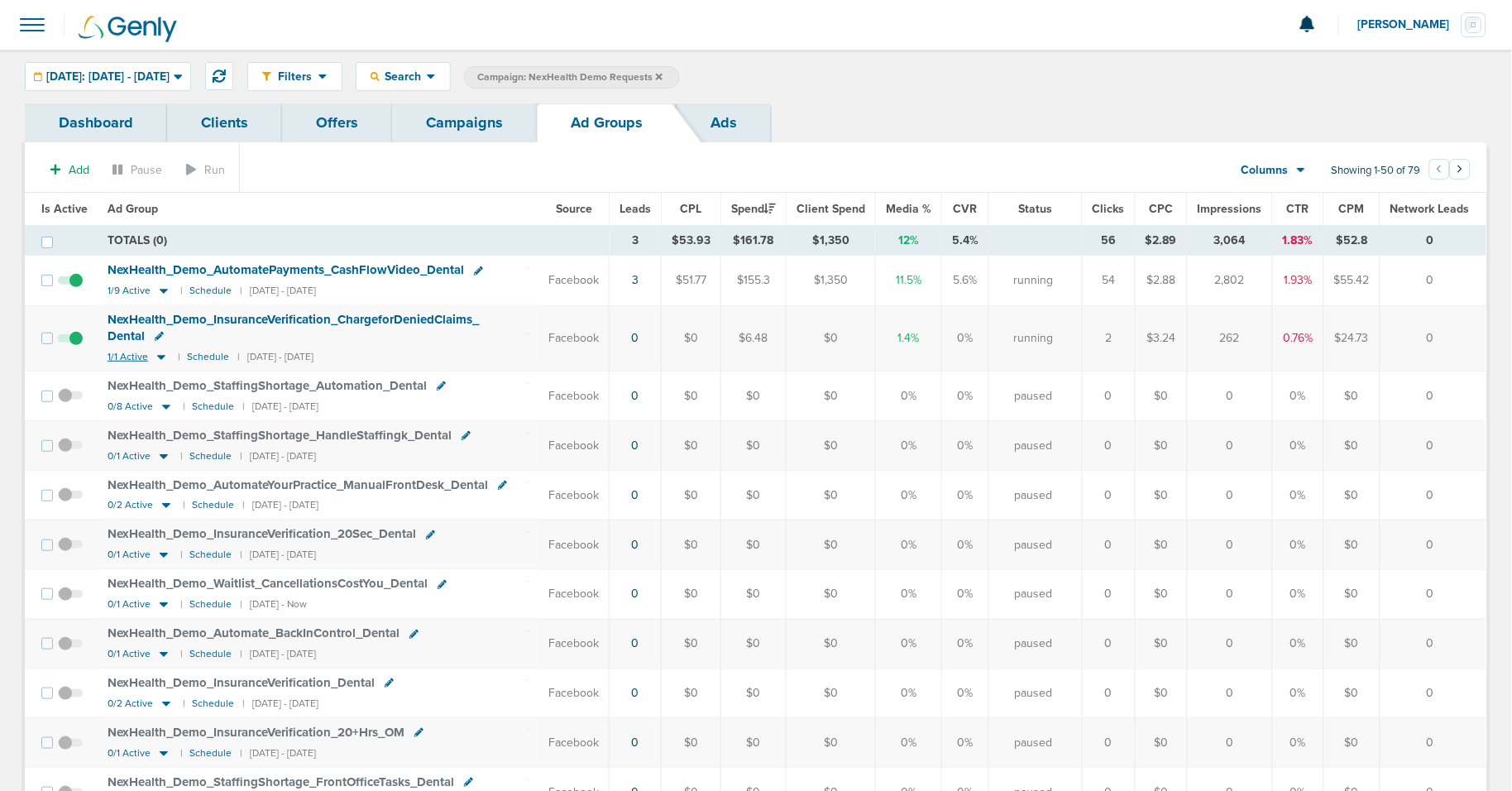 click 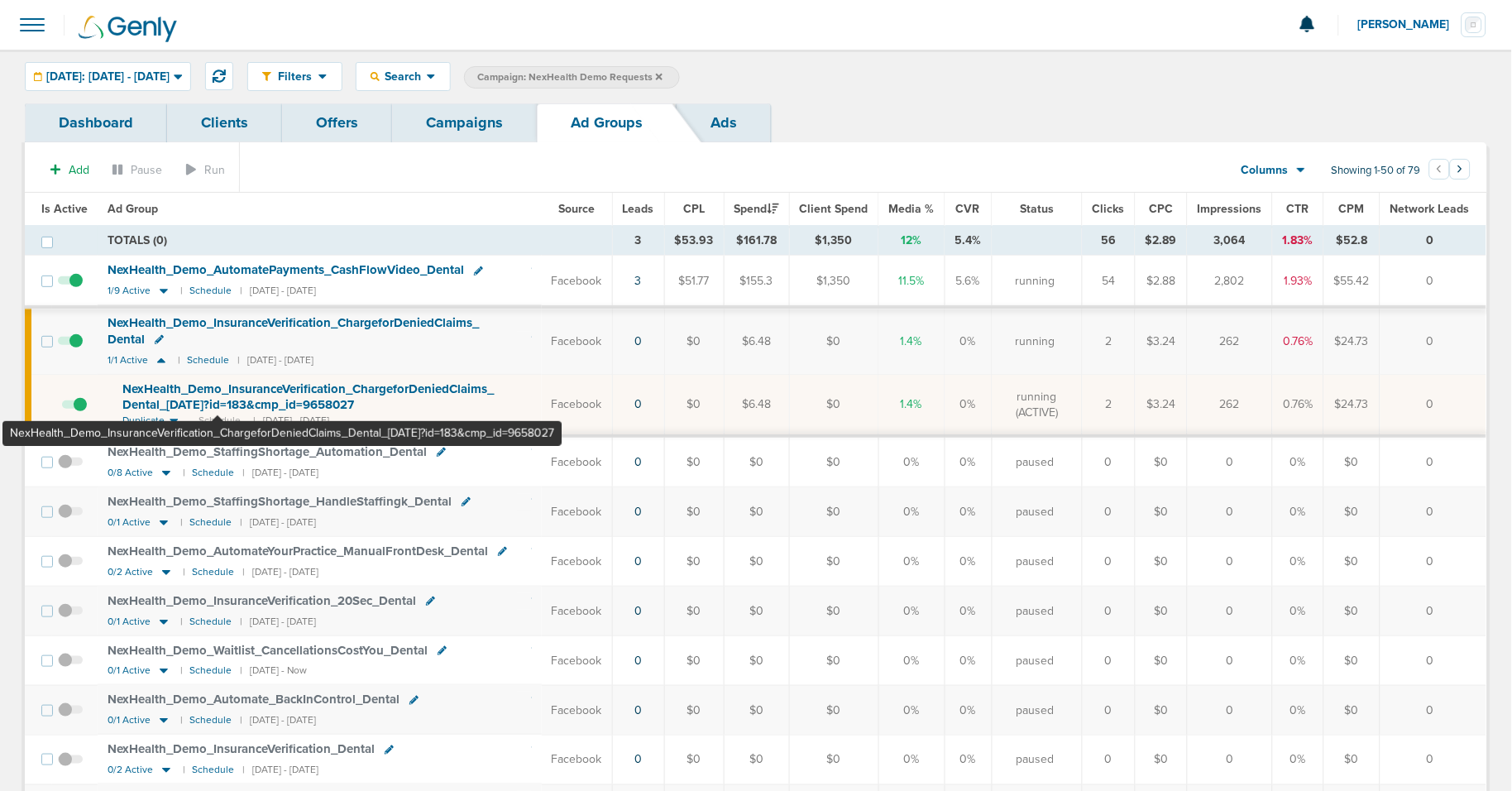 click on "NexHealth_ Demo_ InsuranceVerification_ ChargeforDeniedClaims_ Dental_ [DATE]?id=183&cmp_ id=9658027" at bounding box center (308, 397) 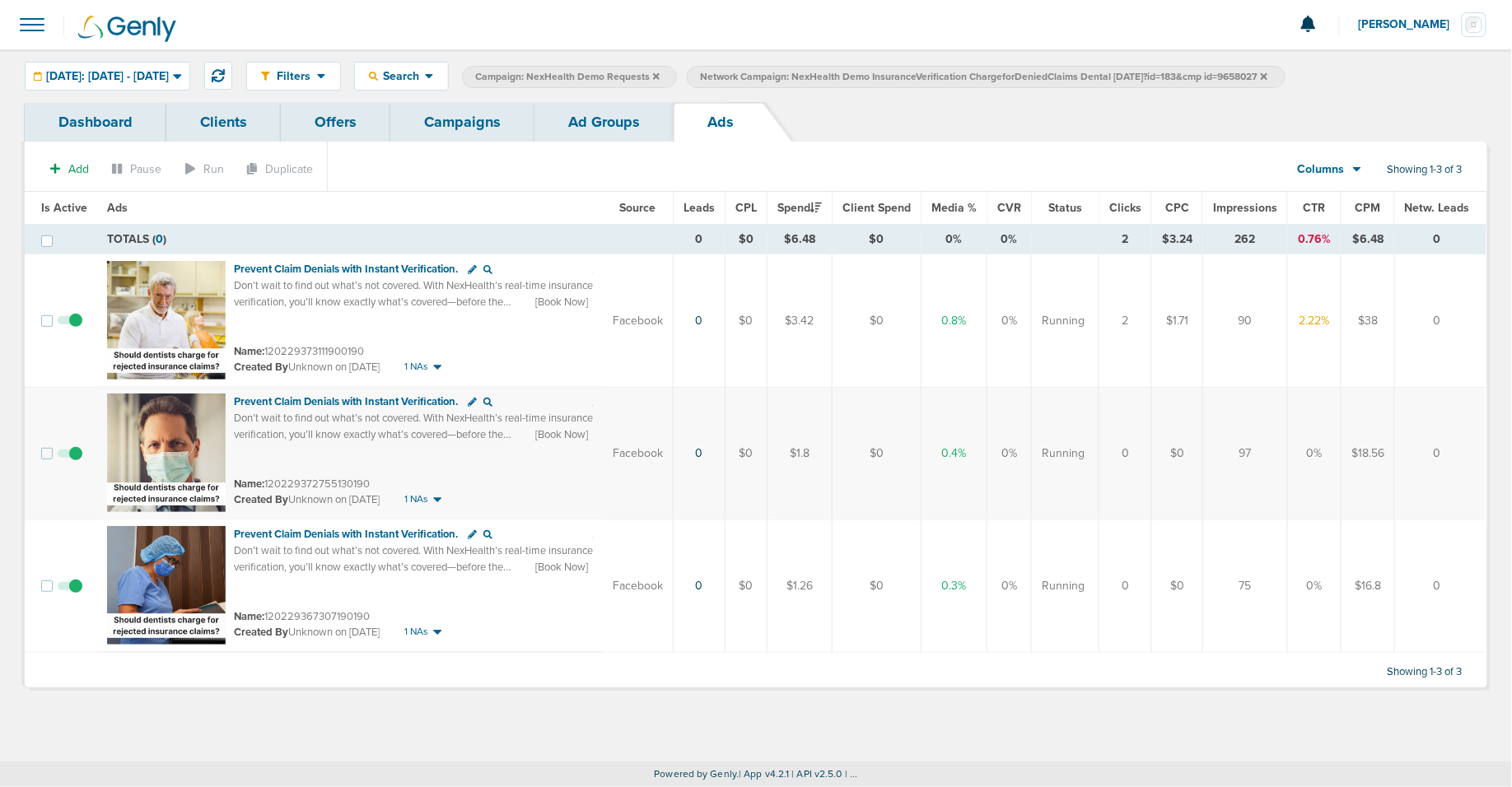 click at bounding box center (70, 462) 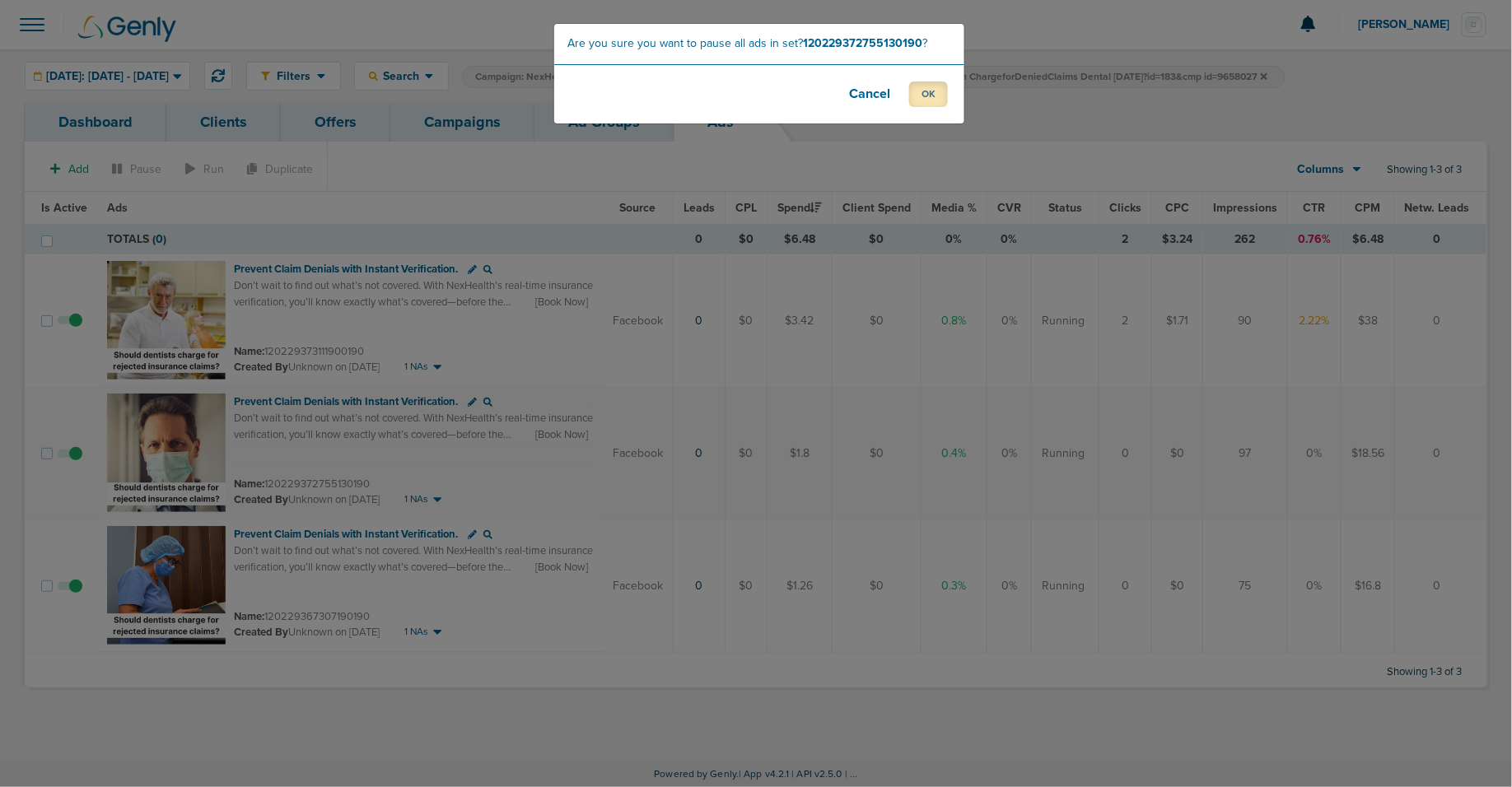 click on "OK" at bounding box center [928, 94] 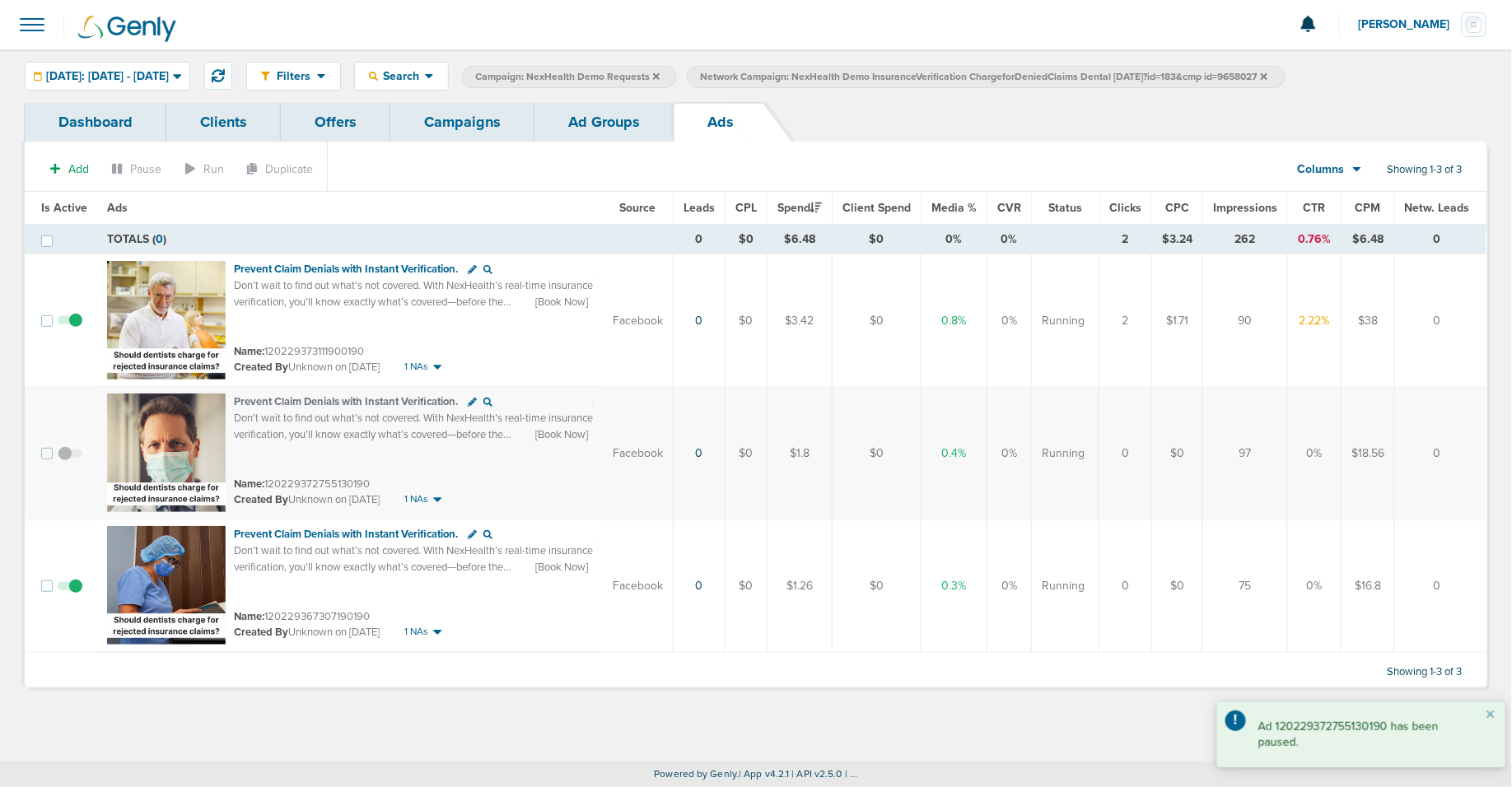 click at bounding box center [70, 594] 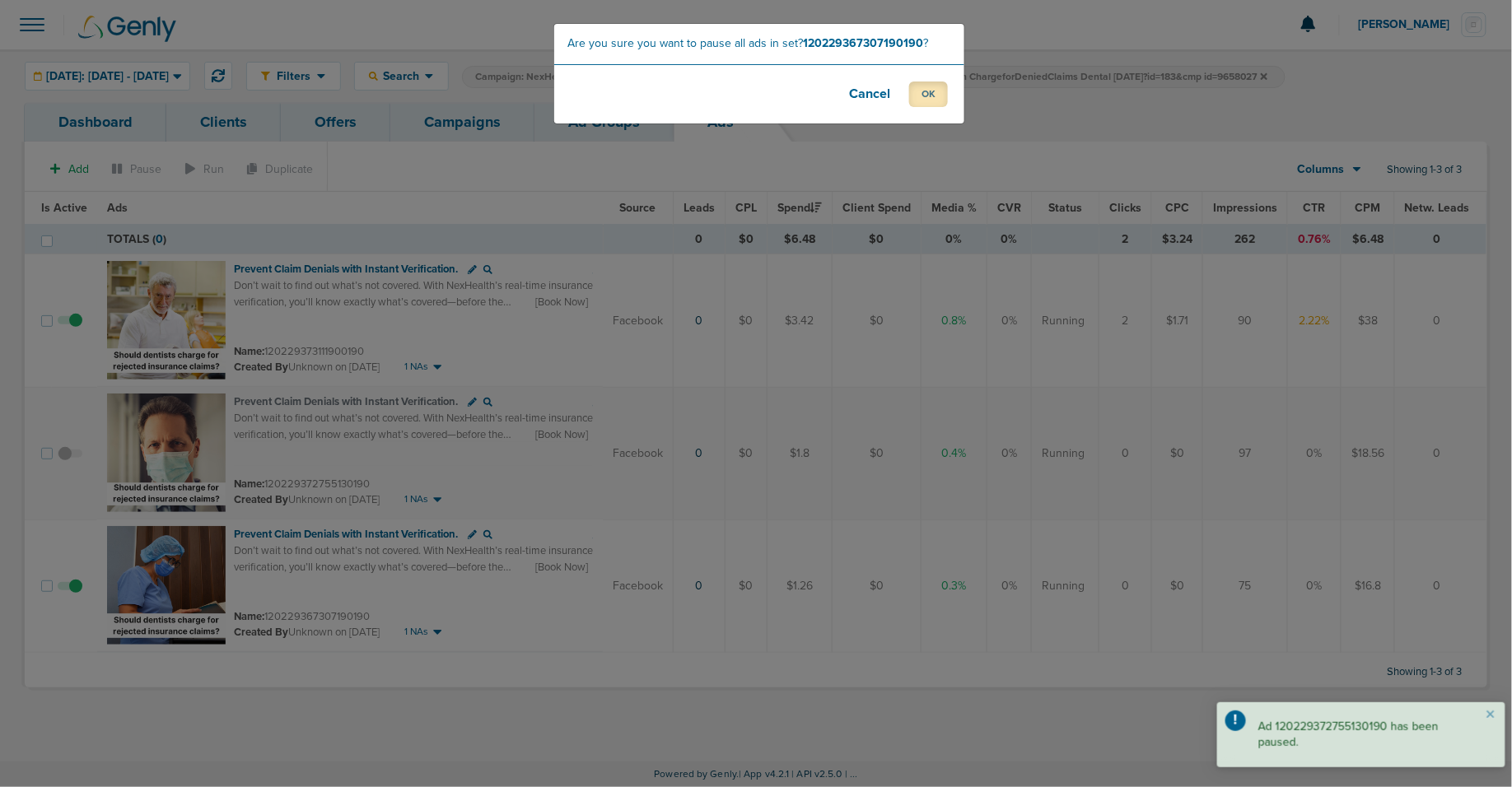 click on "OK" at bounding box center [928, 94] 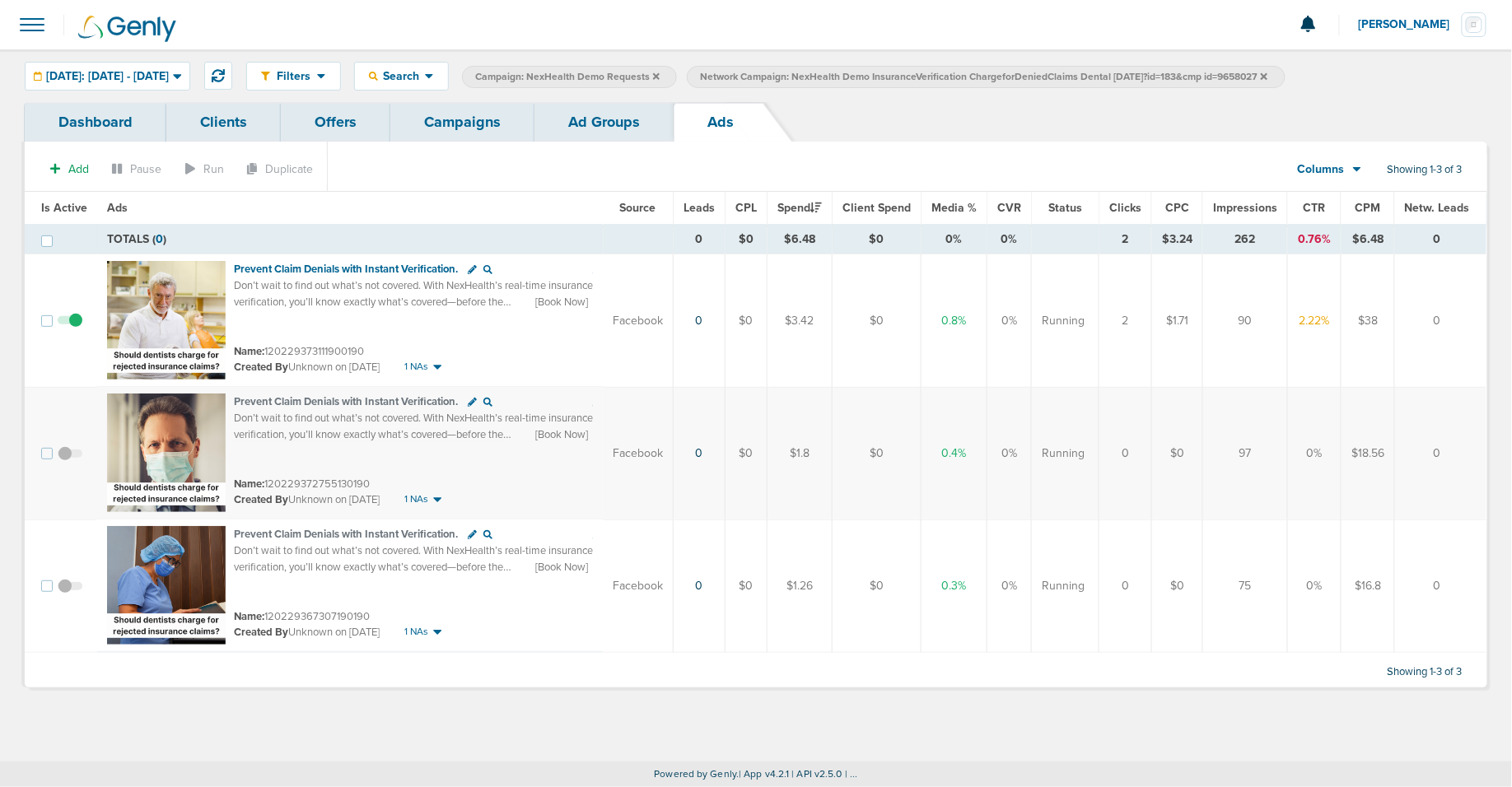 click at bounding box center [70, 462] 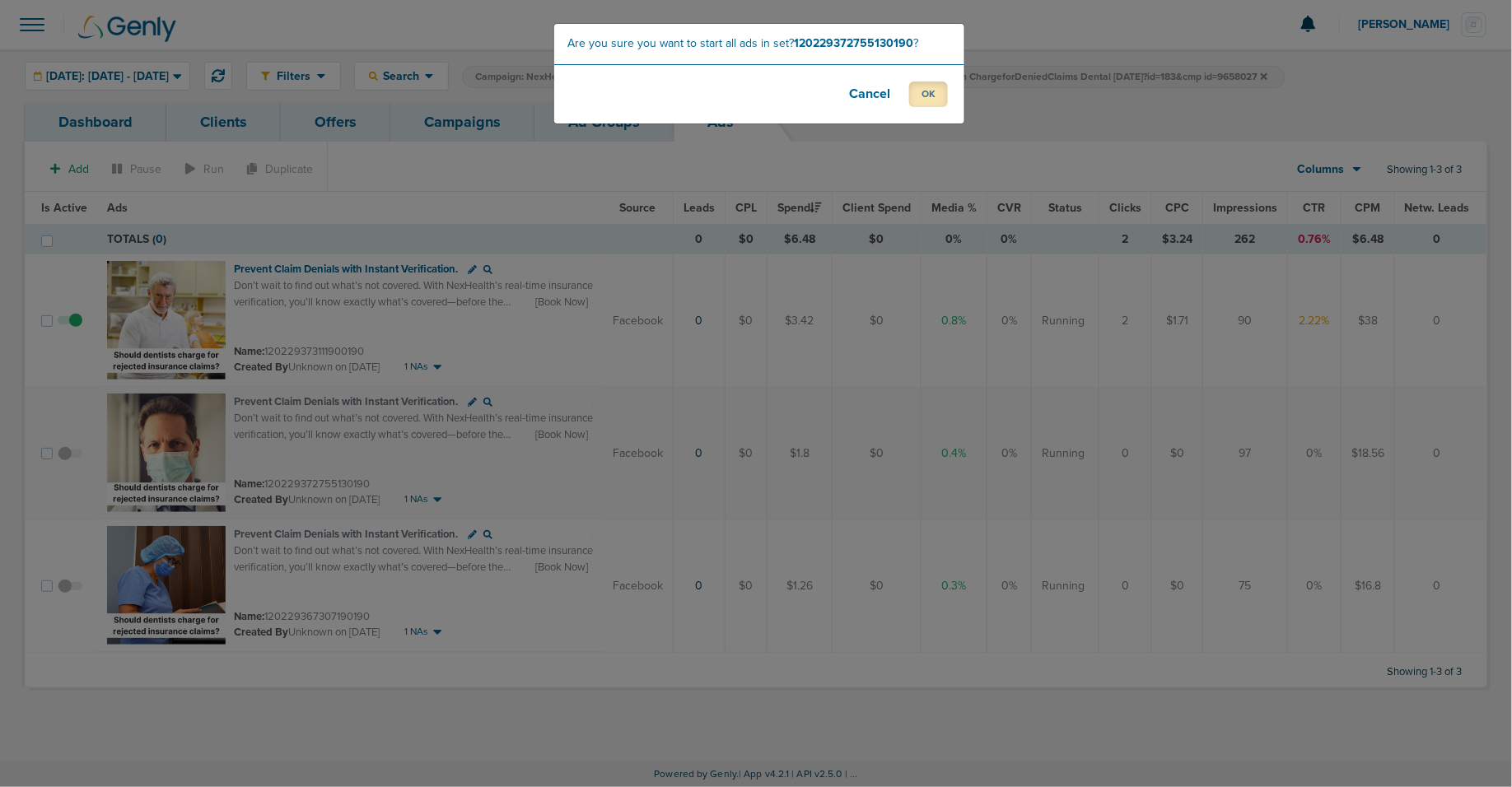 click on "OK" at bounding box center [928, 94] 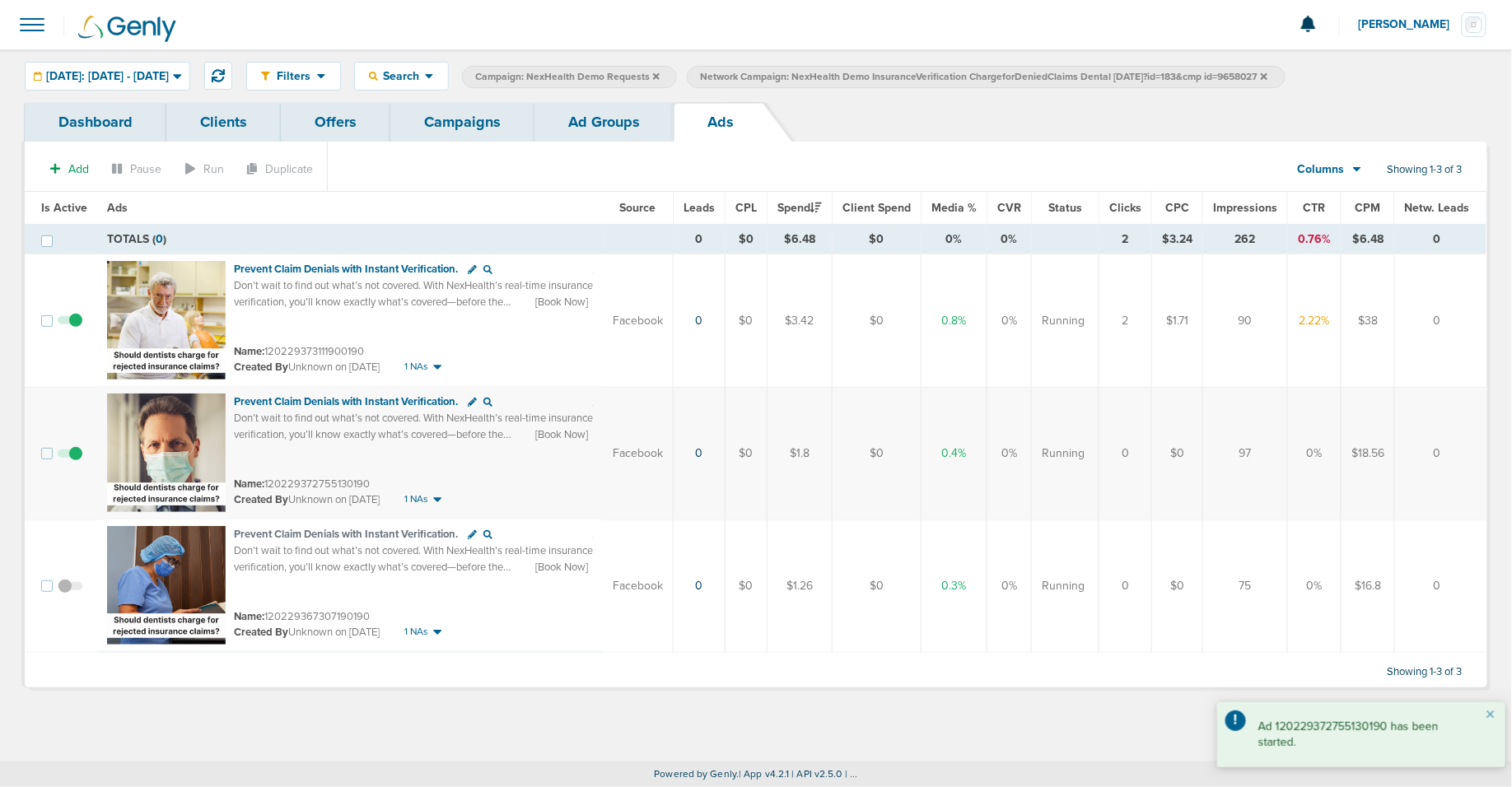 click on "Ad Groups" at bounding box center [604, 122] 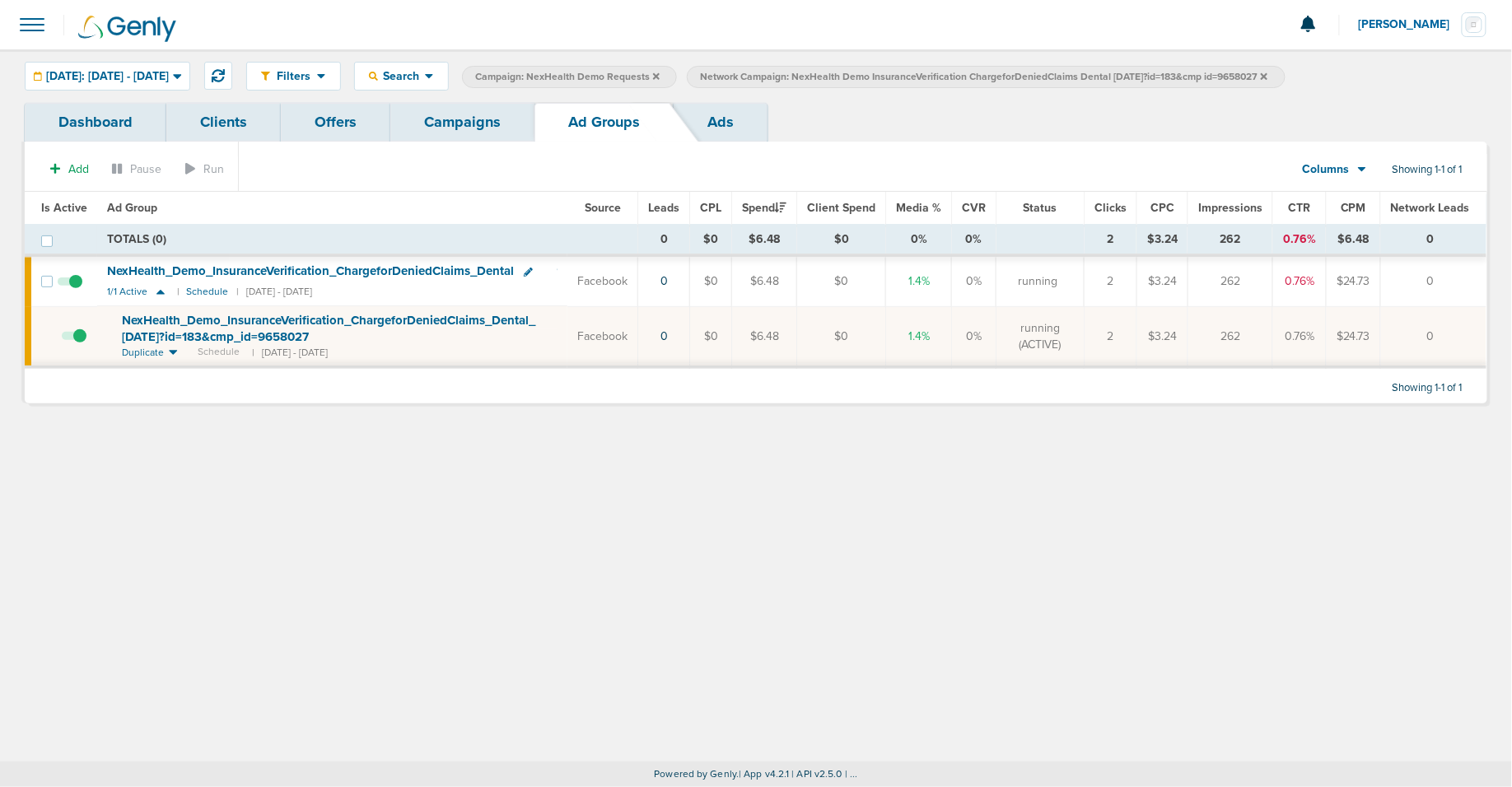 click on "Campaigns" at bounding box center (462, 122) 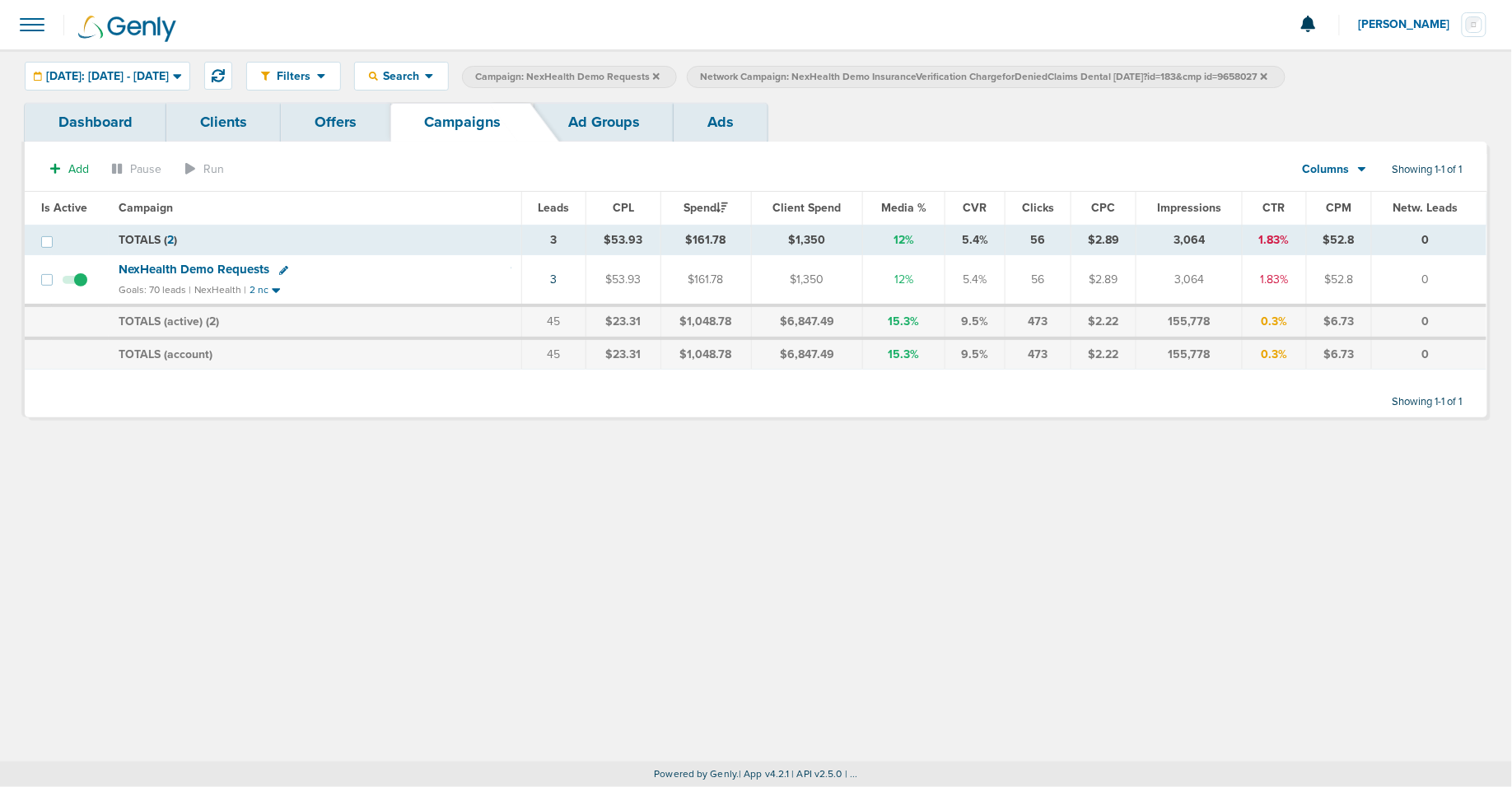 click on "Network Campaign: NexHealth Demo InsuranceVerification ChargeforDeniedClaims Dental [DATE]?id=183&cmp id=9658027" at bounding box center (986, 77) 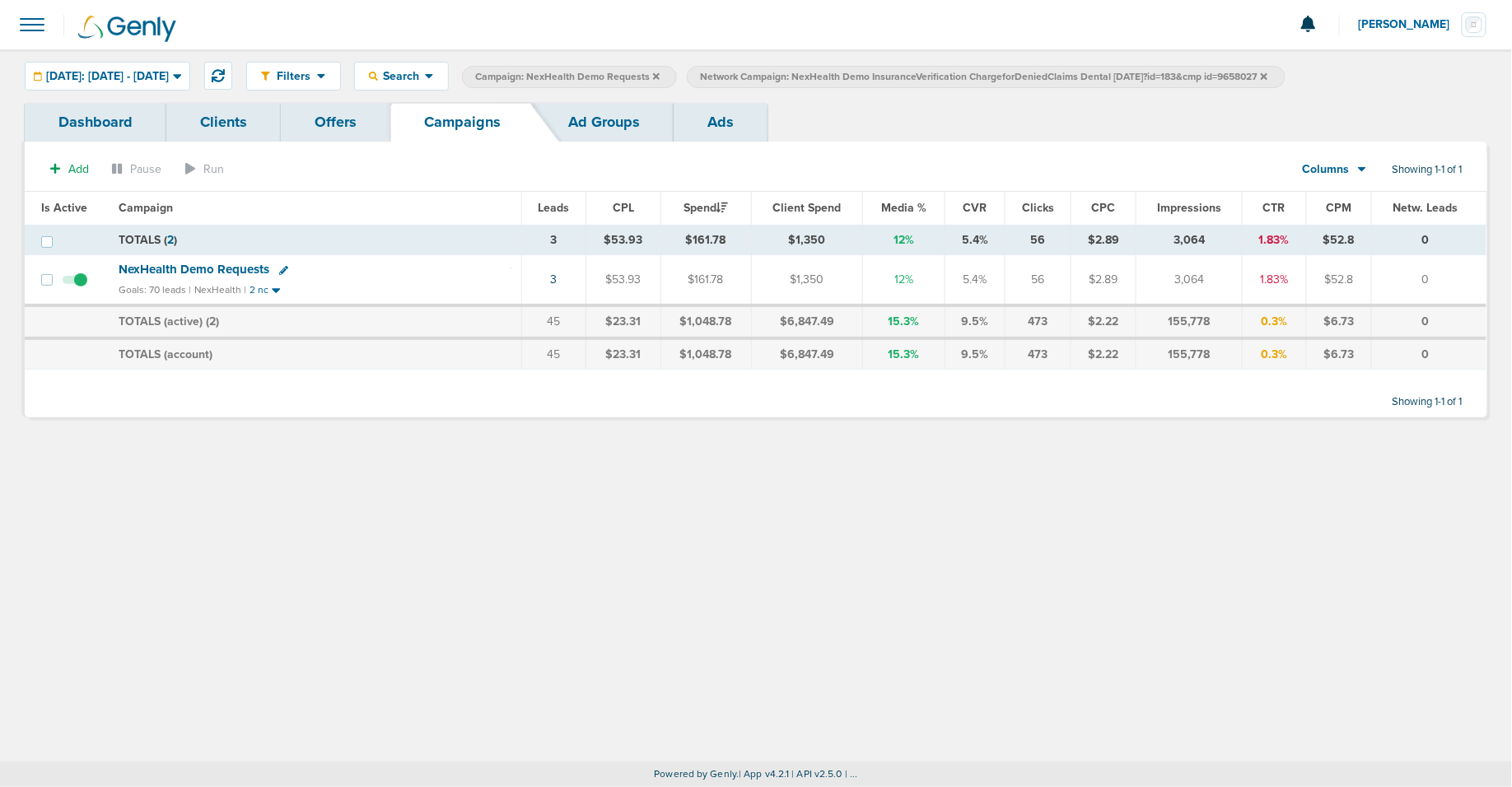 click 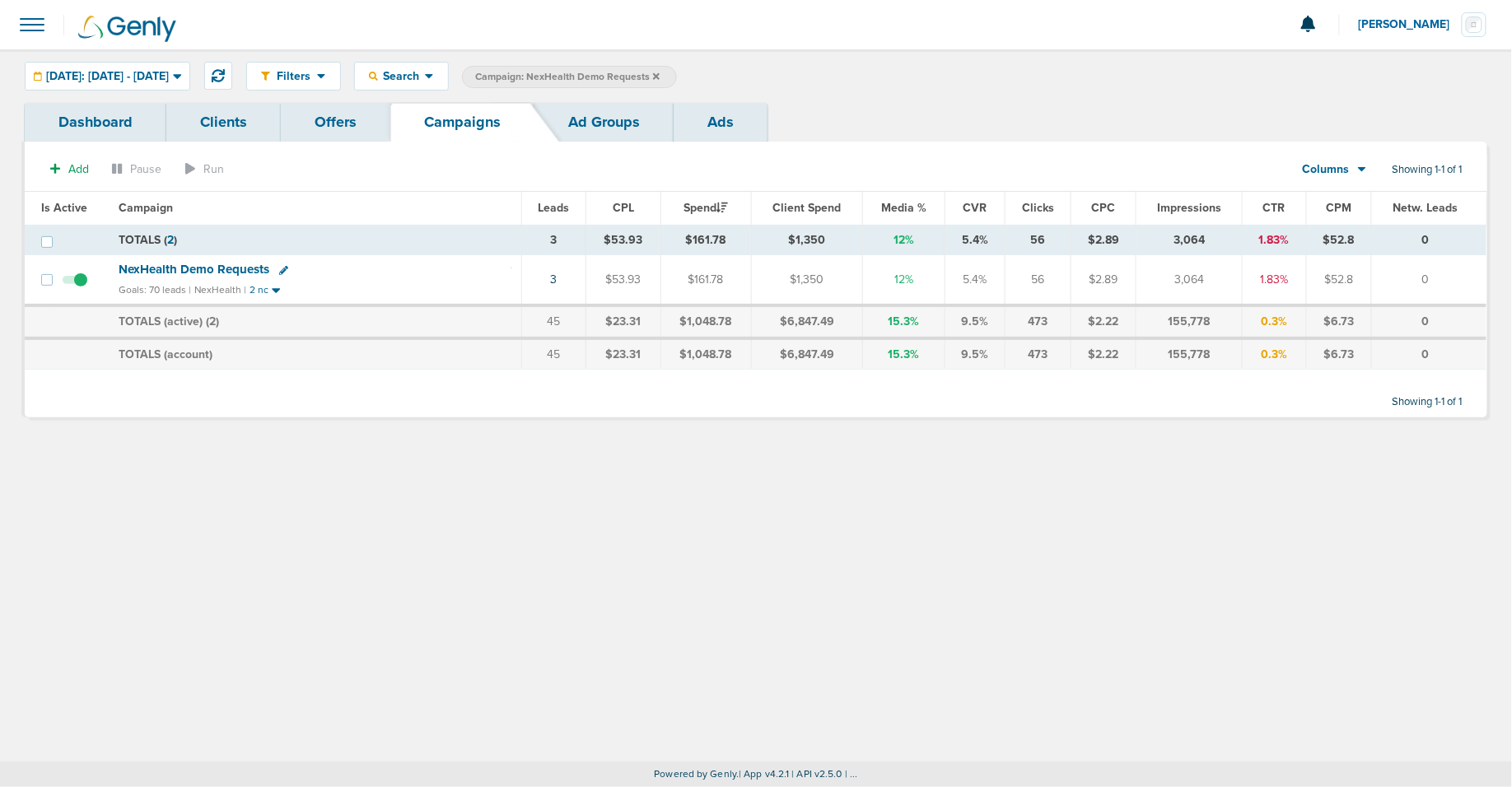 click 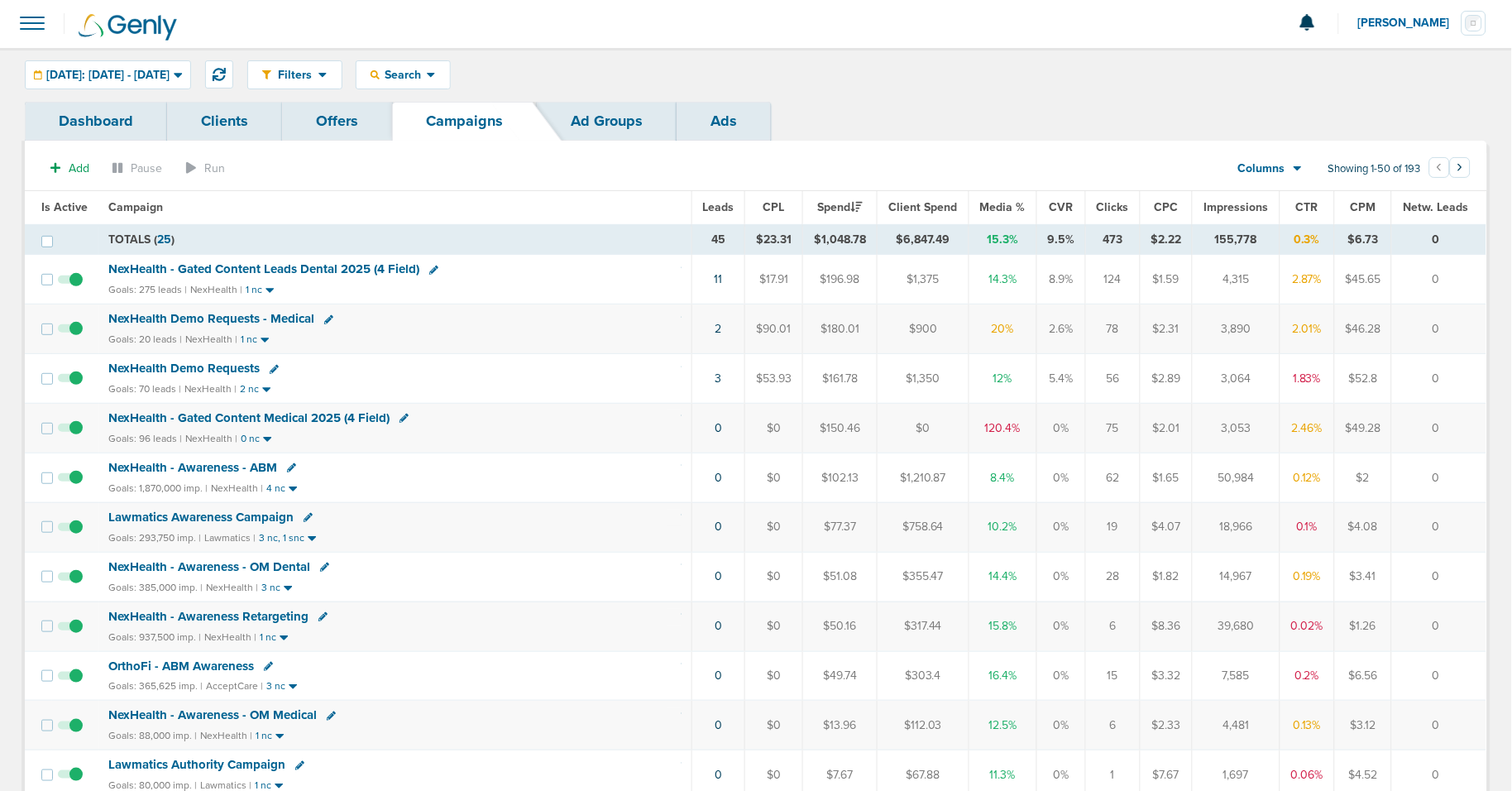 scroll, scrollTop: 2, scrollLeft: 0, axis: vertical 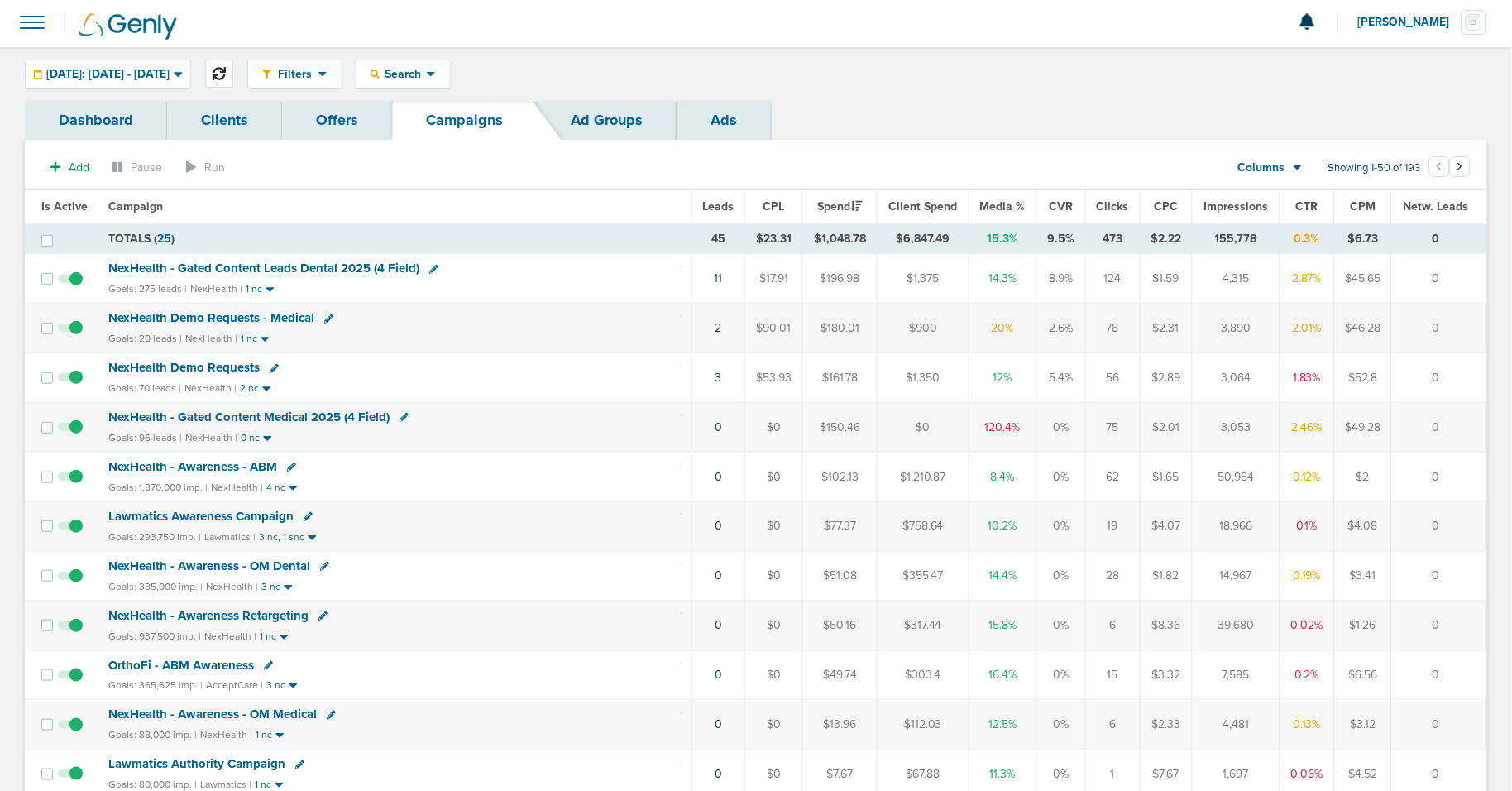 click at bounding box center (219, 74) 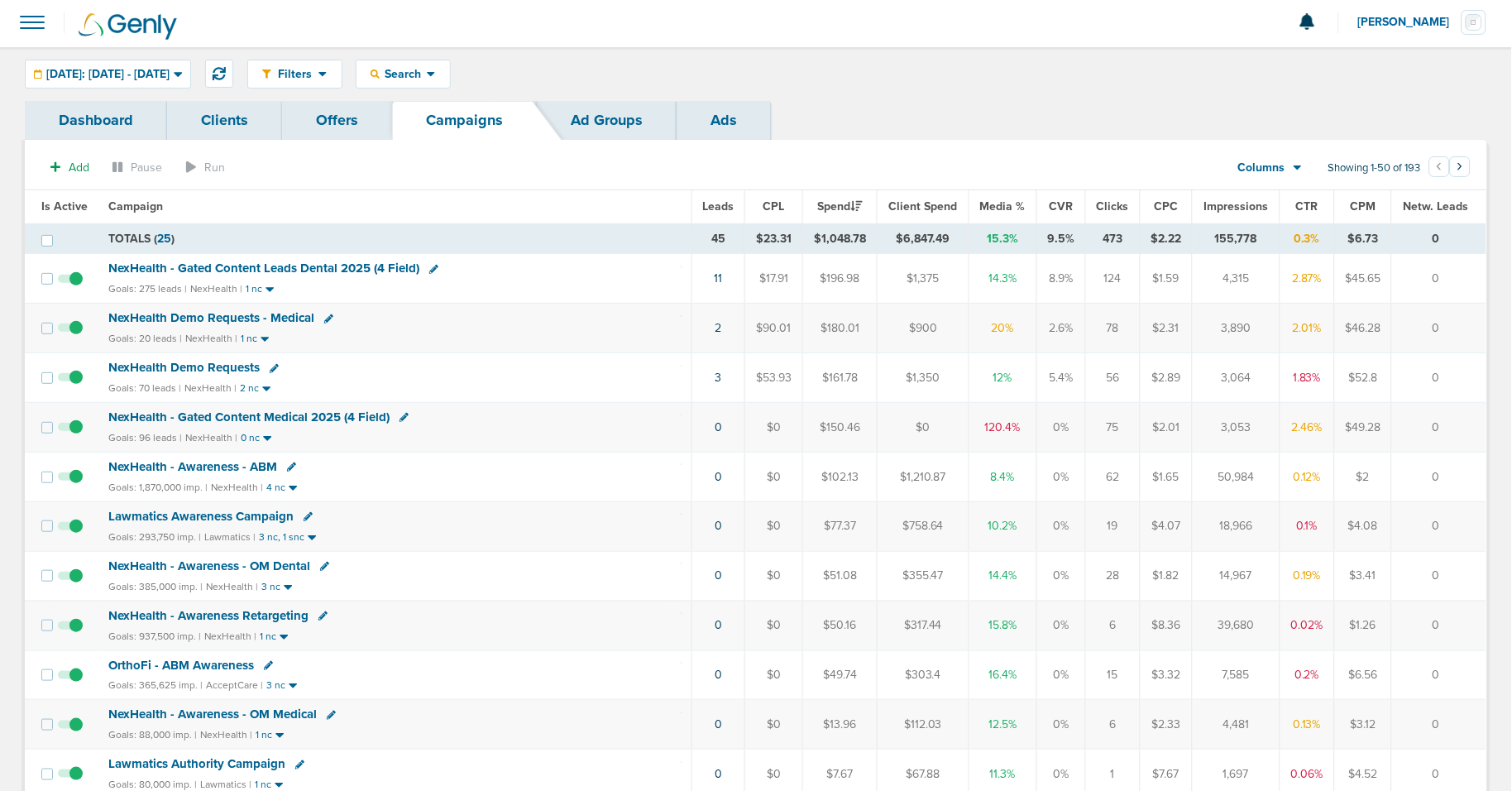 click on "NexHealth Demo Requests" at bounding box center (184, 367) 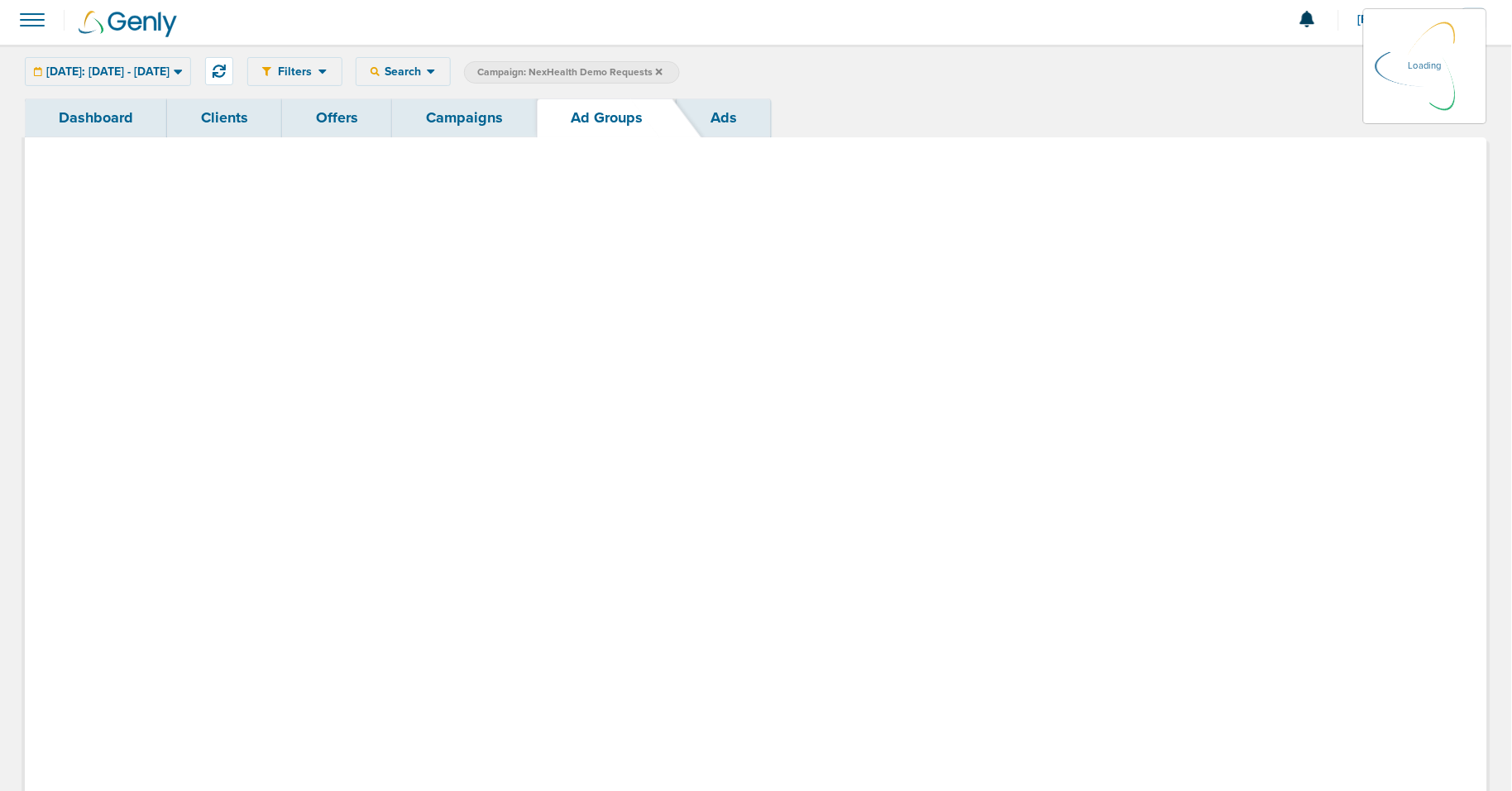 scroll, scrollTop: 0, scrollLeft: 0, axis: both 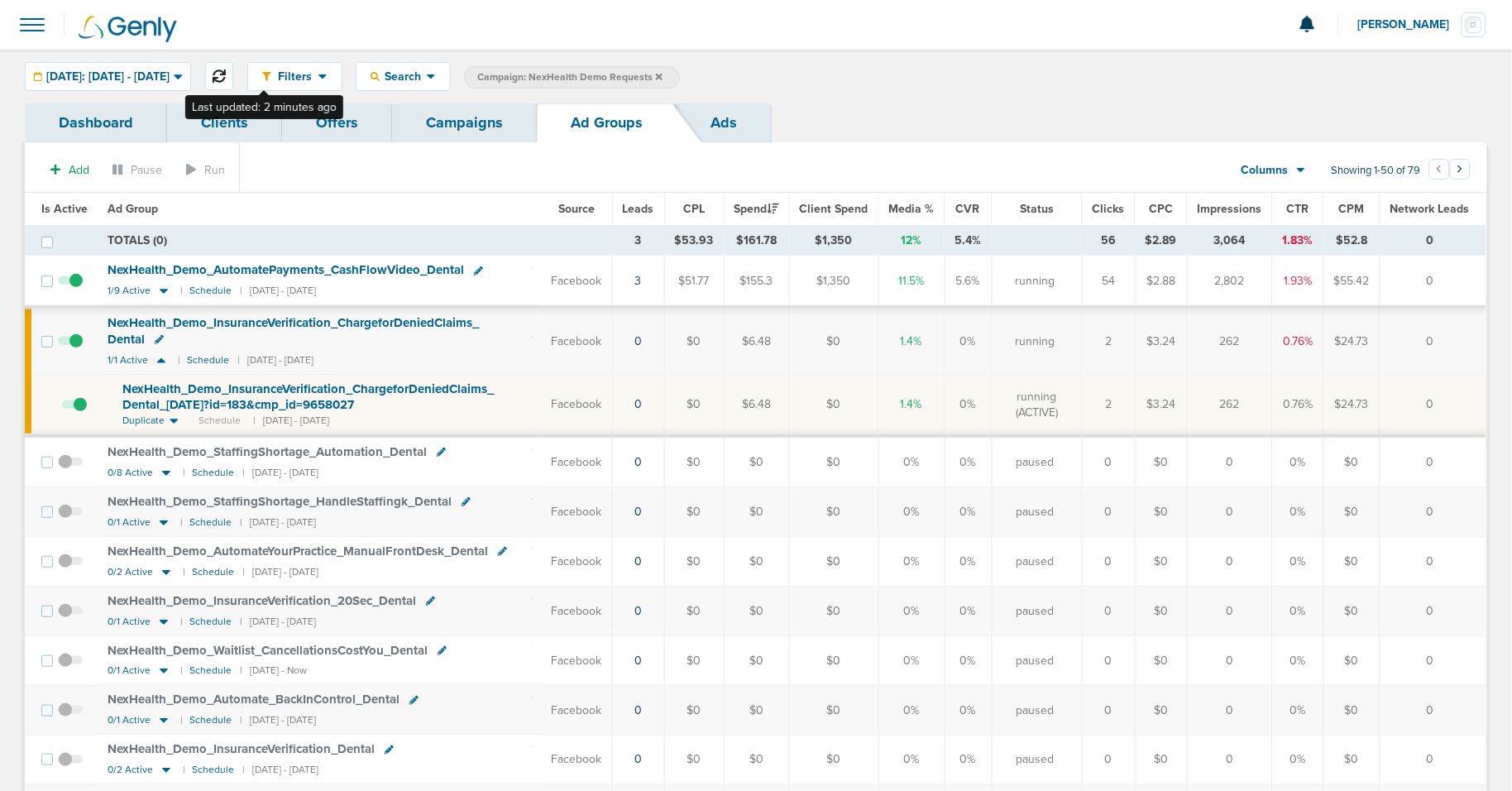 click 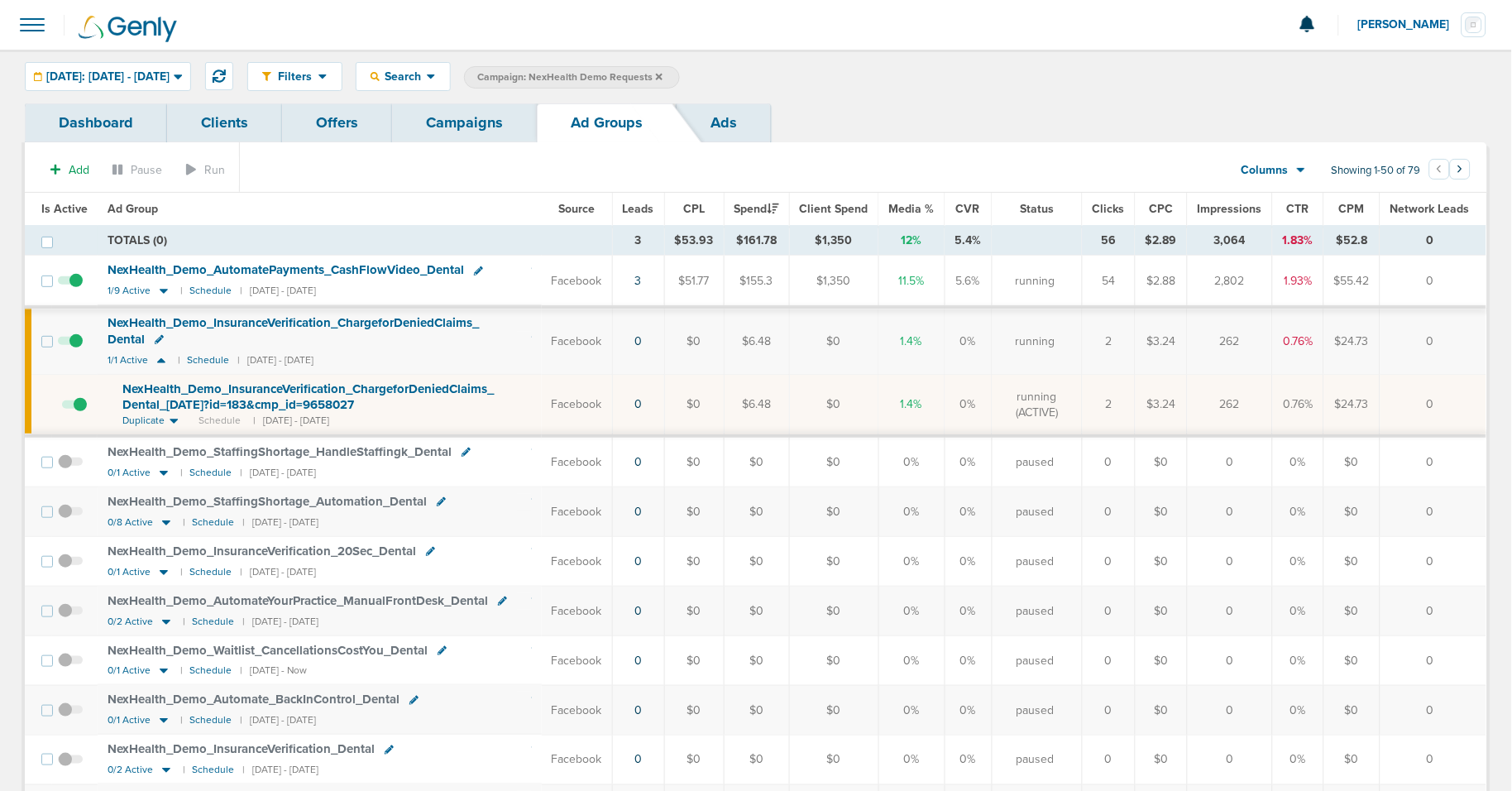 click on "NexHealth_ Demo_ InsuranceVerification_ ChargeforDeniedClaims_ Dental" at bounding box center (293, 331) 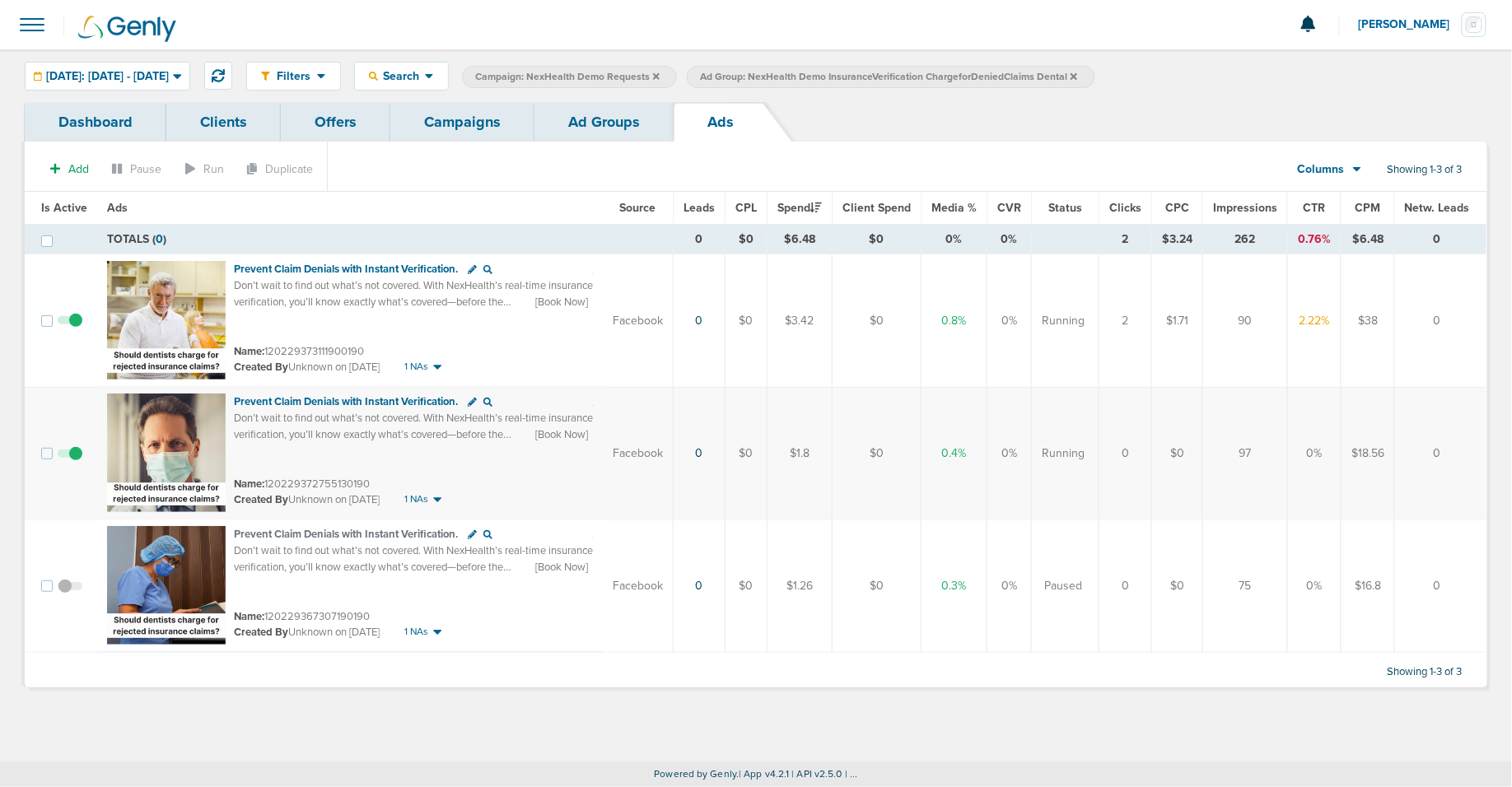 click at bounding box center [70, 462] 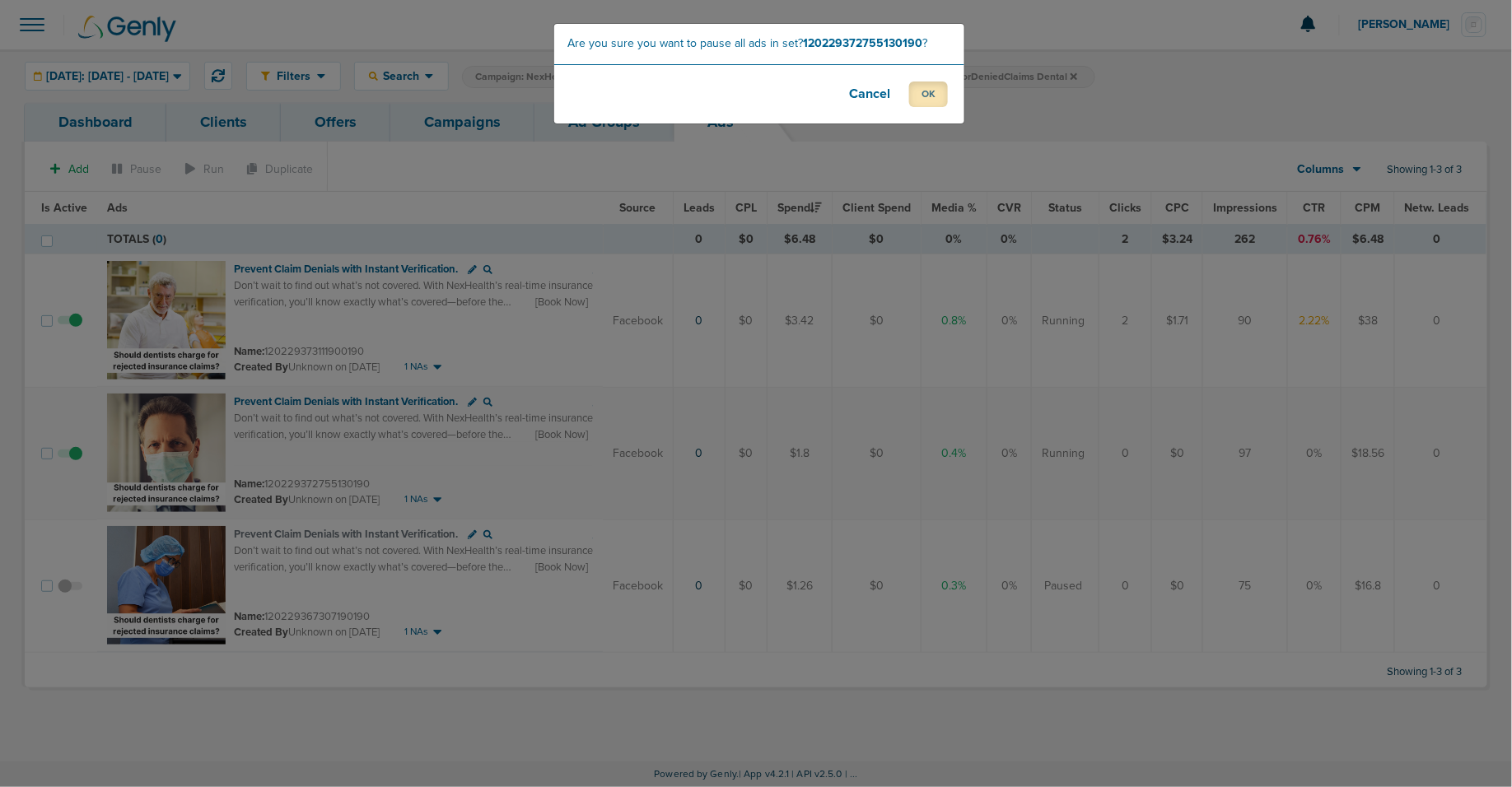 click on "OK" at bounding box center [928, 94] 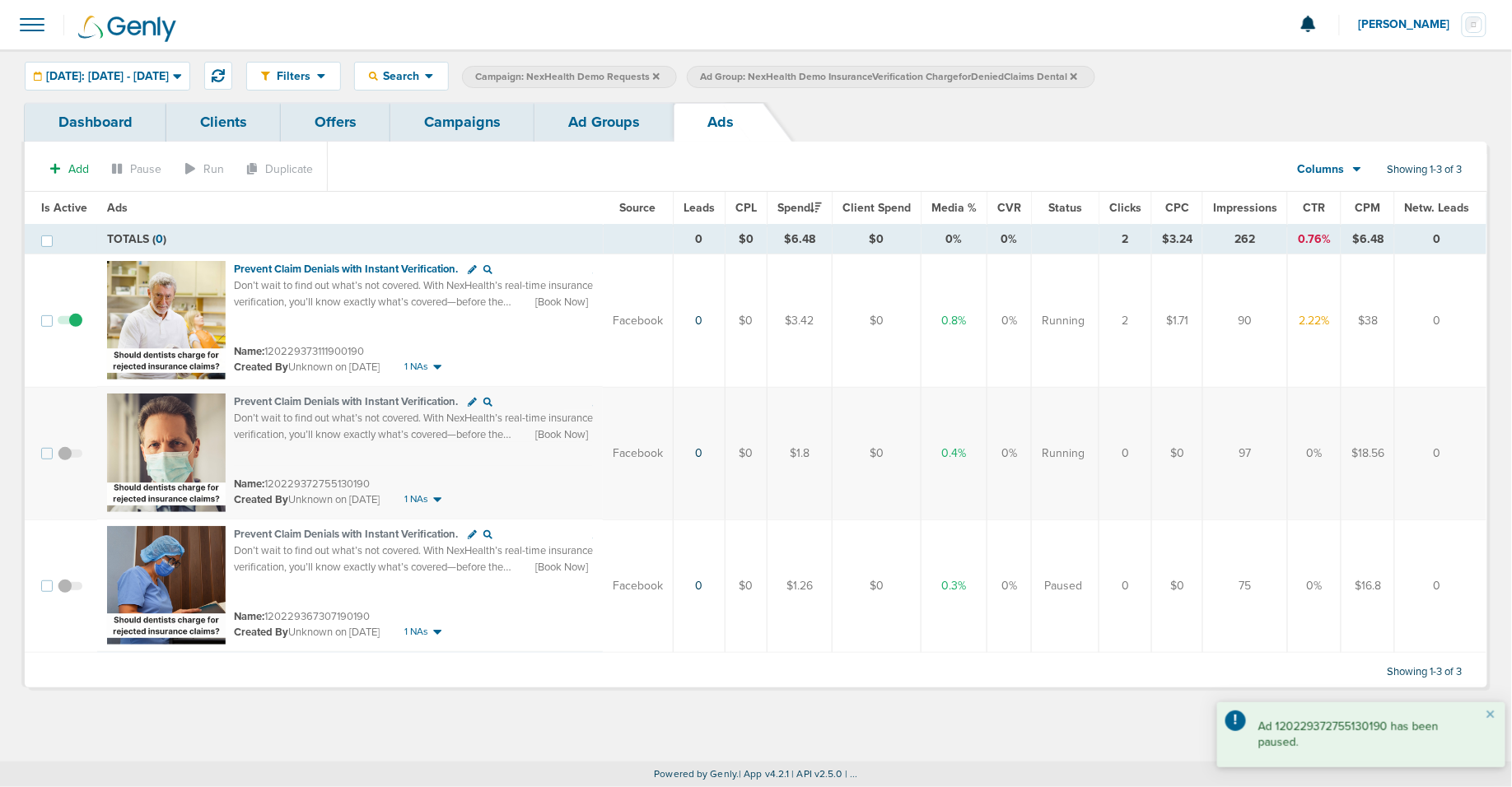 click on "Ad Groups" at bounding box center (604, 122) 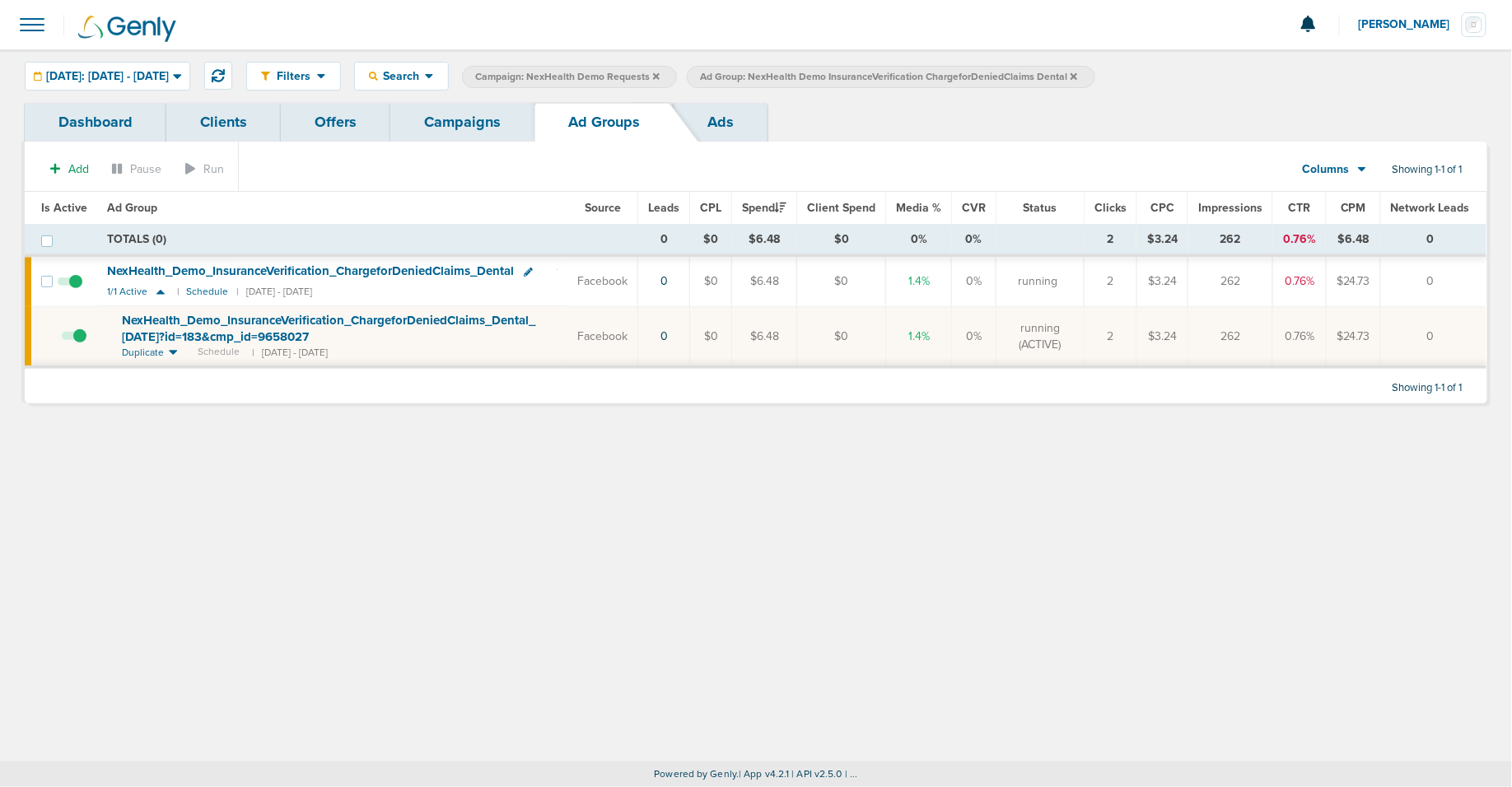 click 